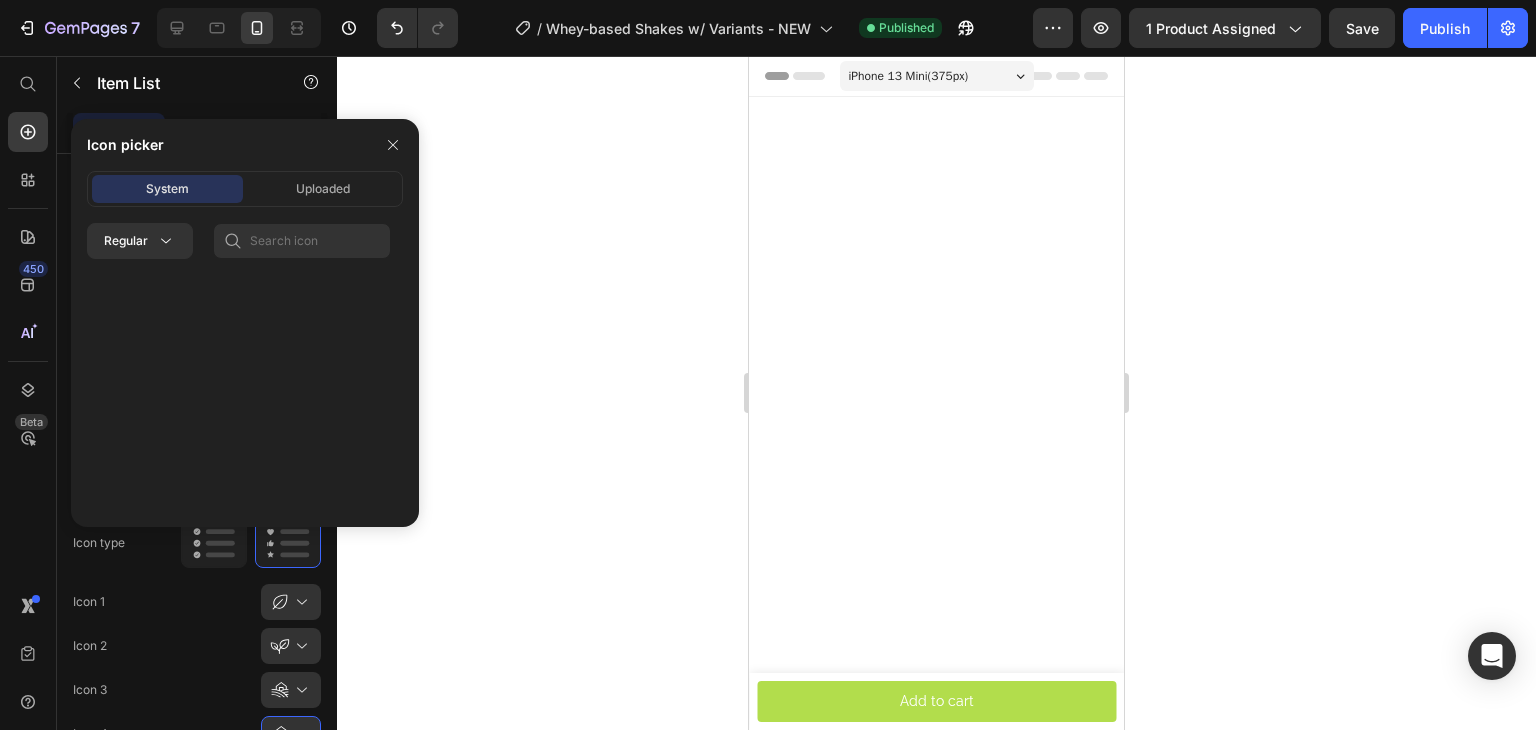 scroll, scrollTop: 4405, scrollLeft: 0, axis: vertical 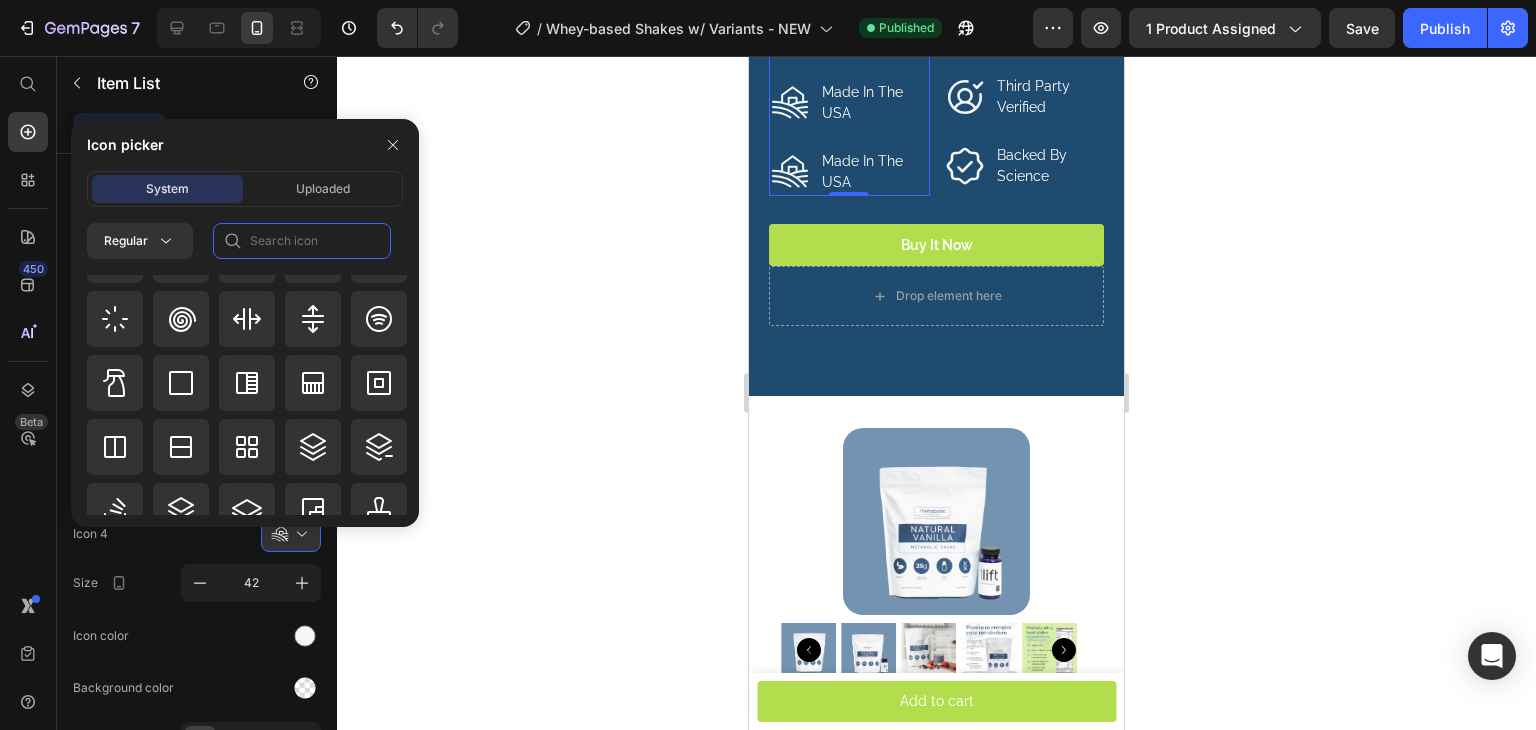 click 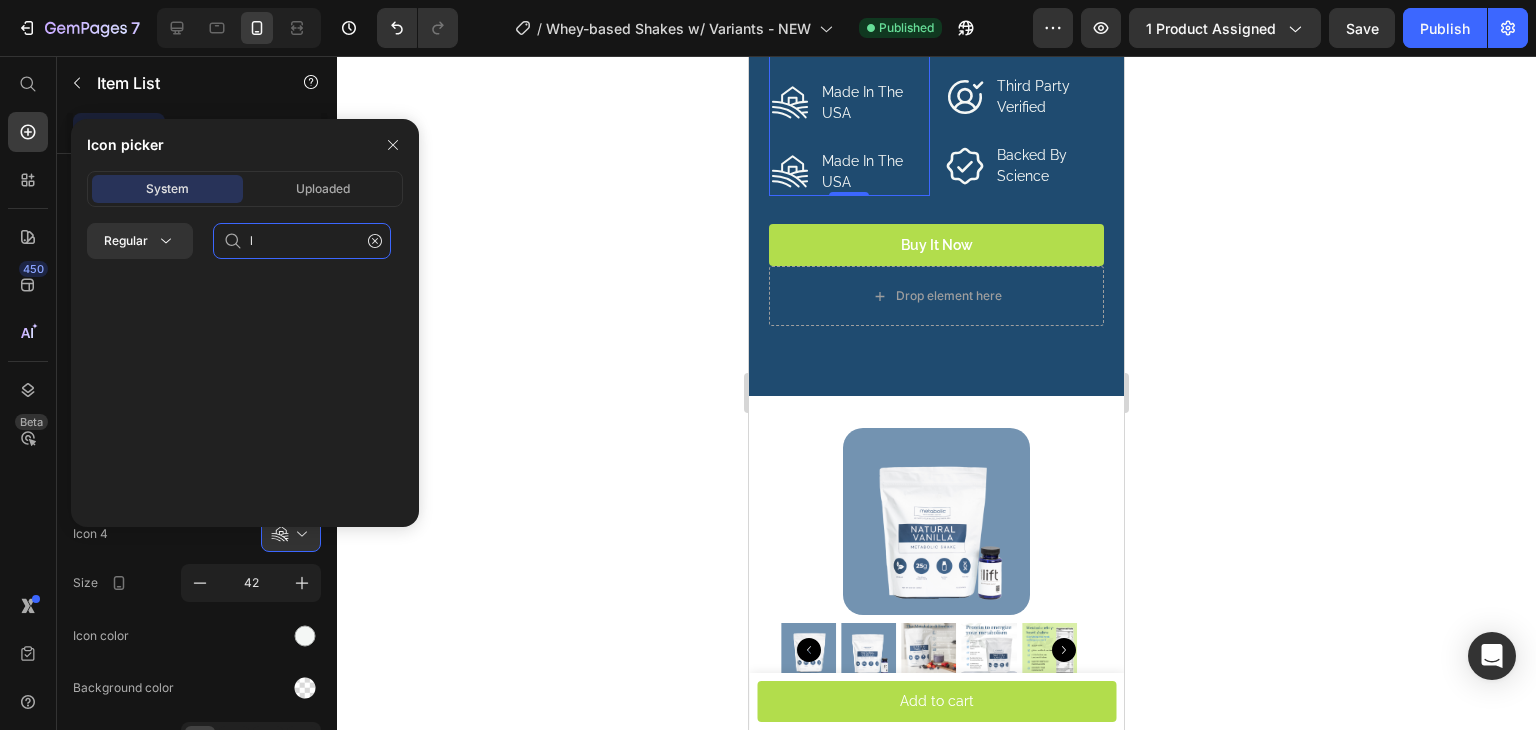 scroll, scrollTop: 0, scrollLeft: 0, axis: both 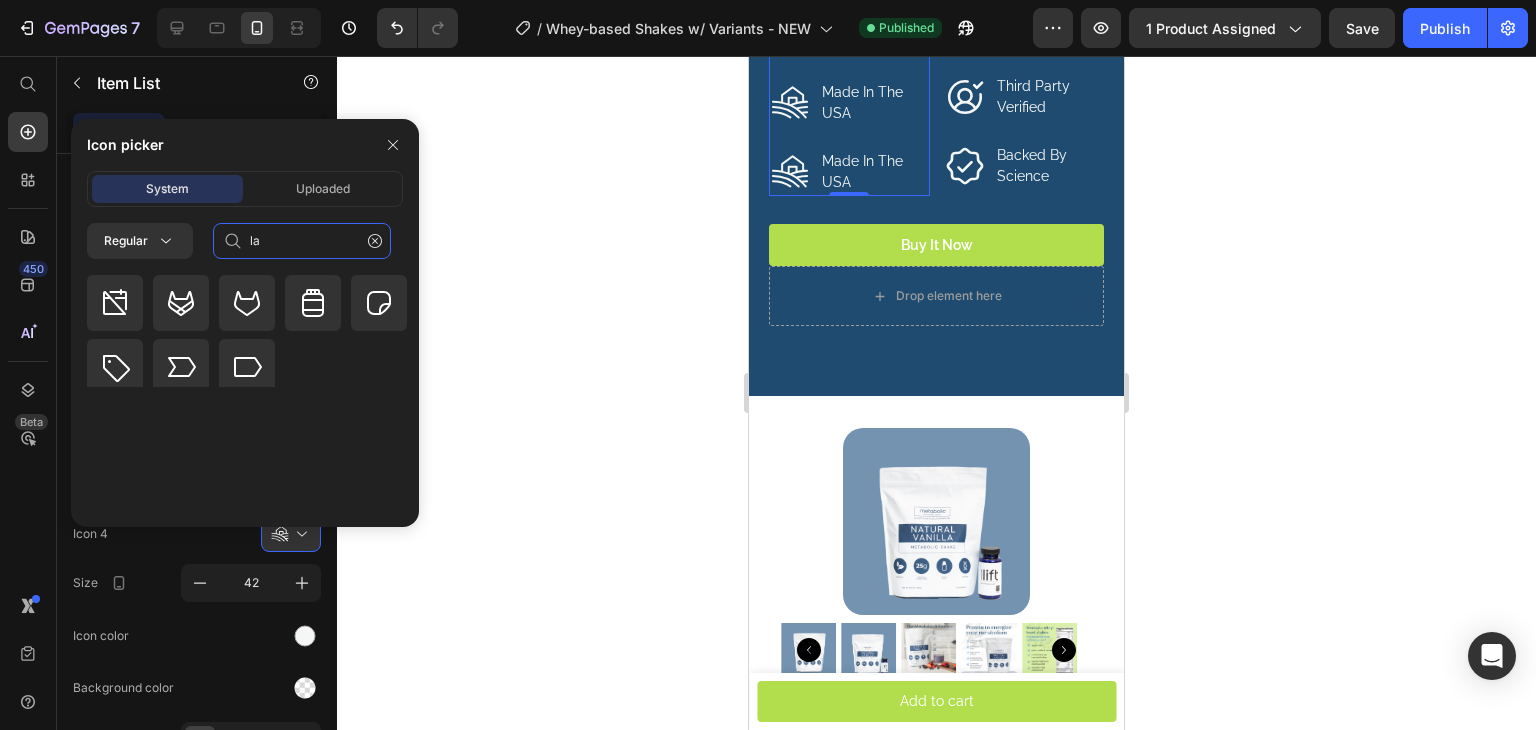 type on "l" 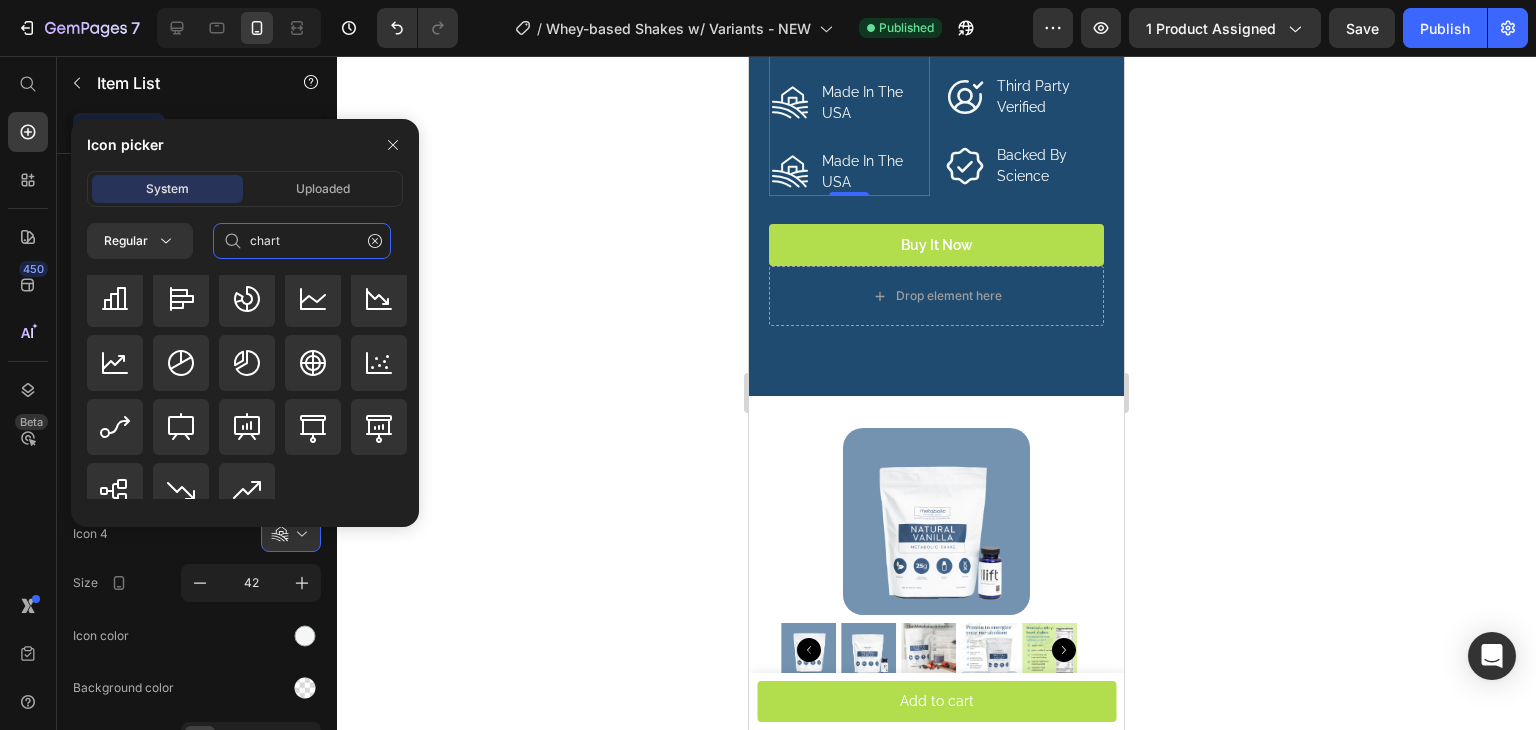 scroll, scrollTop: 0, scrollLeft: 0, axis: both 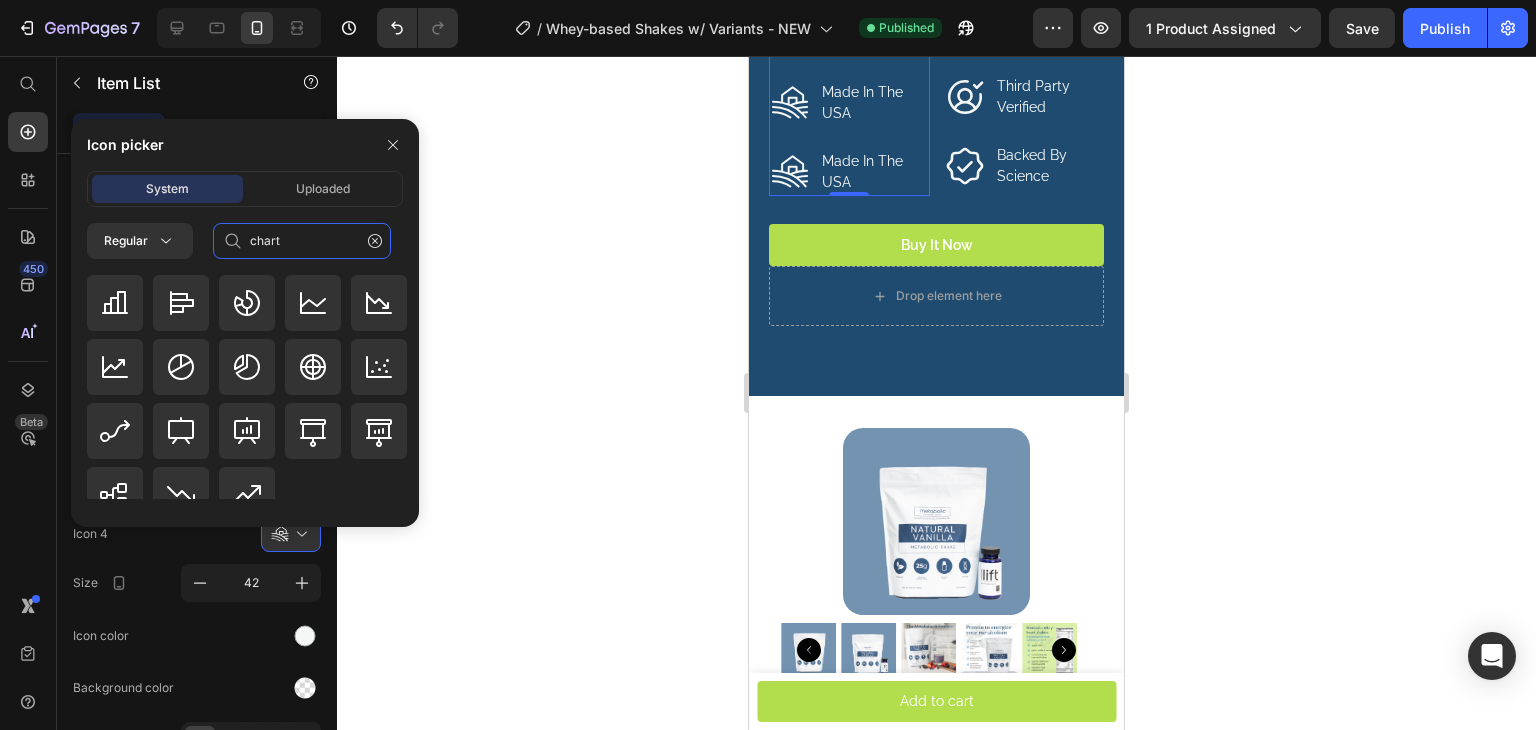 drag, startPoint x: 283, startPoint y: 240, endPoint x: 244, endPoint y: 245, distance: 39.319206 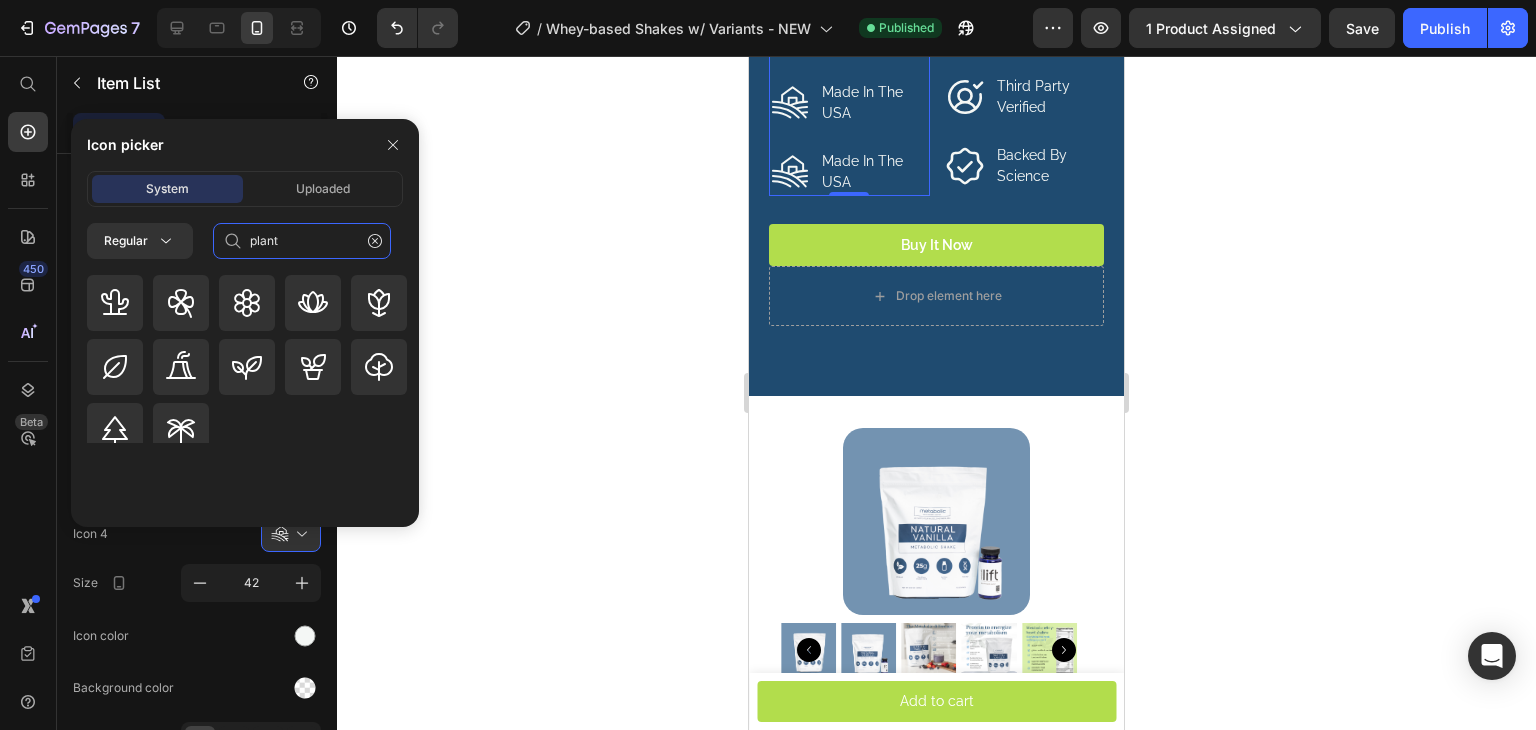 type on "plant" 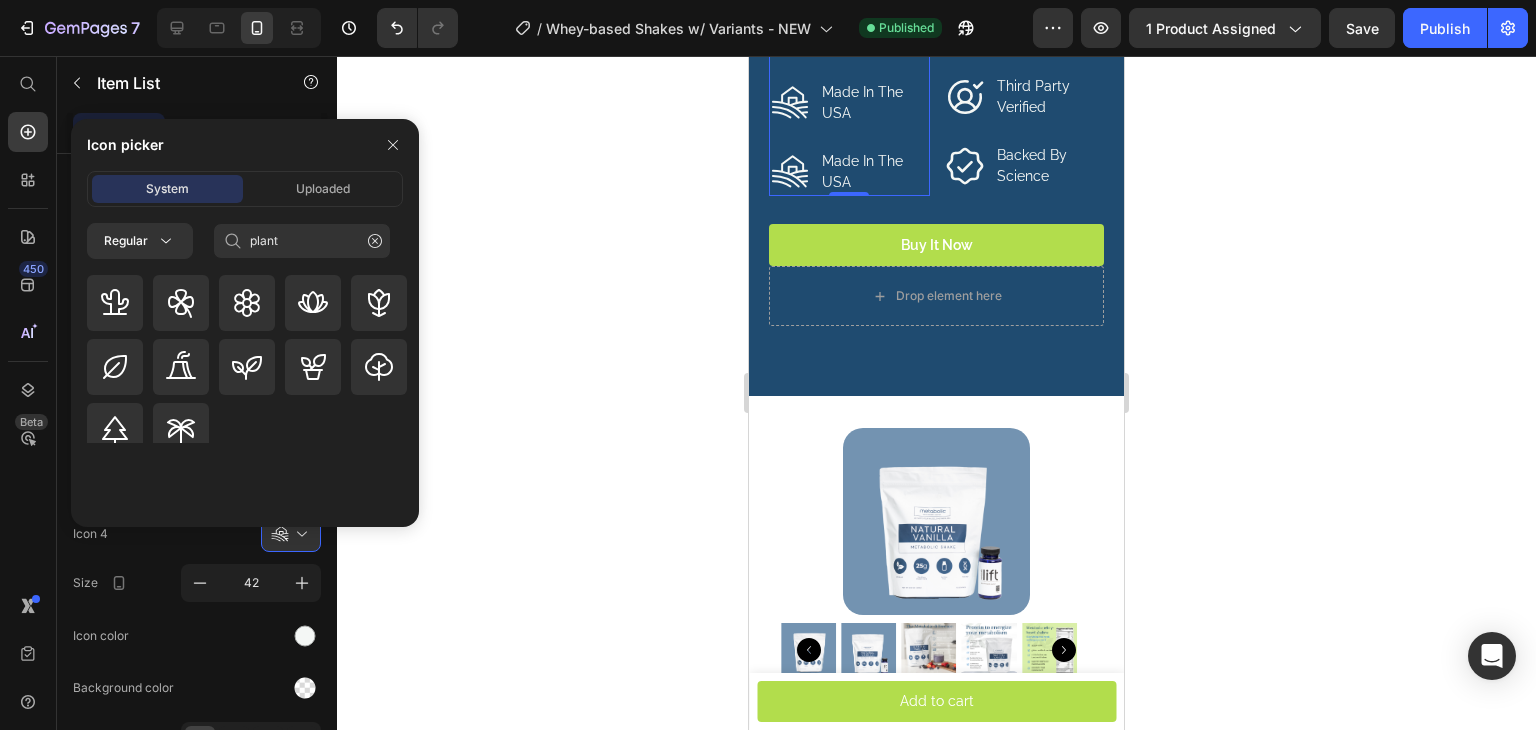 click on "Vegetarian" at bounding box center [874, 37] 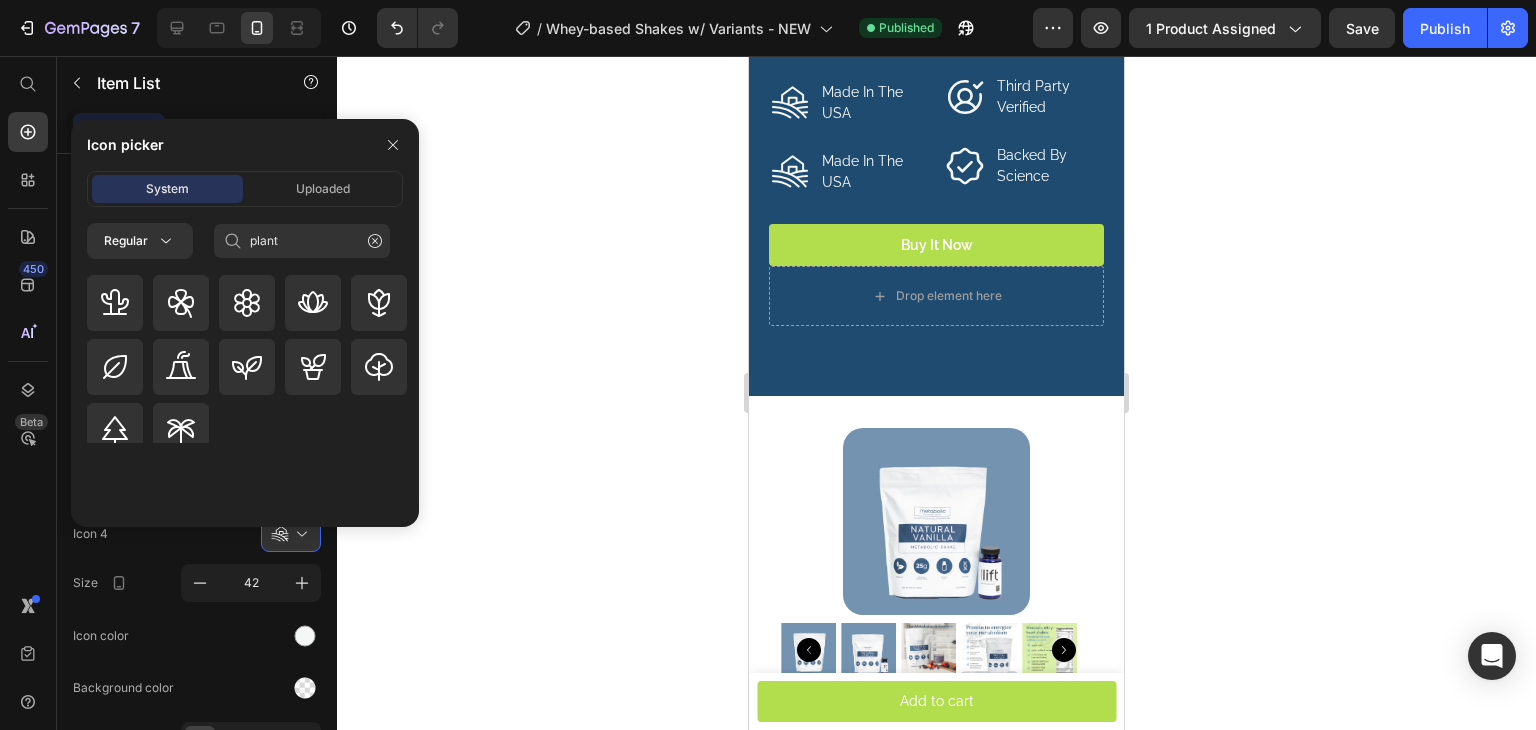 scroll, scrollTop: 4397, scrollLeft: 0, axis: vertical 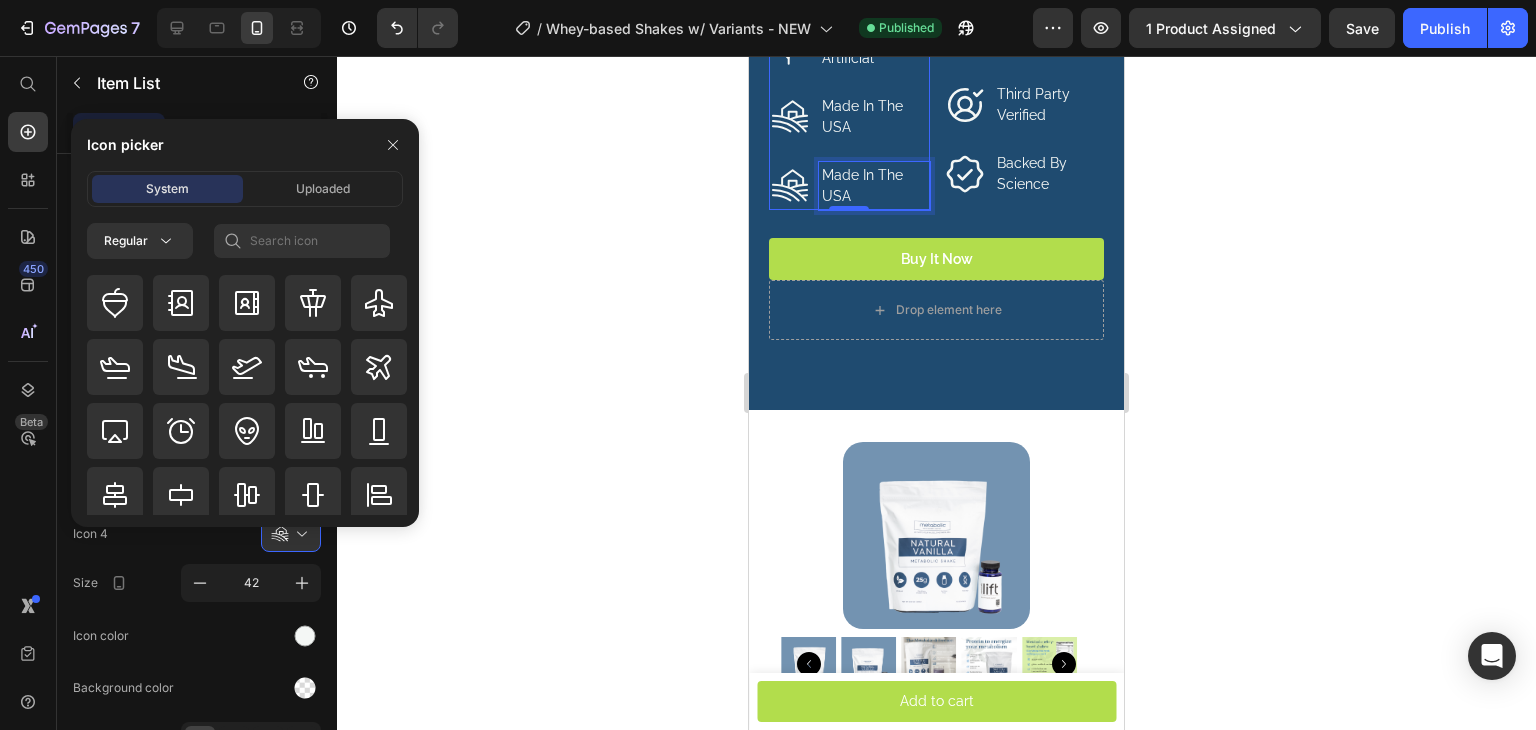 click on "Made In The USA" at bounding box center [874, 186] 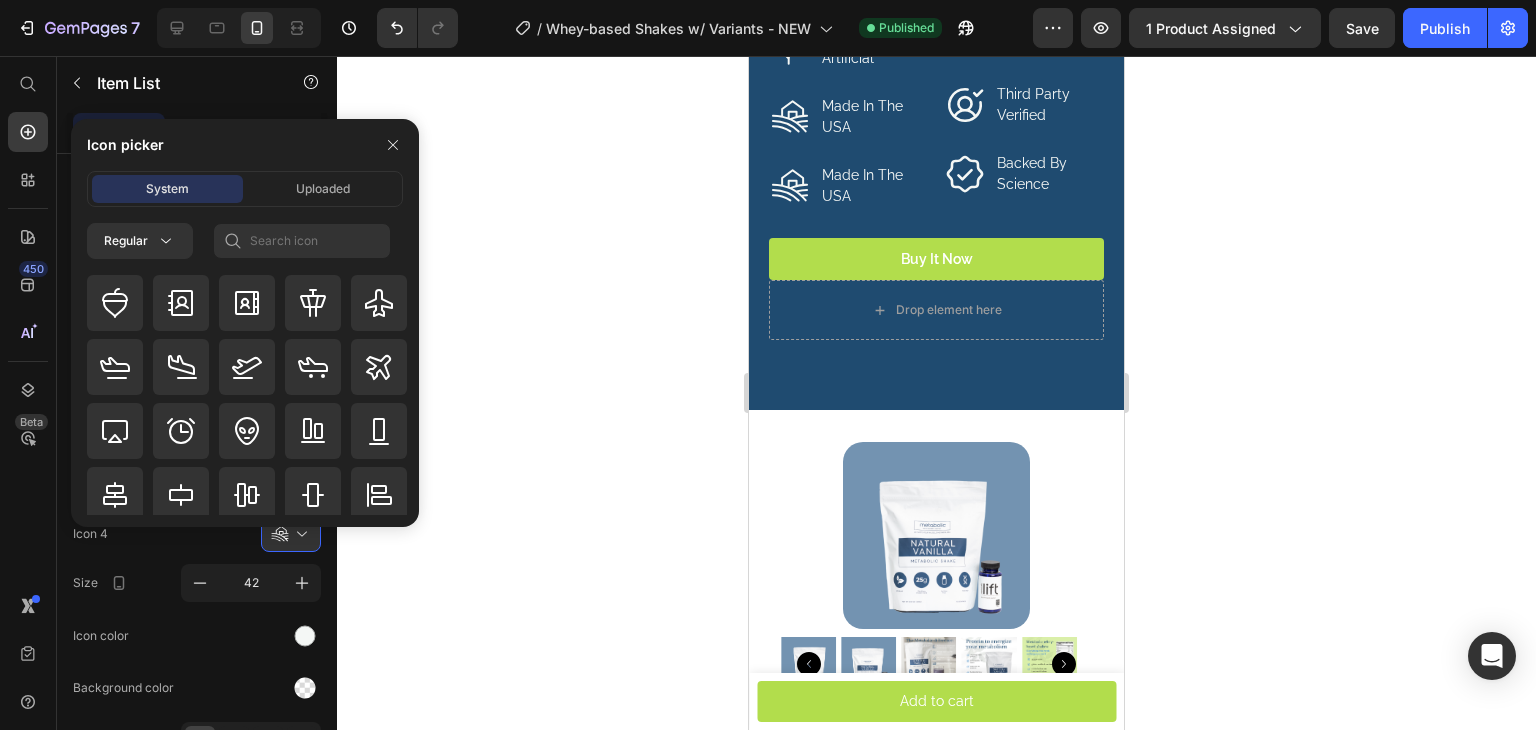 click 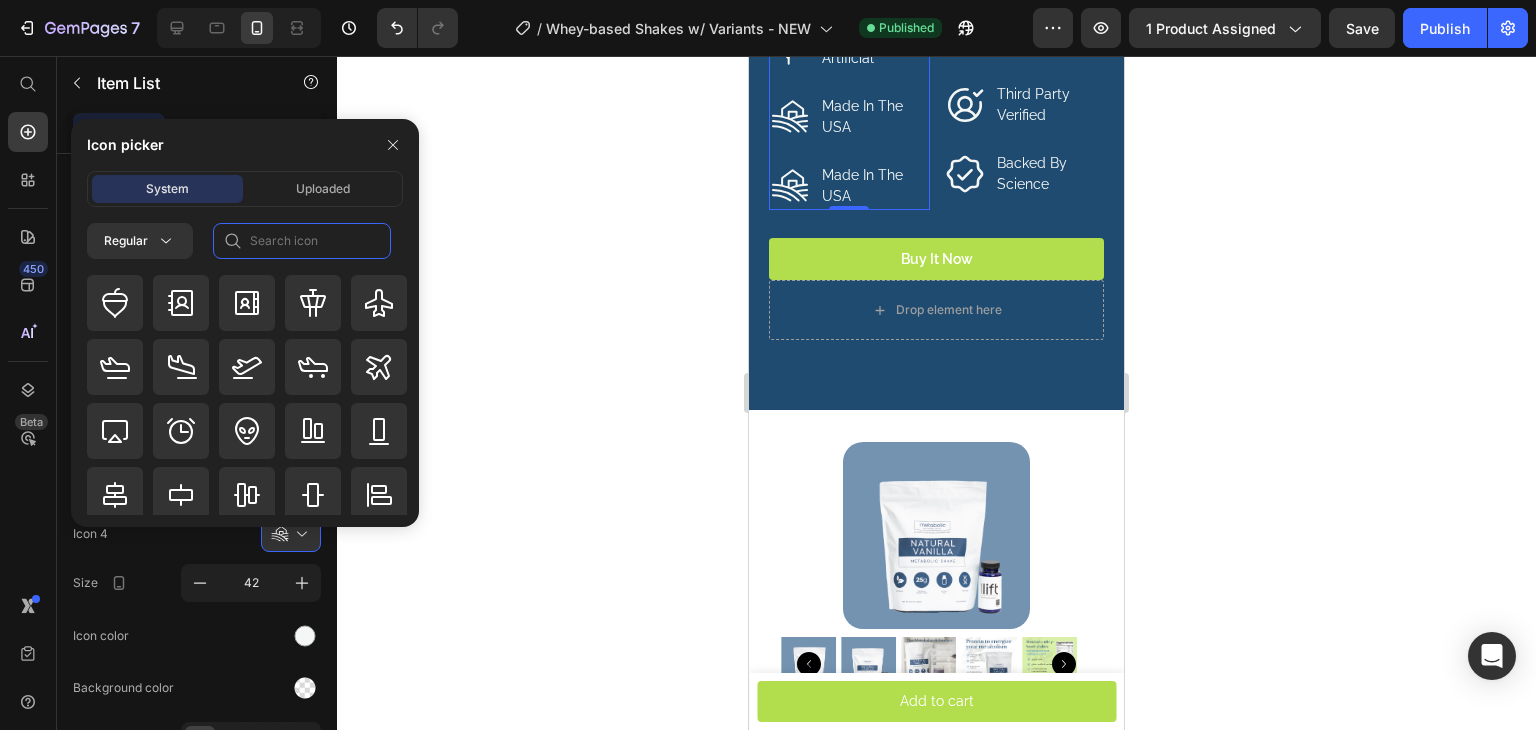 click 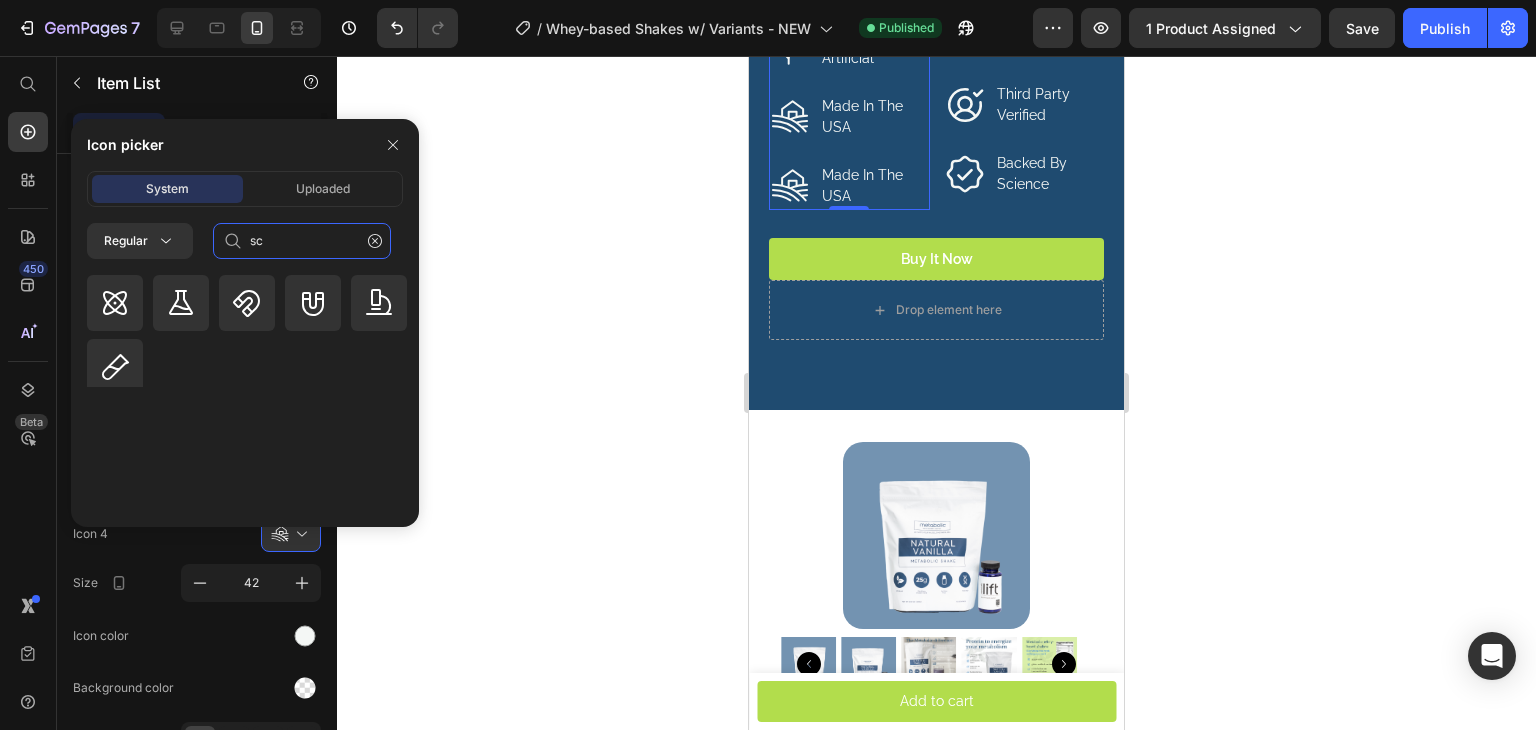 type on "s" 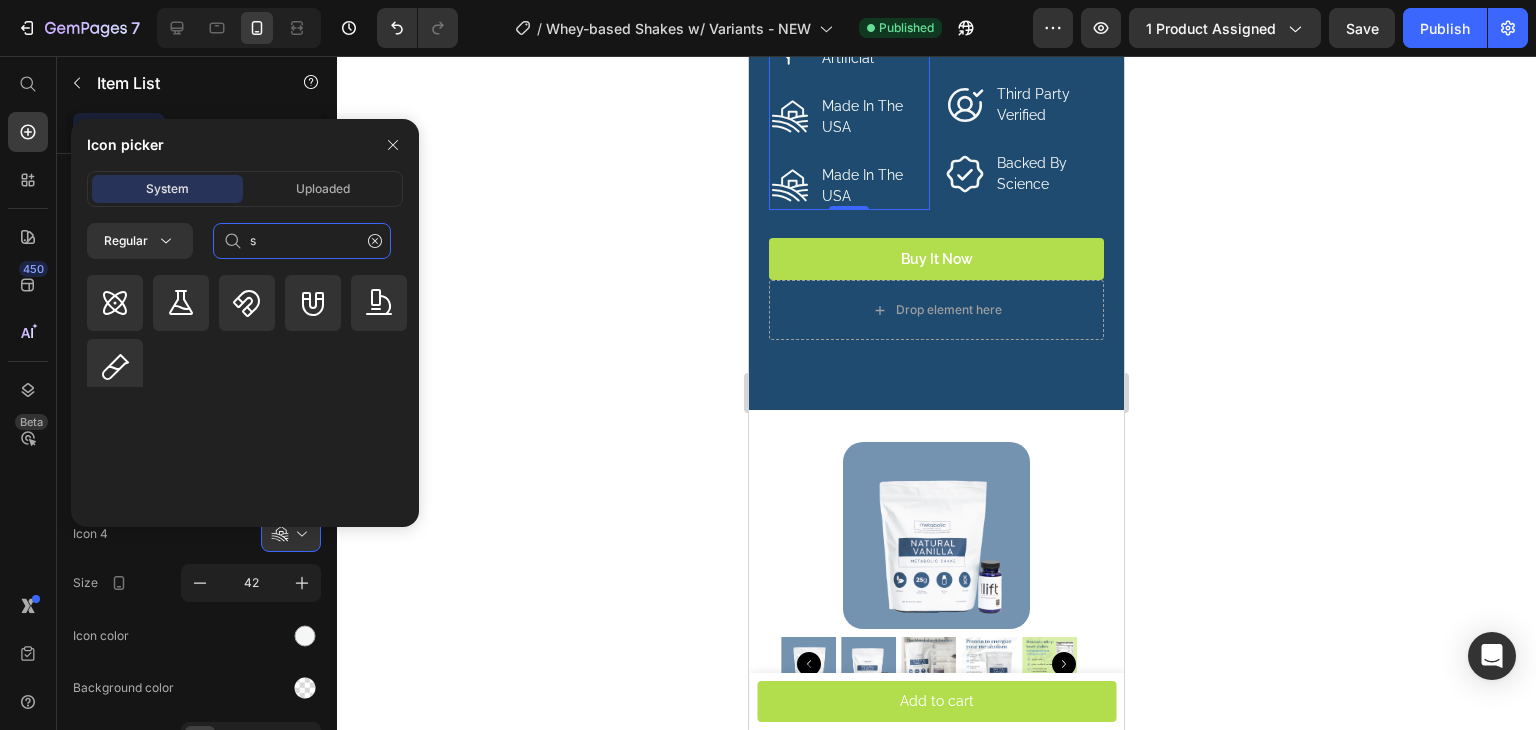 type 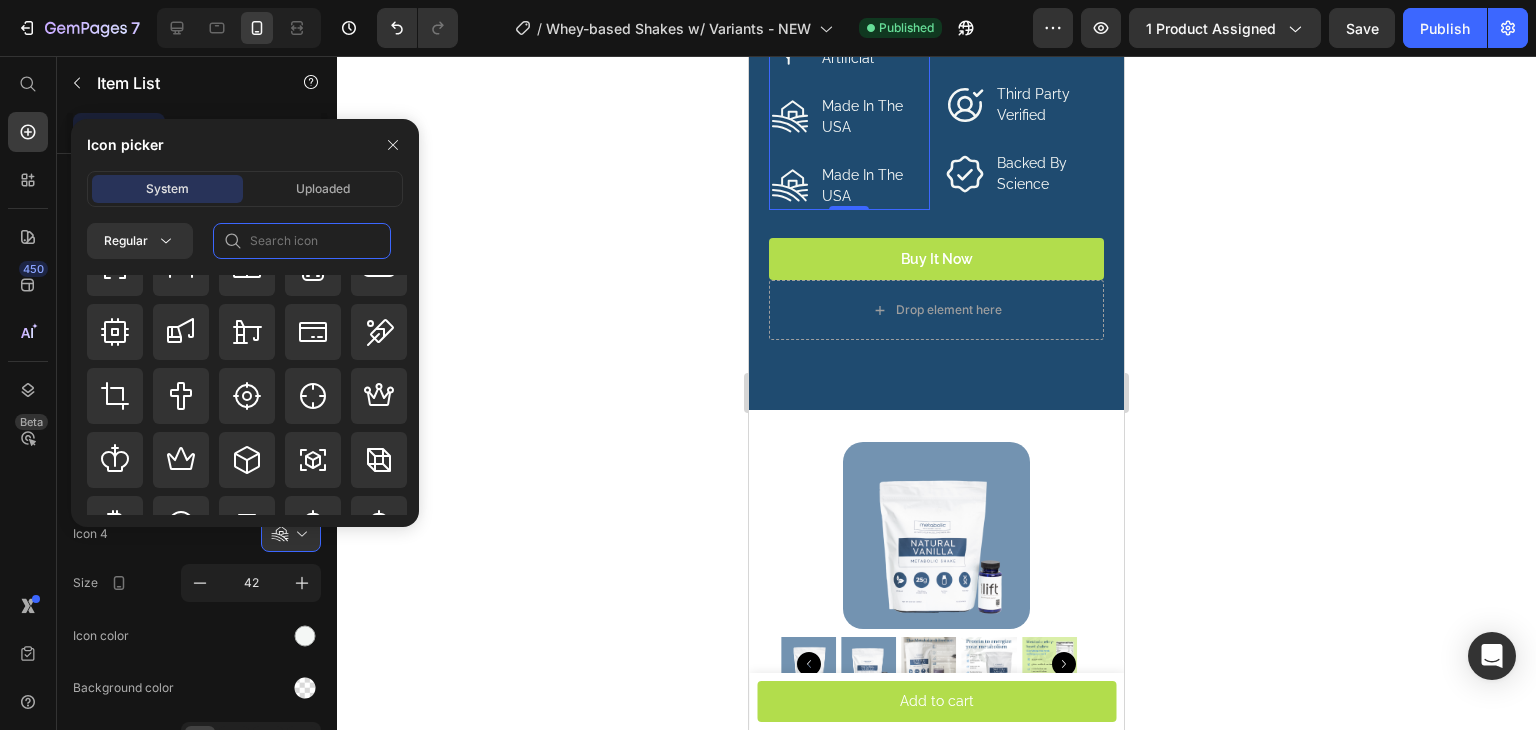scroll, scrollTop: 4900, scrollLeft: 0, axis: vertical 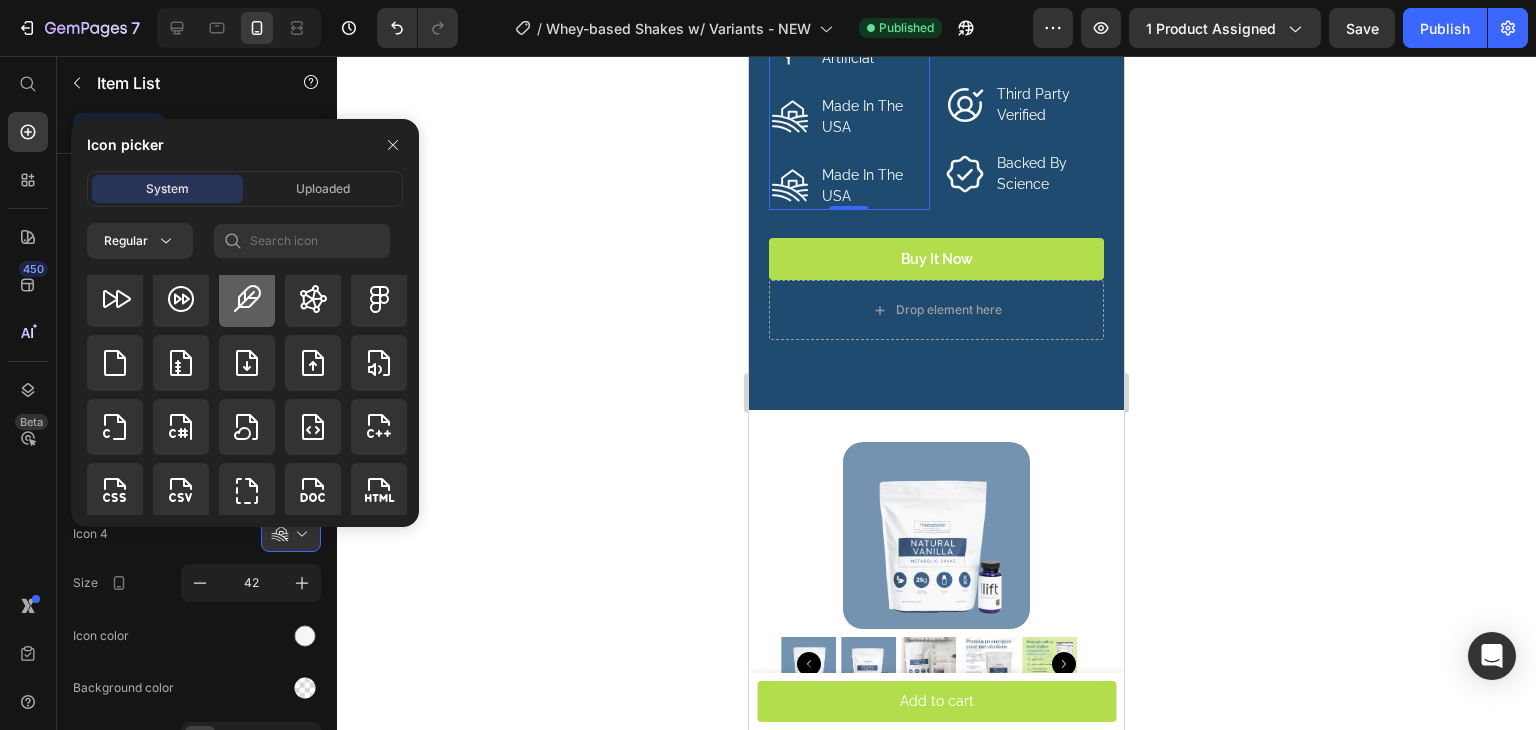 click 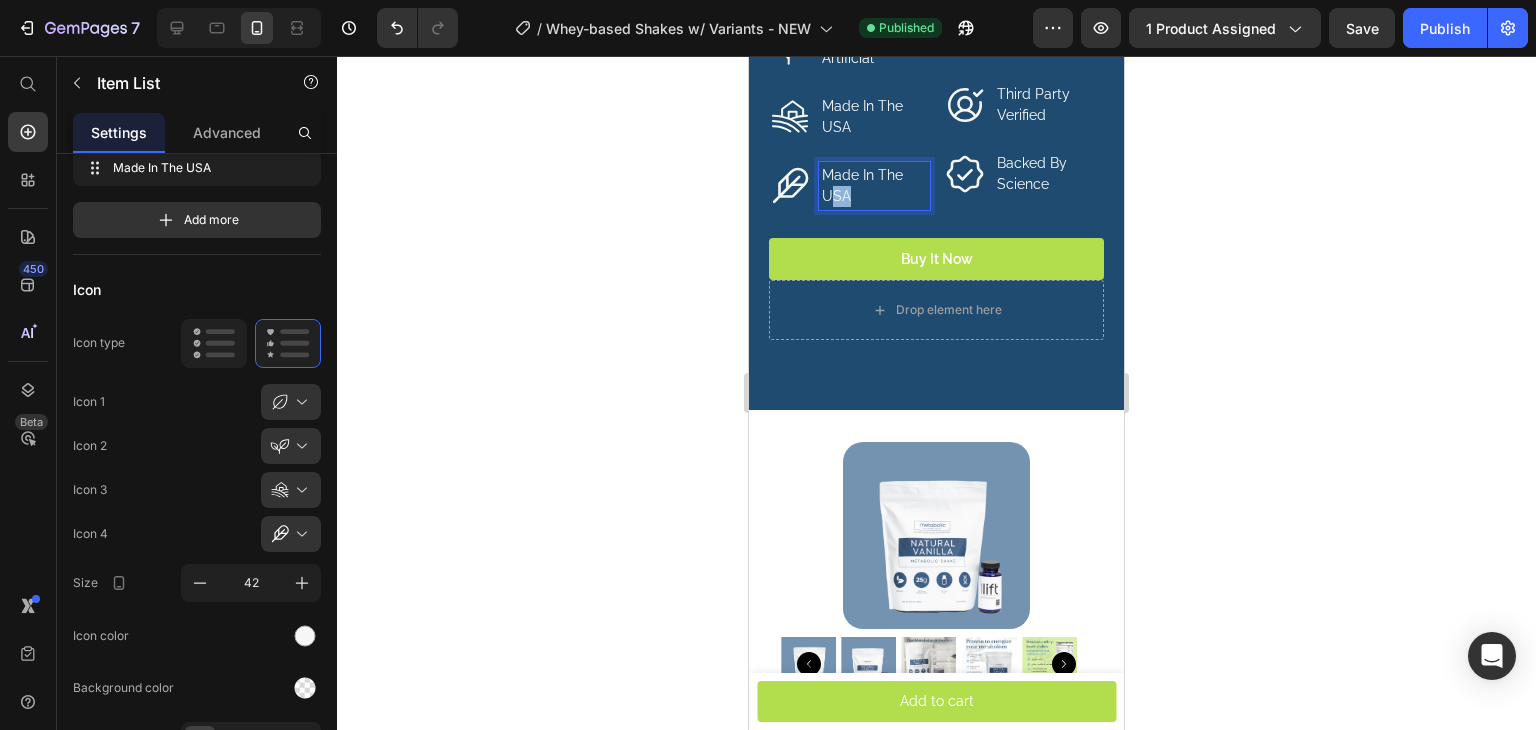 drag, startPoint x: 858, startPoint y: 494, endPoint x: 836, endPoint y: 487, distance: 23.086792 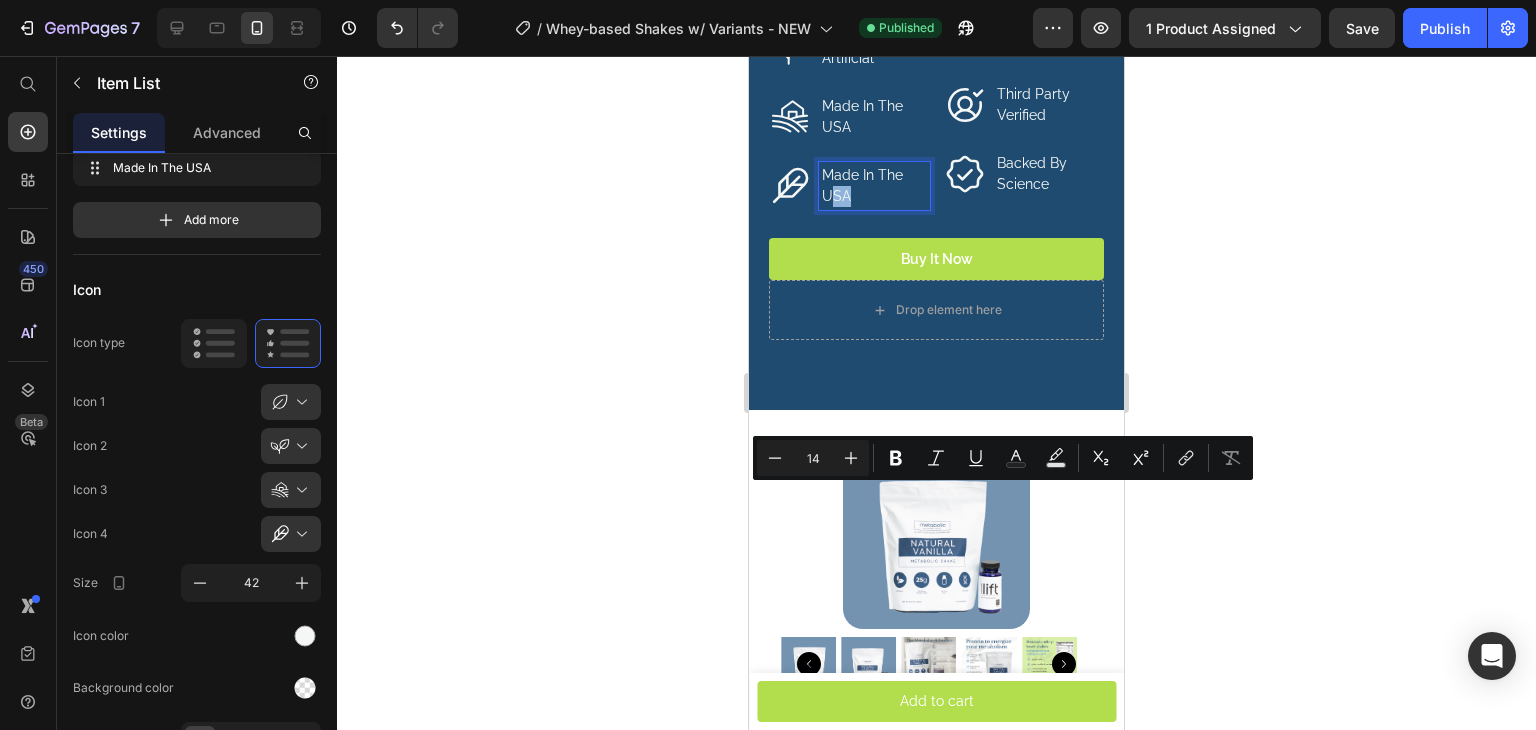 click on "Made In The USA" at bounding box center (874, 186) 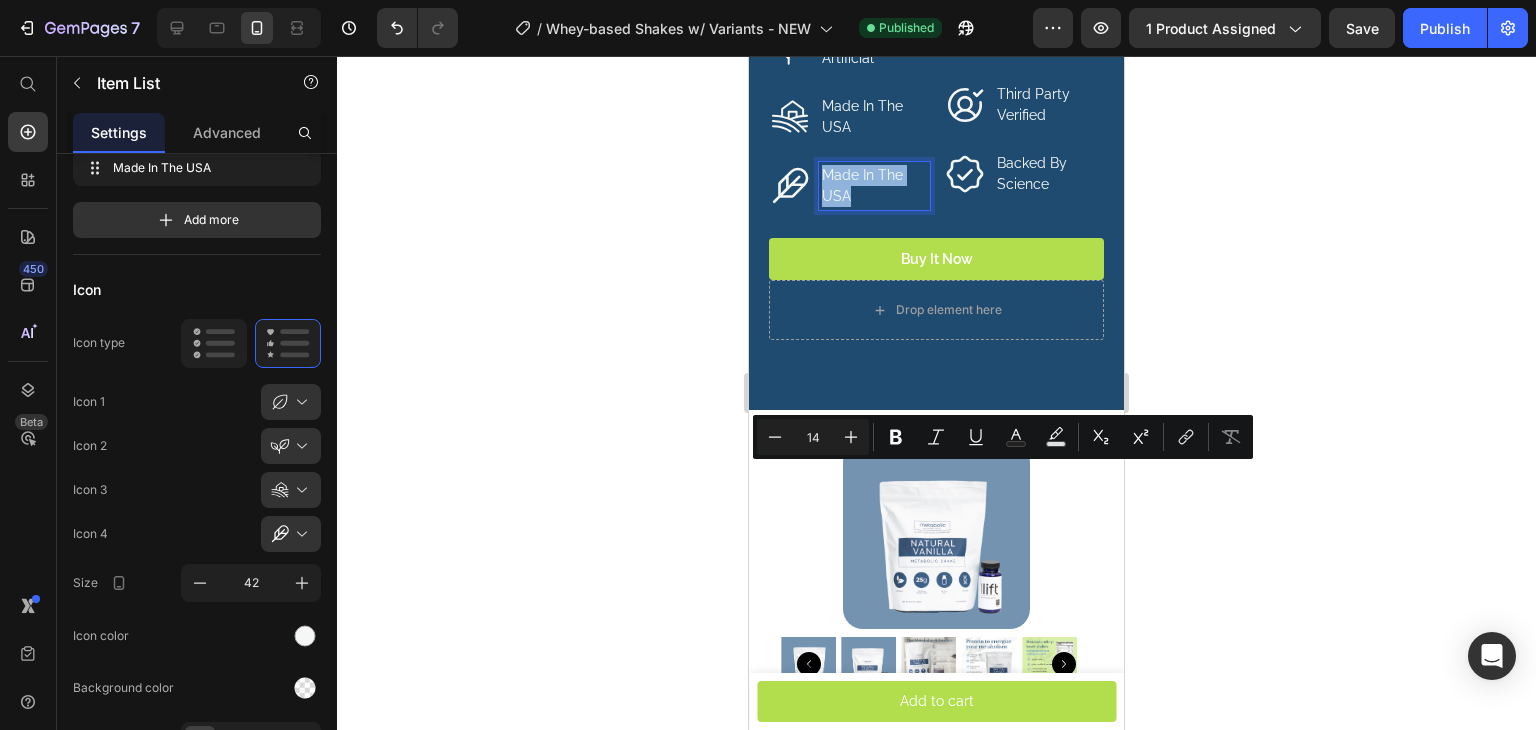 drag, startPoint x: 860, startPoint y: 492, endPoint x: 828, endPoint y: 473, distance: 37.215588 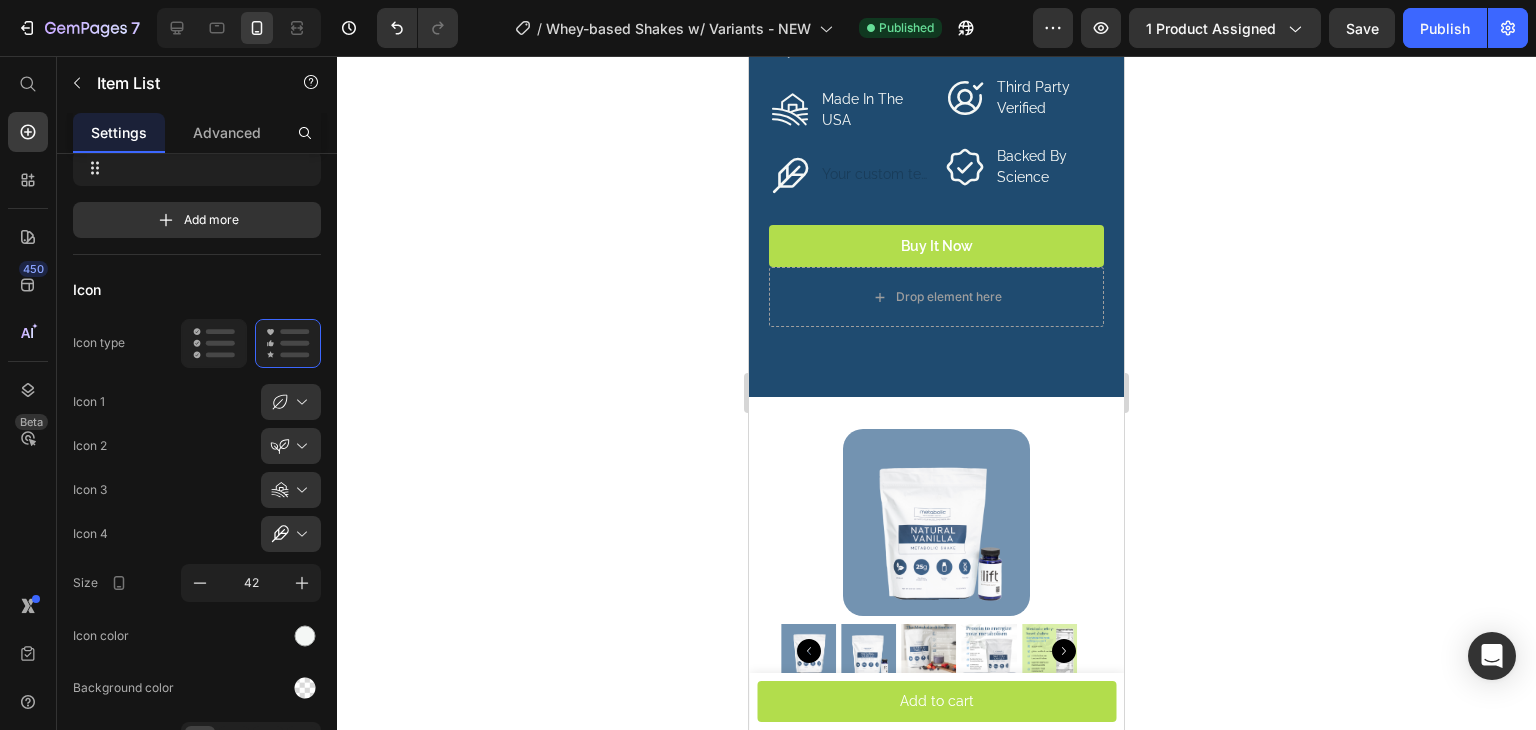 scroll, scrollTop: 4393, scrollLeft: 0, axis: vertical 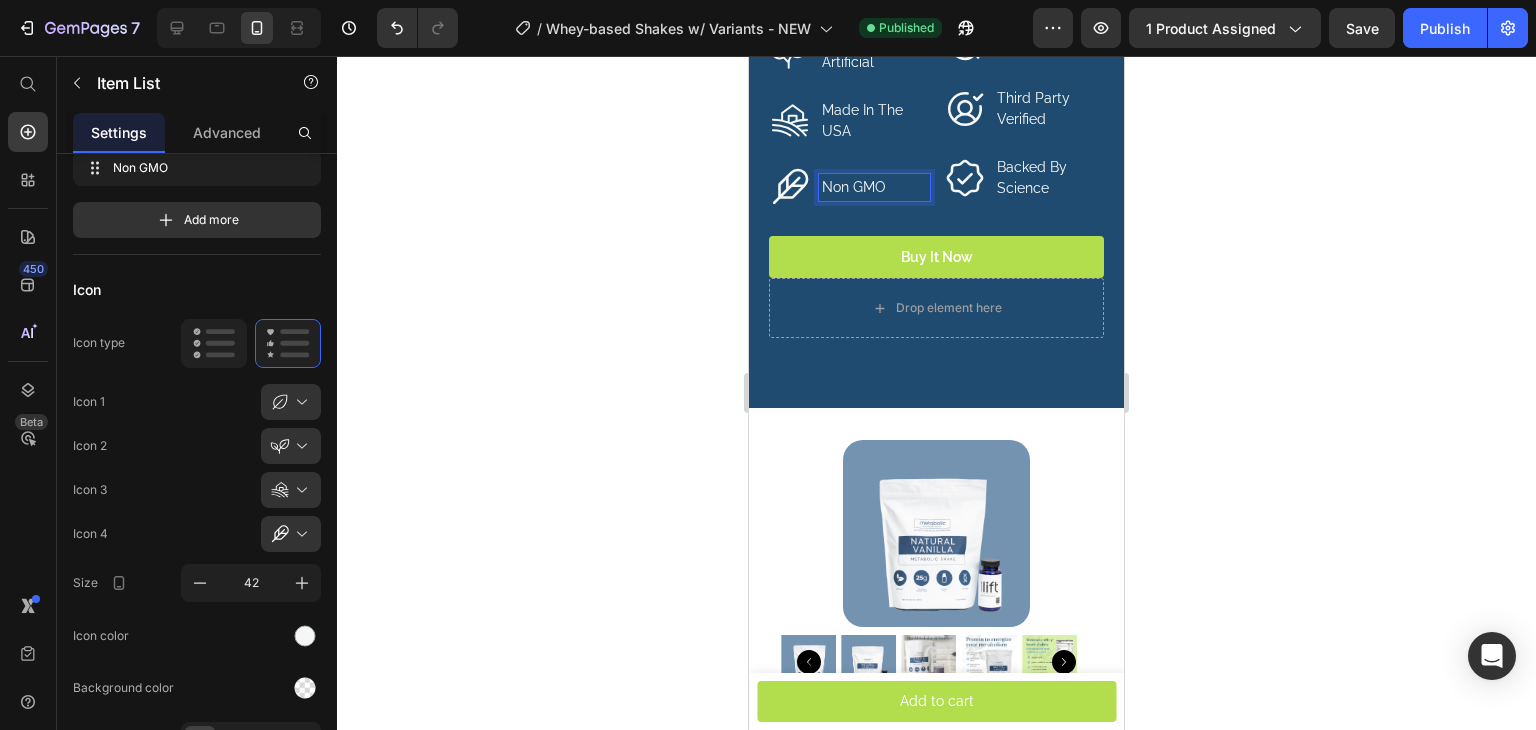 click on "Non GMO" at bounding box center [874, 187] 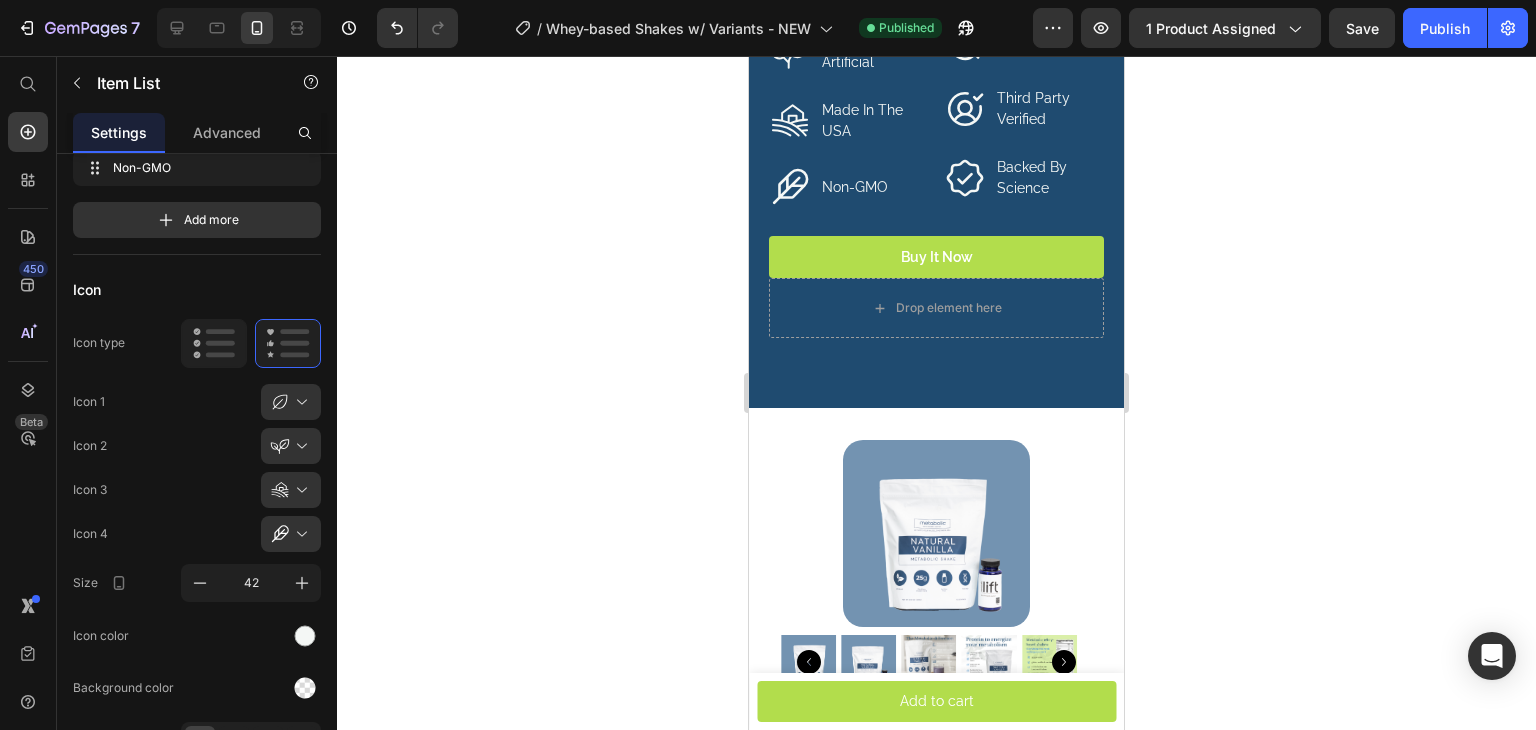 click 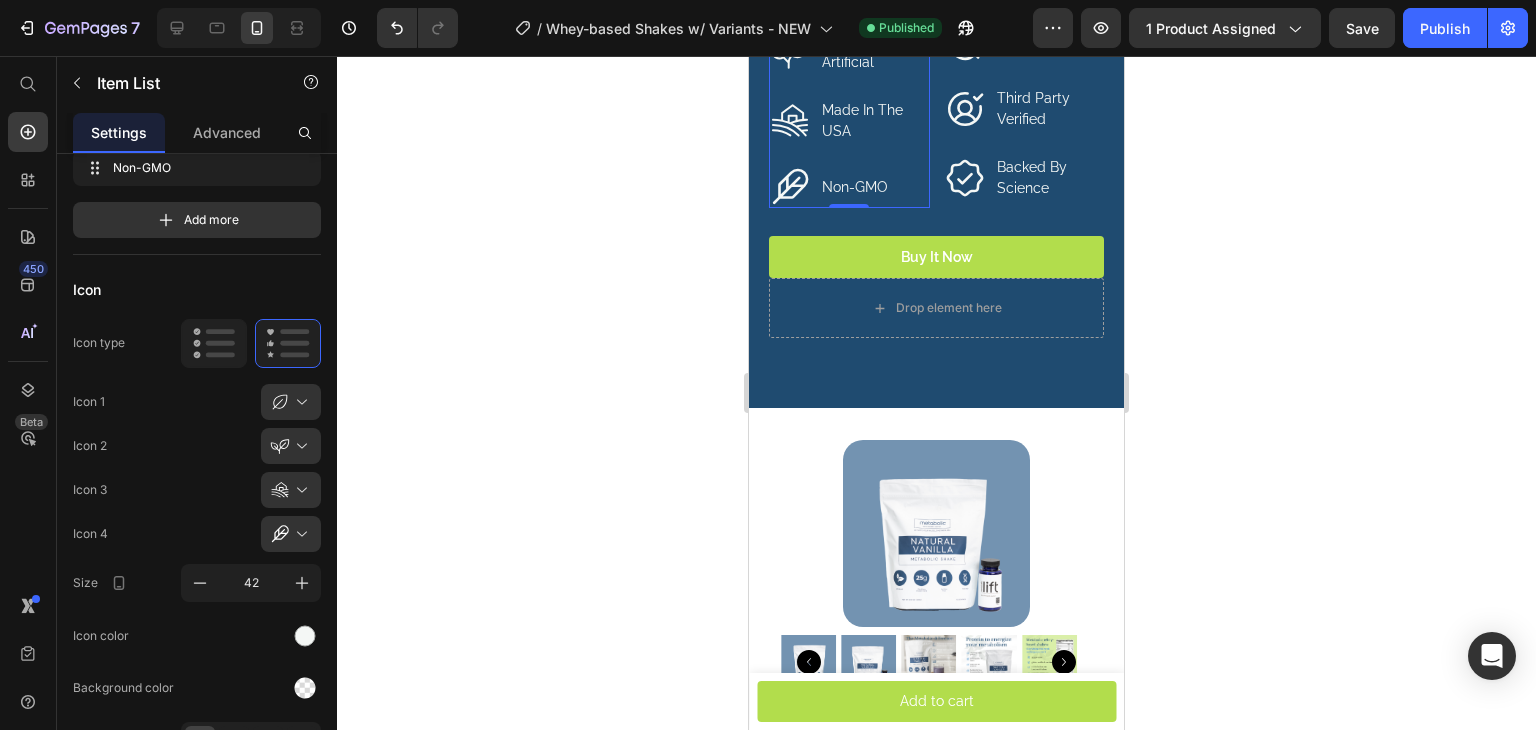 click 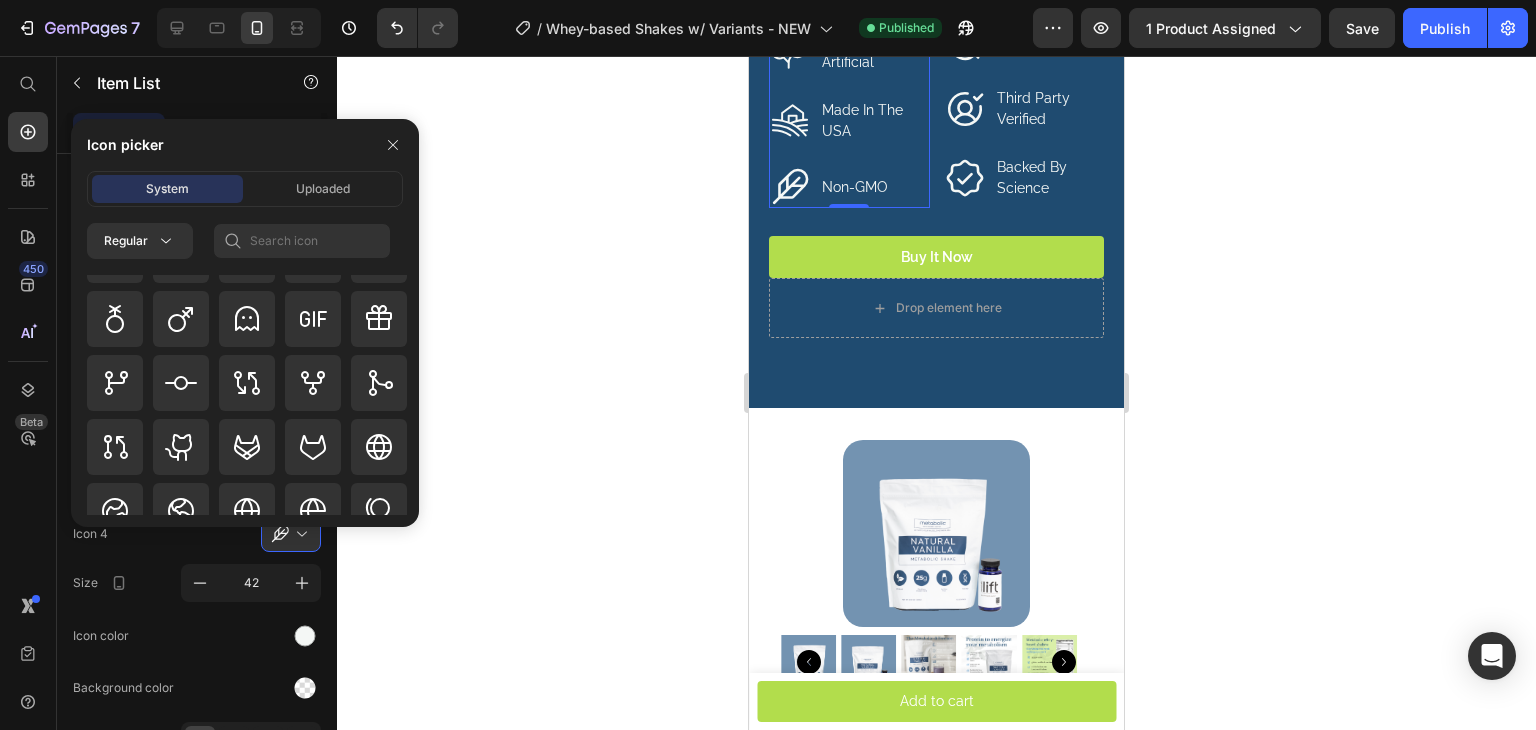 scroll, scrollTop: 7600, scrollLeft: 0, axis: vertical 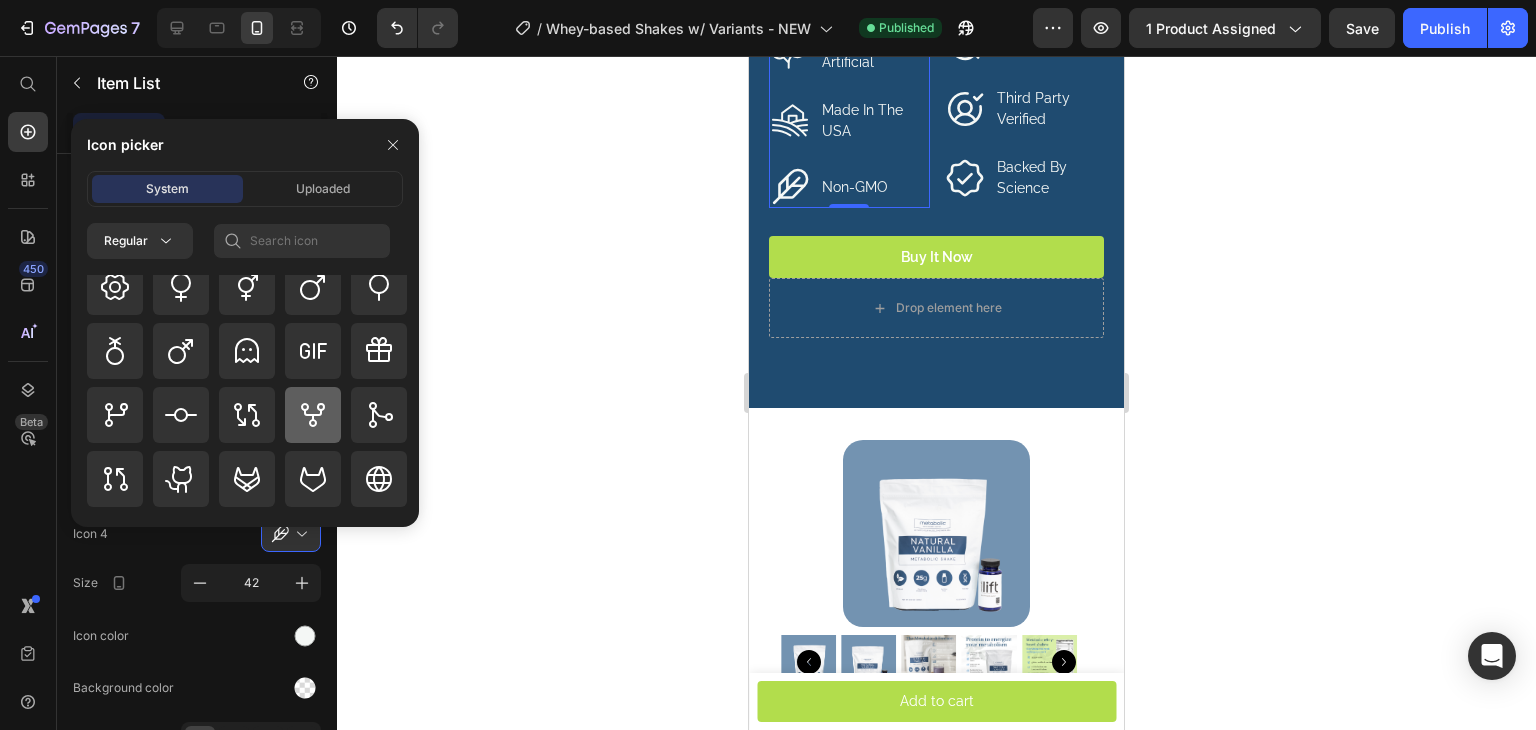 click 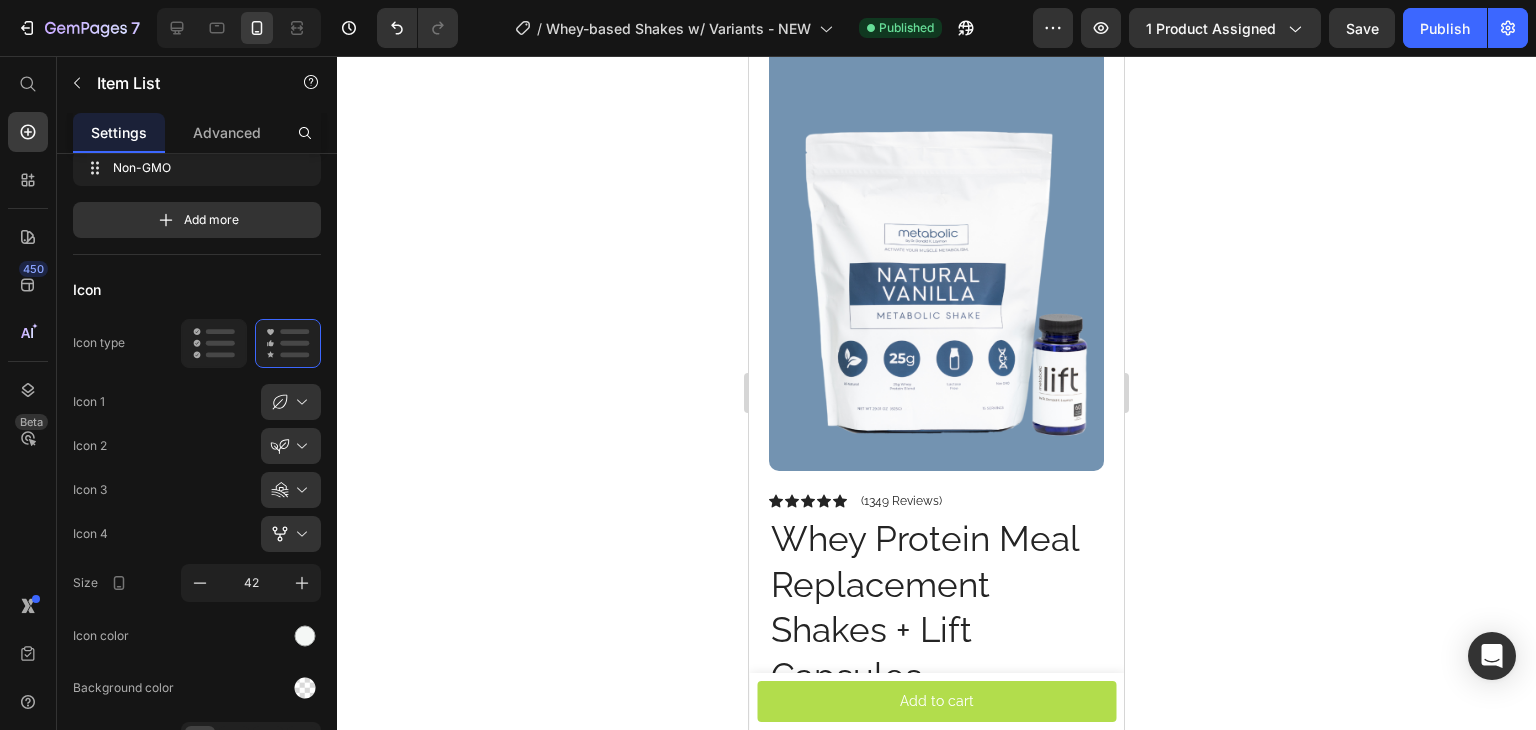 scroll, scrollTop: 0, scrollLeft: 0, axis: both 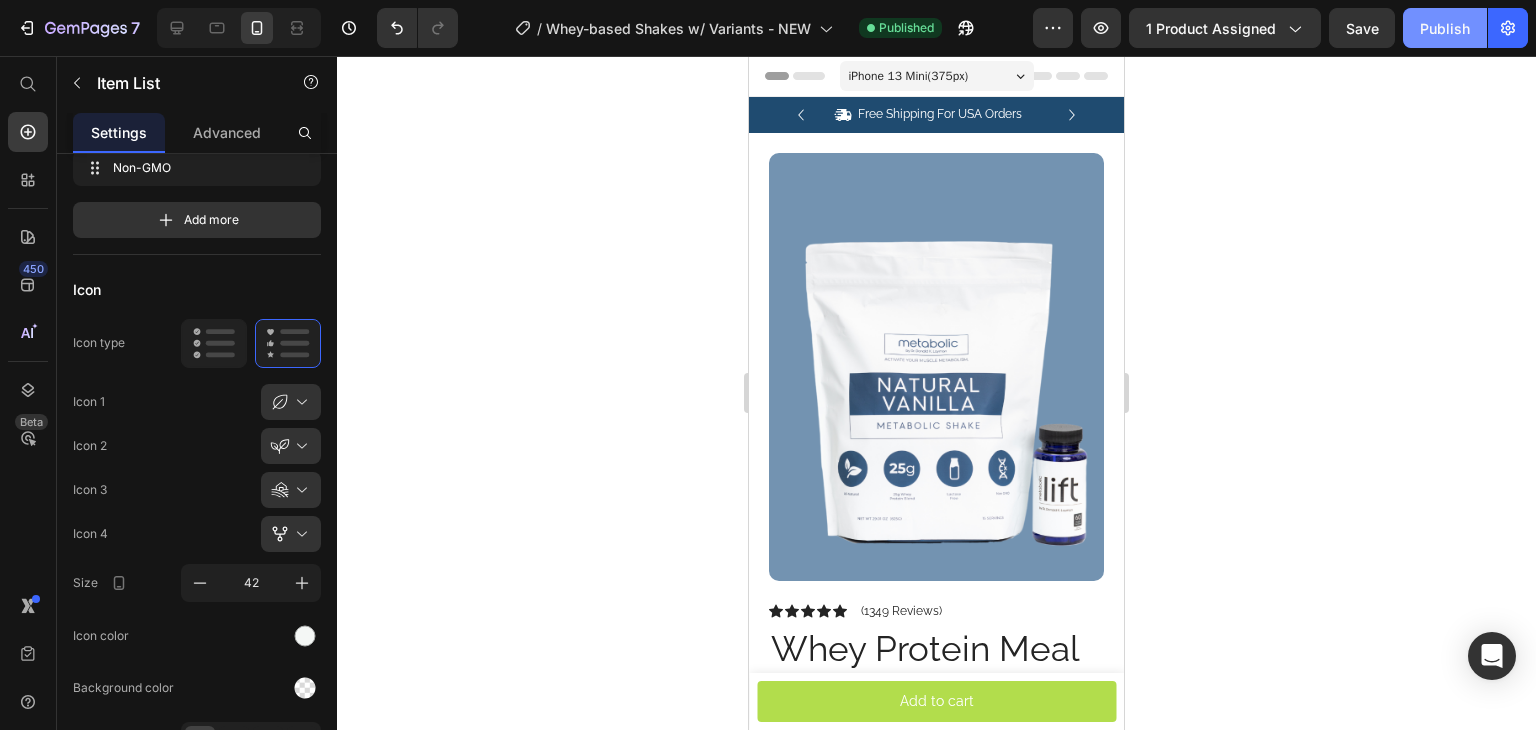 click on "Publish" at bounding box center (1445, 28) 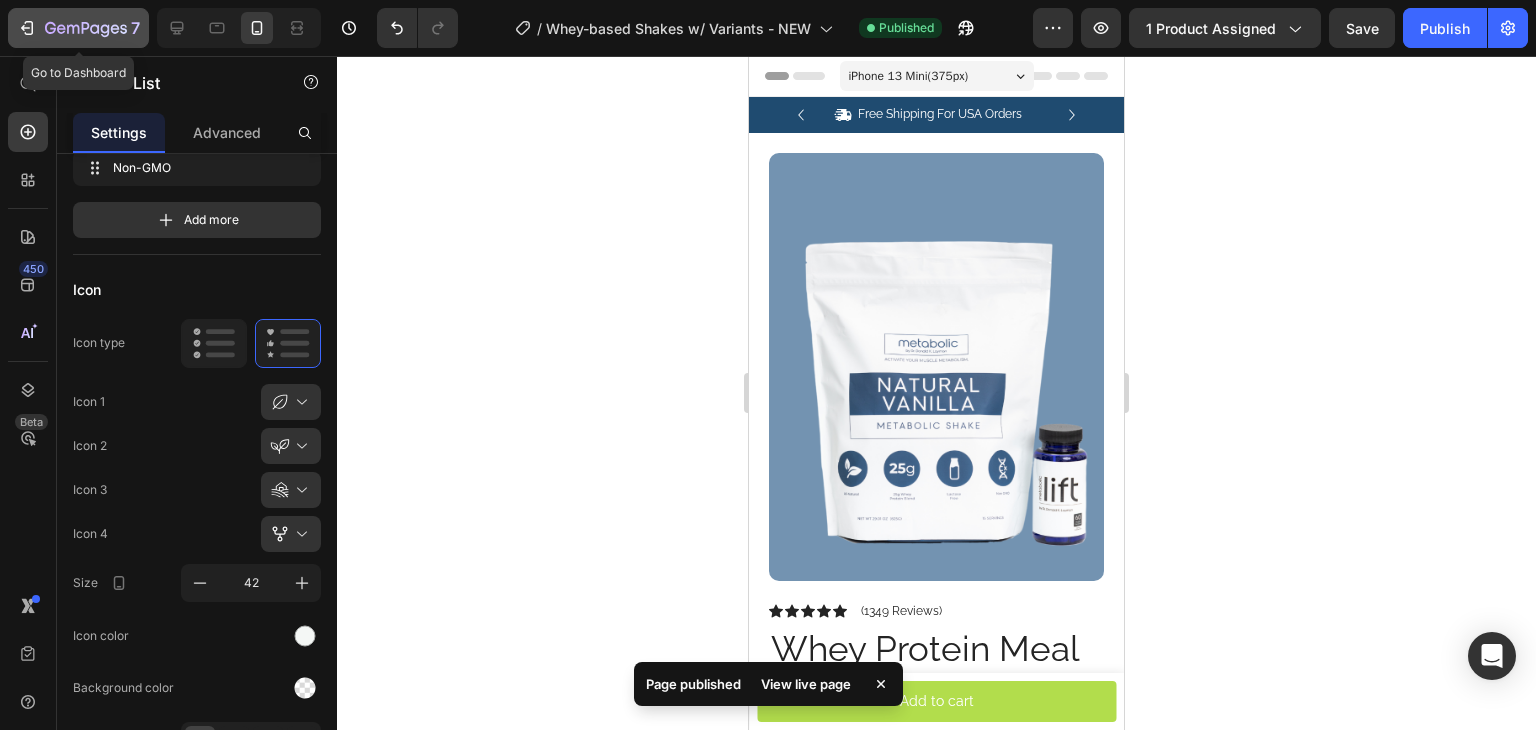 click 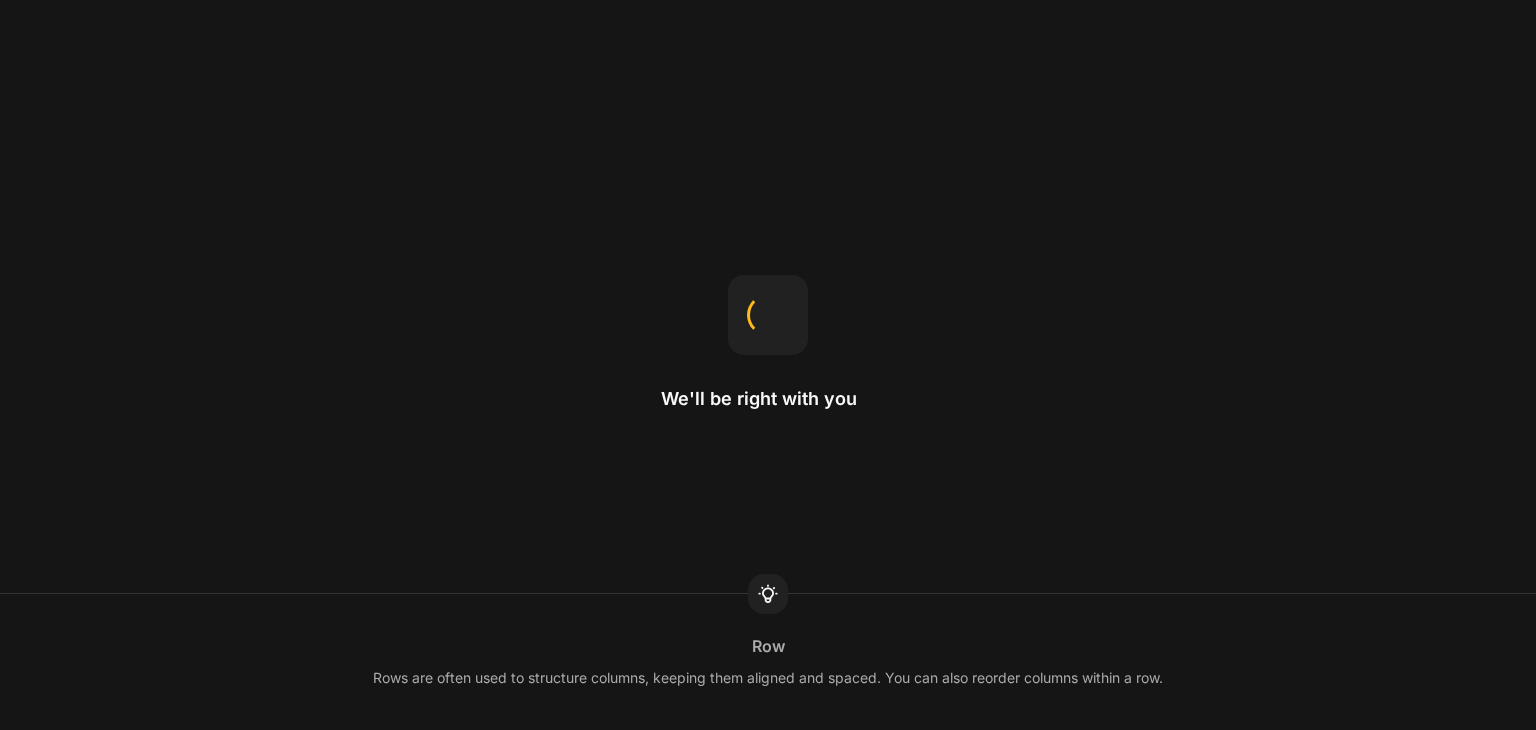 scroll, scrollTop: 0, scrollLeft: 0, axis: both 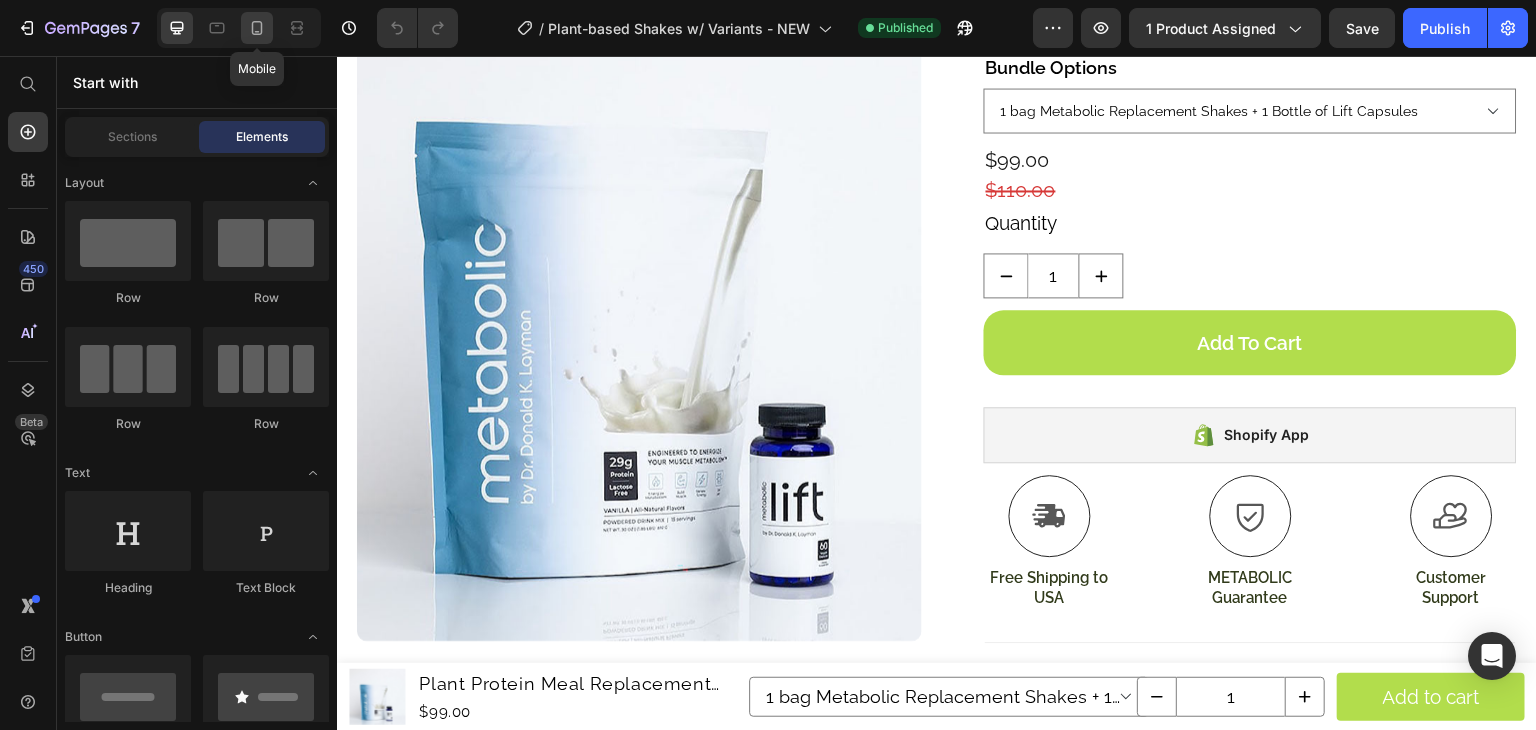 click 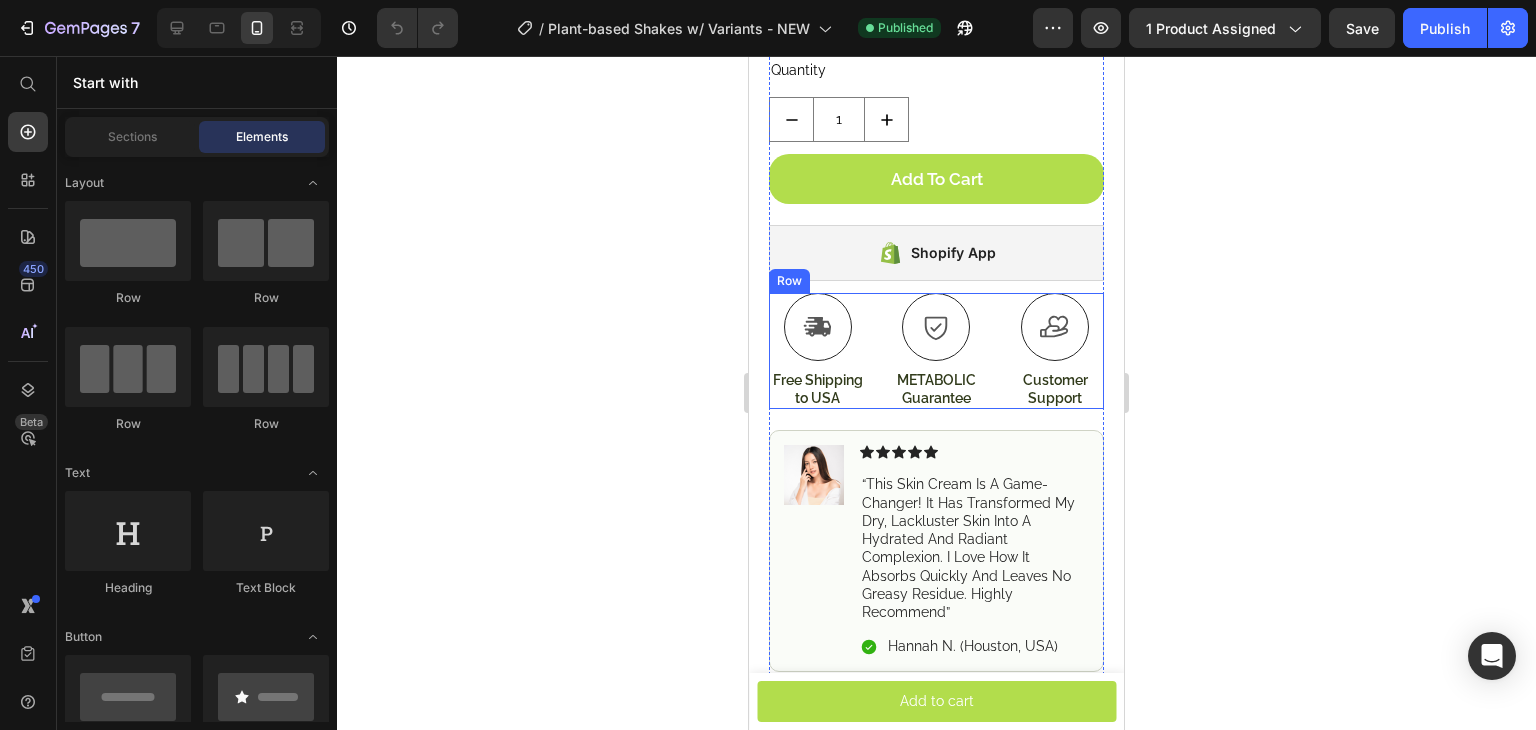 scroll, scrollTop: 1152, scrollLeft: 0, axis: vertical 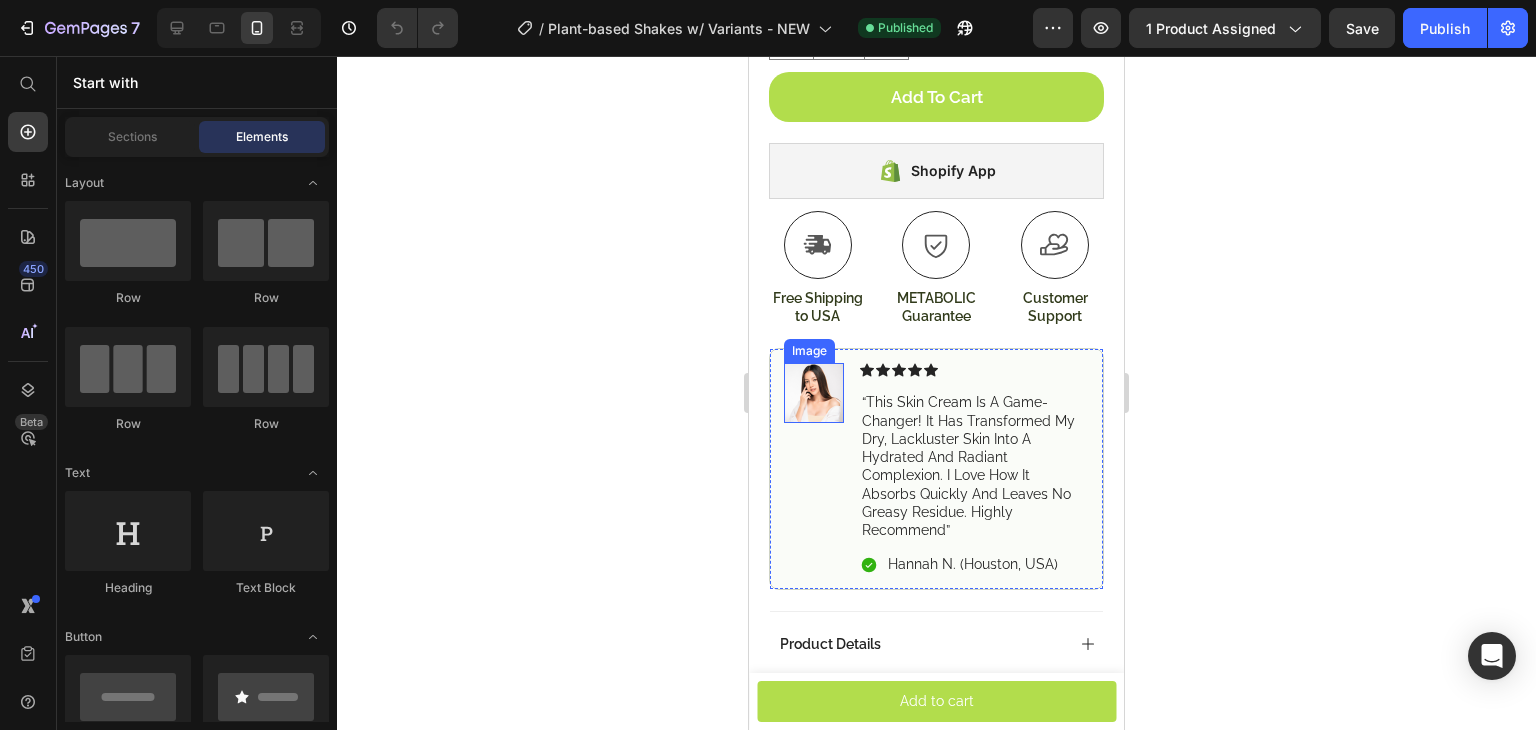 click at bounding box center [814, 393] 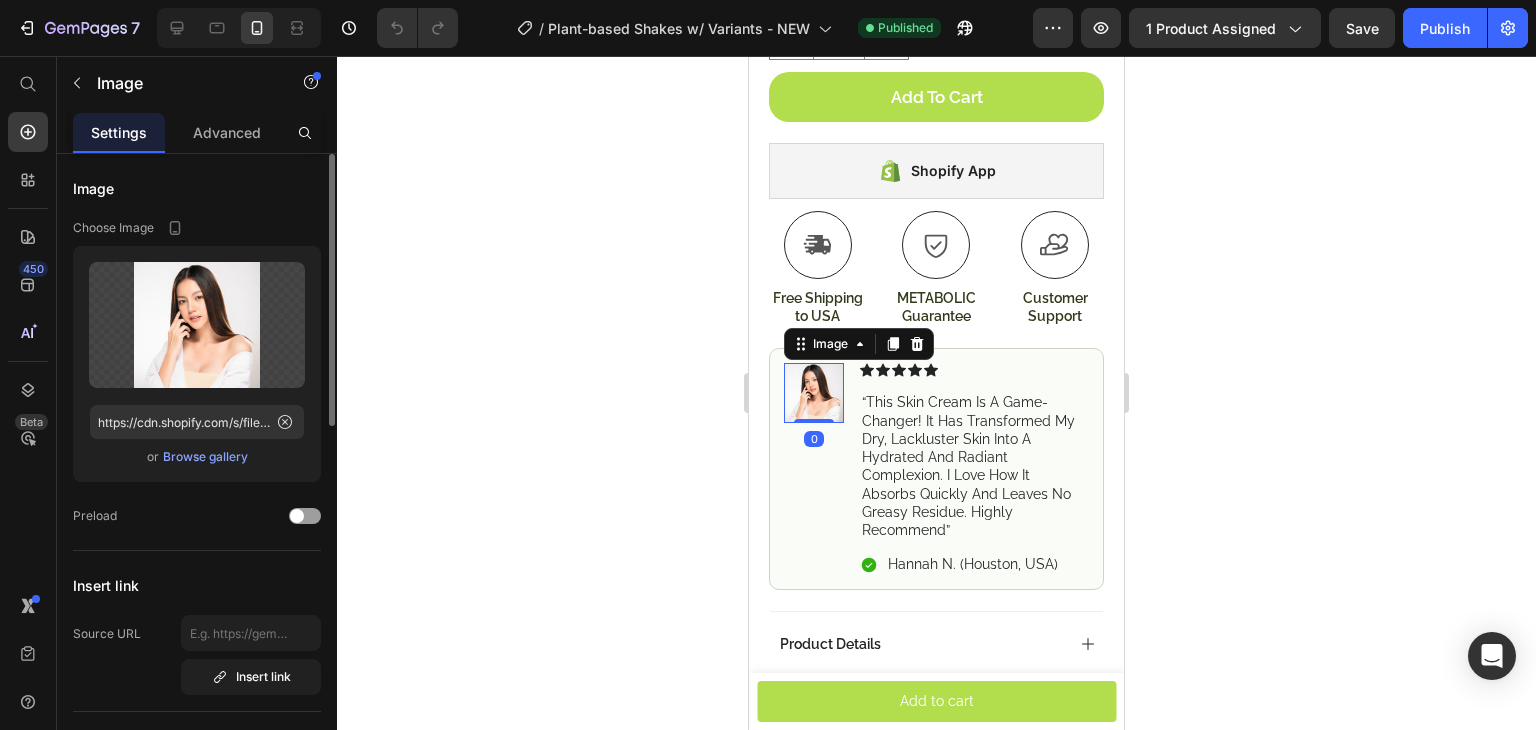 click on "Browse gallery" at bounding box center (205, 457) 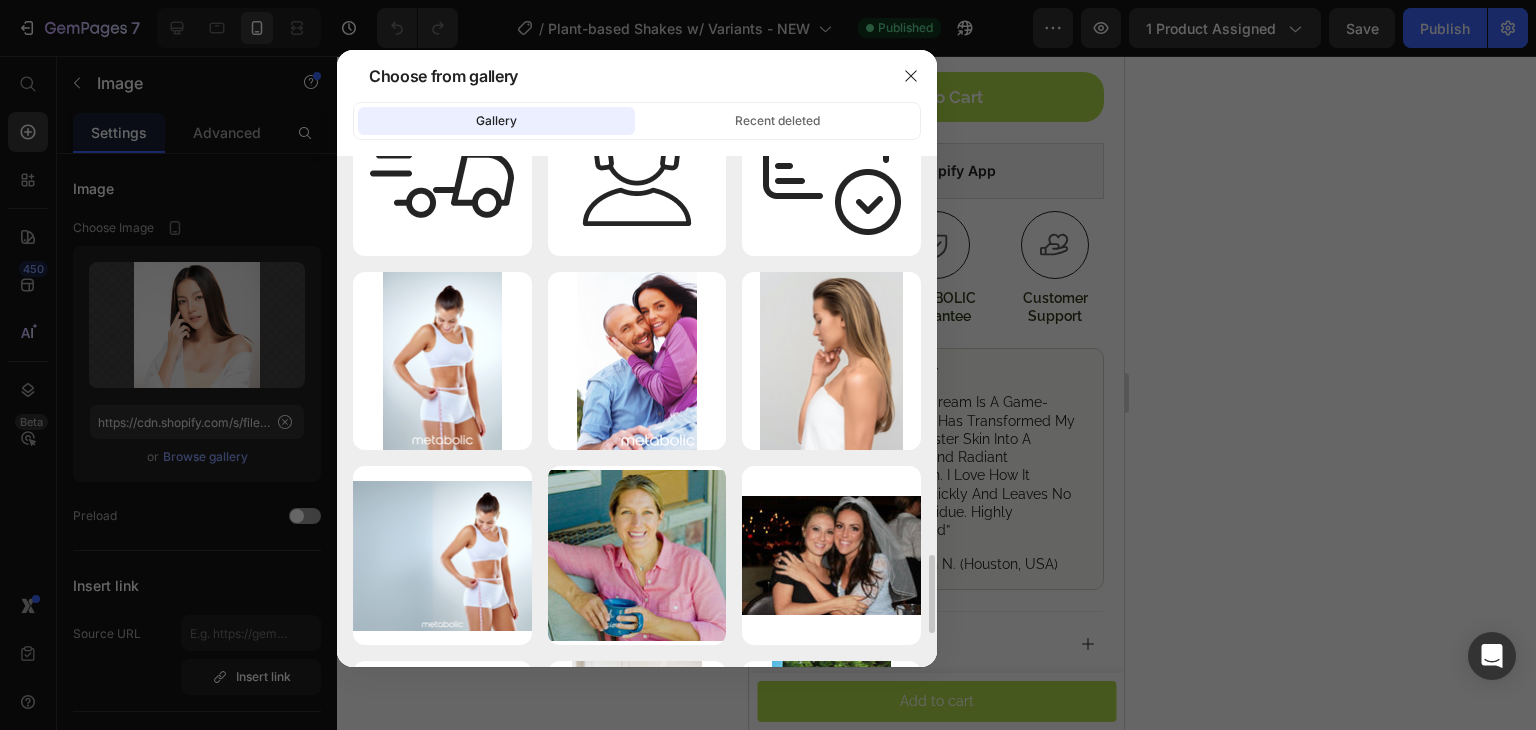 scroll, scrollTop: 1947, scrollLeft: 0, axis: vertical 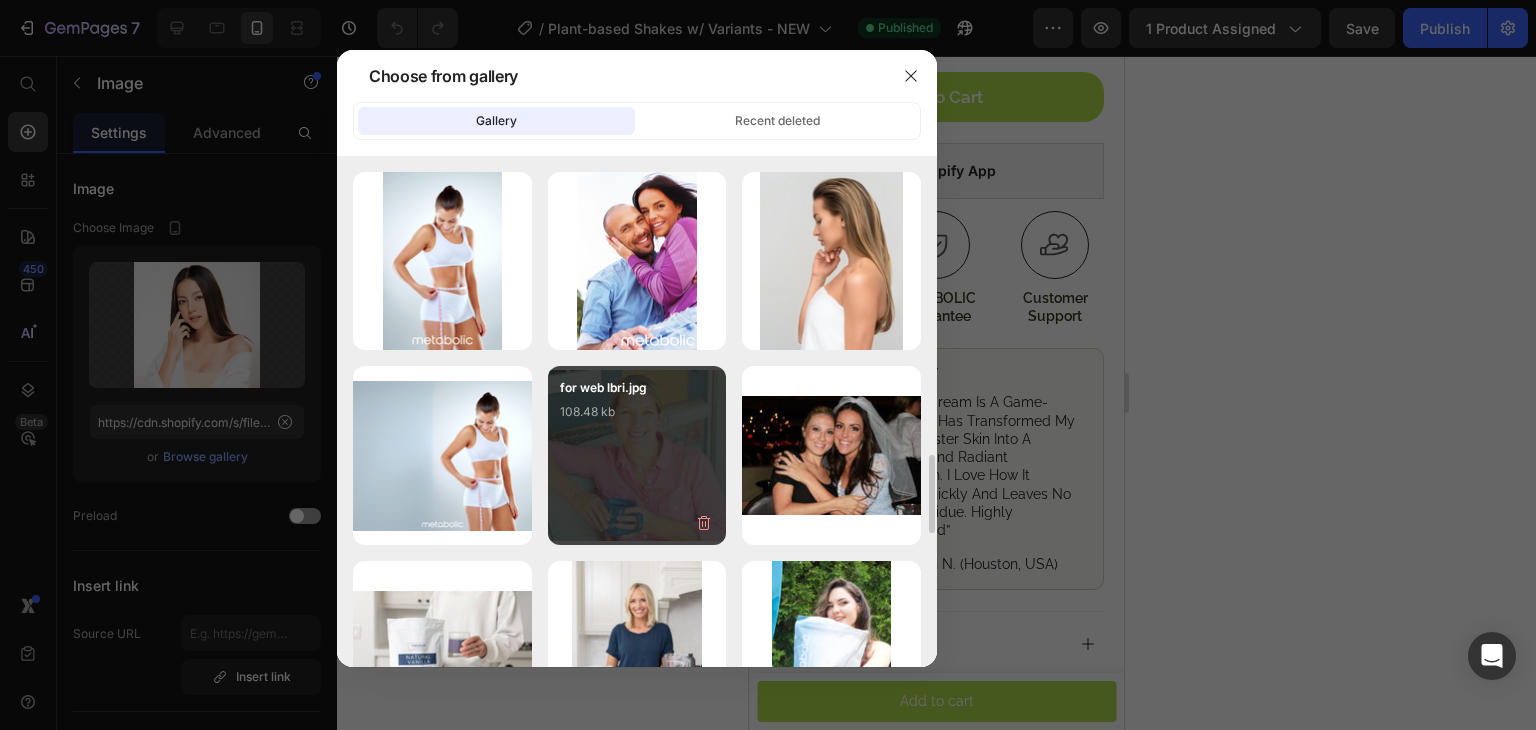 click on "for web lbri.jpg 108.48 kb" at bounding box center (637, 418) 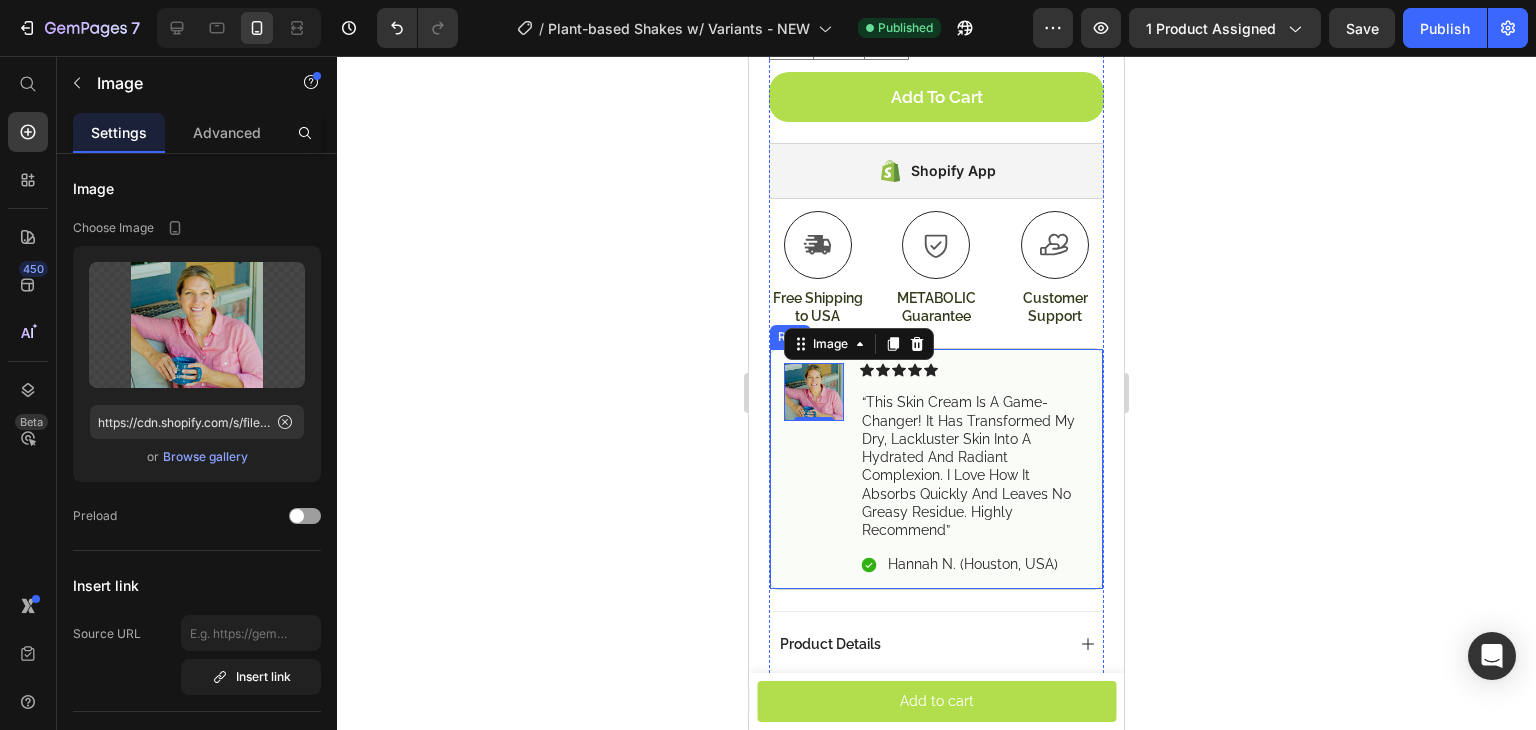 click on "Image   0" at bounding box center [814, 469] 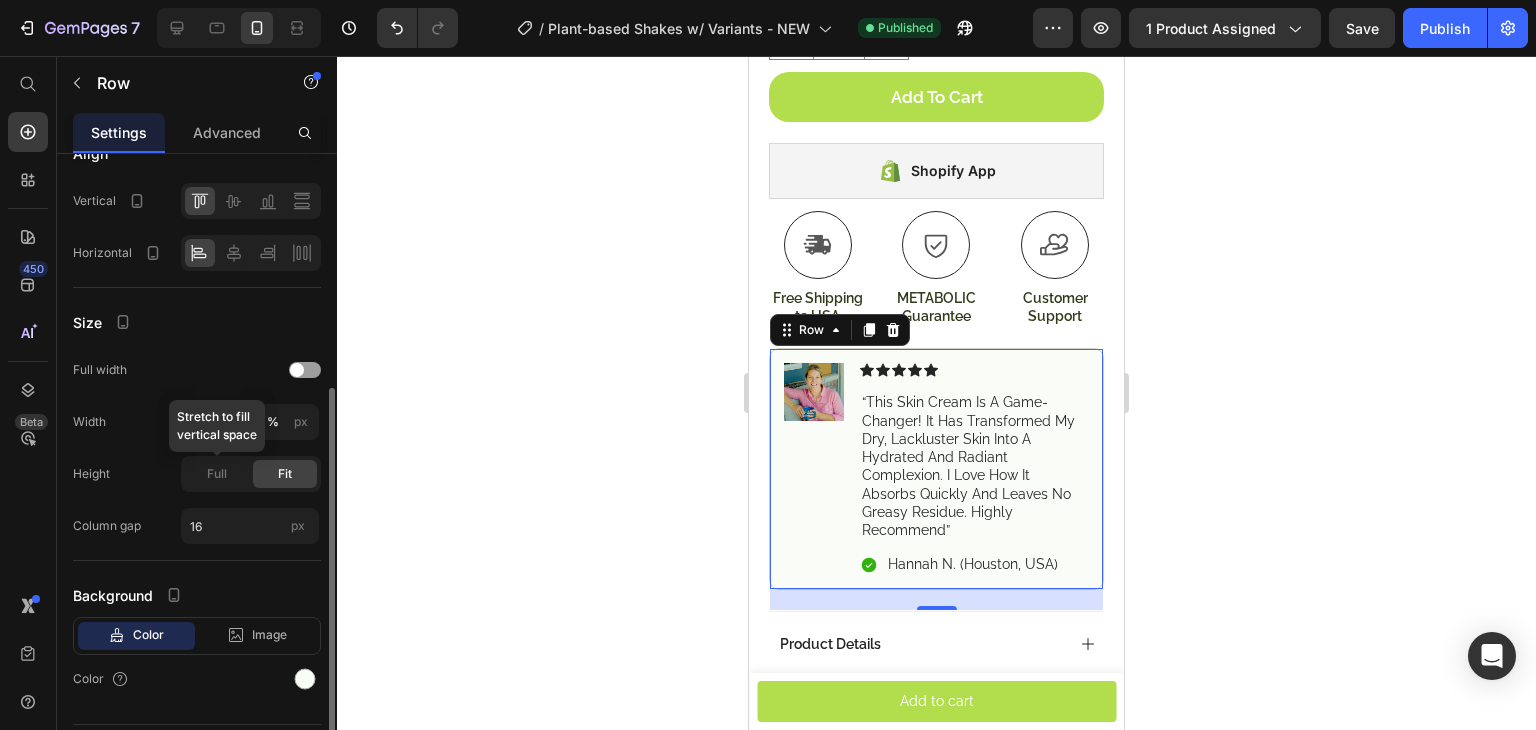 scroll, scrollTop: 450, scrollLeft: 0, axis: vertical 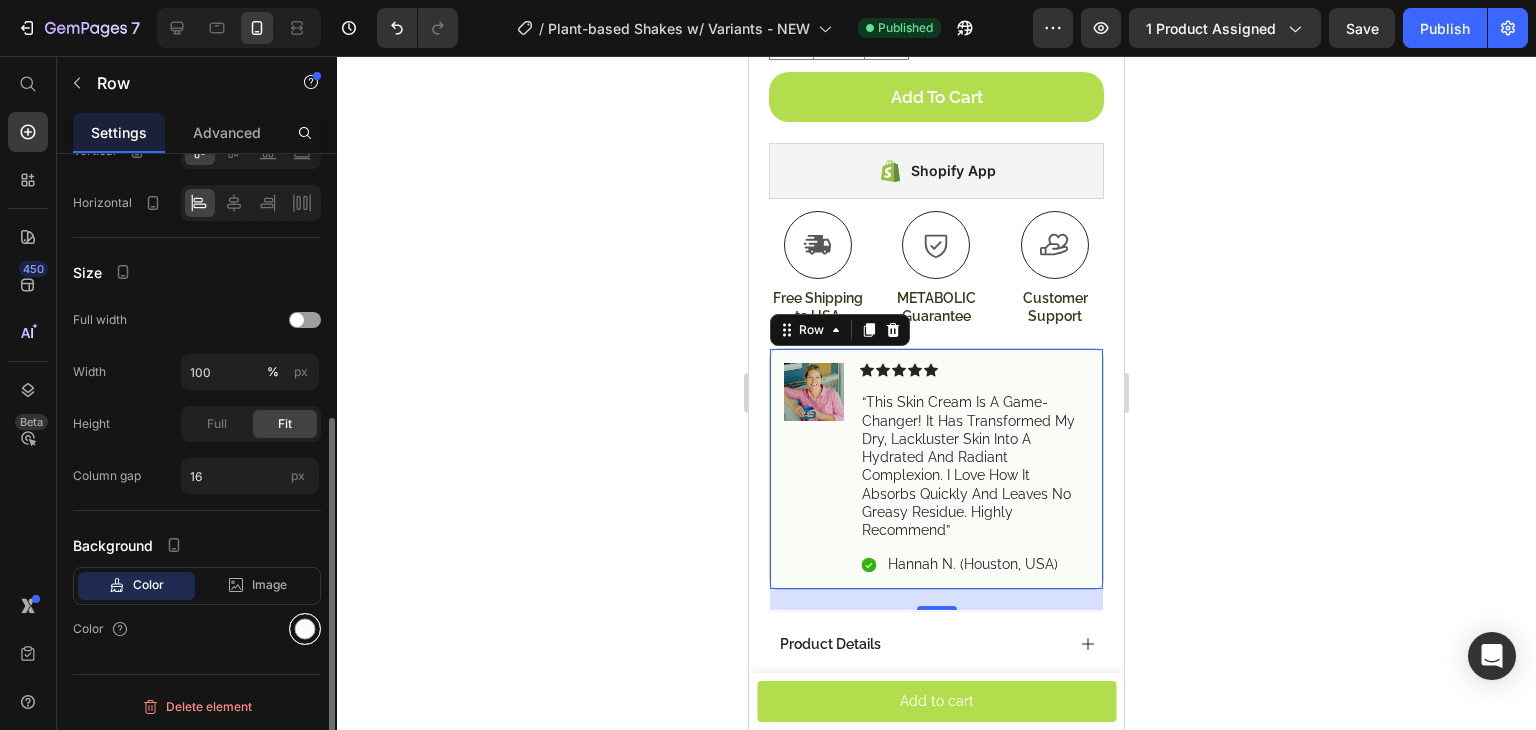 click at bounding box center (305, 629) 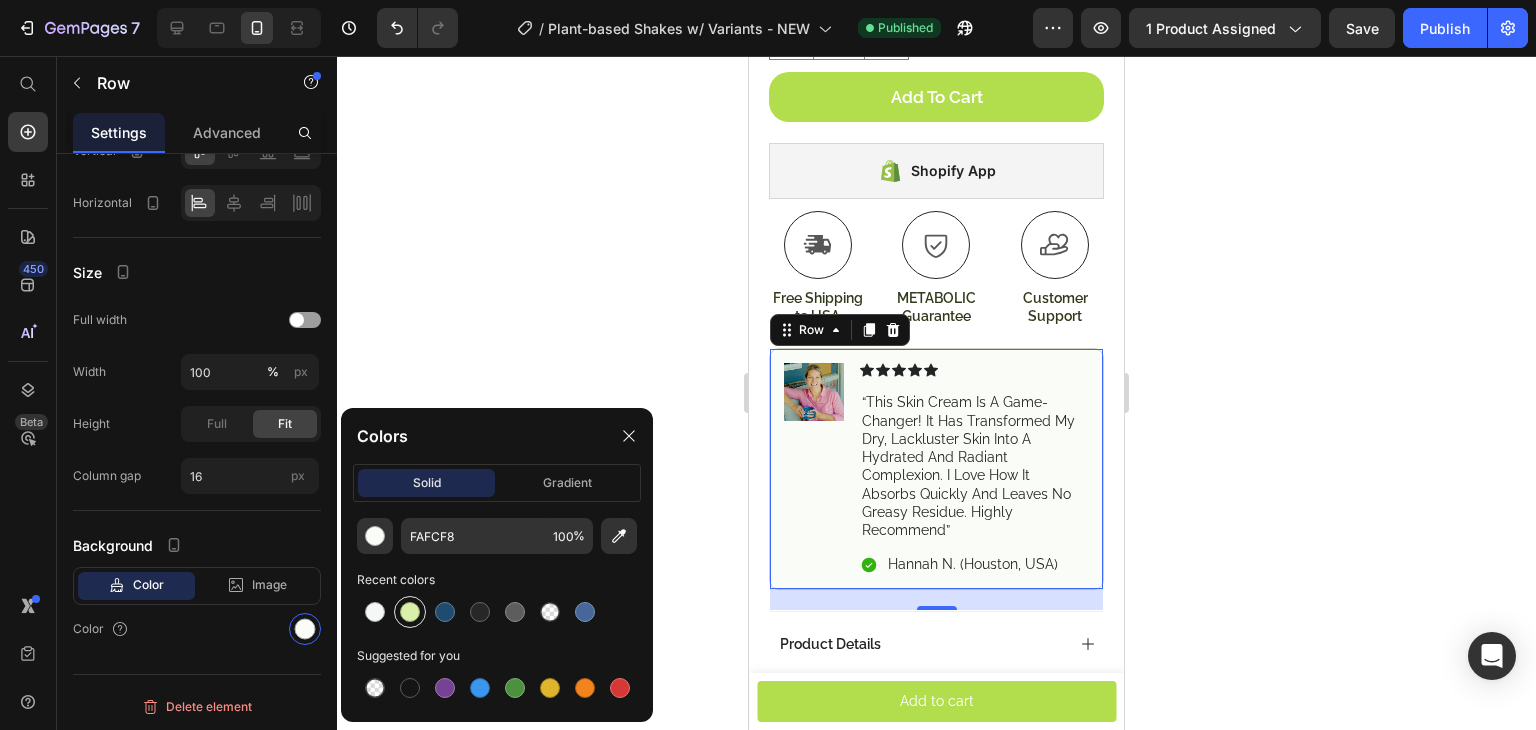 click at bounding box center [410, 612] 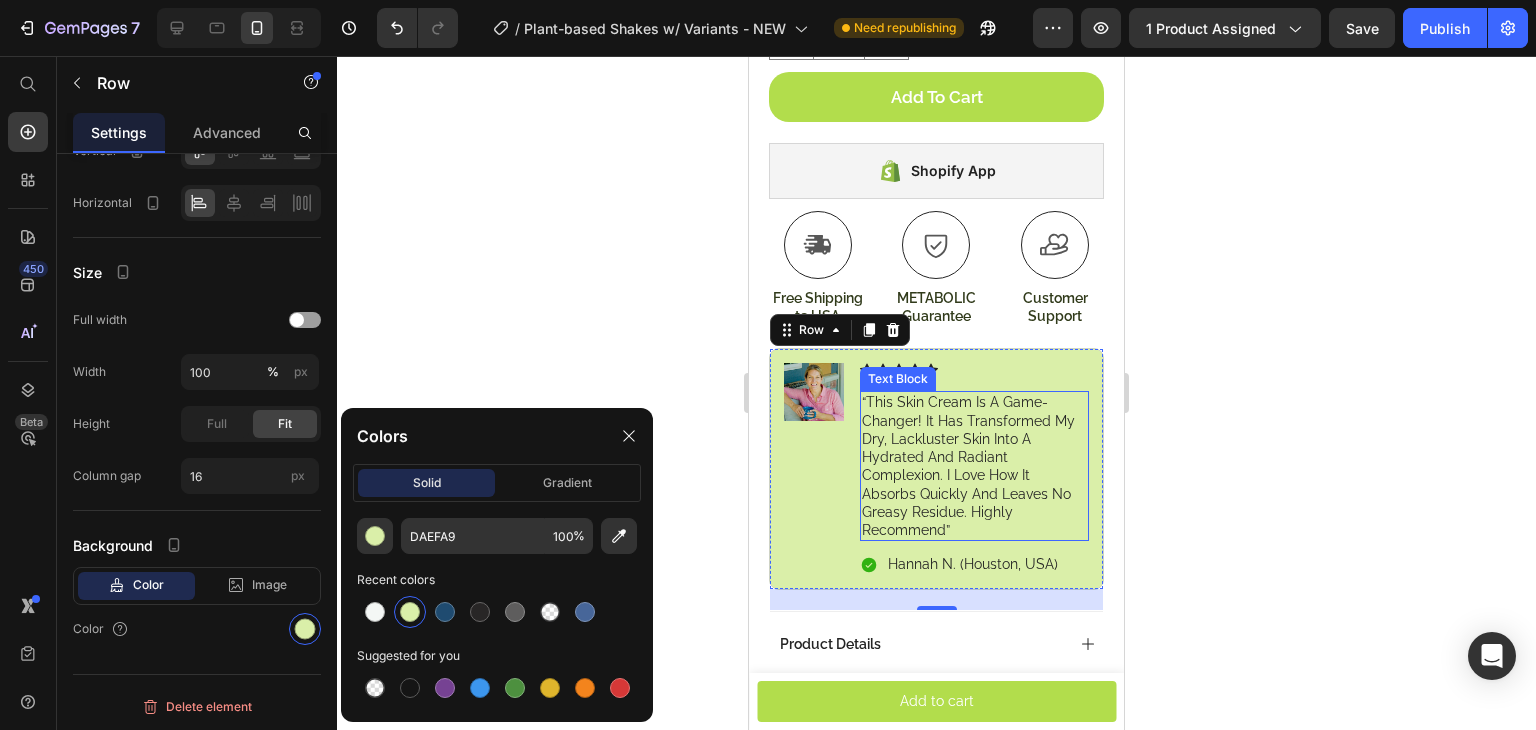 click on "“This skin cream is a game-changer! It has transformed my dry, lackluster skin into a hydrated and radiant complexion. I love how it absorbs quickly and leaves no greasy residue. Highly recommend”" at bounding box center (974, 466) 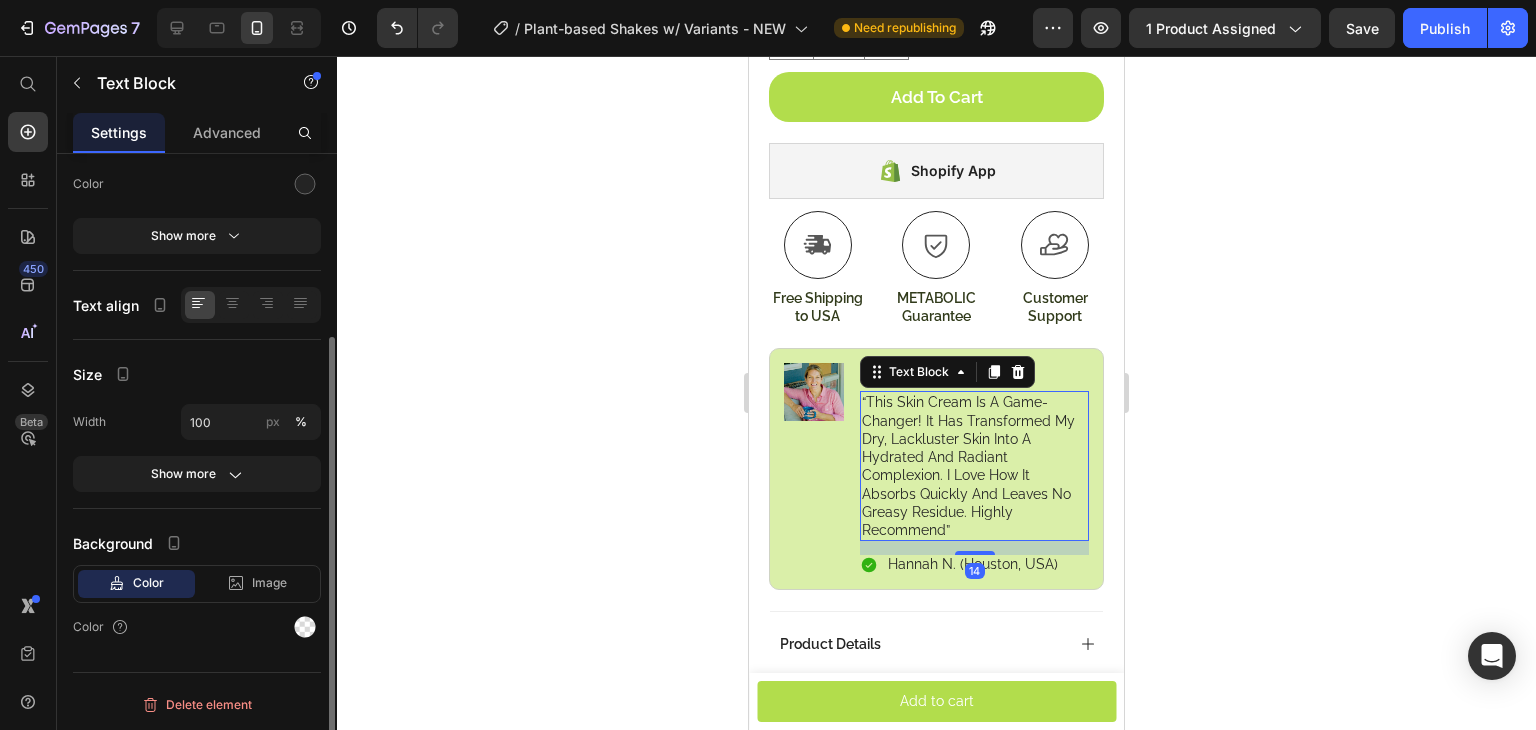 scroll, scrollTop: 0, scrollLeft: 0, axis: both 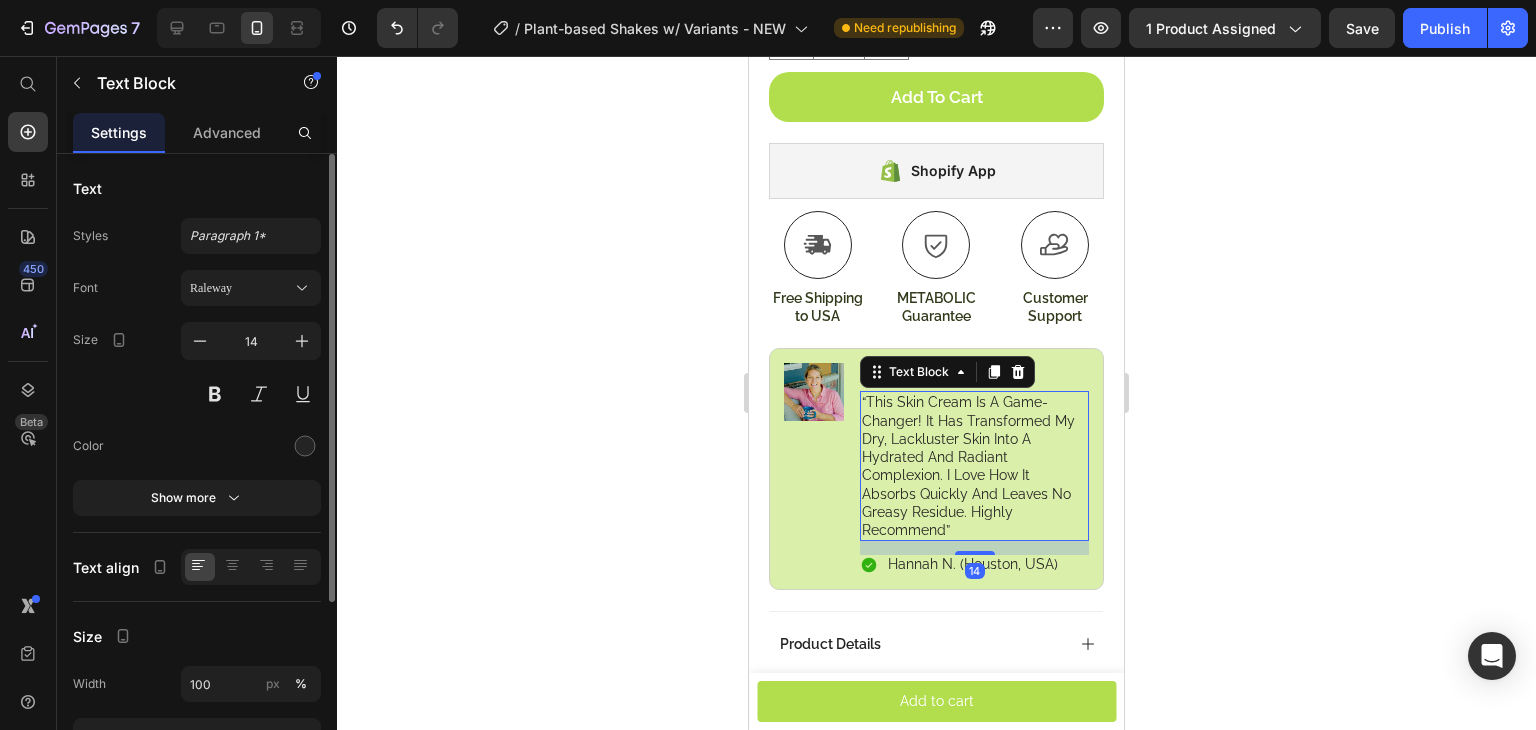 click on "“This skin cream is a game-changer! It has transformed my dry, lackluster skin into a hydrated and radiant complexion. I love how it absorbs quickly and leaves no greasy residue. Highly recommend”" at bounding box center [974, 466] 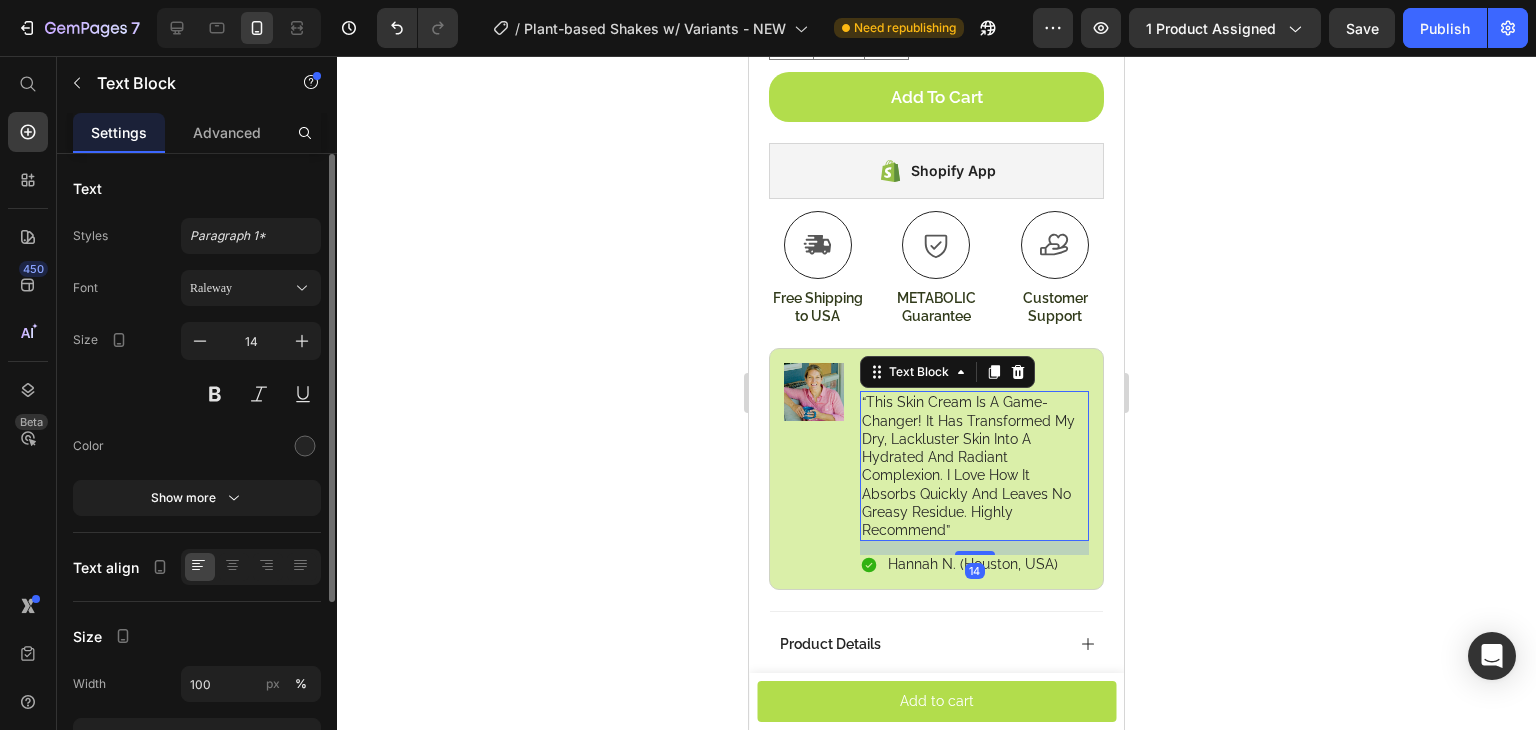 click on "“This skin cream is a game-changer! It has transformed my dry, lackluster skin into a hydrated and radiant complexion. I love how it absorbs quickly and leaves no greasy residue. Highly recommend”" at bounding box center (974, 466) 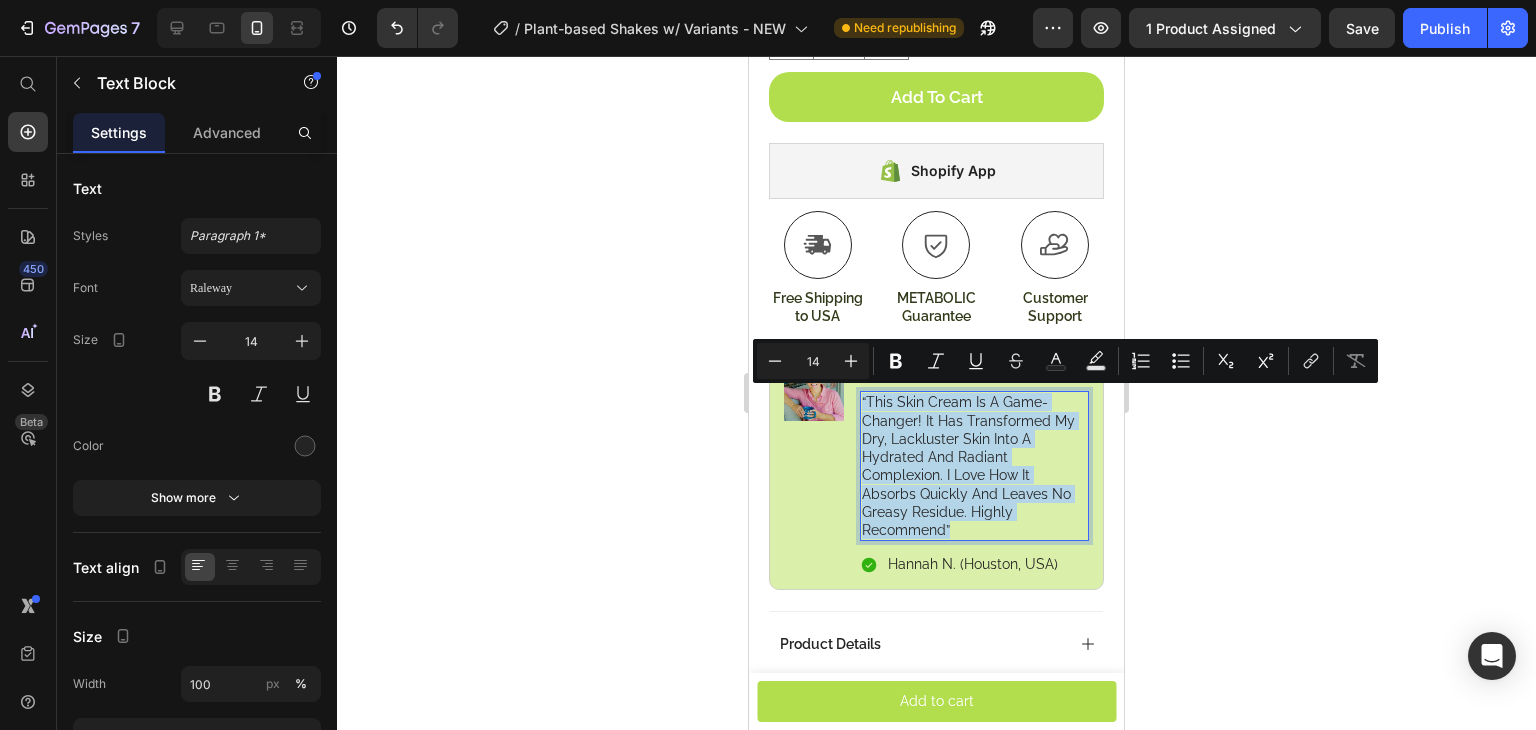 drag, startPoint x: 969, startPoint y: 520, endPoint x: 863, endPoint y: 397, distance: 162.37303 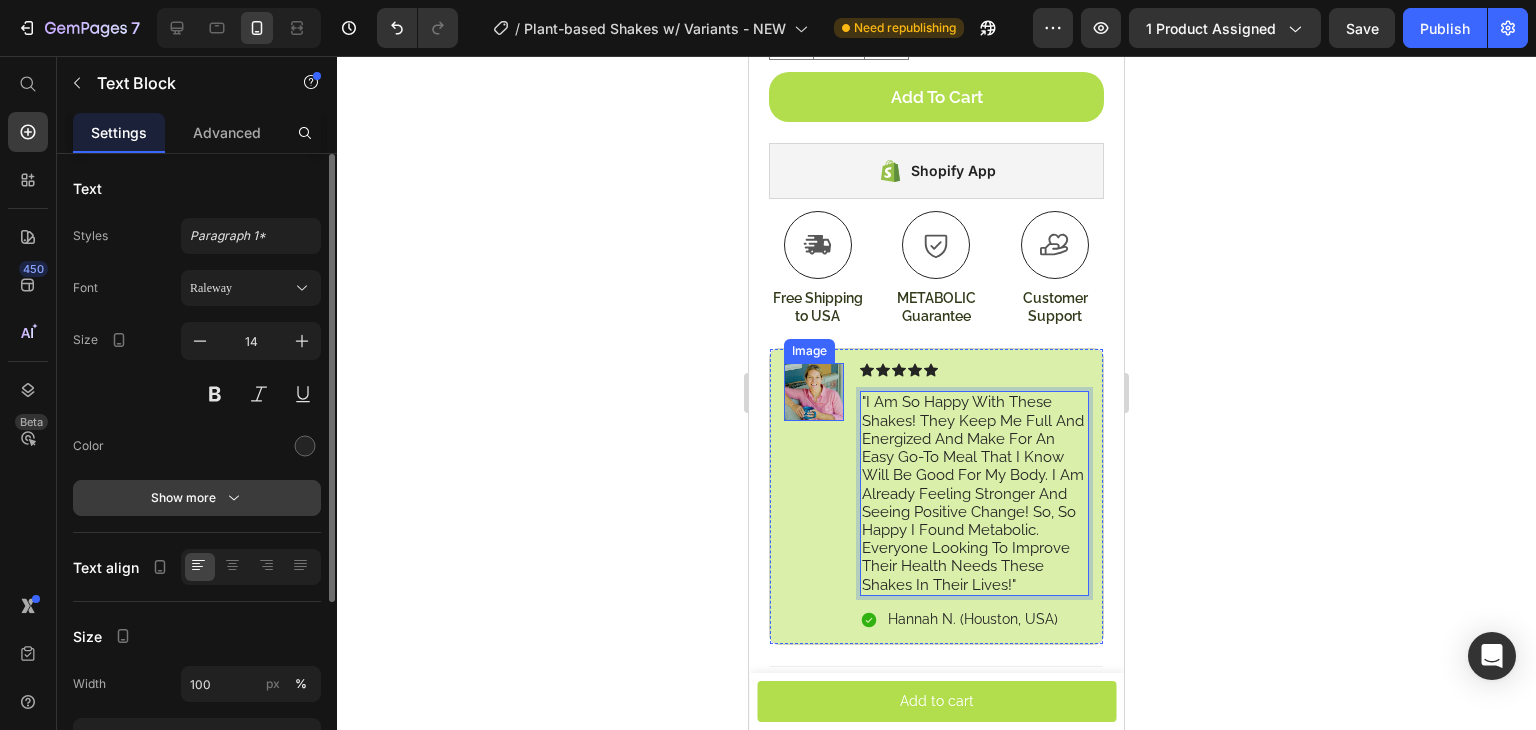 click on "Show more" at bounding box center [197, 498] 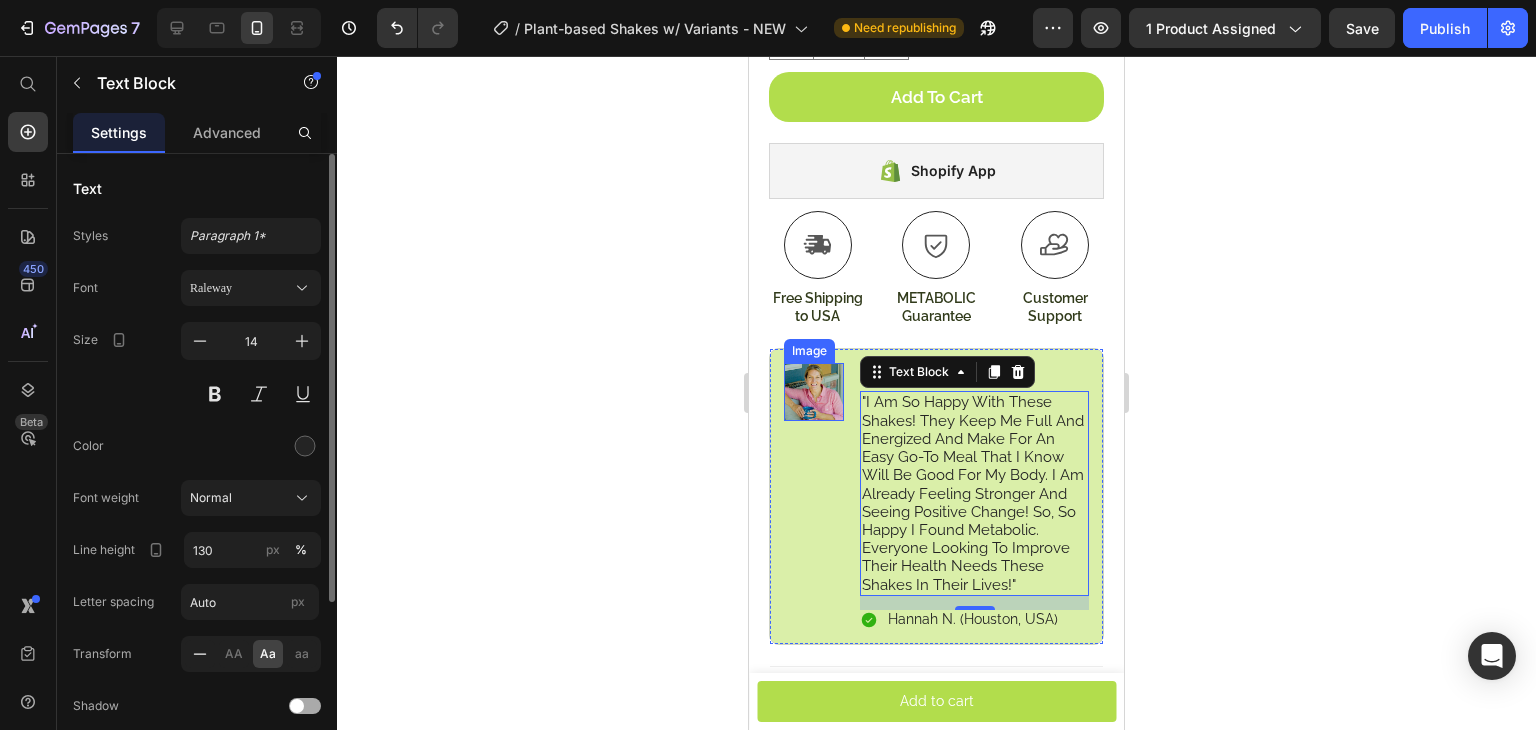 click 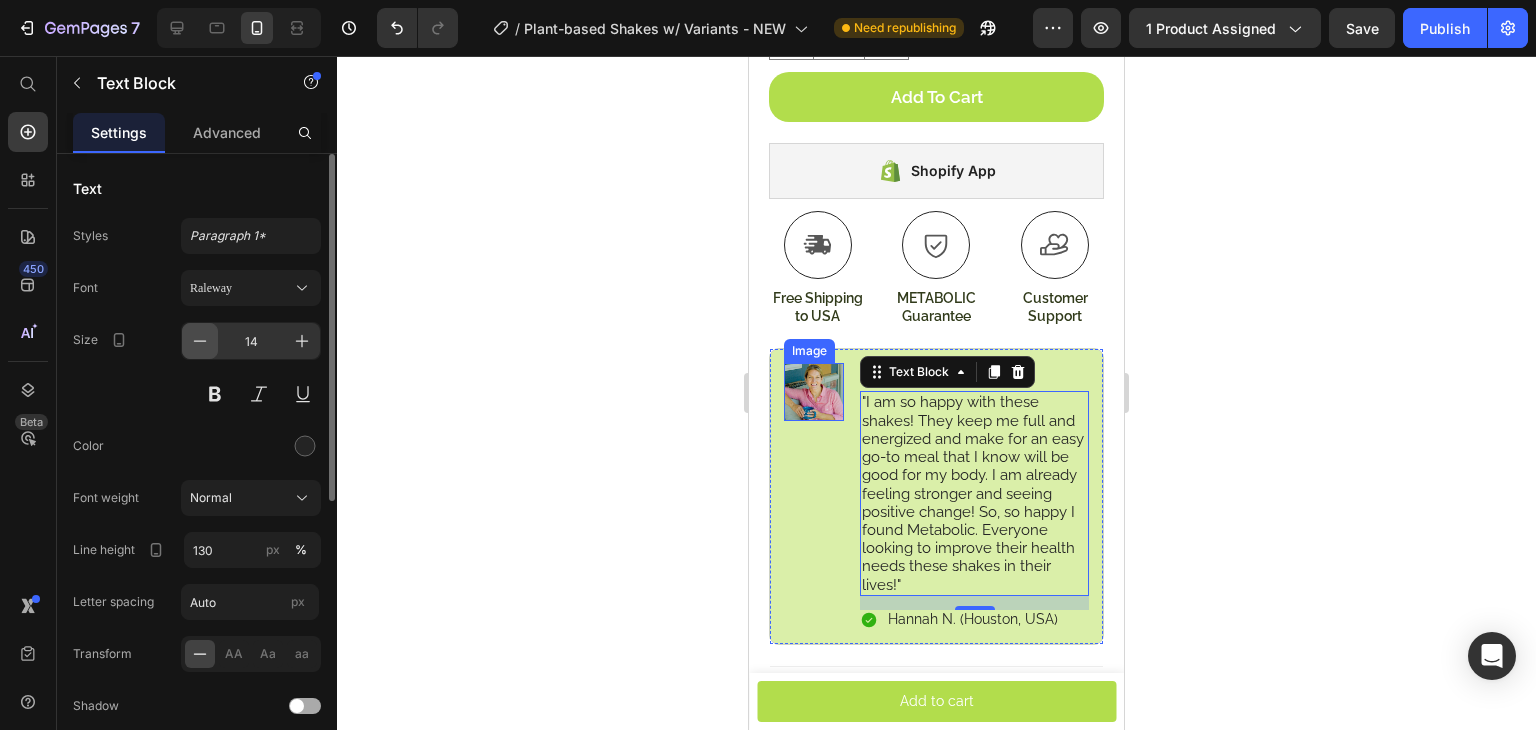 click 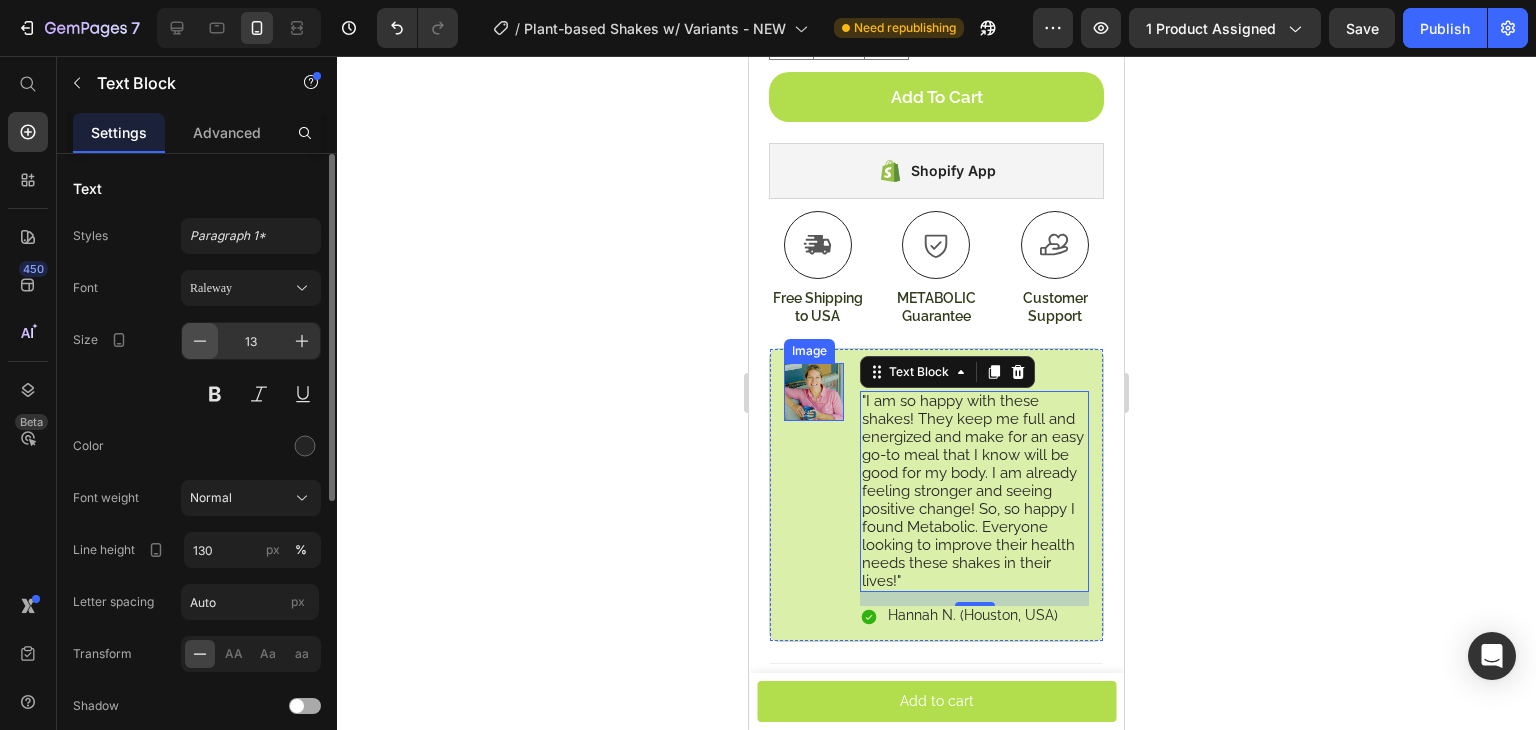 click 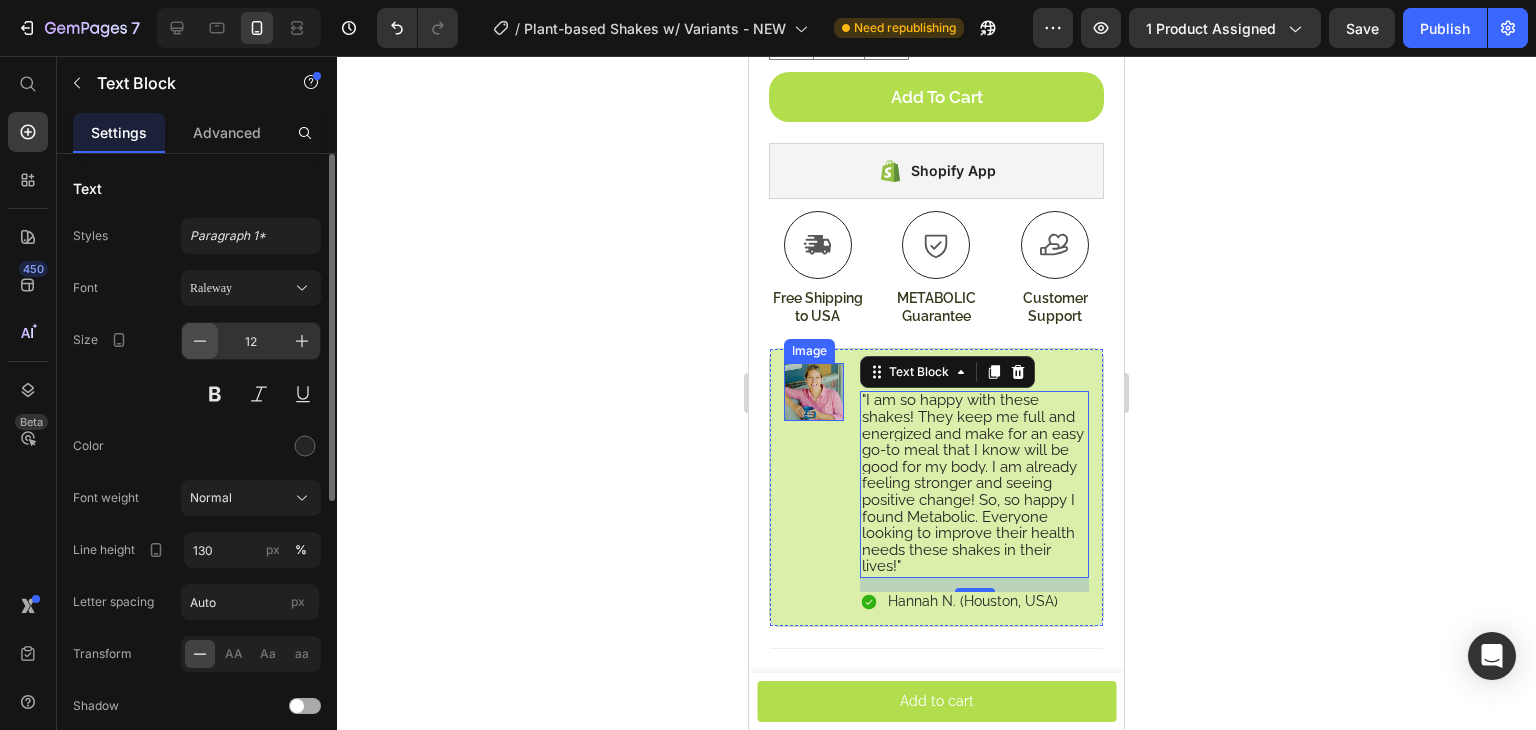 click 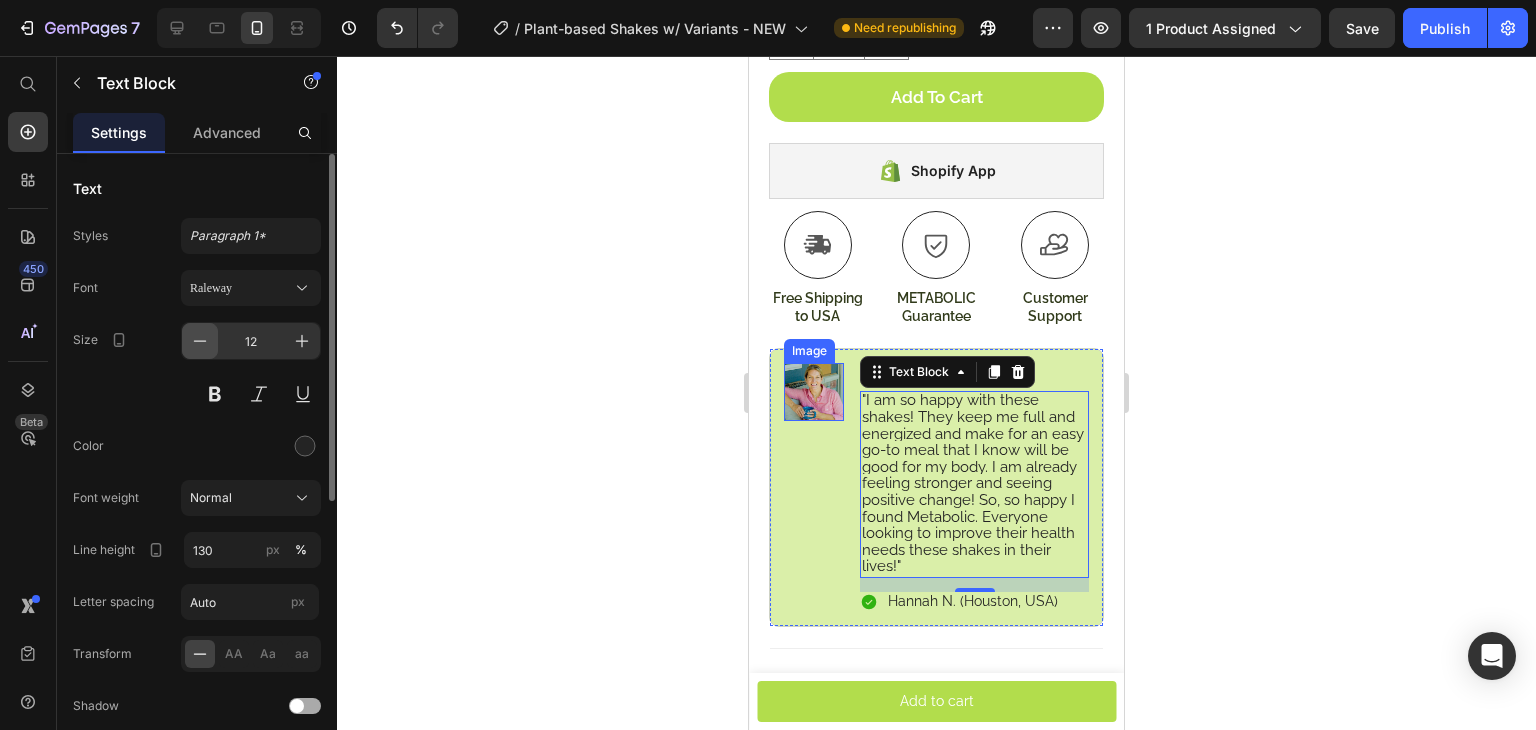 type on "11" 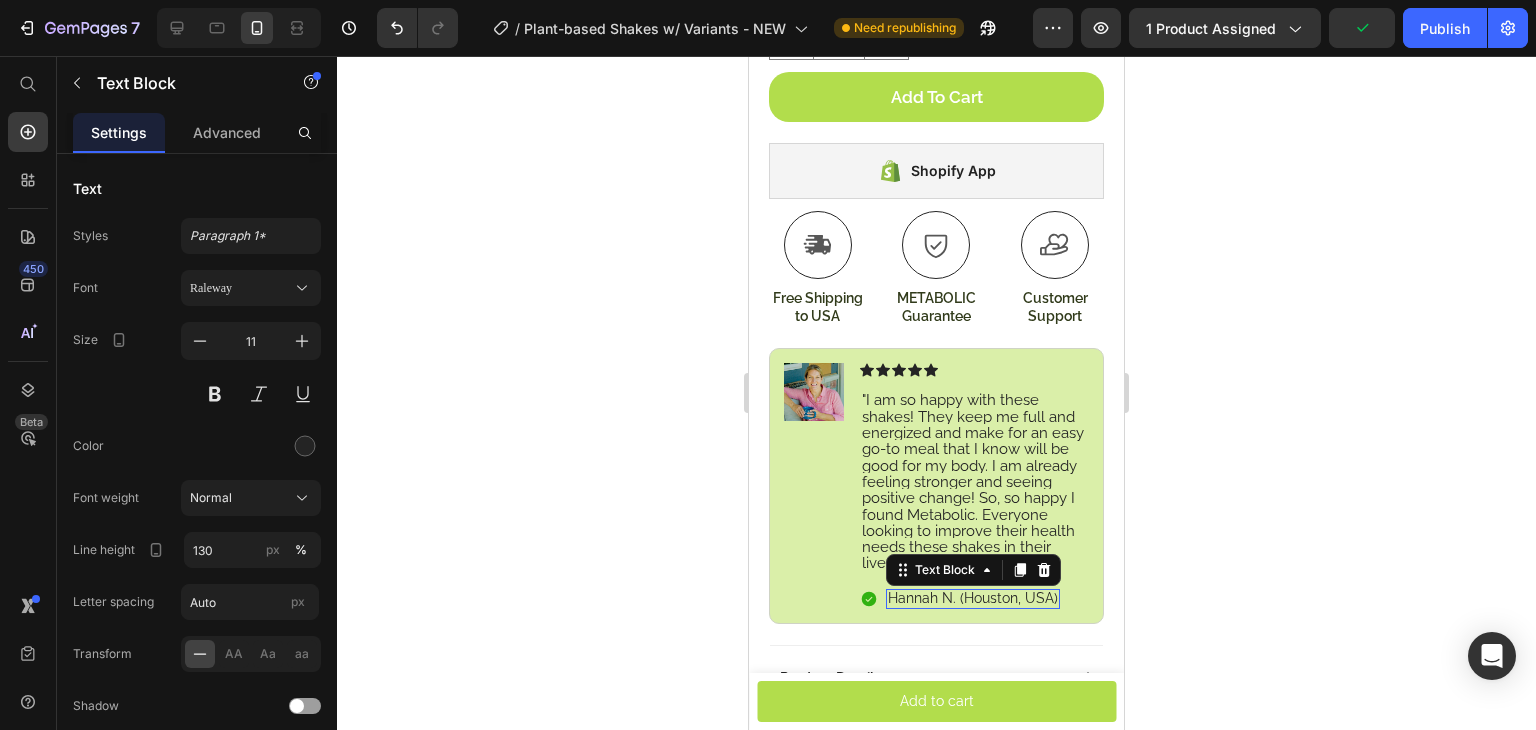 click on "Hannah N. (Houston, USA)" at bounding box center [973, 598] 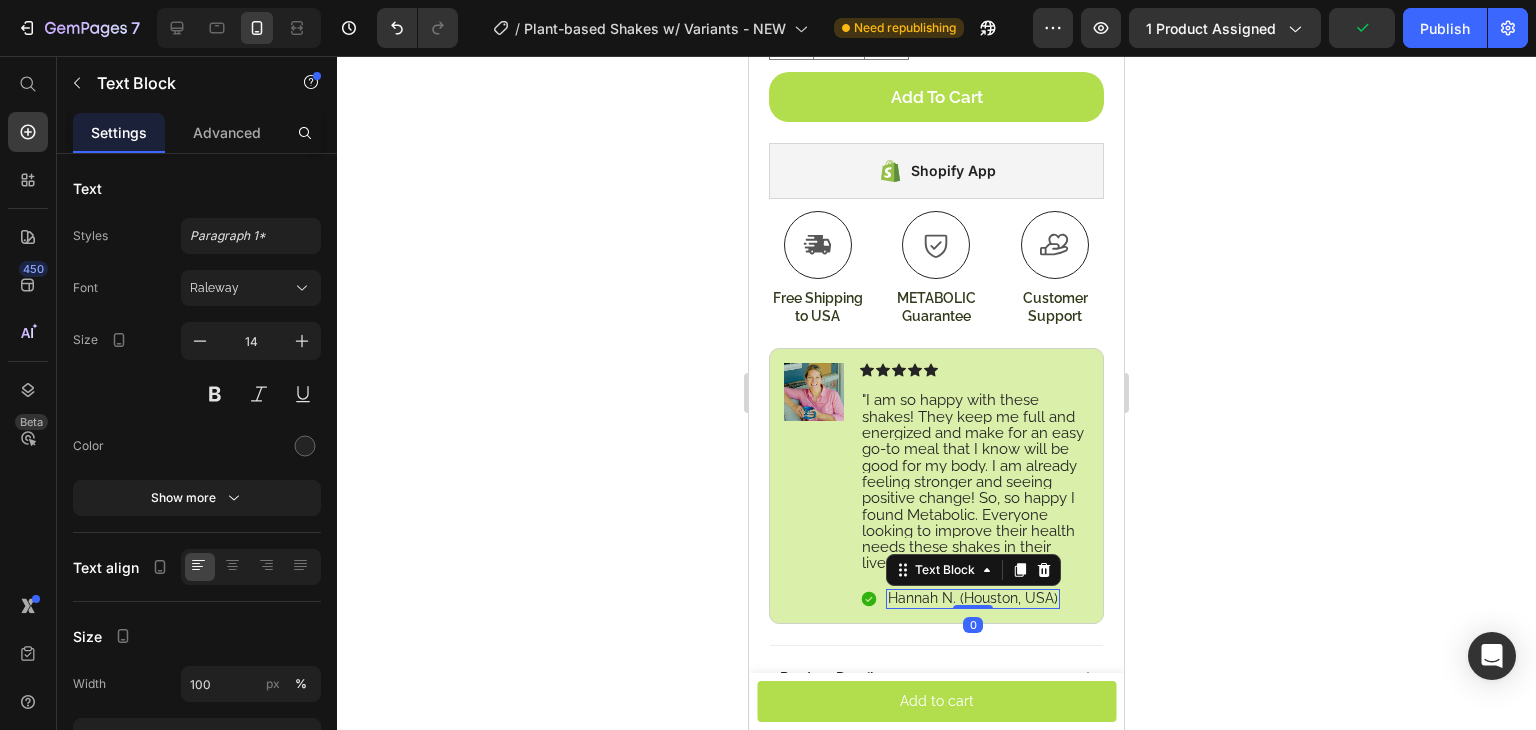 drag, startPoint x: 993, startPoint y: 590, endPoint x: 1033, endPoint y: 590, distance: 40 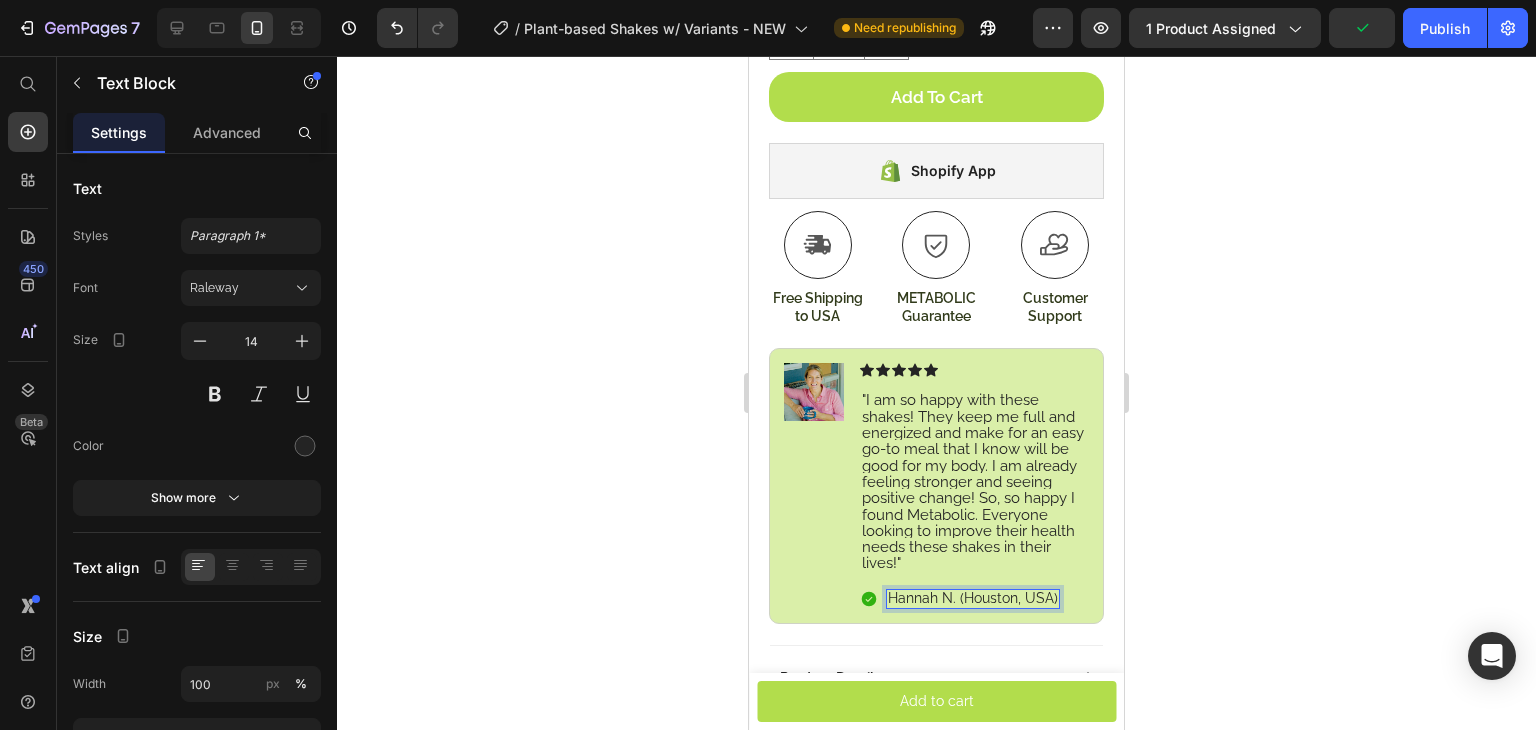 click on "Hannah N. (Houston, USA)" at bounding box center [973, 598] 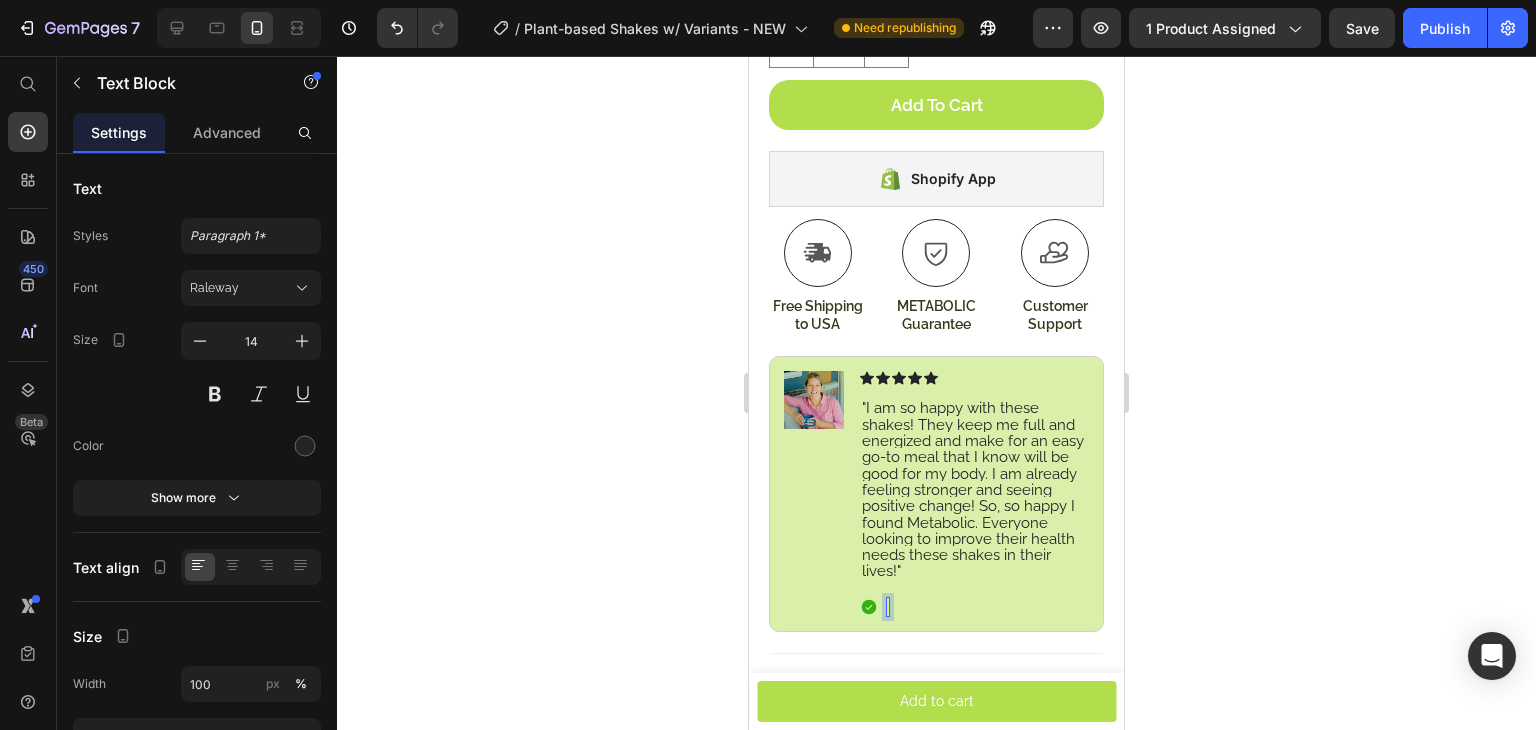 scroll, scrollTop: 1136, scrollLeft: 0, axis: vertical 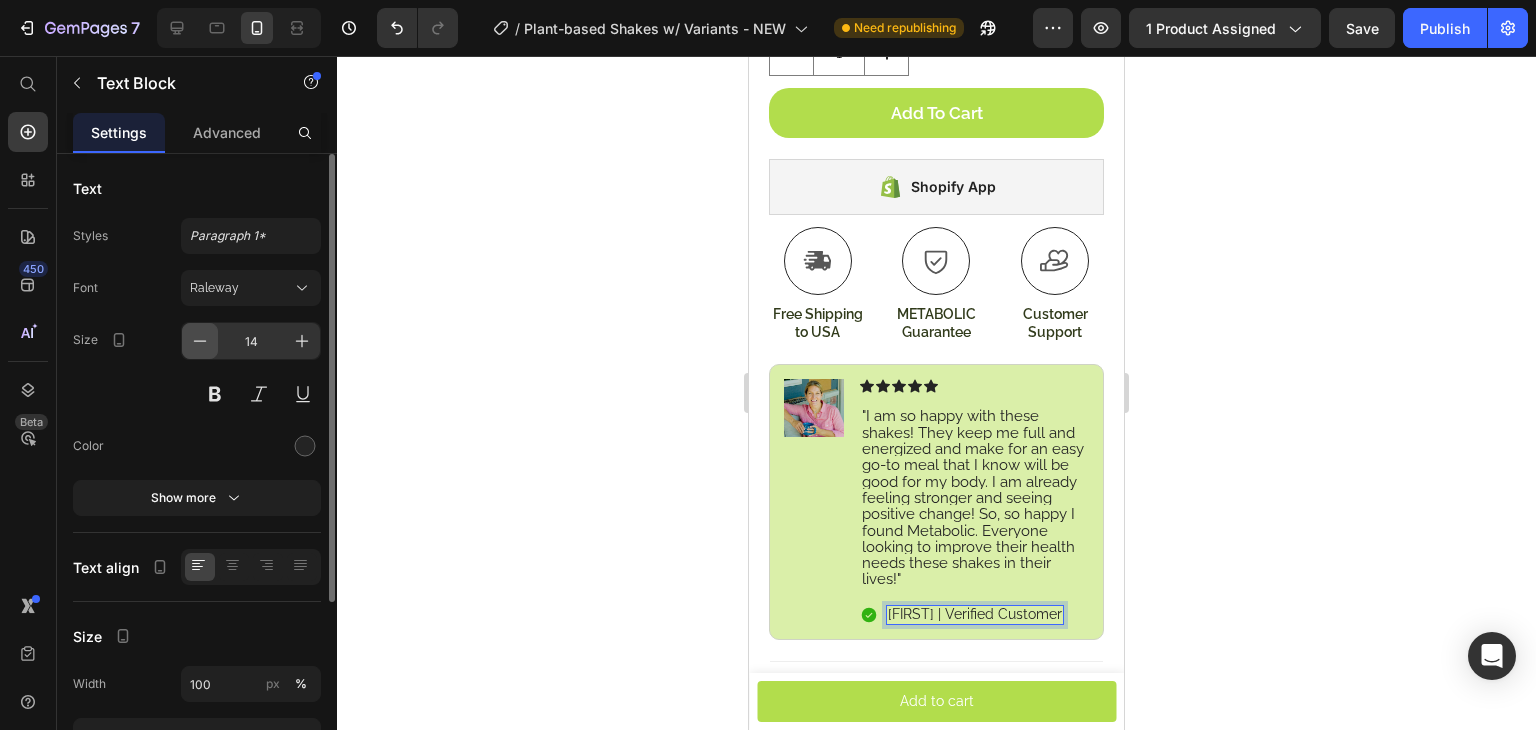 click 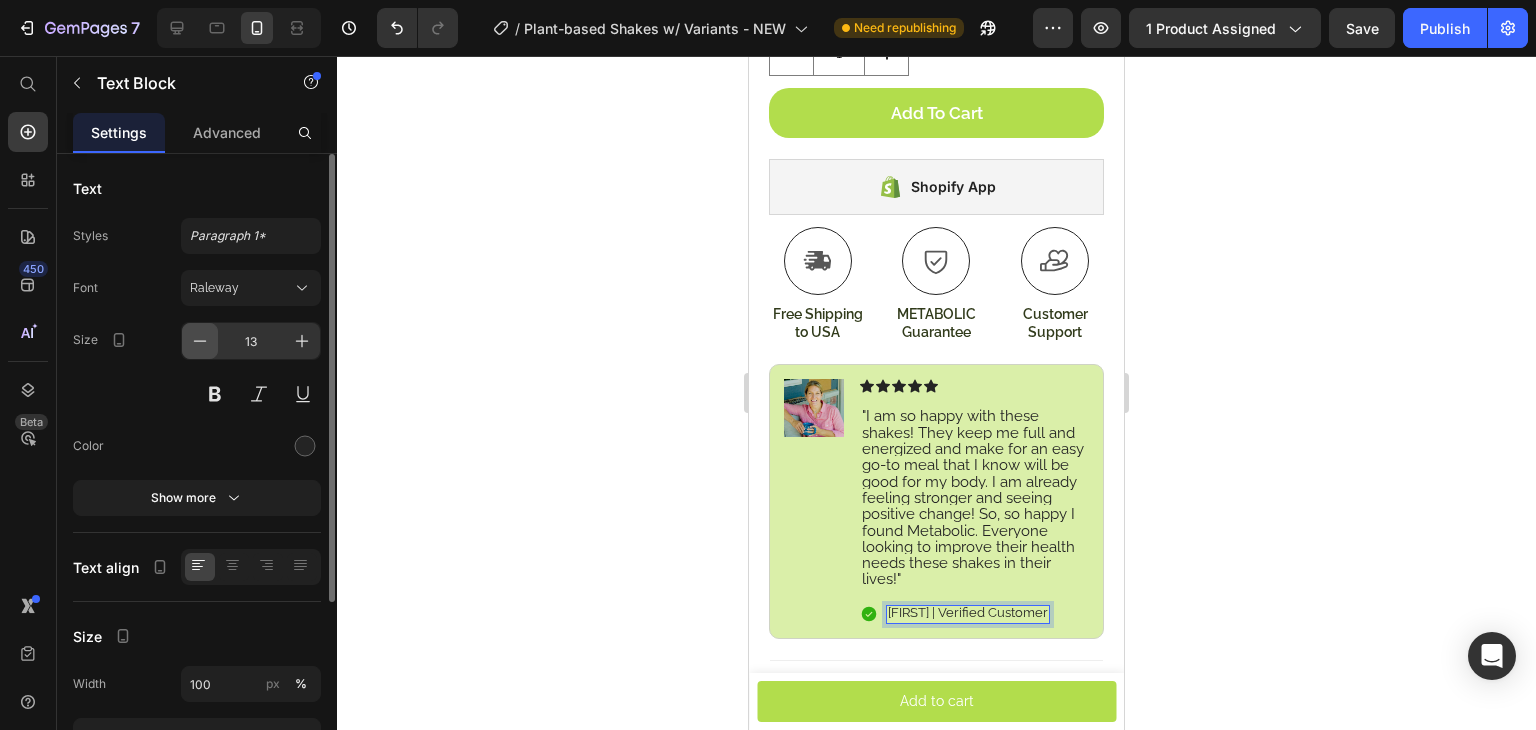 click 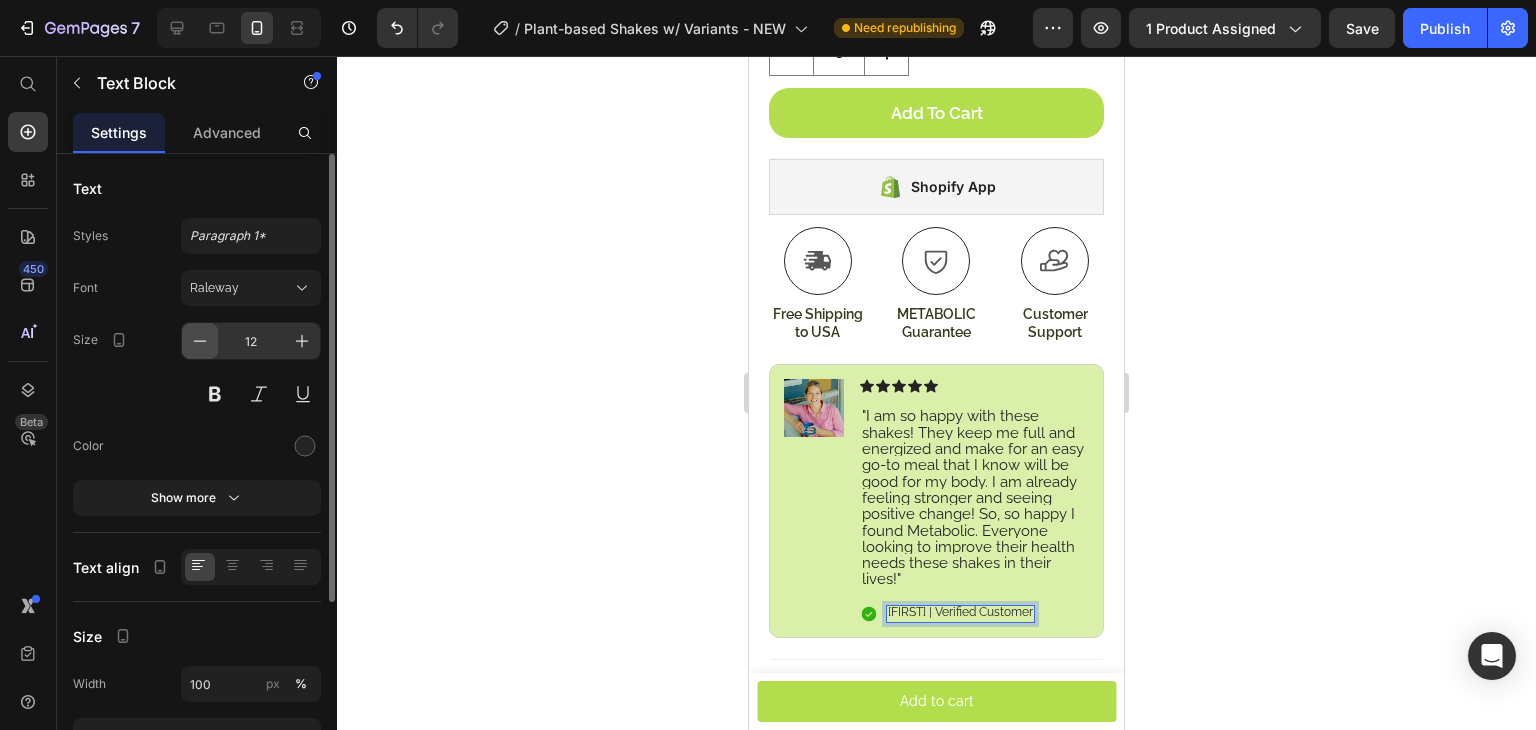 click 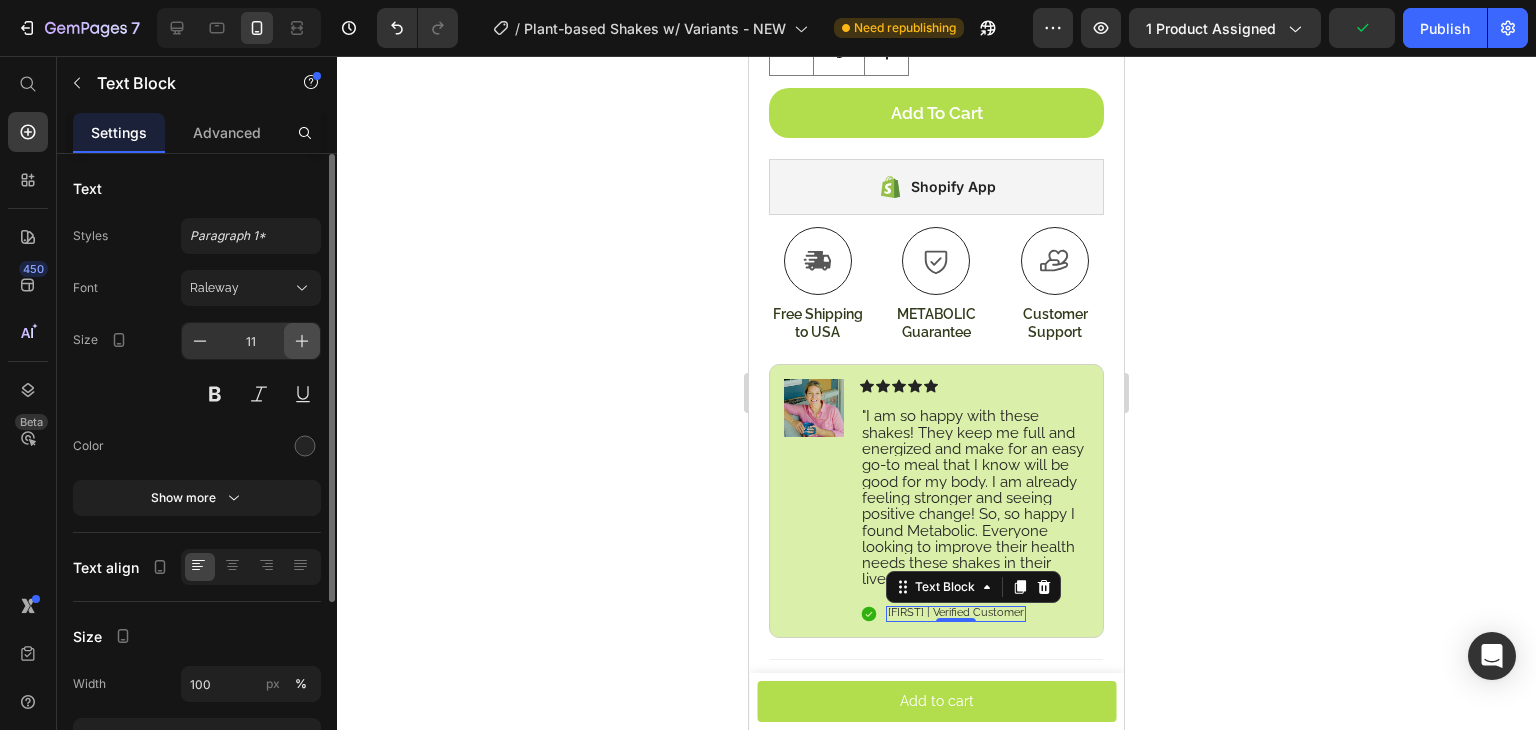 click 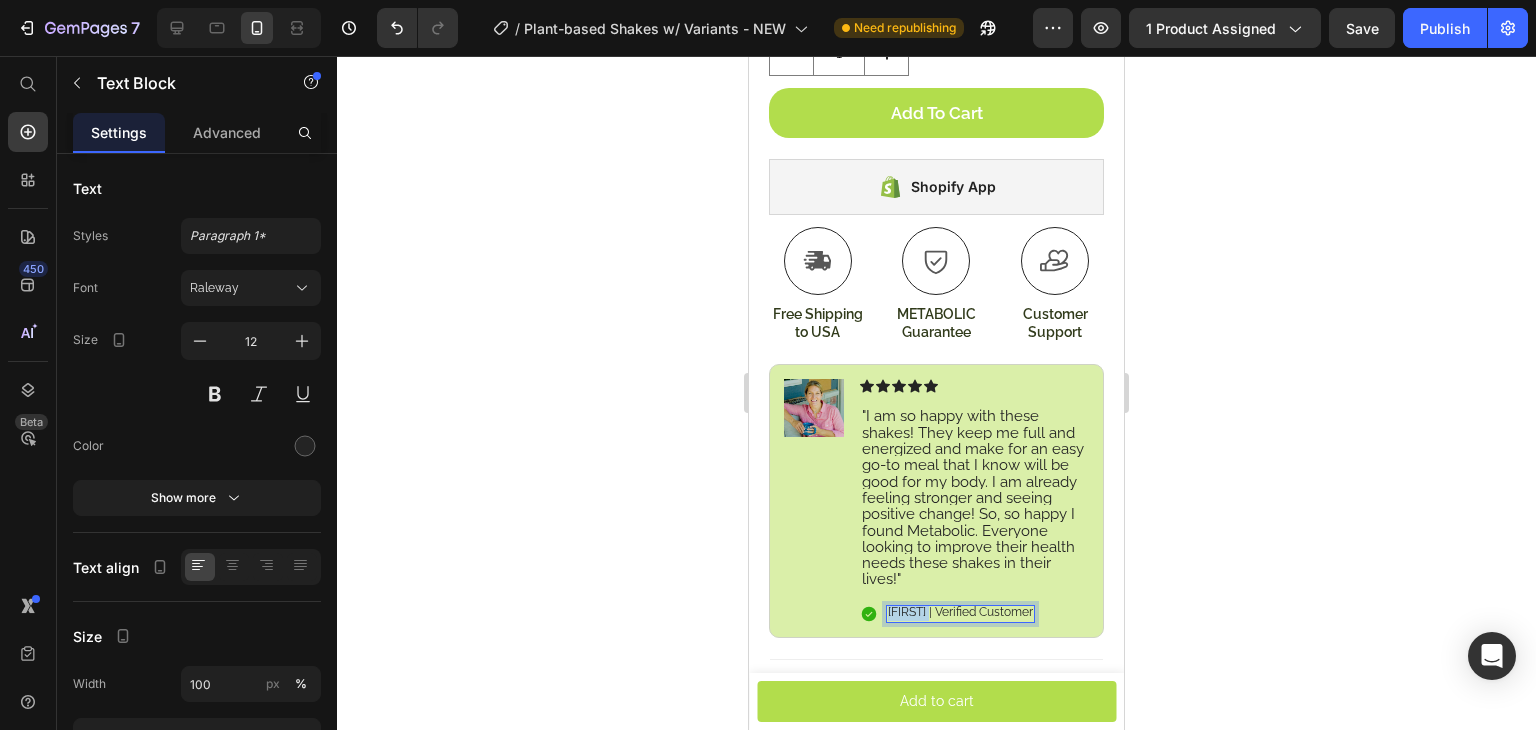 click on "Camille | Verified Customer" at bounding box center (960, 613) 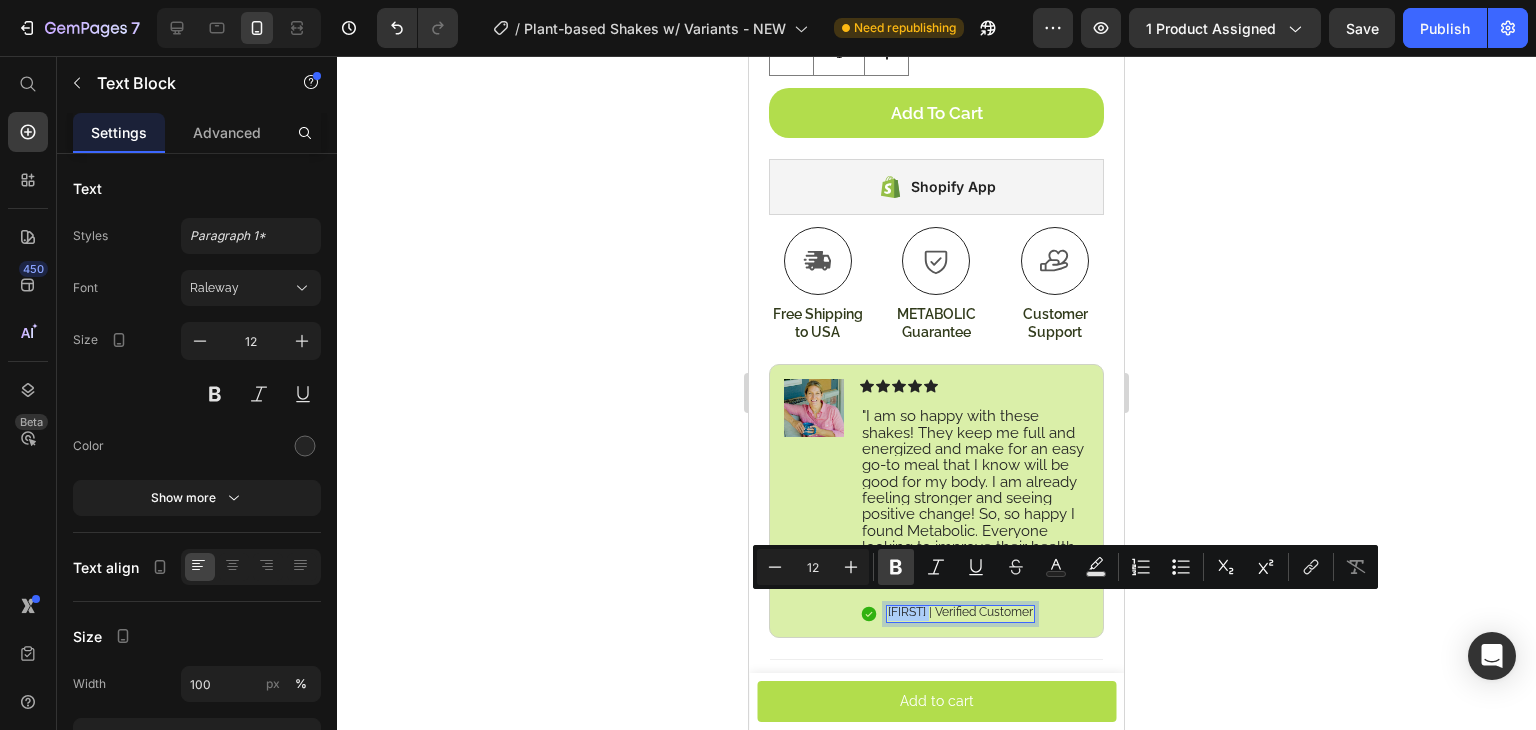 click 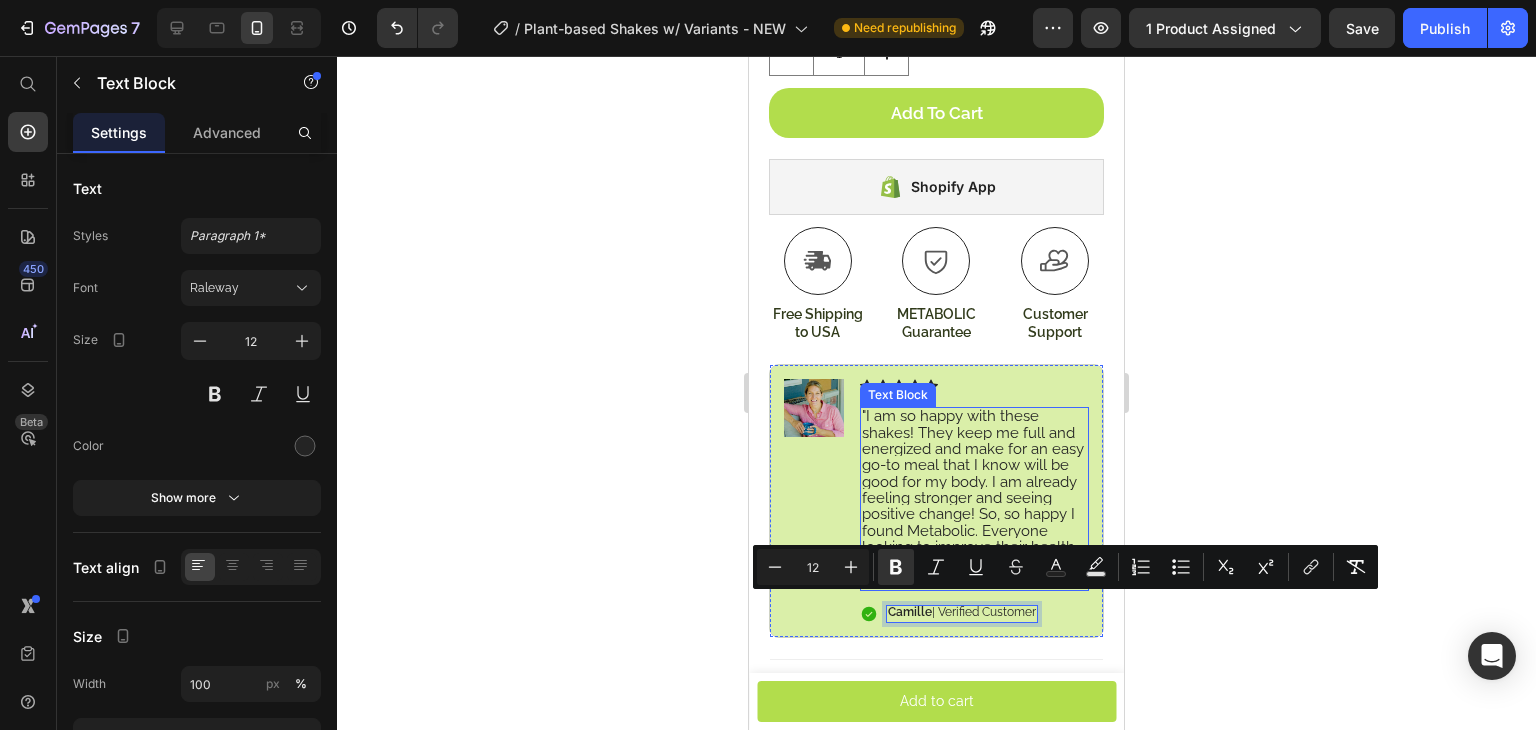 click on ""I am so happy with these shakes! They keep me full and energized and make for an easy go-to meal that I know will be good for my body. I am already feeling stronger and seeing positive change! So, so happy I found Metabolic. Everyone looking to improve their health needs these shakes in their lives!"" at bounding box center [973, 497] 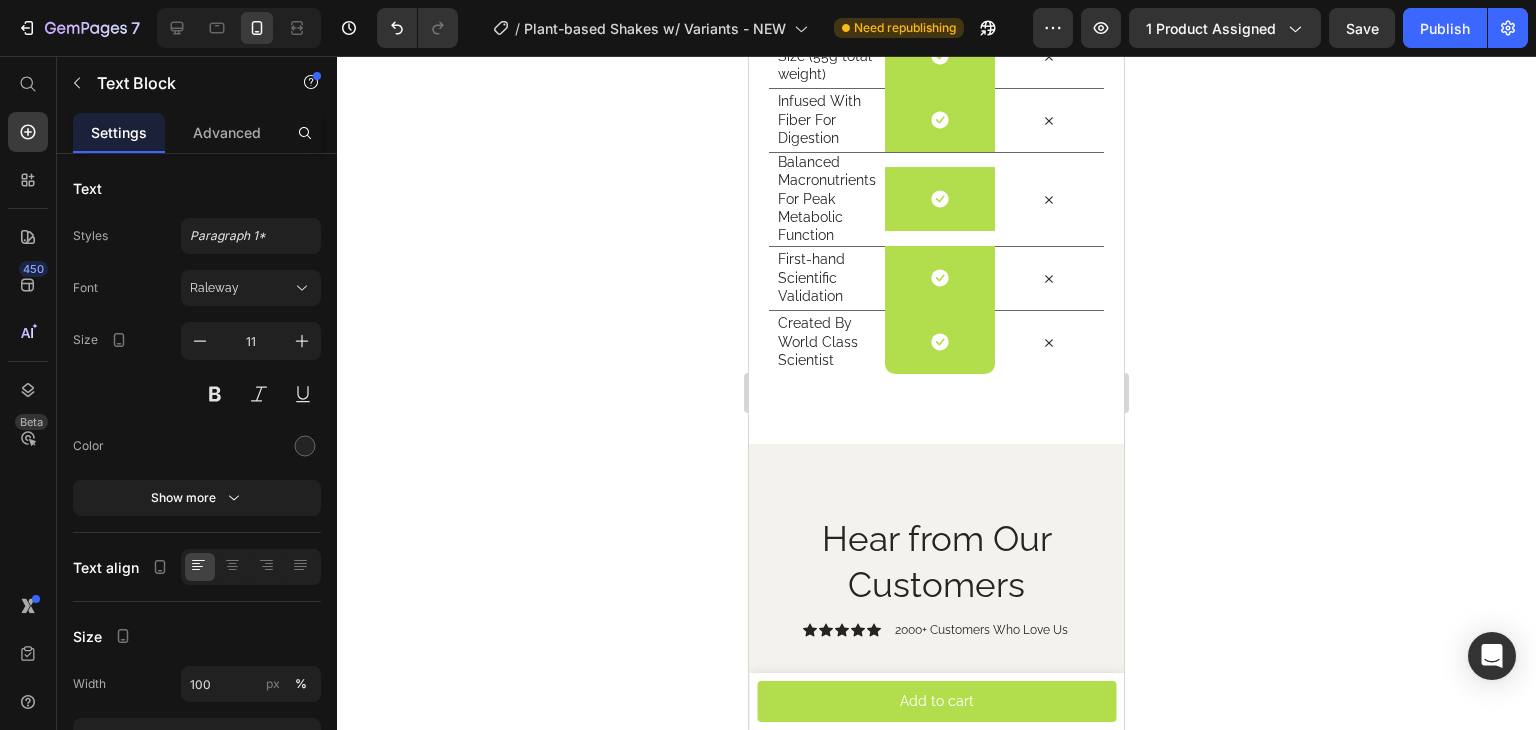 scroll, scrollTop: 8436, scrollLeft: 0, axis: vertical 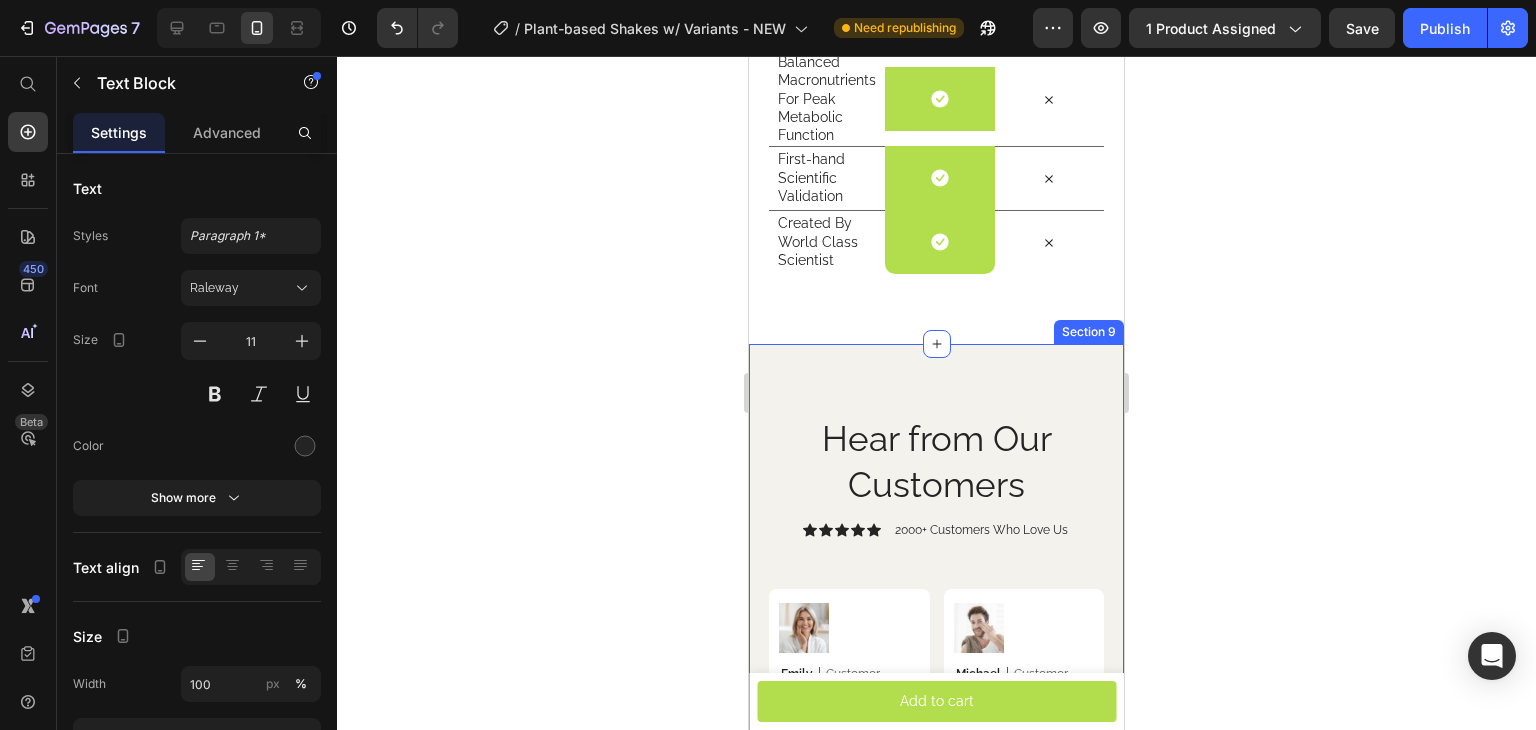 click on "Hear from Our Customers Heading Icon Icon Icon Icon Icon Icon List 2000+ Customers Who Love Us Text Block Row Image Michael Text Block Customer  Text Block Row Icon Icon Icon Icon Icon Icon List
Icon Verified Buyer Text Block Row Row “I've found the fountain of youth! Text Block “I've struggled with dry skin for years, but this cream has been a game-changer. It keeps my skin hydrated all day long.” Text Block Row Image Jessica Text Block Customer  Text Block Row Icon Icon Icon Icon Icon Icon List
Icon Verified Buyer Text Block Row Row Highly recommend! Text Block "I can't get enough of this skin cream! It has noticeably improved my skin's texture and reduced the appearance of fine lines.” Text Block Row Image Olivia Text Block Customer  Text Block Row Icon Icon Icon Icon Icon Icon List
Icon Verified Buyer Text Block Row Row Rejuvenated every time I use it Text Block Text Block Row Image Emily Text Block Customer  Text Block Row Icon Icon Icon" at bounding box center (936, 965) 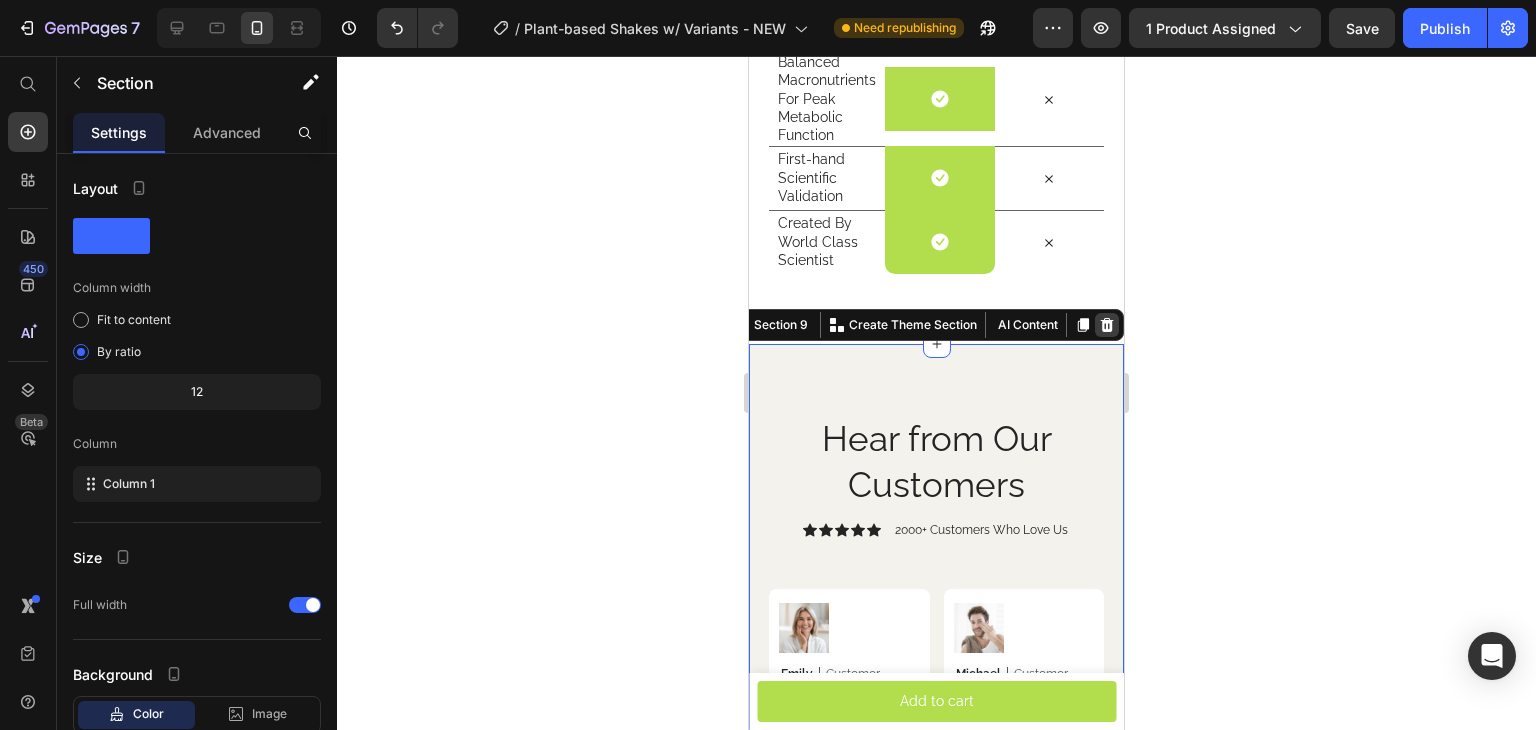 click 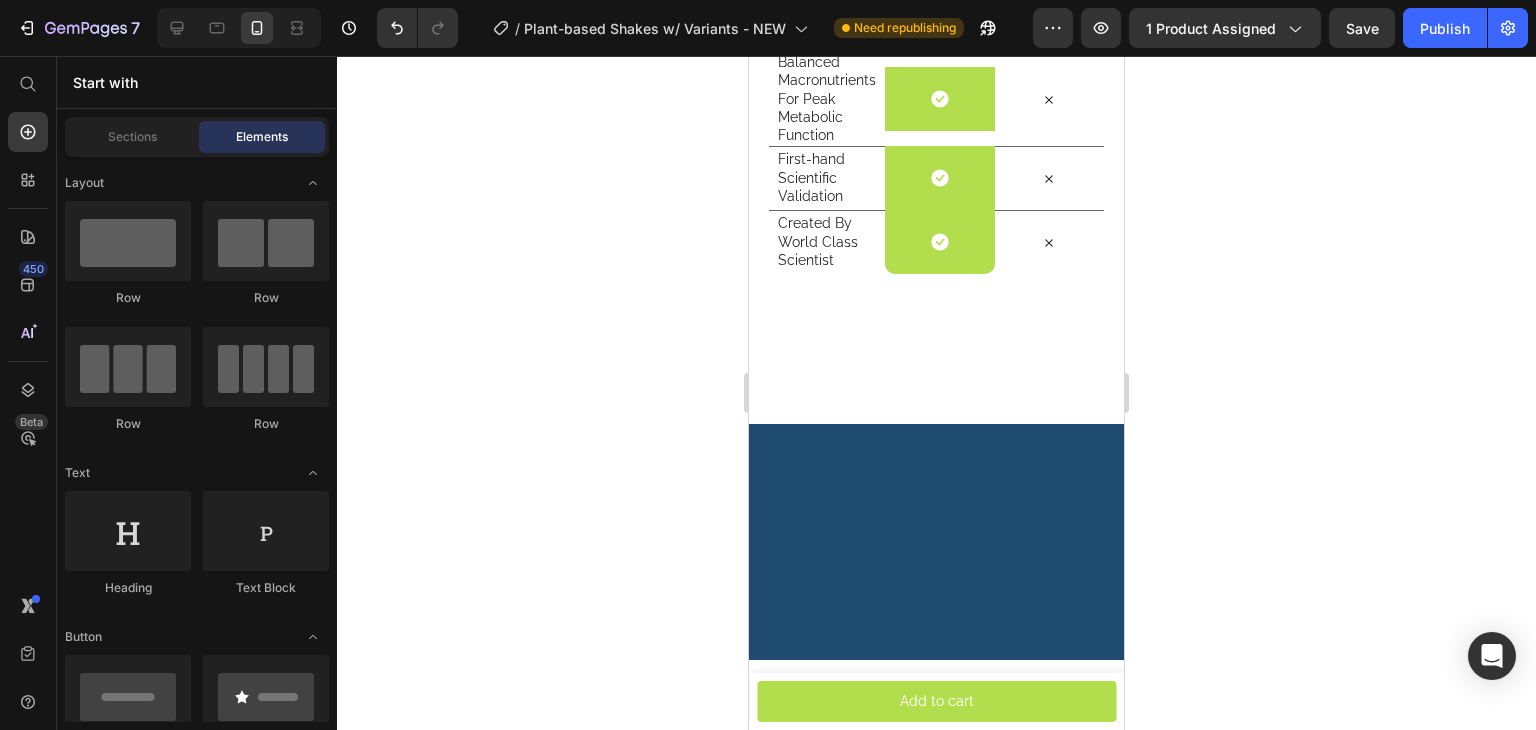 click at bounding box center [936, 542] 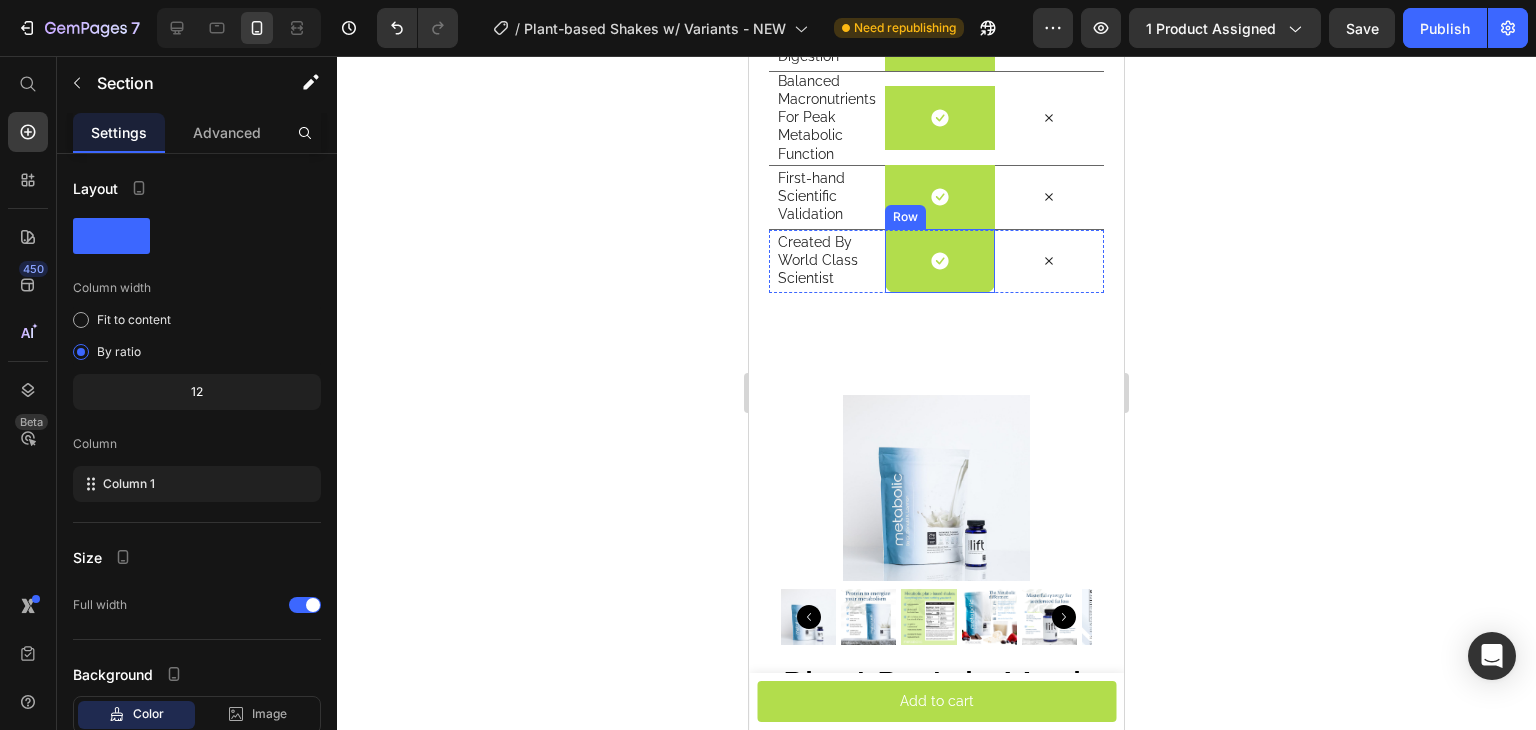 scroll, scrollTop: 8136, scrollLeft: 0, axis: vertical 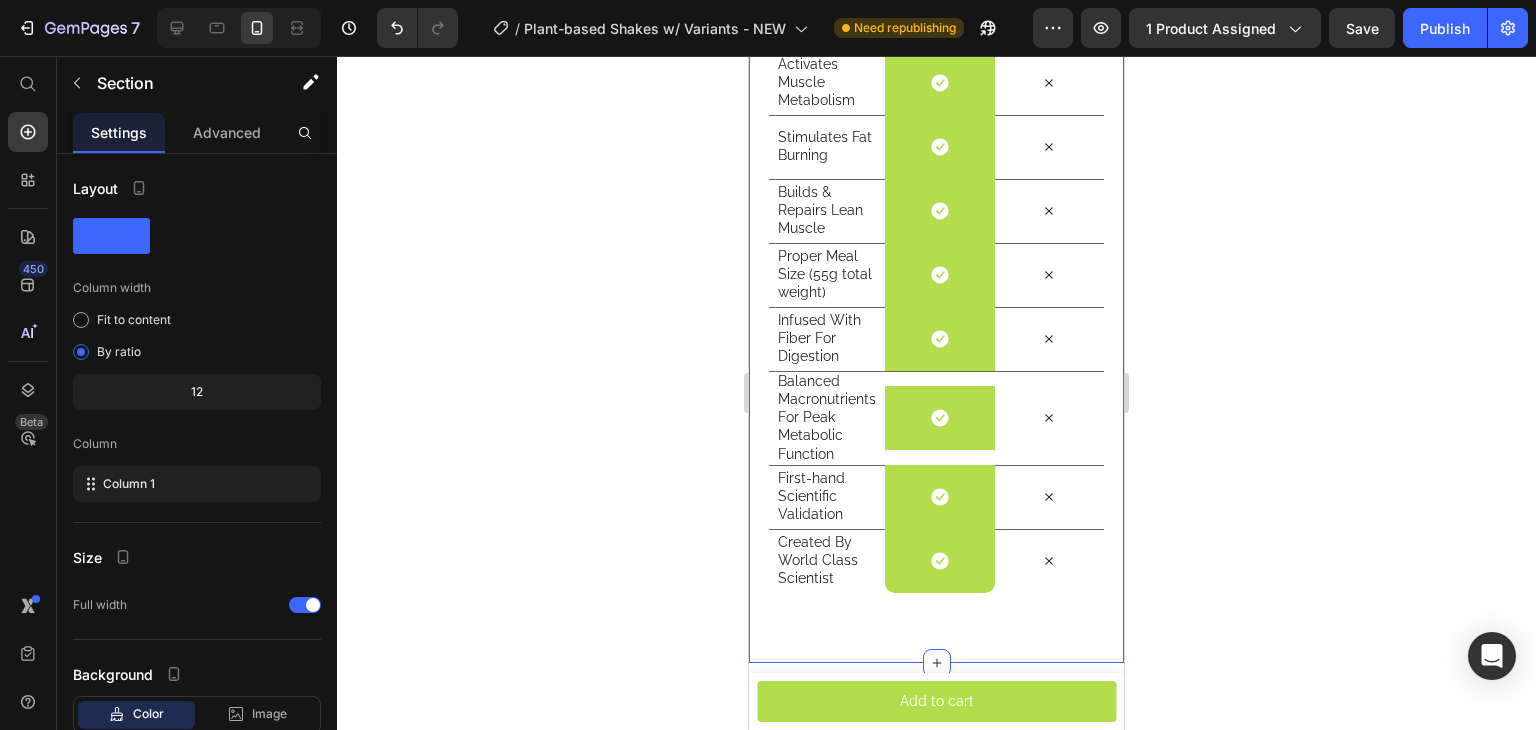 click on "METABOLIC Shakes: Next Level Nutrition Heading Row
Image Row Other Meal Replacements Text Block Row Activates Muscle Metabolism Text Block
Icon Row
Icon Row Stimulates Fat Burning Text Block
Icon Row
Icon Row Builds & Repairs Lean Muscle Text Block
Icon Row
Icon Row Proper Meal Size (55g total weight) Text Block
Icon Row
Icon Row Infused With Fiber For Digestion Text Block
Icon Row
Icon Row Balanced Macronutrients For Peak Metabolic Function Text Block
Icon Row
Icon Row First-hand Scientific Validation Text Block
Icon Row
Icon Row Created By World Class Scientist Text Block
Icon Row
Icon Row Section 7   You can create reusable sections Create Theme Section AI Content Write with GemAI What would you like to describe here? Tone and Voice Persuasive Product Show more Generate" at bounding box center [936, 200] 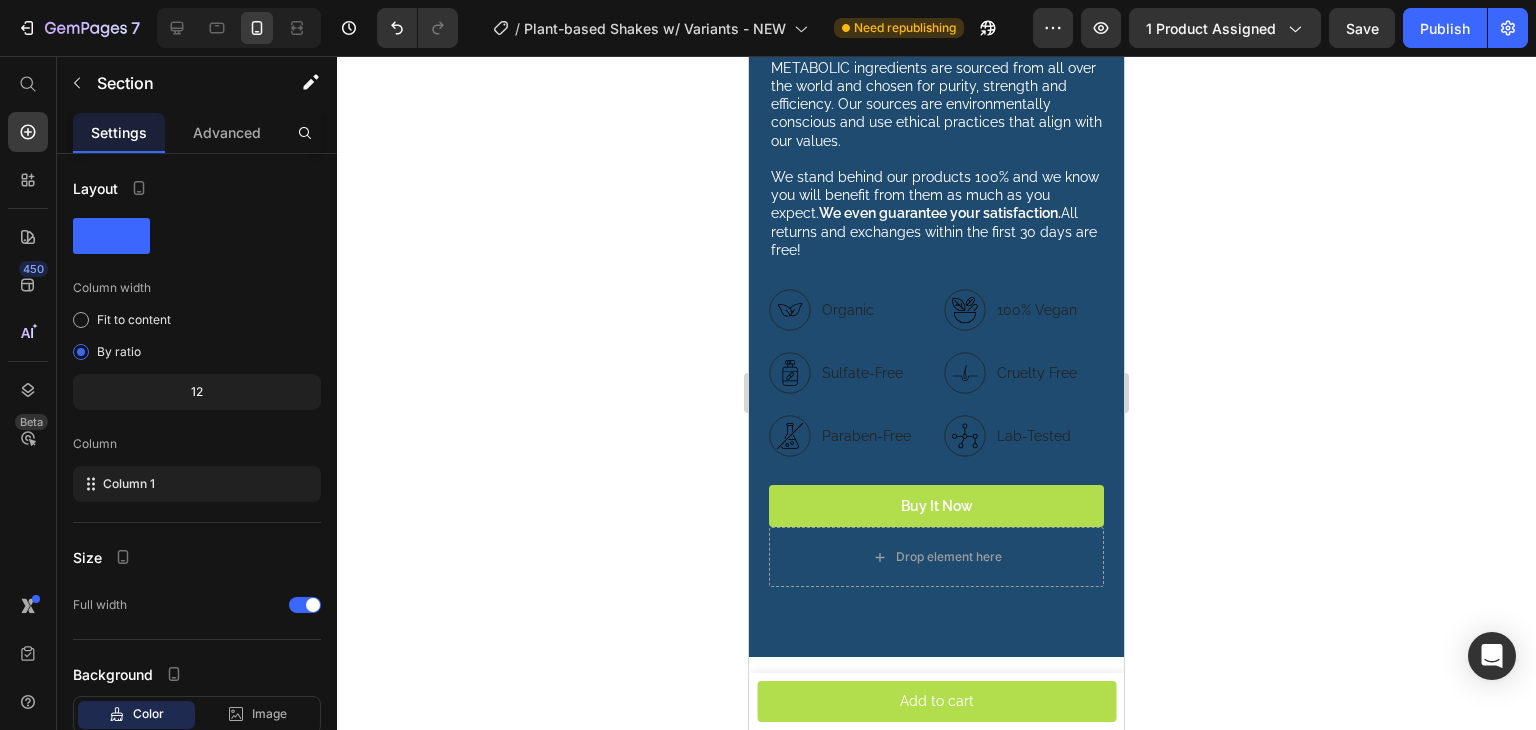 scroll, scrollTop: 4636, scrollLeft: 0, axis: vertical 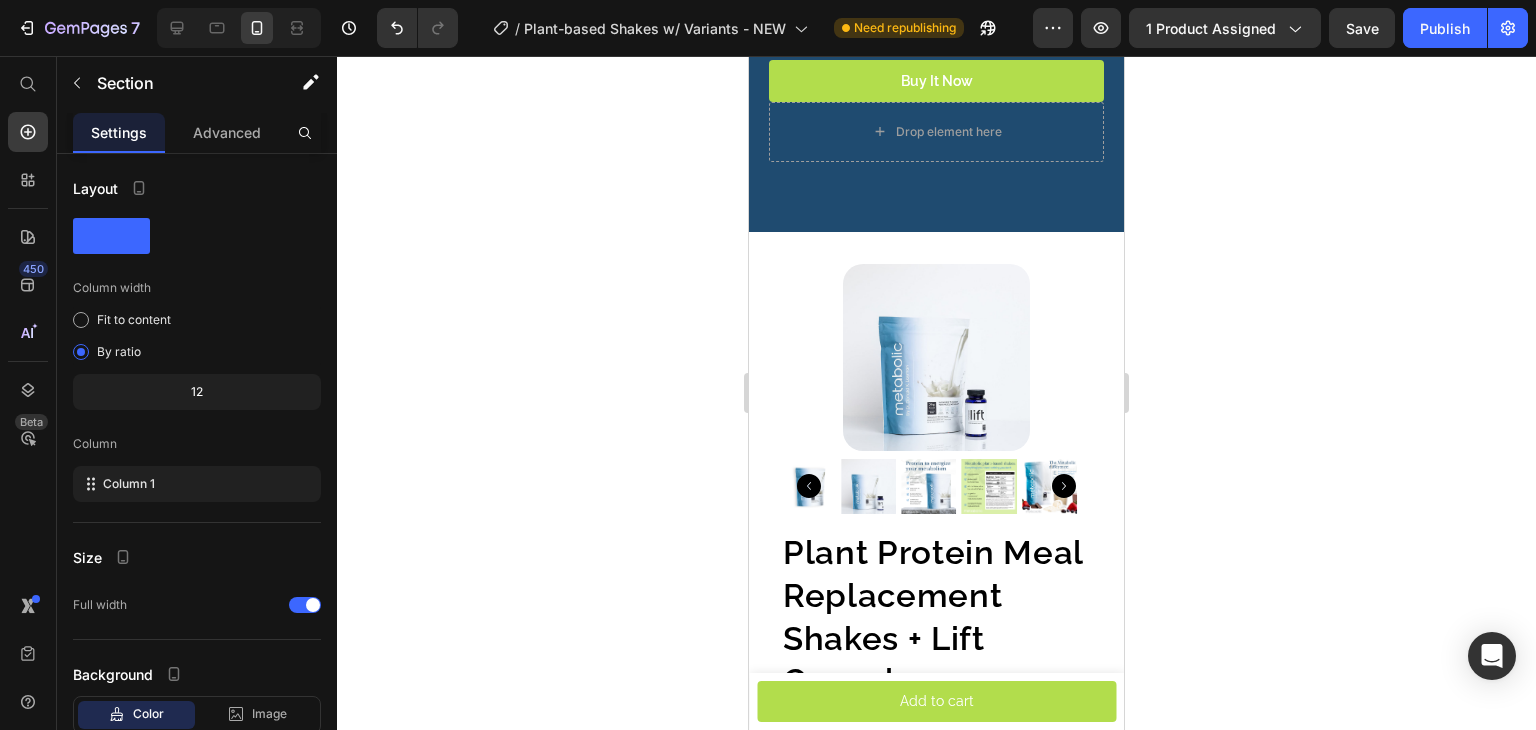 click on "Paraben-Free" at bounding box center (866, 10) 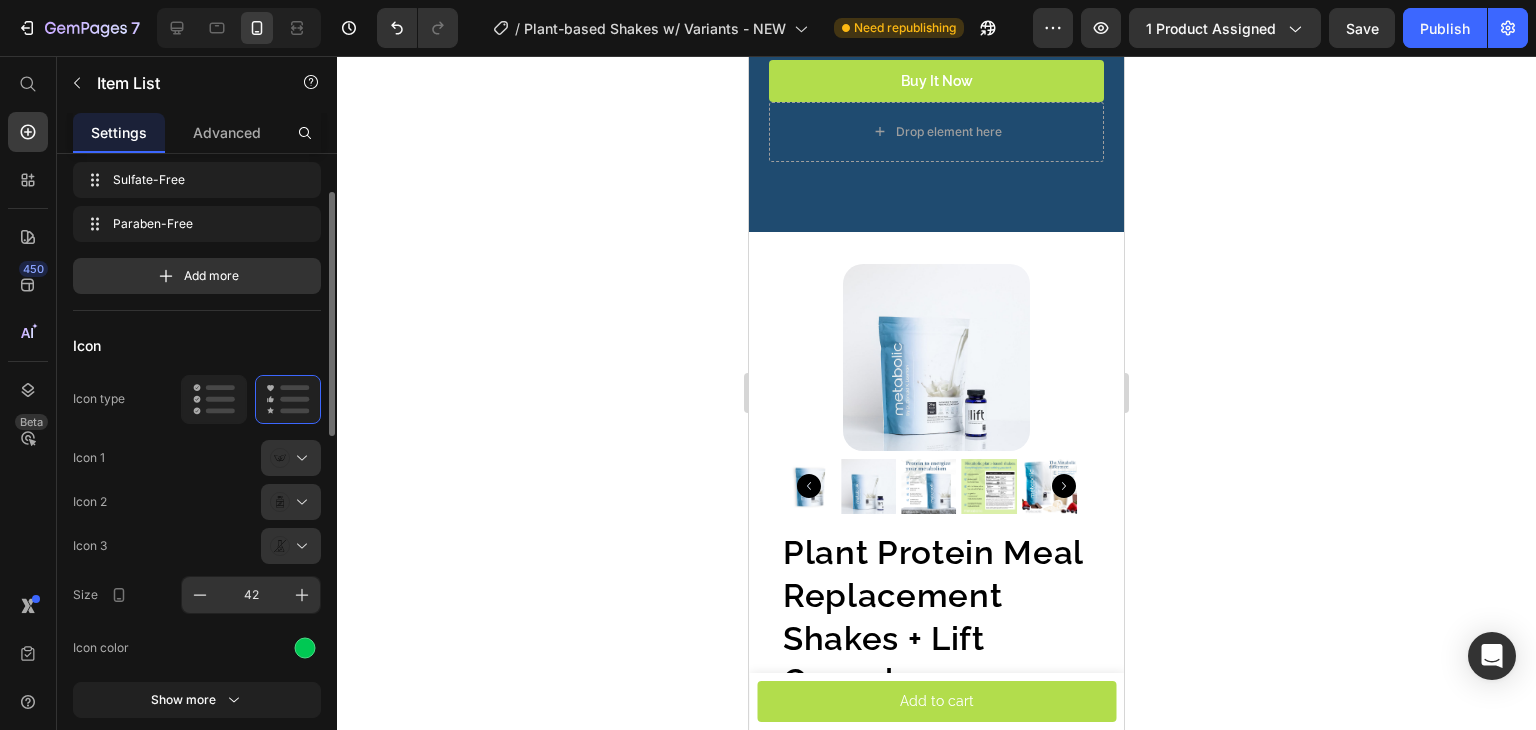 scroll, scrollTop: 300, scrollLeft: 0, axis: vertical 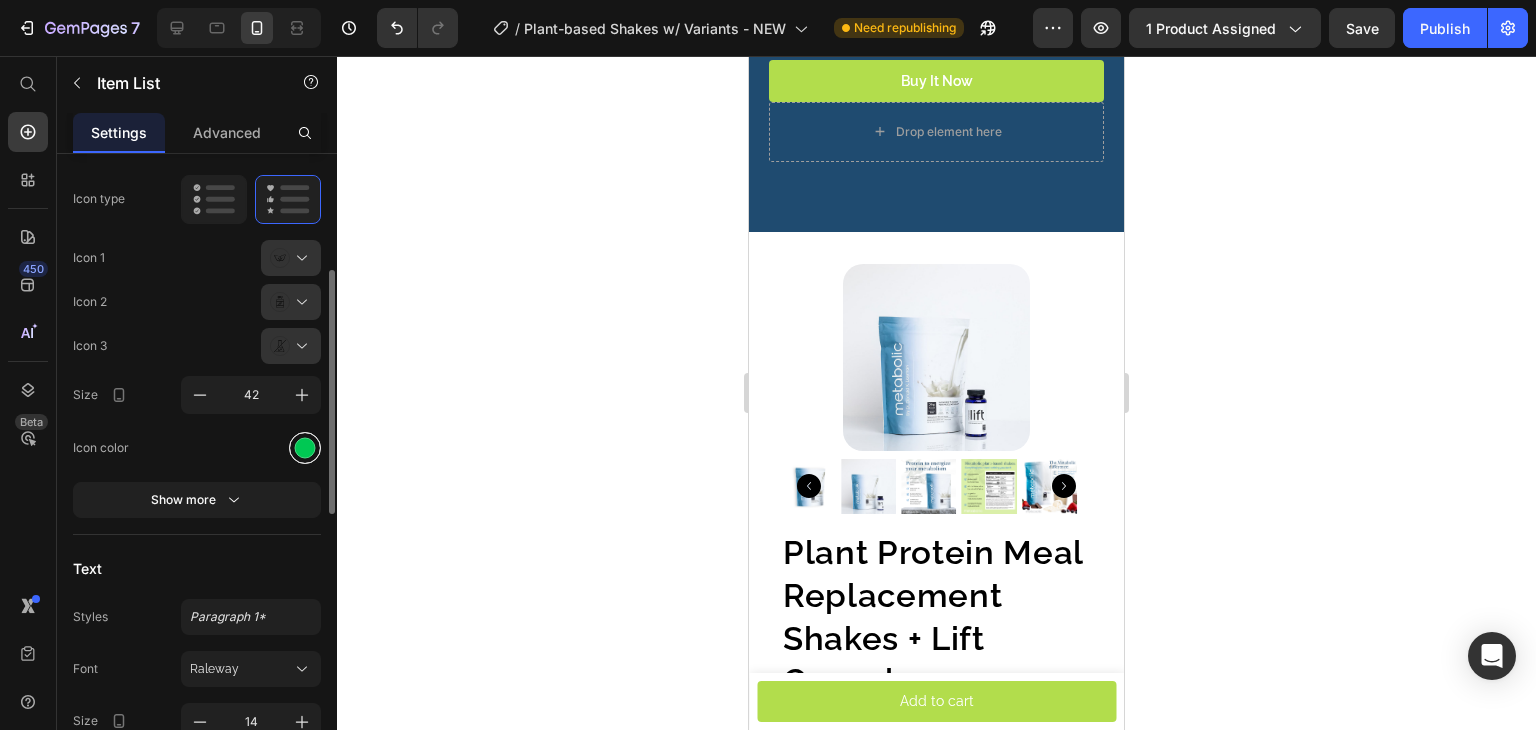 click at bounding box center (305, 447) 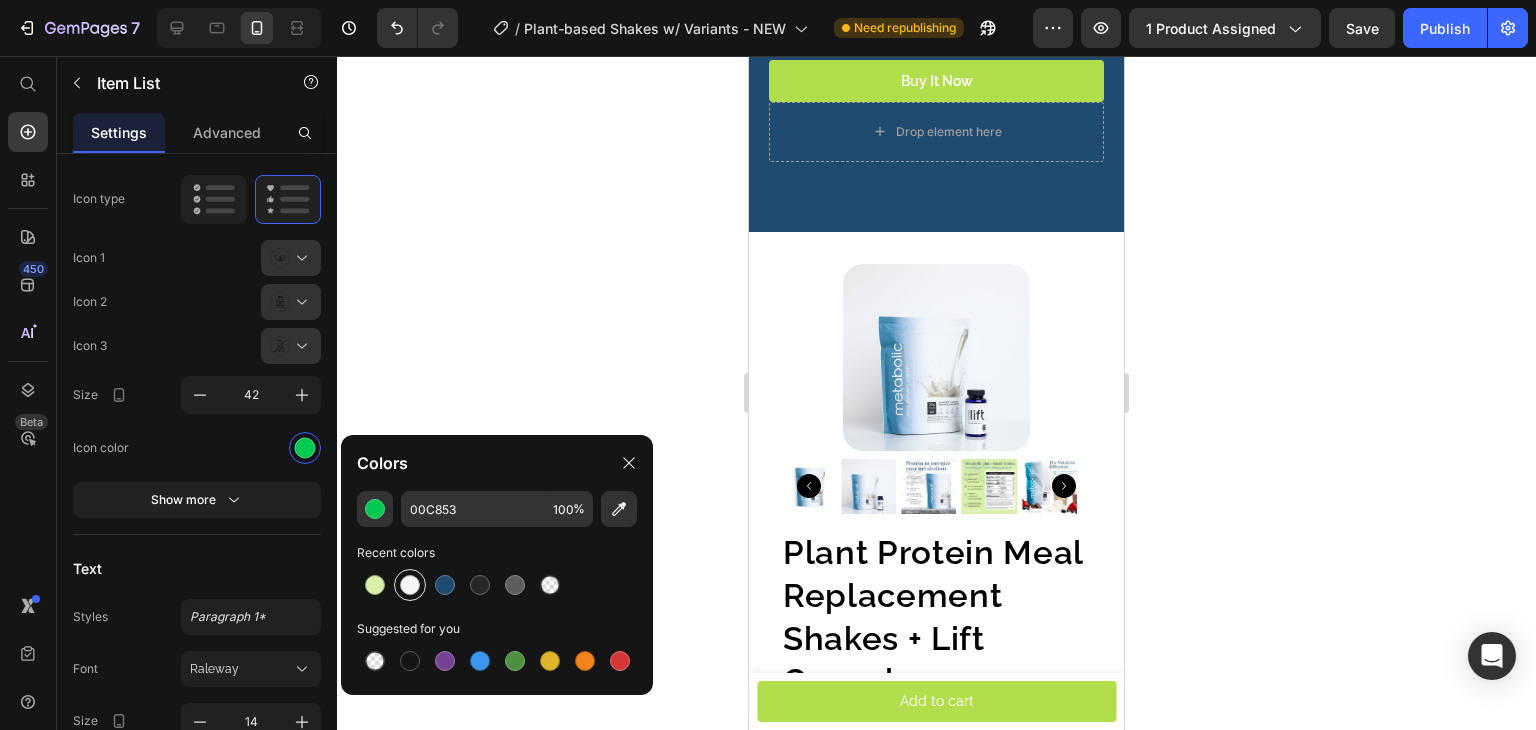 click at bounding box center (410, 585) 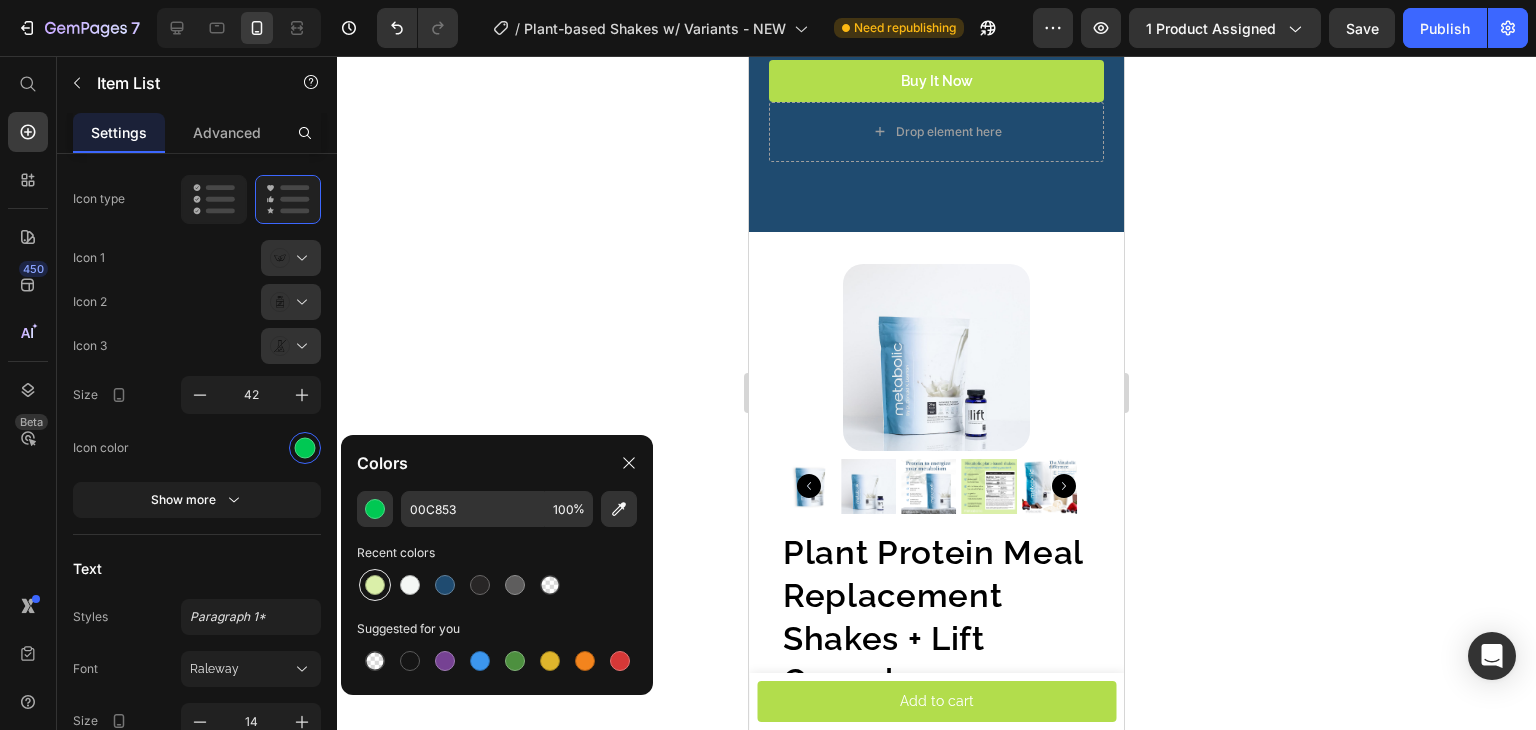 type on "F4F7F5" 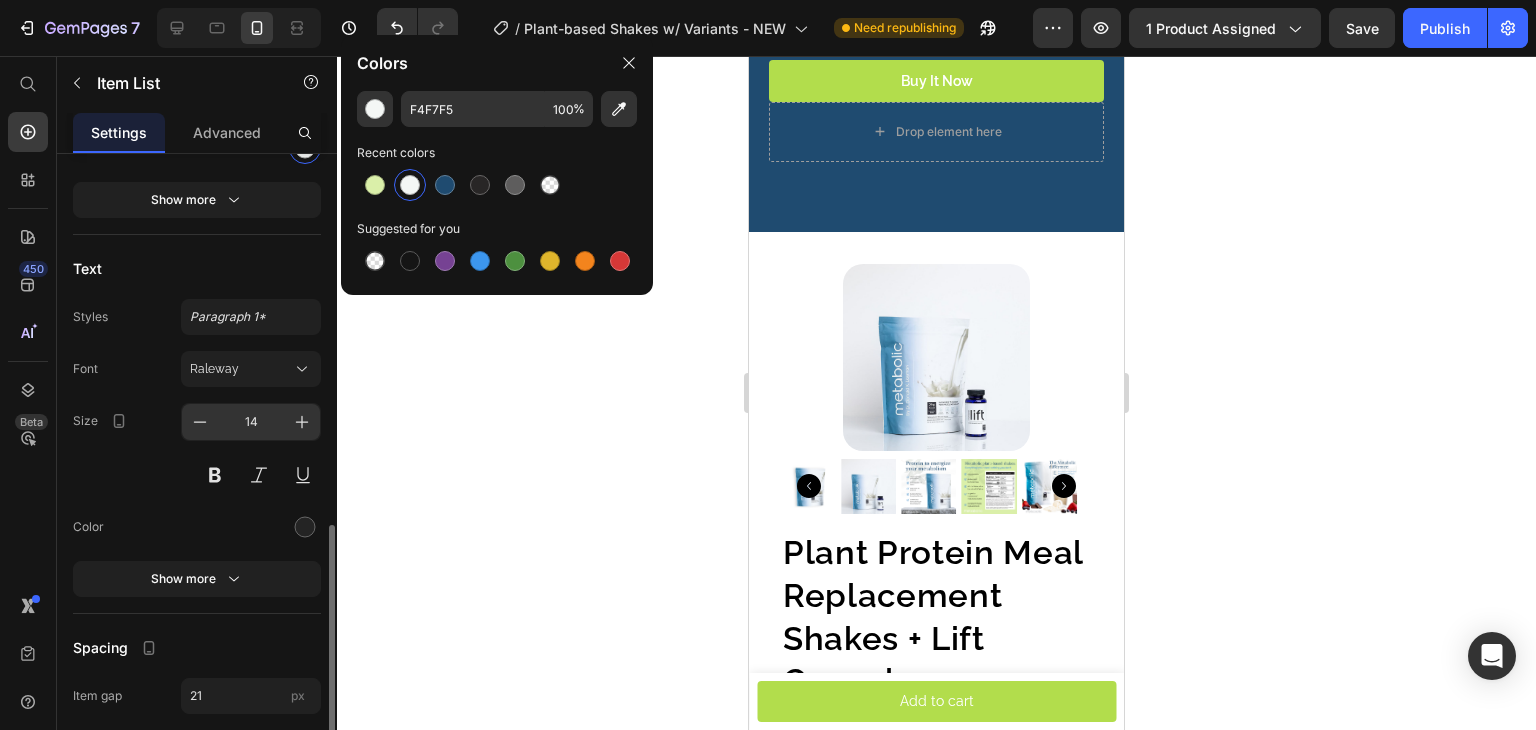scroll, scrollTop: 700, scrollLeft: 0, axis: vertical 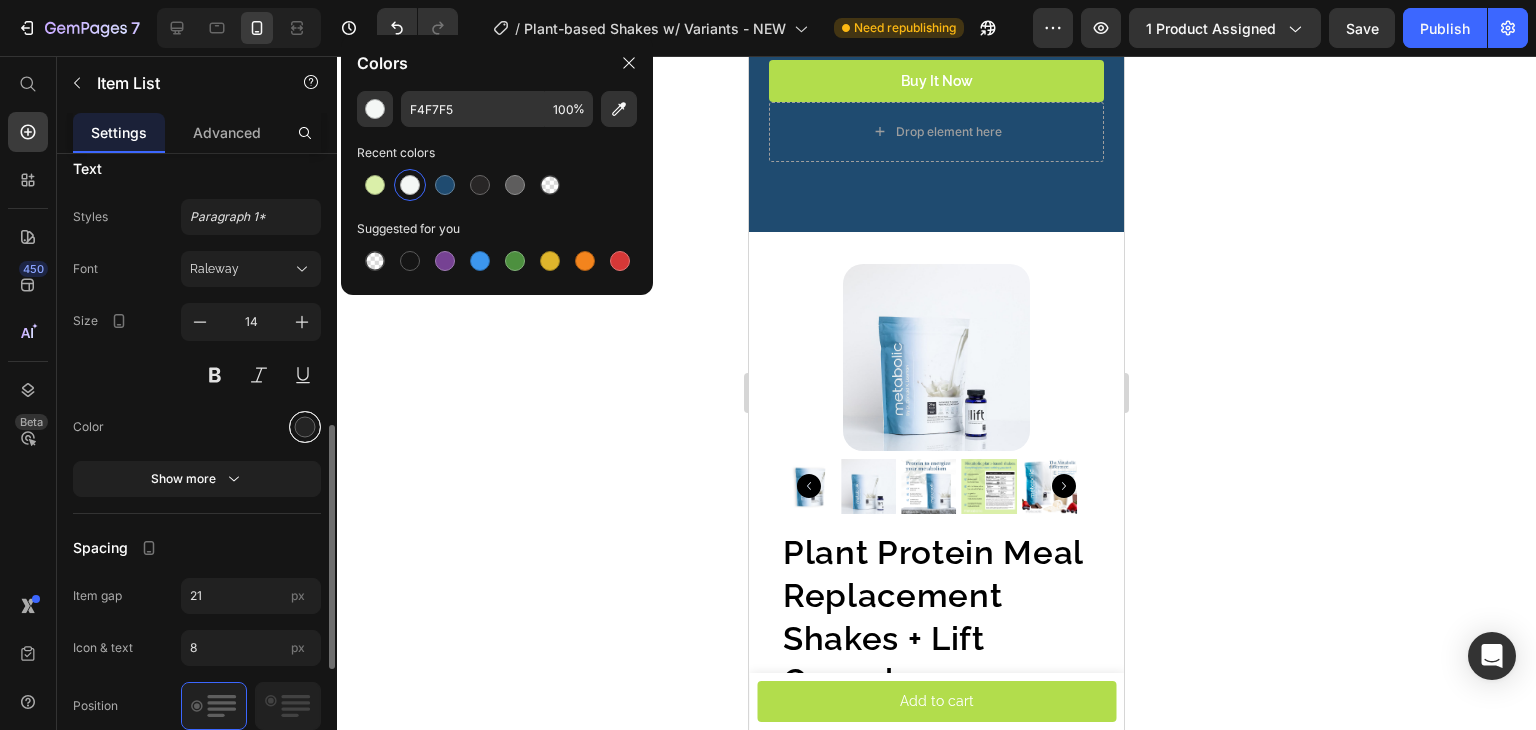 click at bounding box center [305, 427] 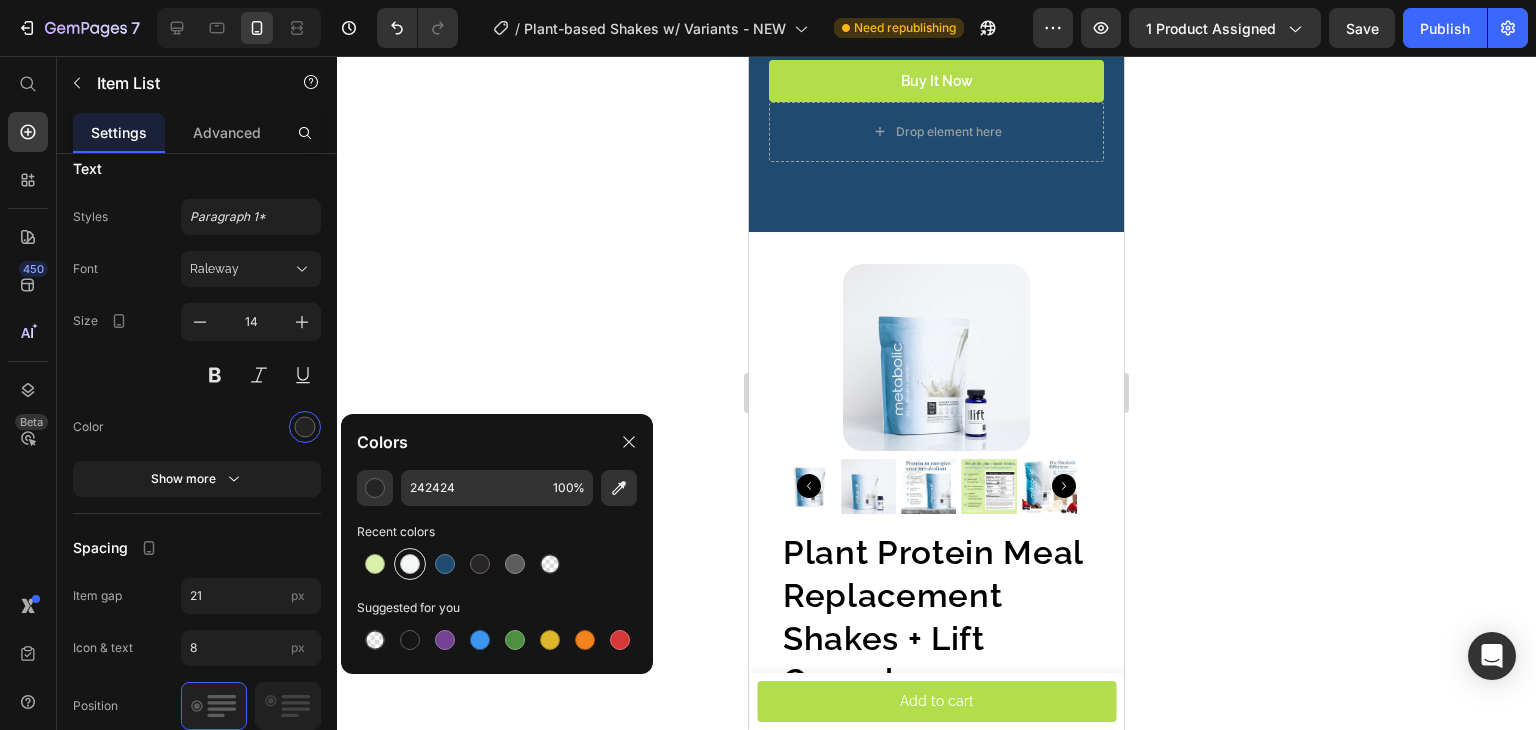 click at bounding box center (410, 564) 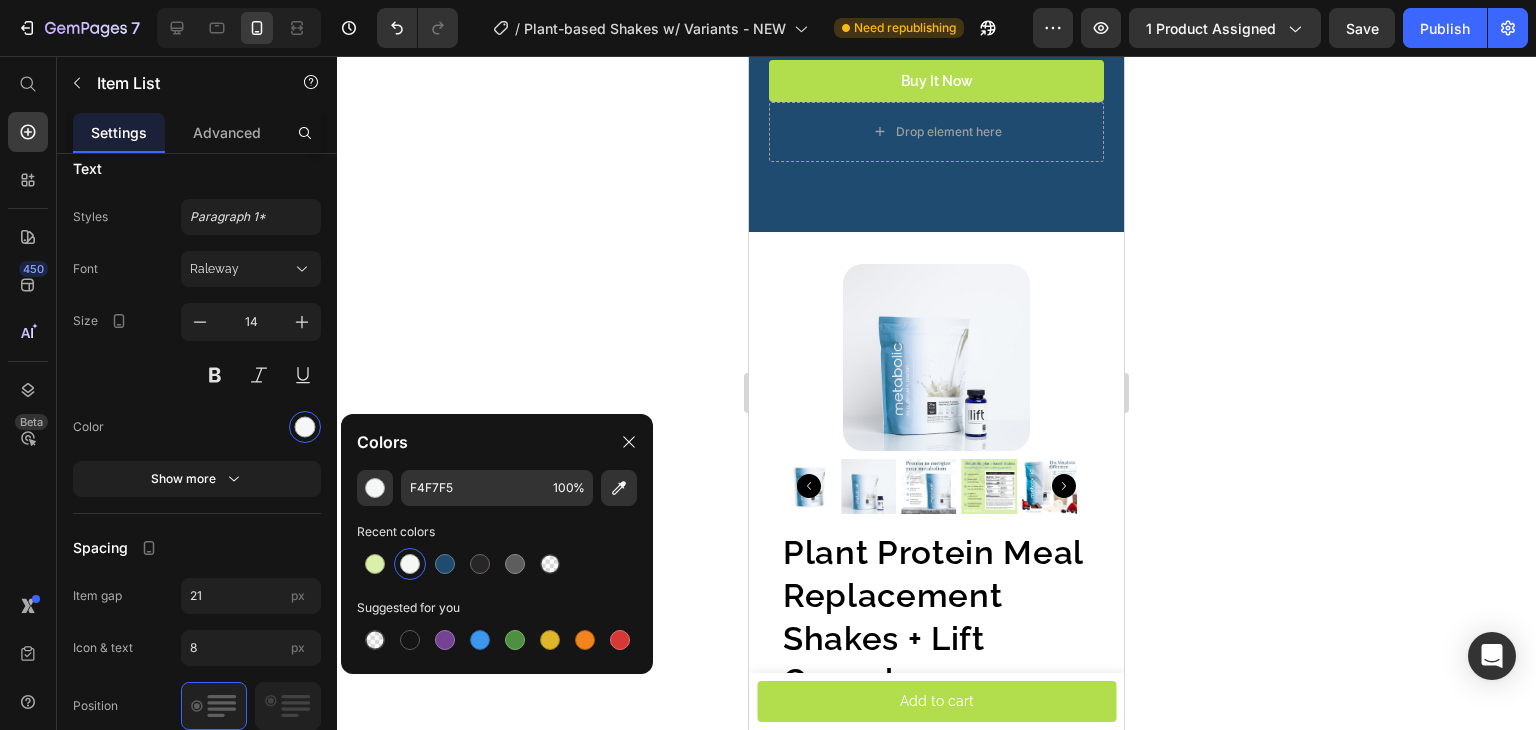 click on "Paraben-Free" at bounding box center [866, 10] 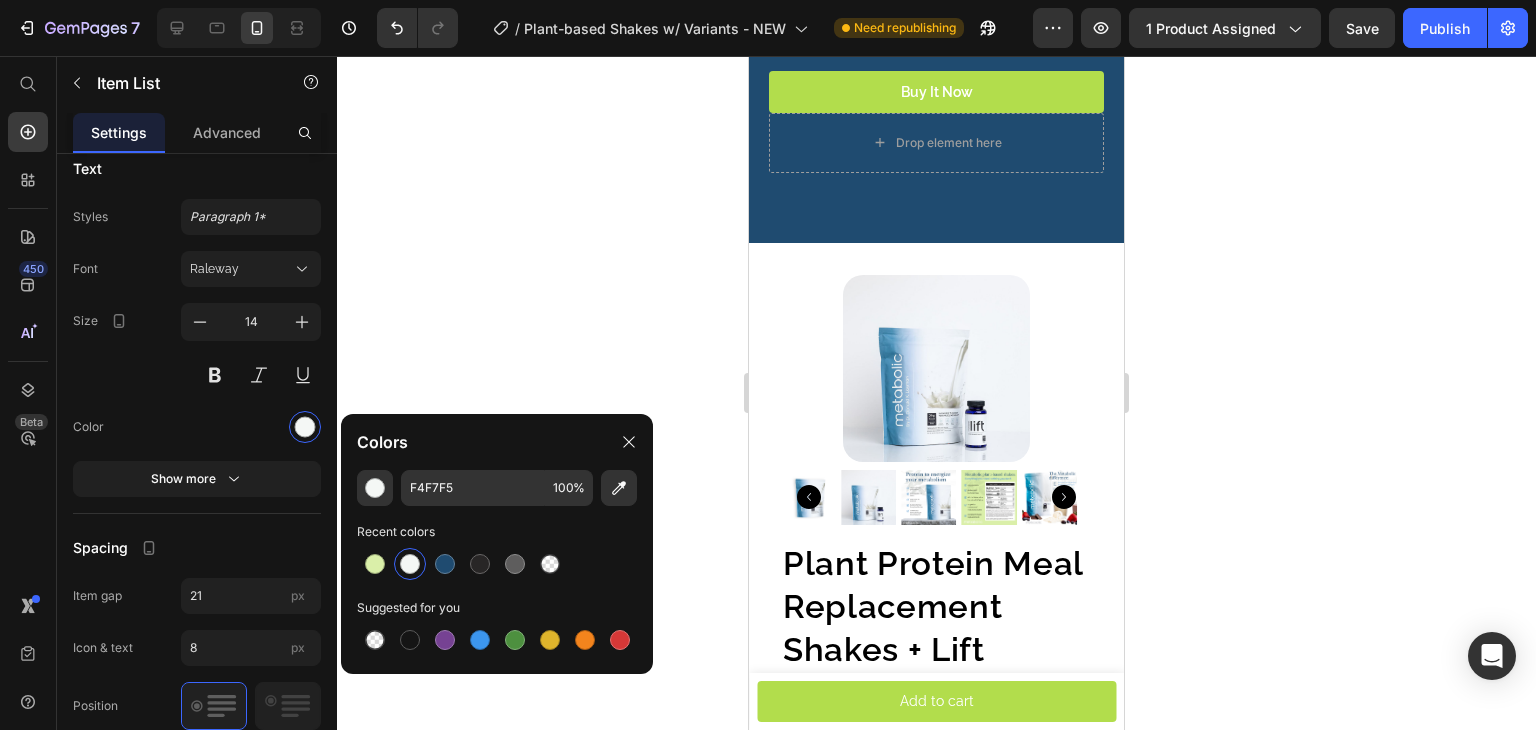 scroll, scrollTop: 4618, scrollLeft: 0, axis: vertical 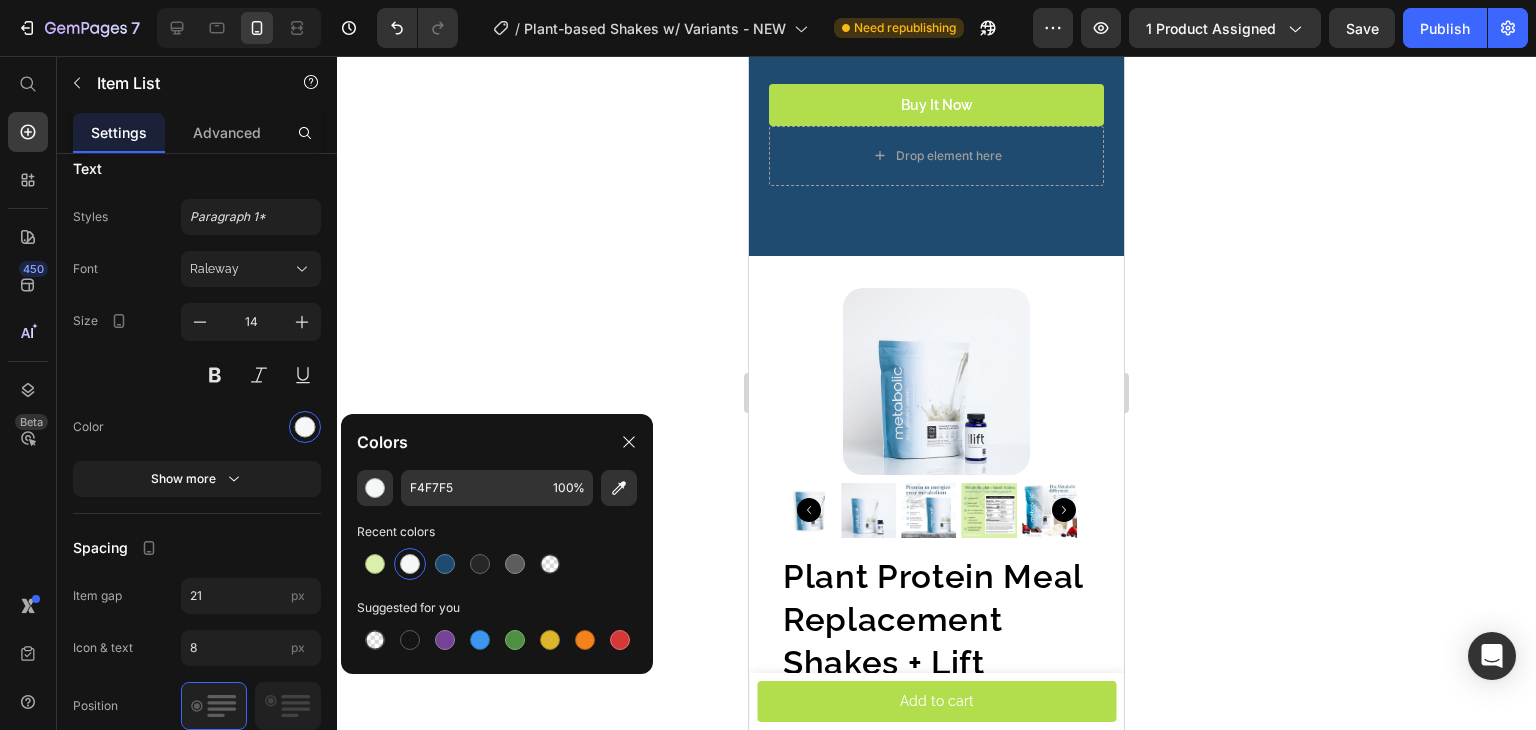 click 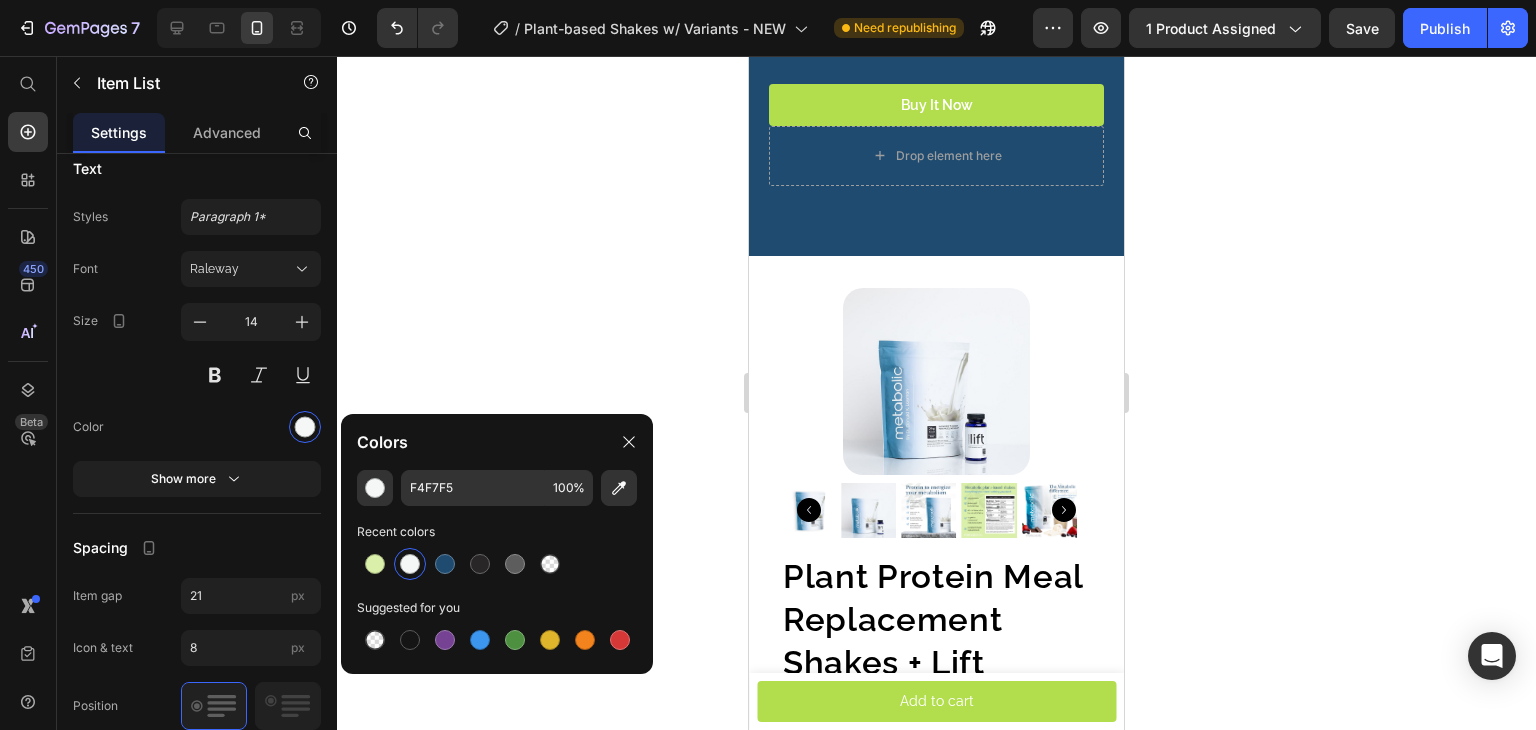 click 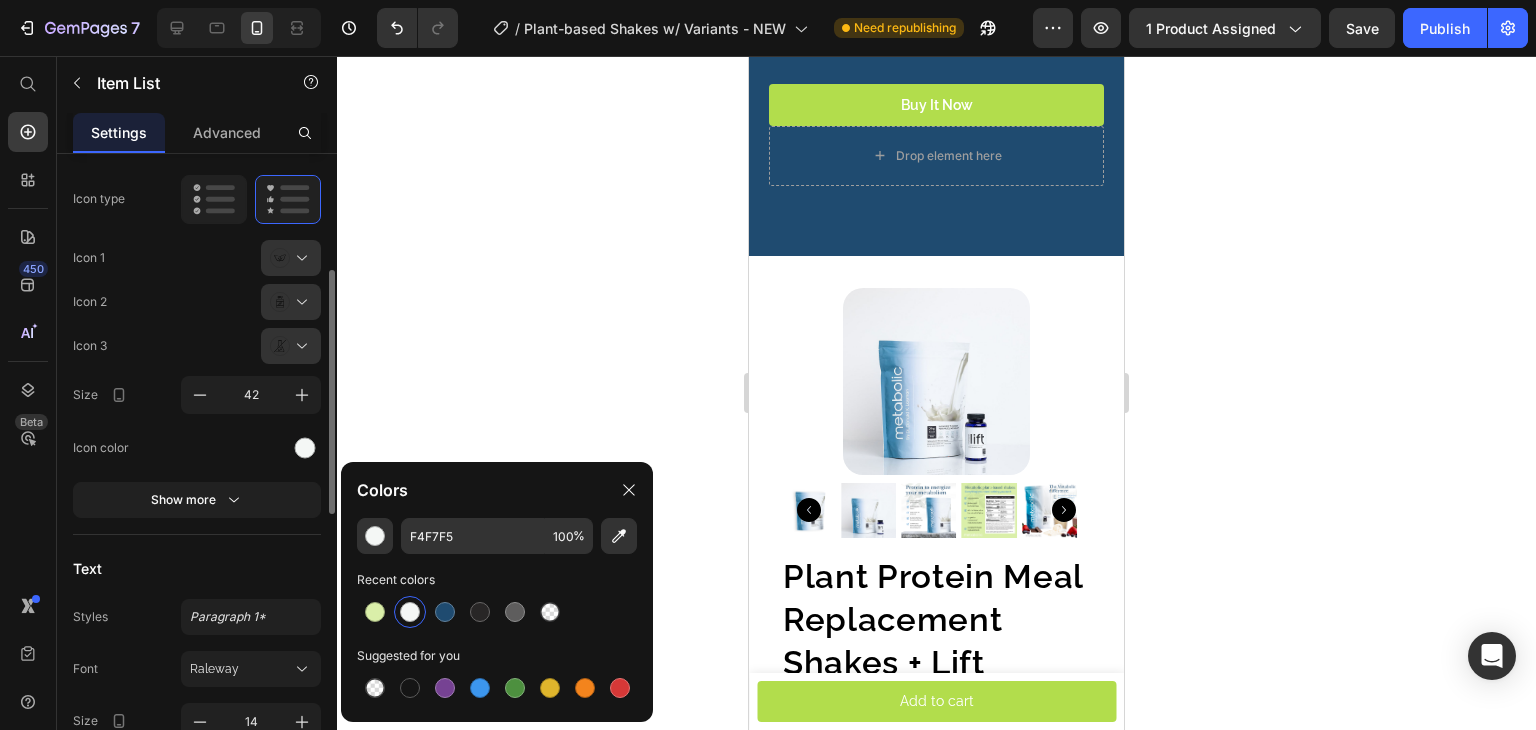 scroll, scrollTop: 200, scrollLeft: 0, axis: vertical 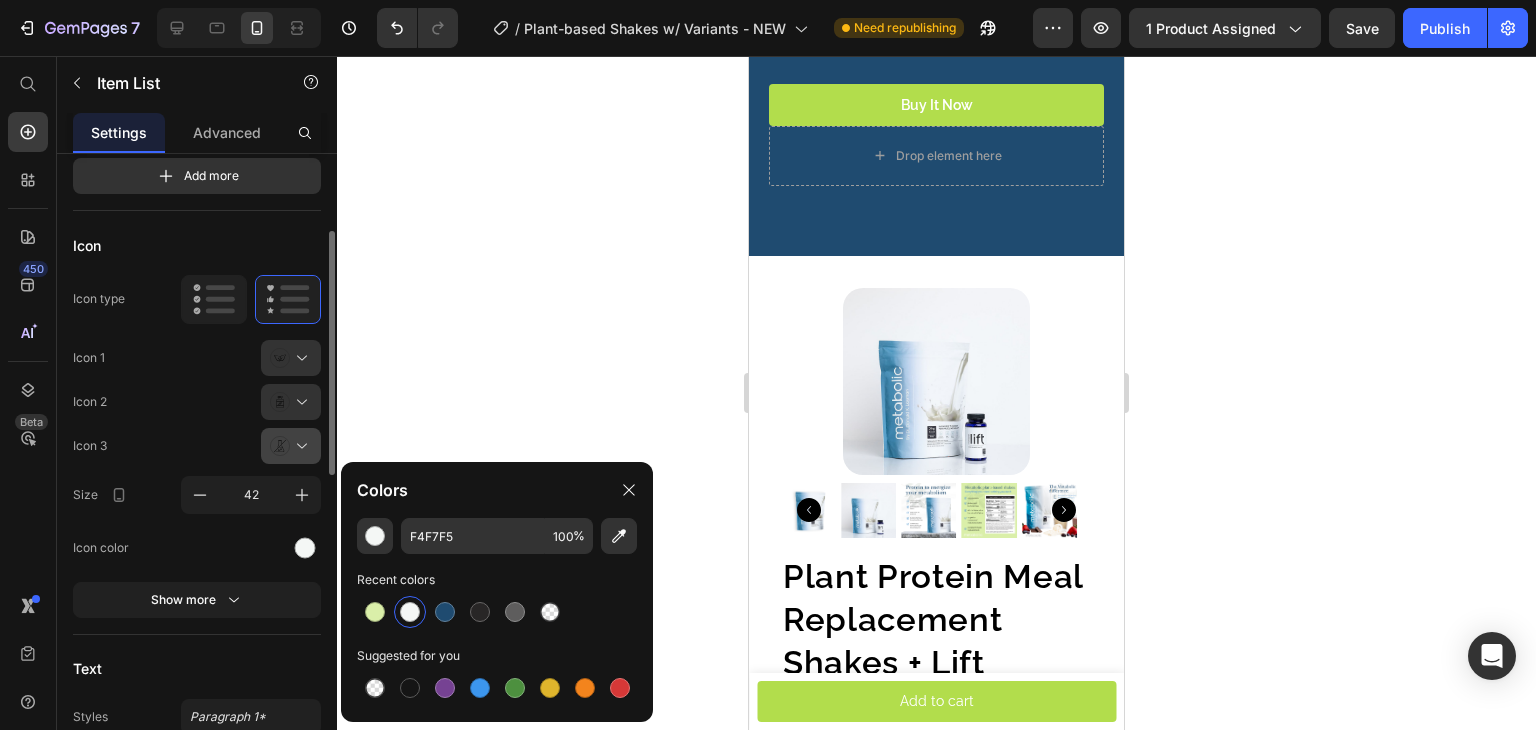 click at bounding box center [299, 446] 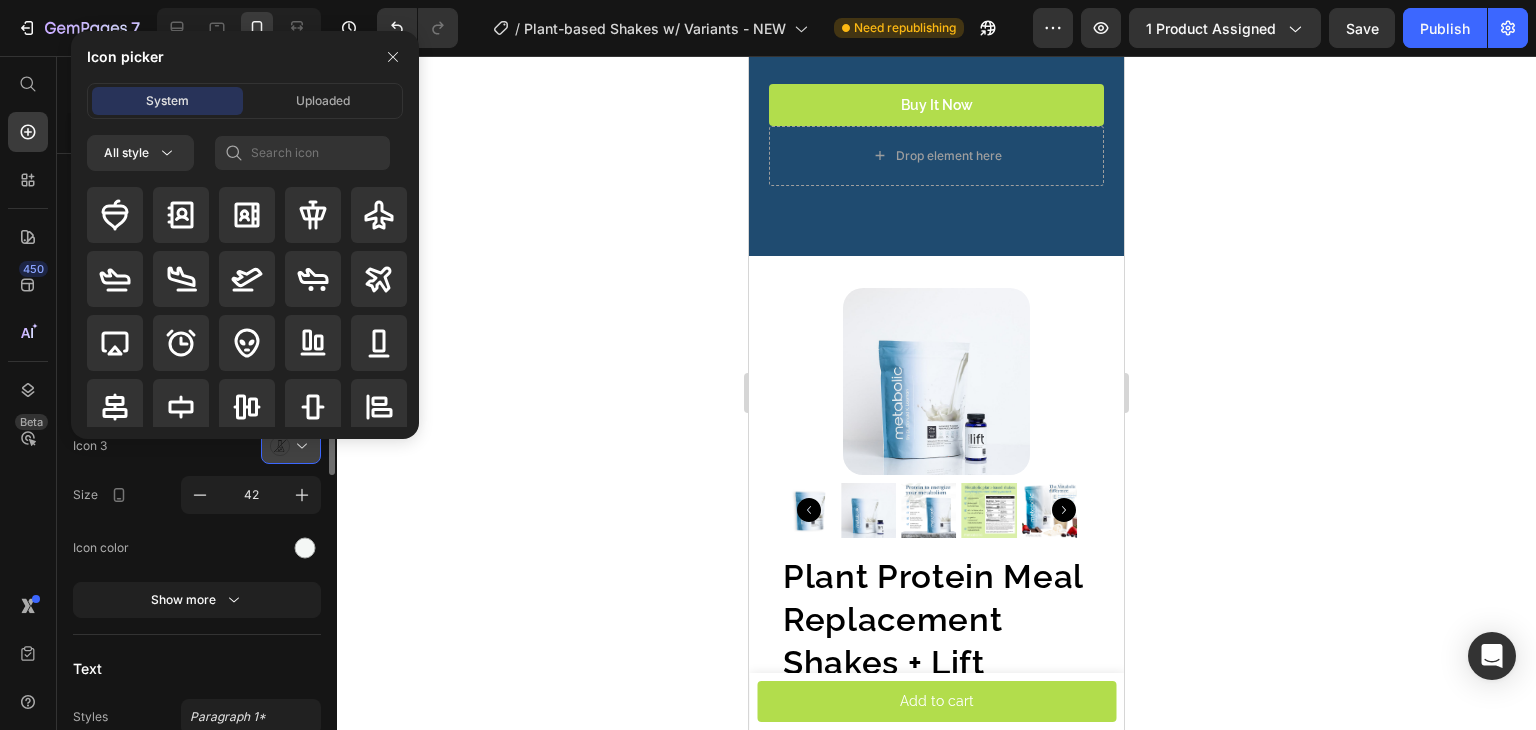 click on "Icon picker System Uploaded All style" at bounding box center [237, 235] 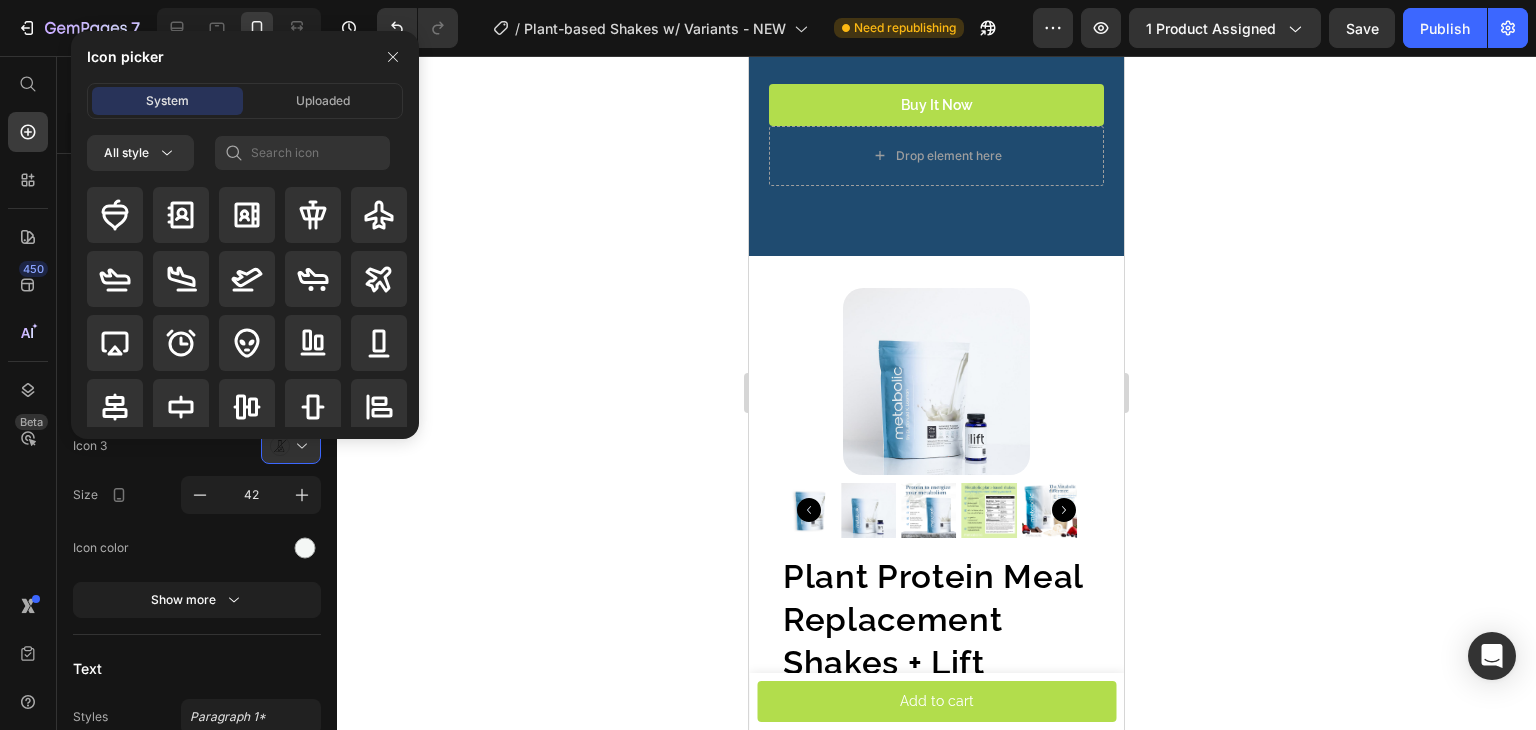 click 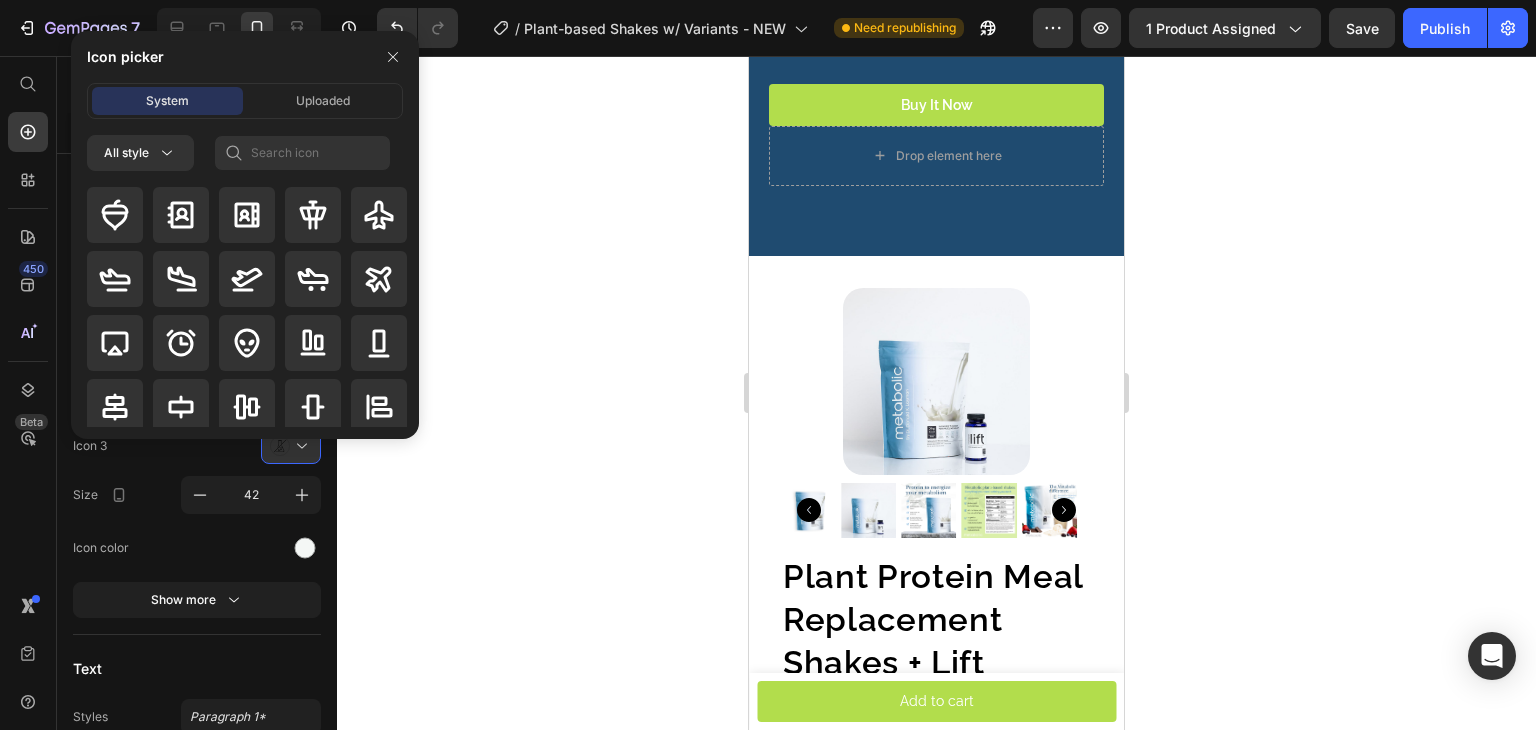 click 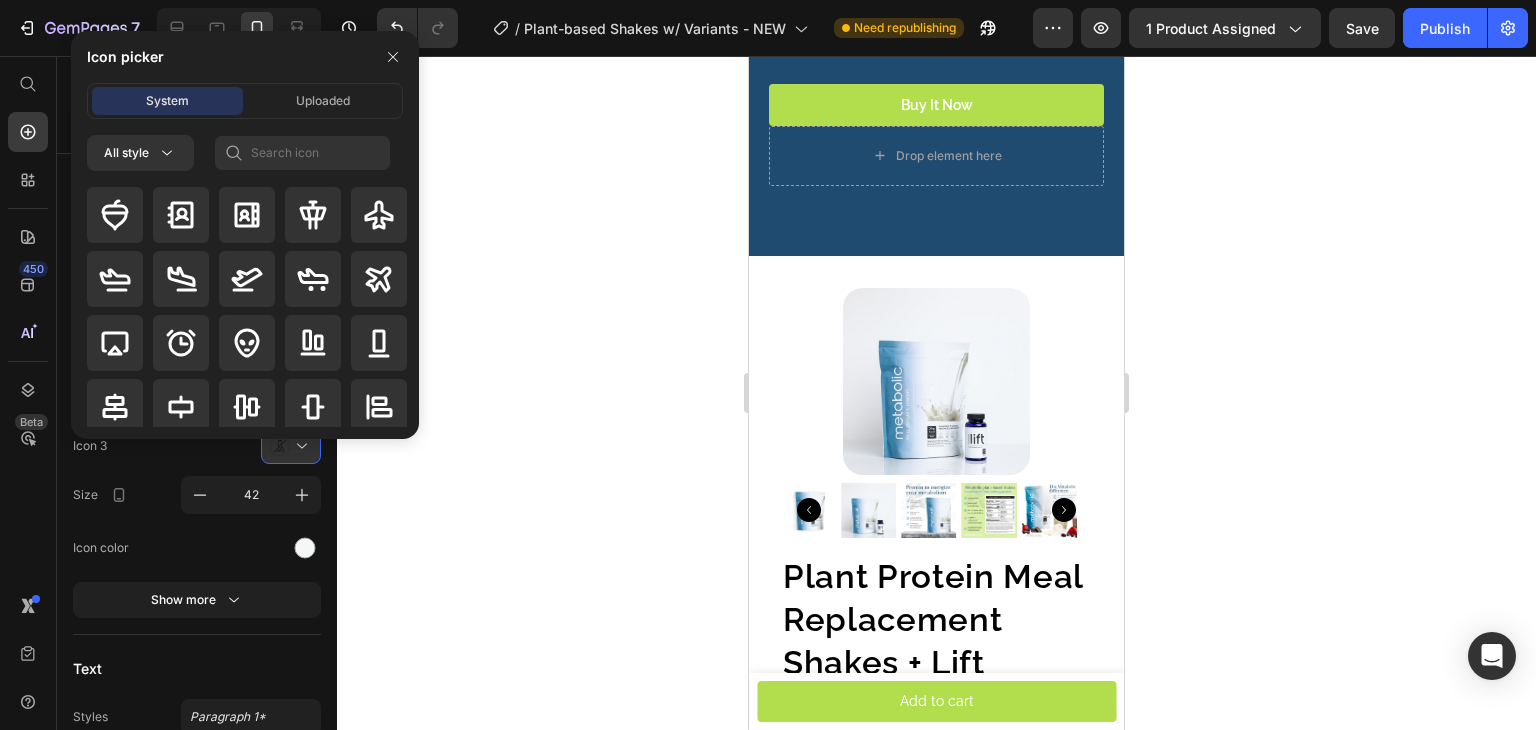 click 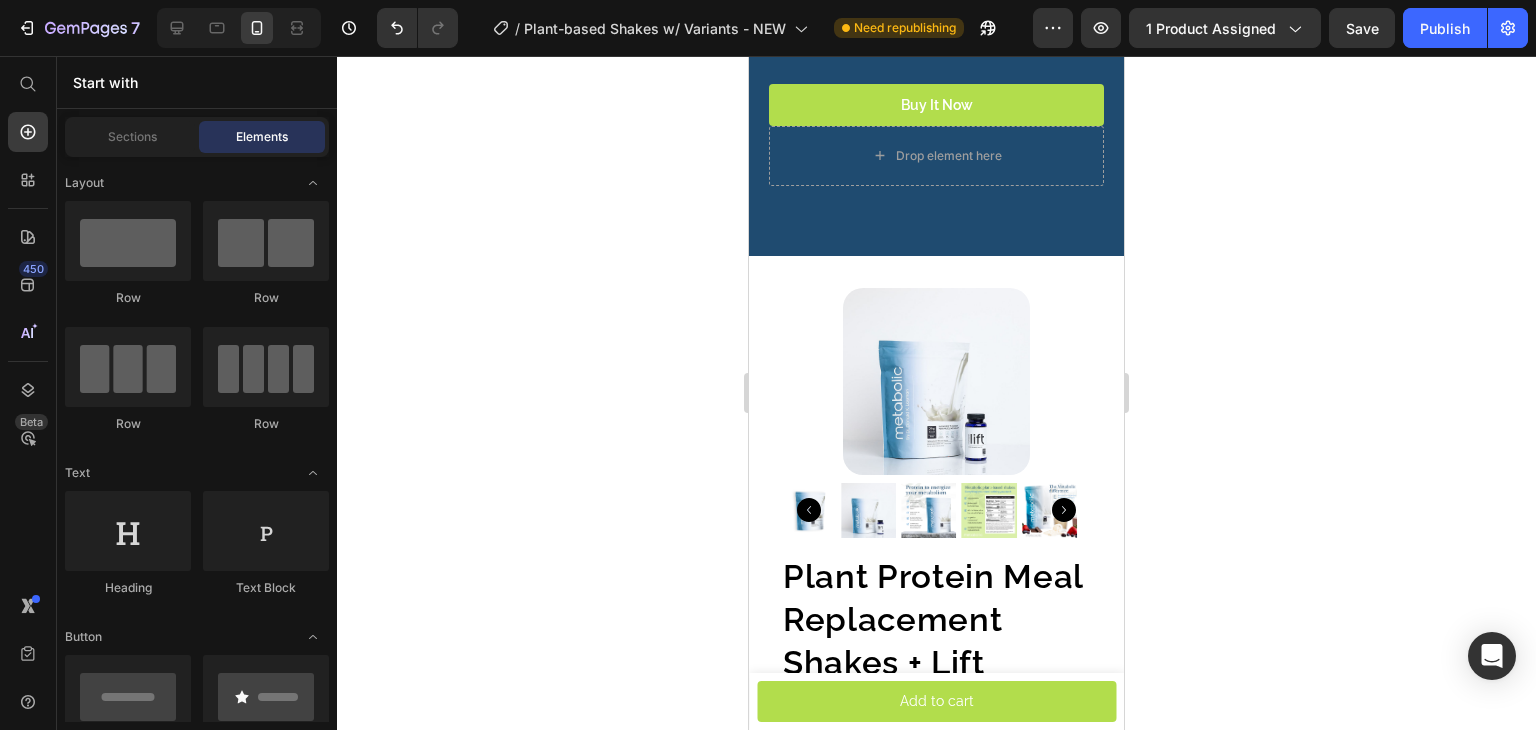 click 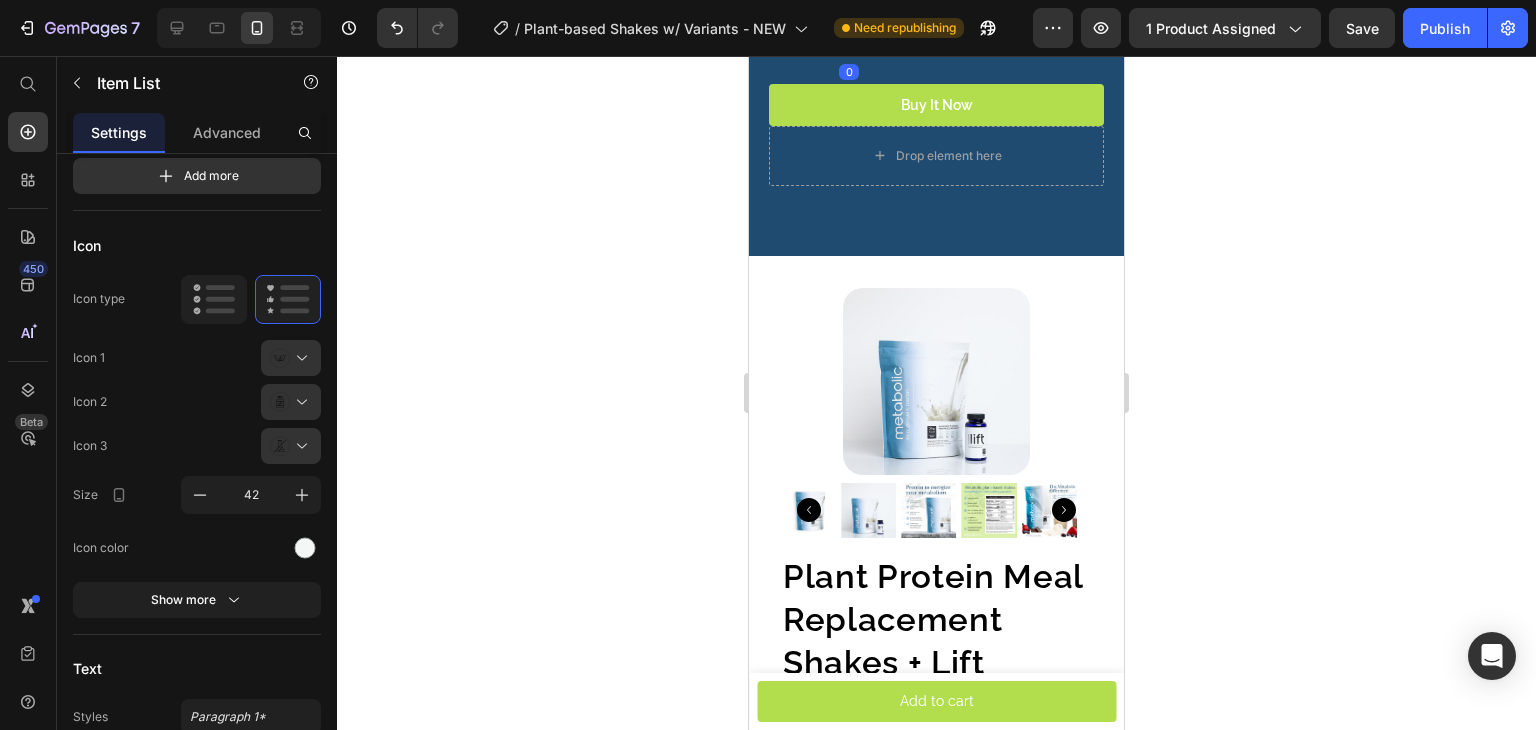 click at bounding box center [299, 358] 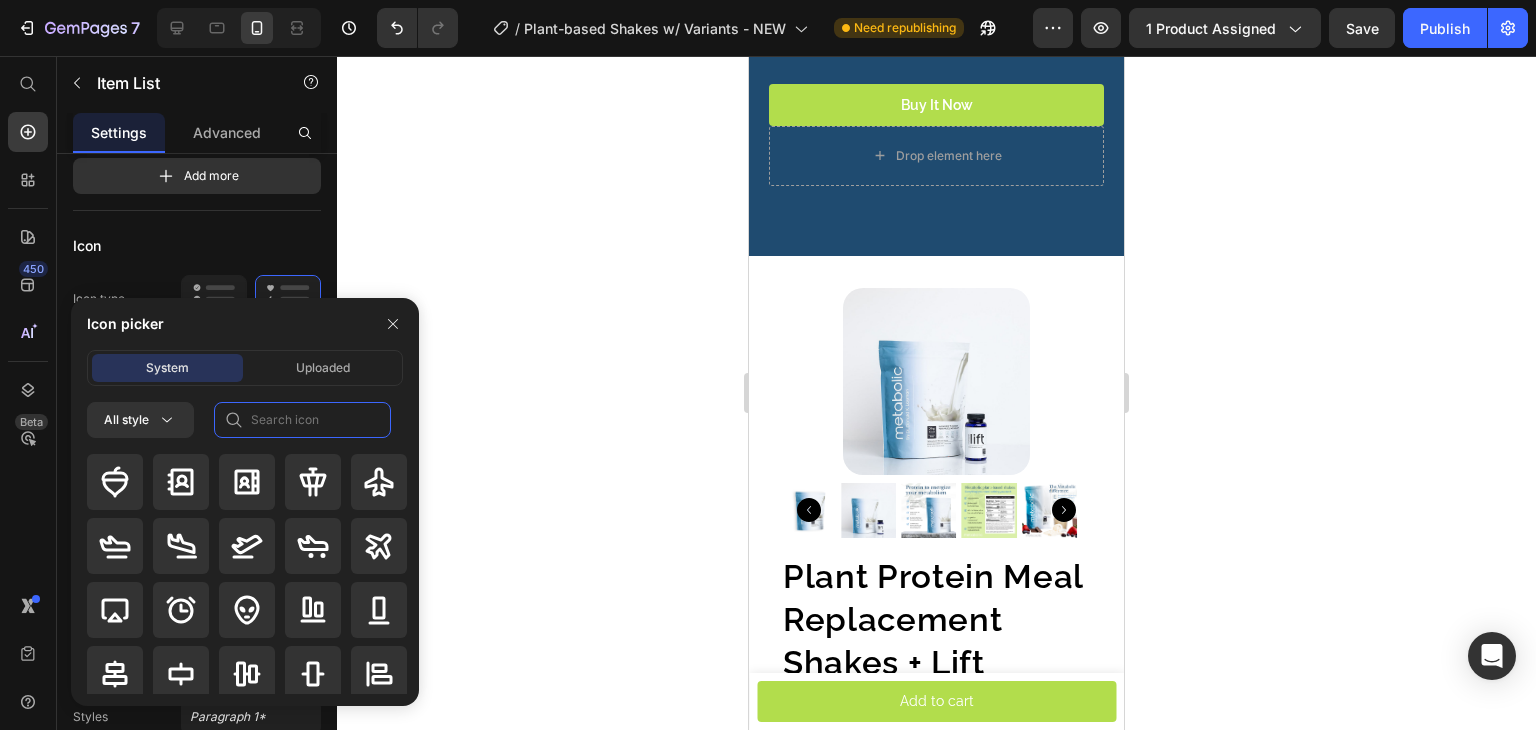 click 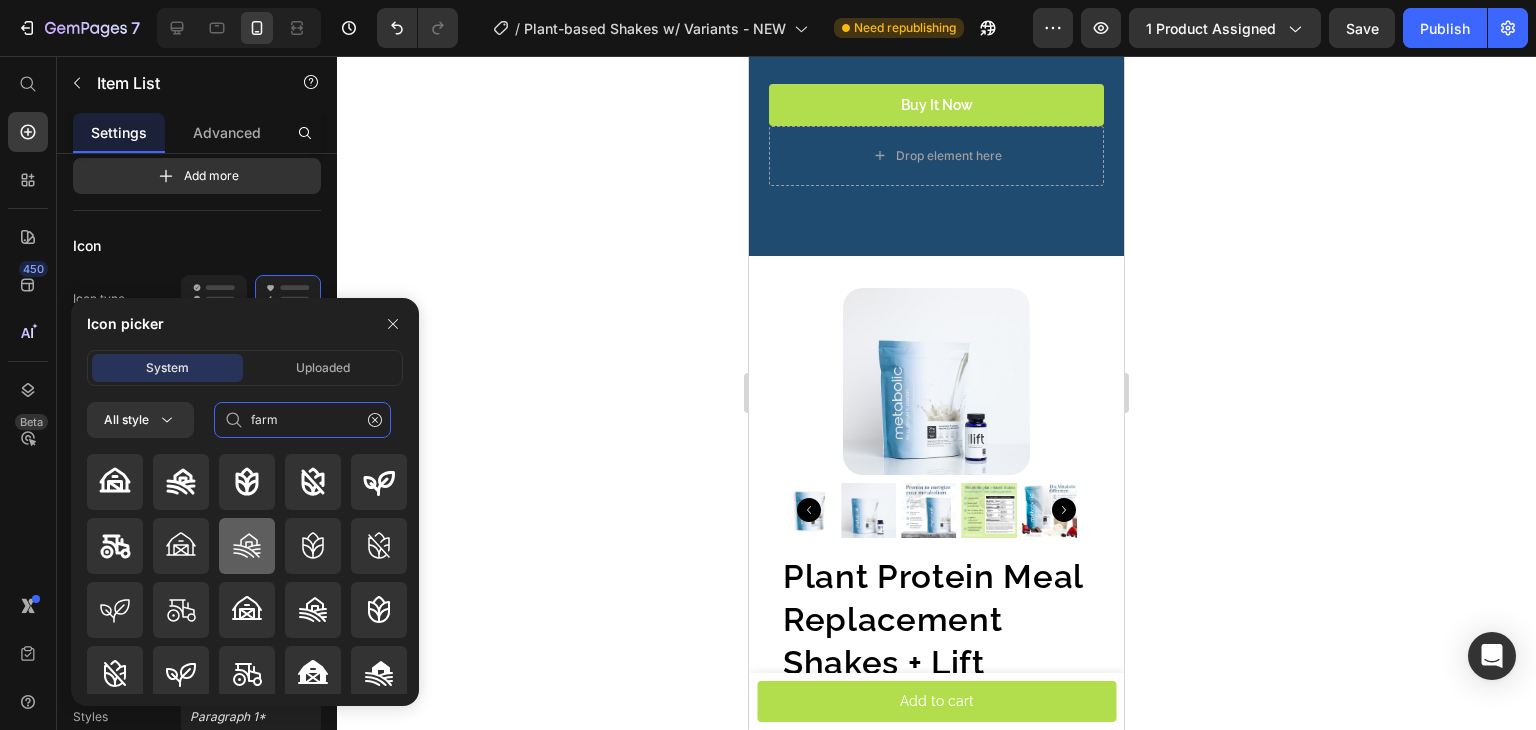 type on "farm" 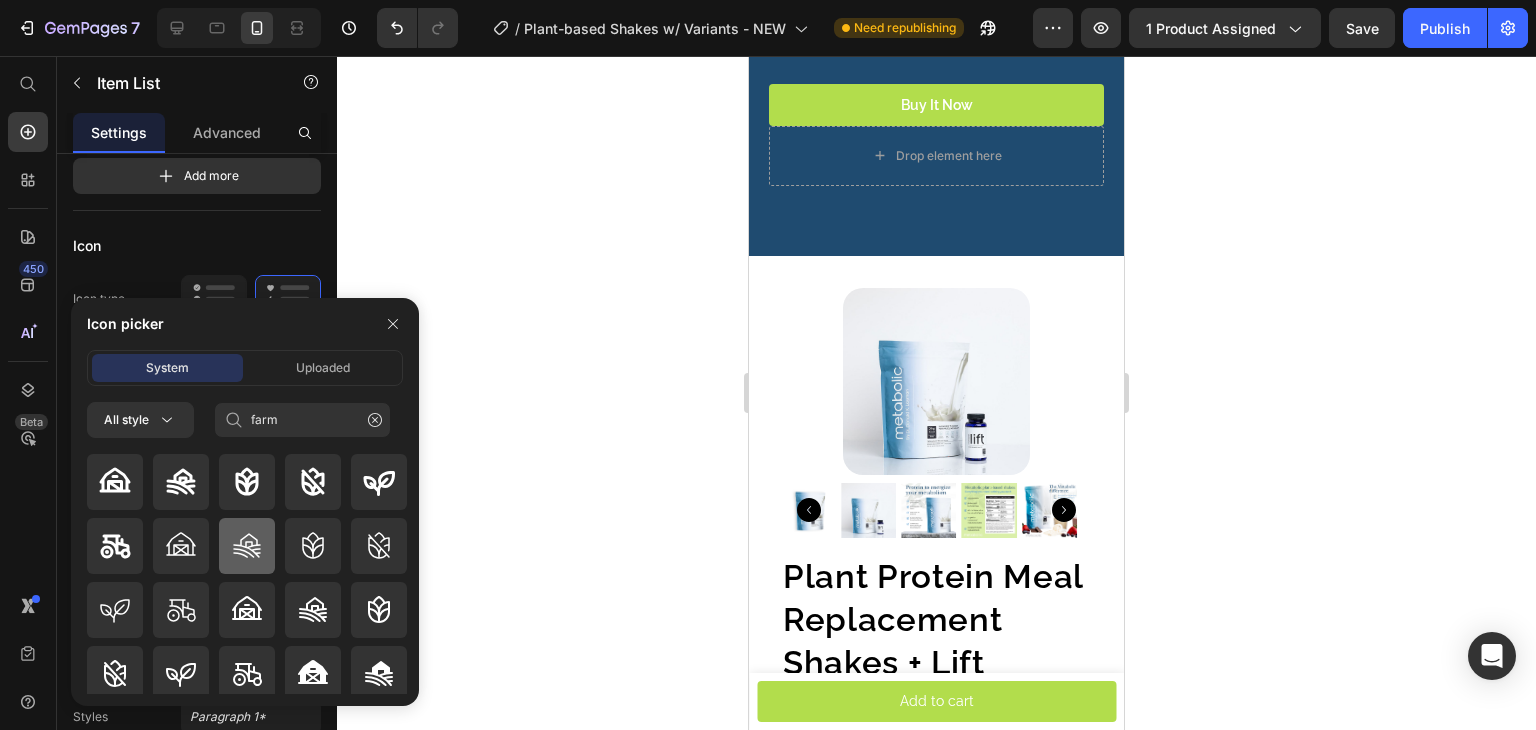 click 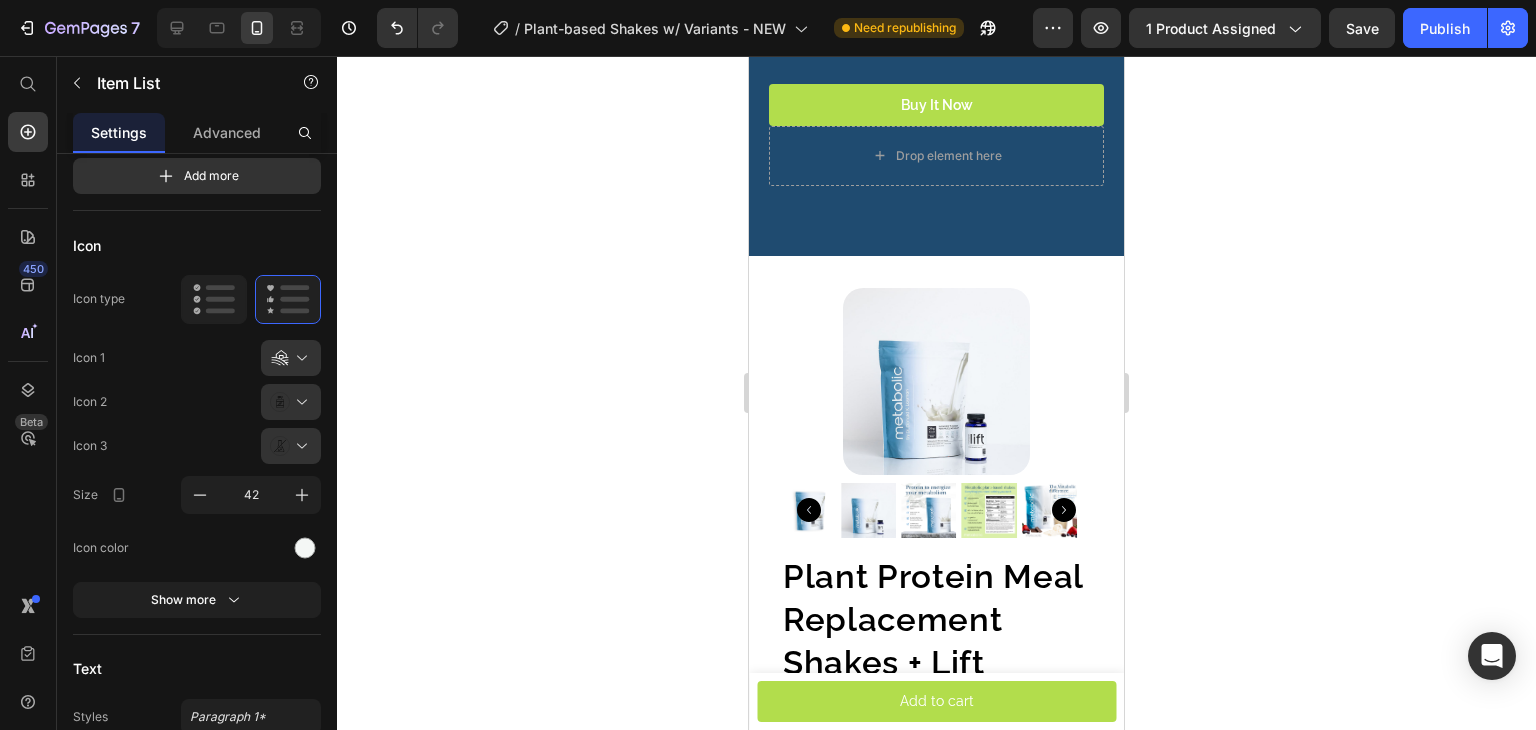 click on "Organic" at bounding box center (874, -98) 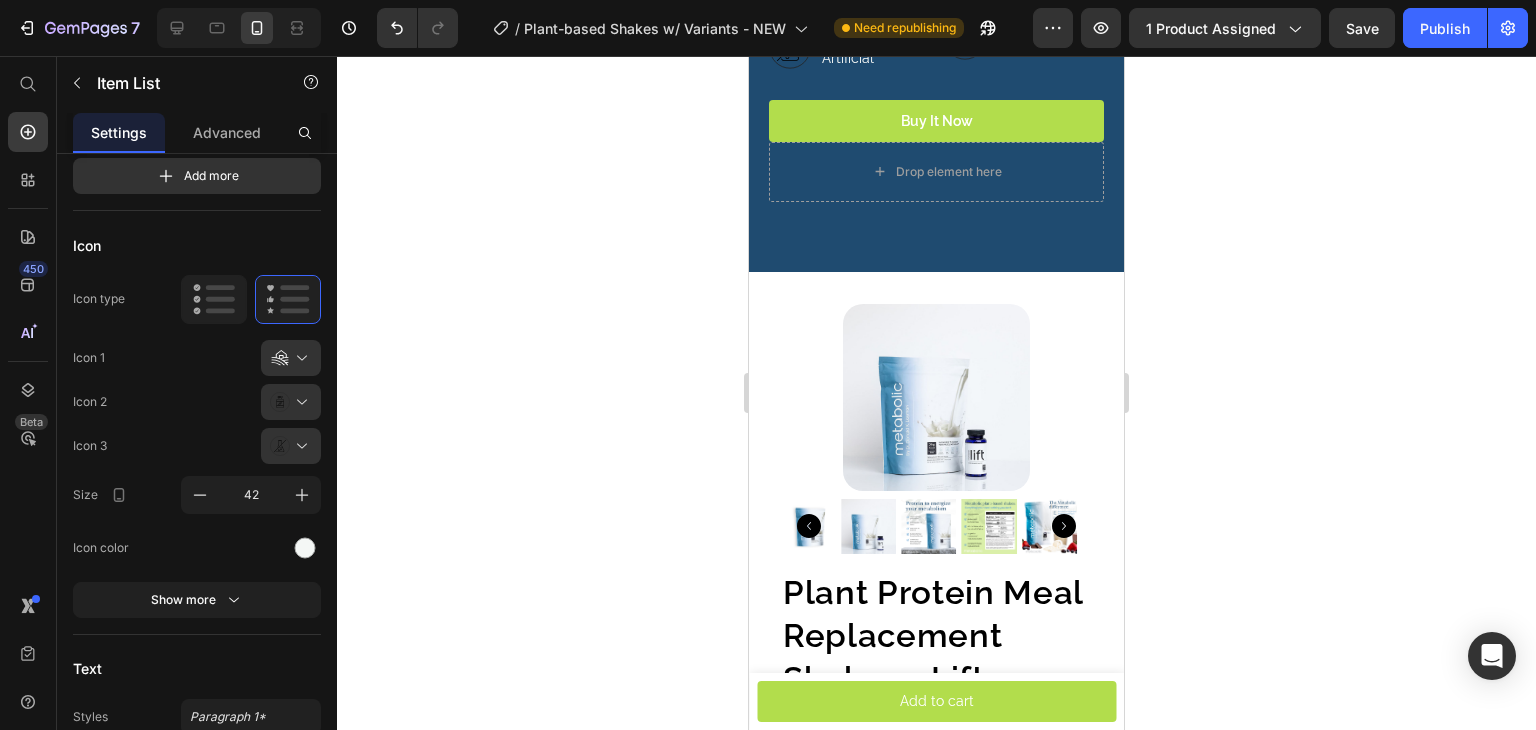 scroll, scrollTop: 4600, scrollLeft: 0, axis: vertical 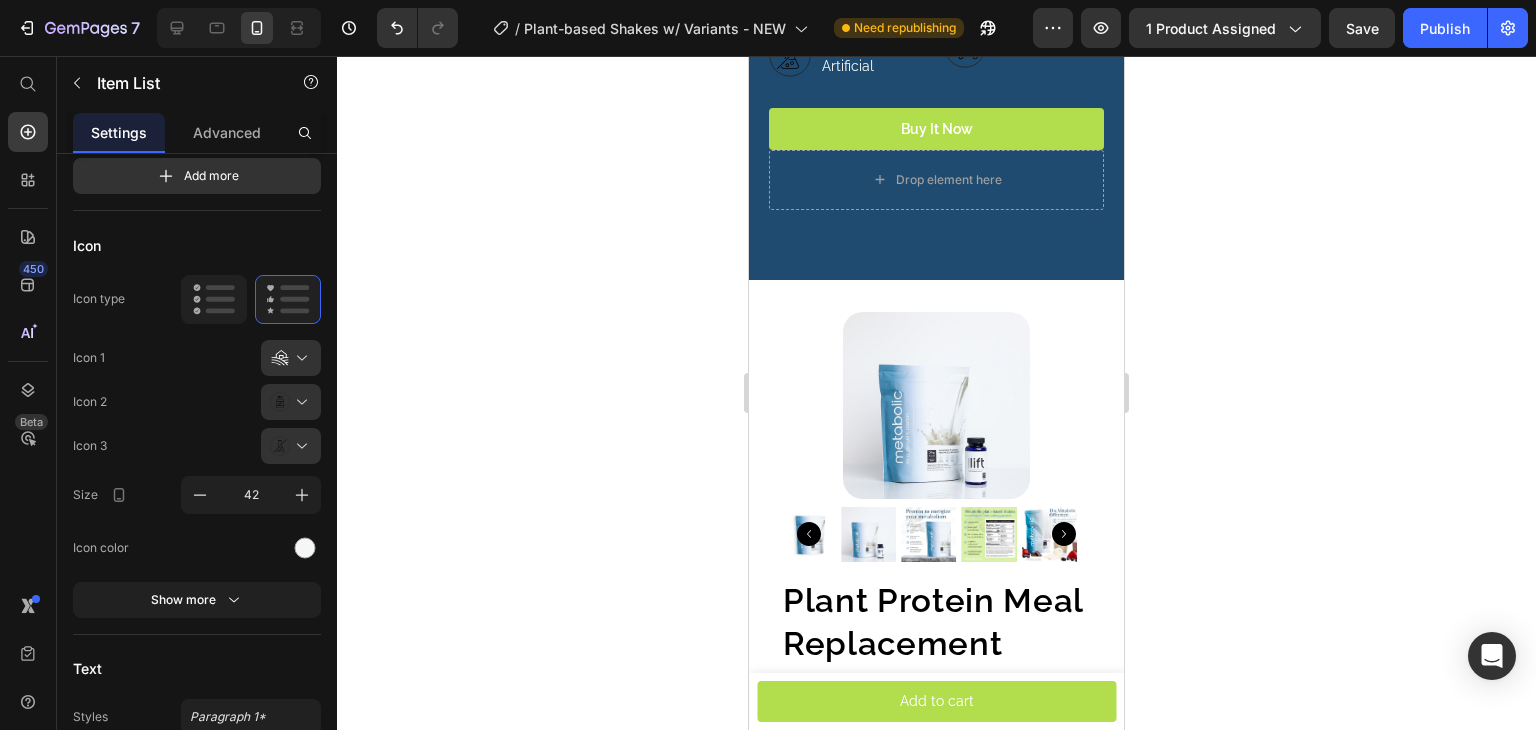 click on "Sulfate-Free" at bounding box center (874, -11) 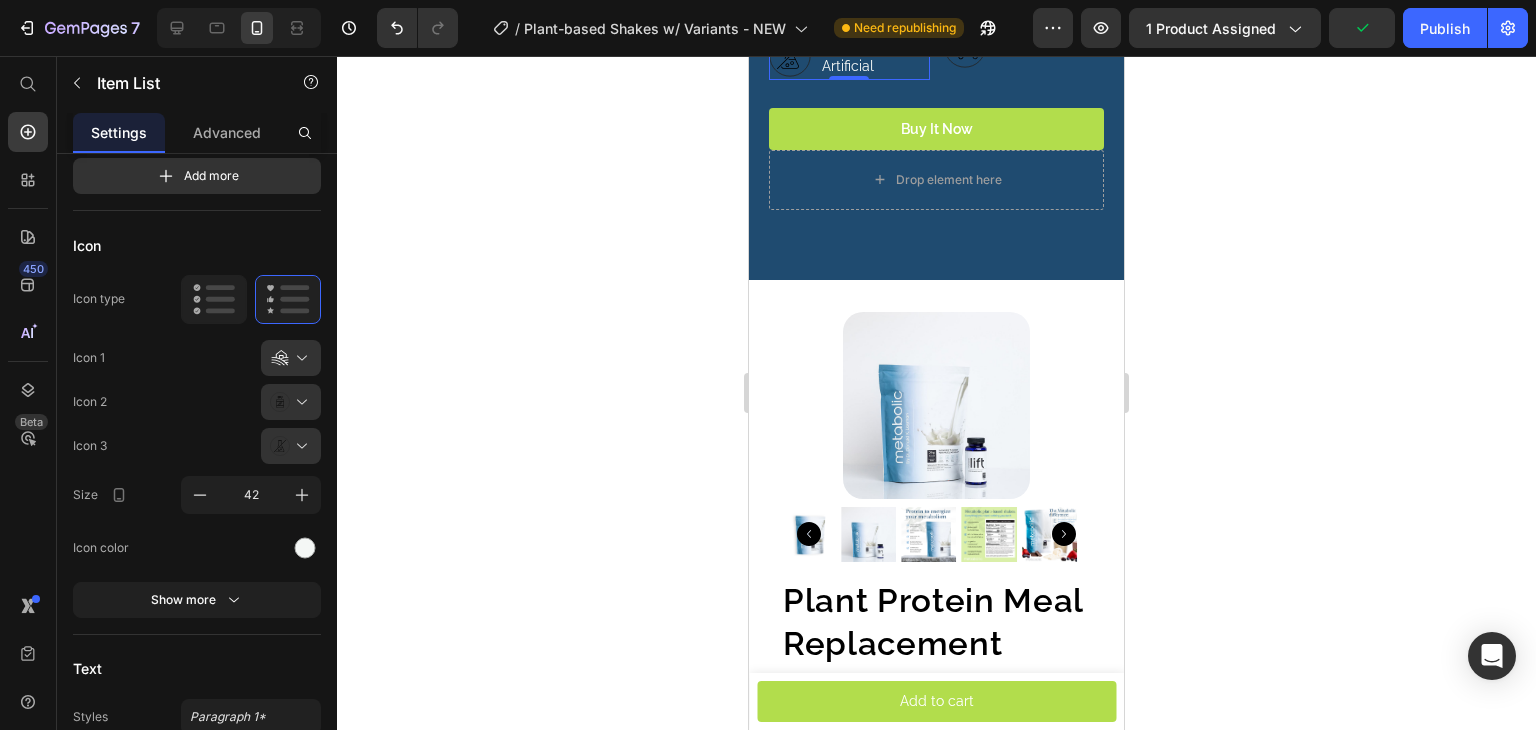 click 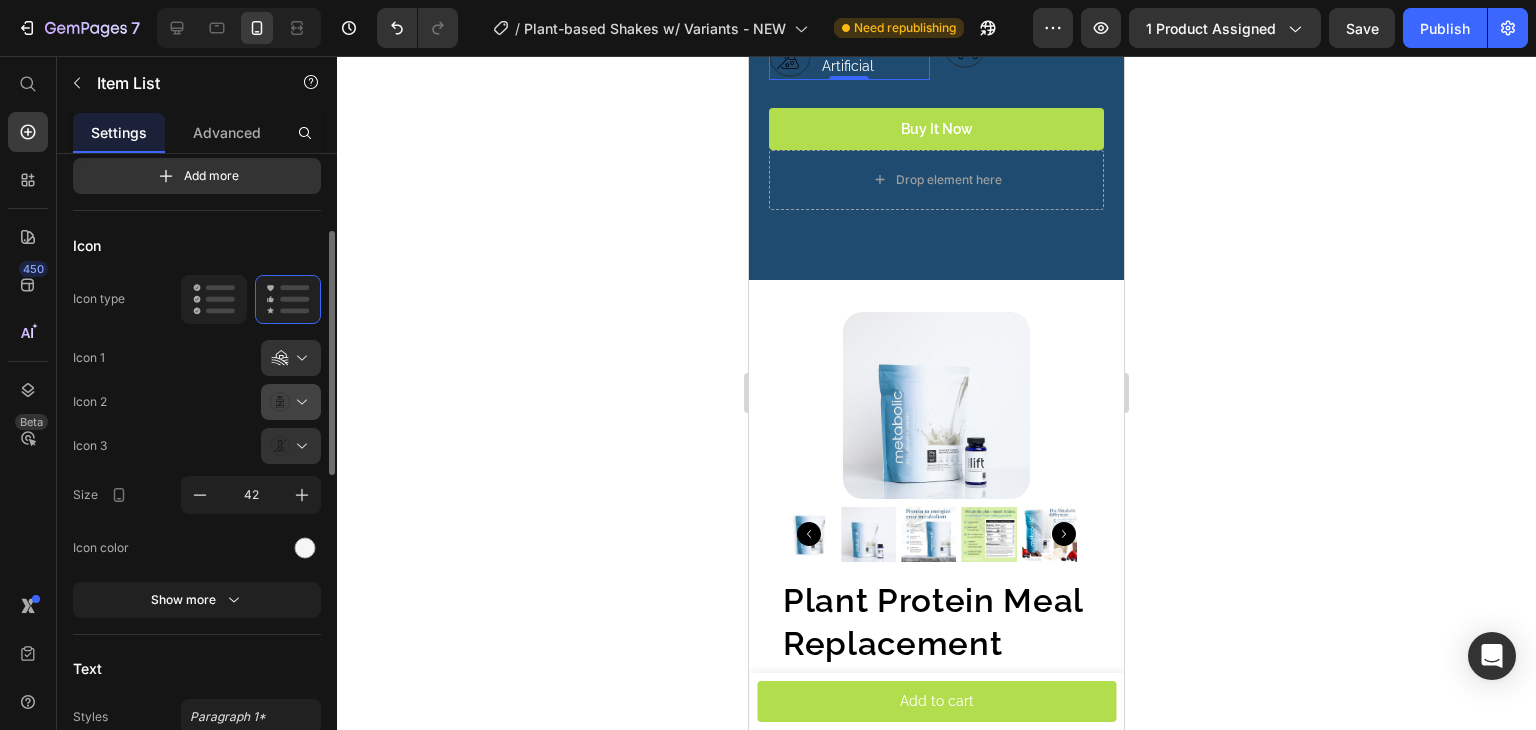 click at bounding box center (299, 402) 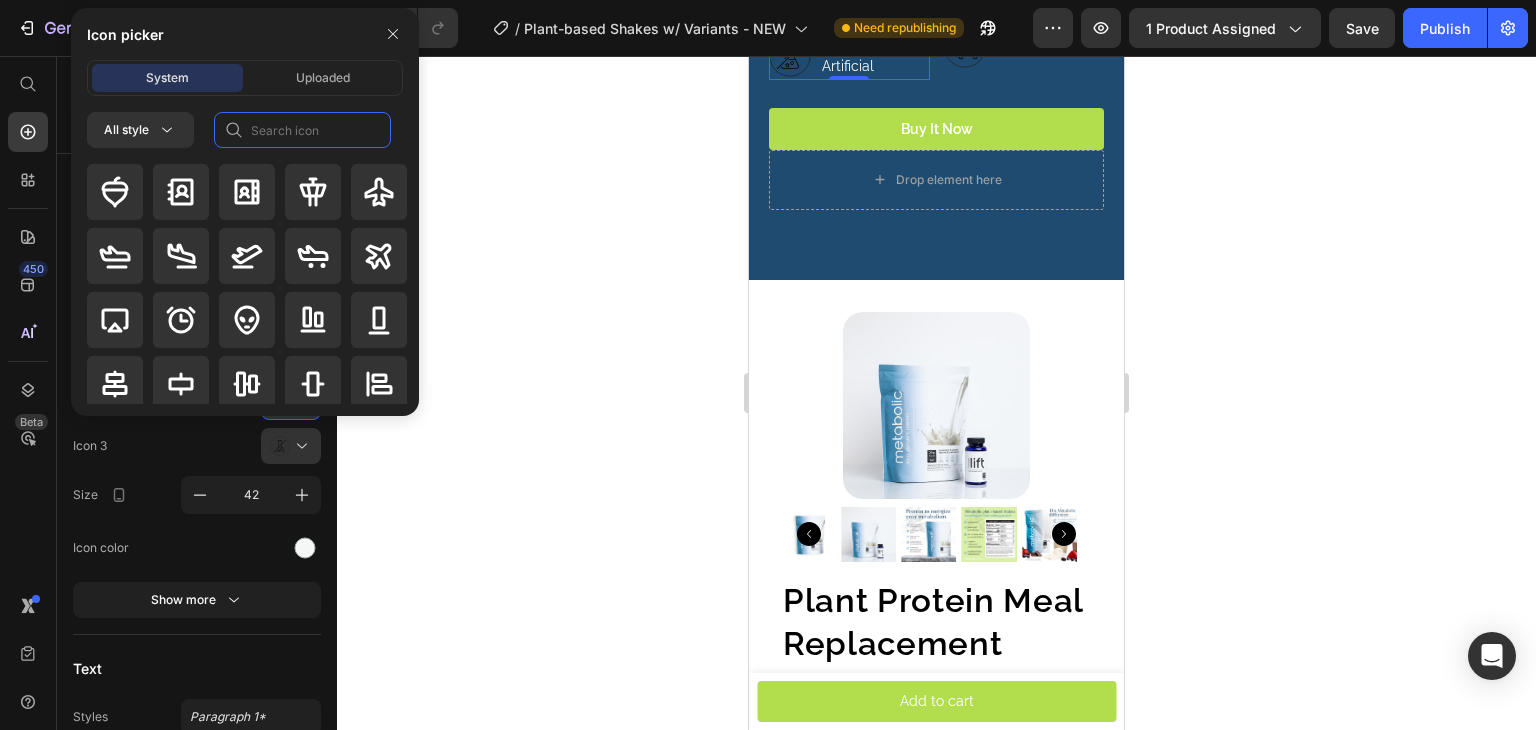 click 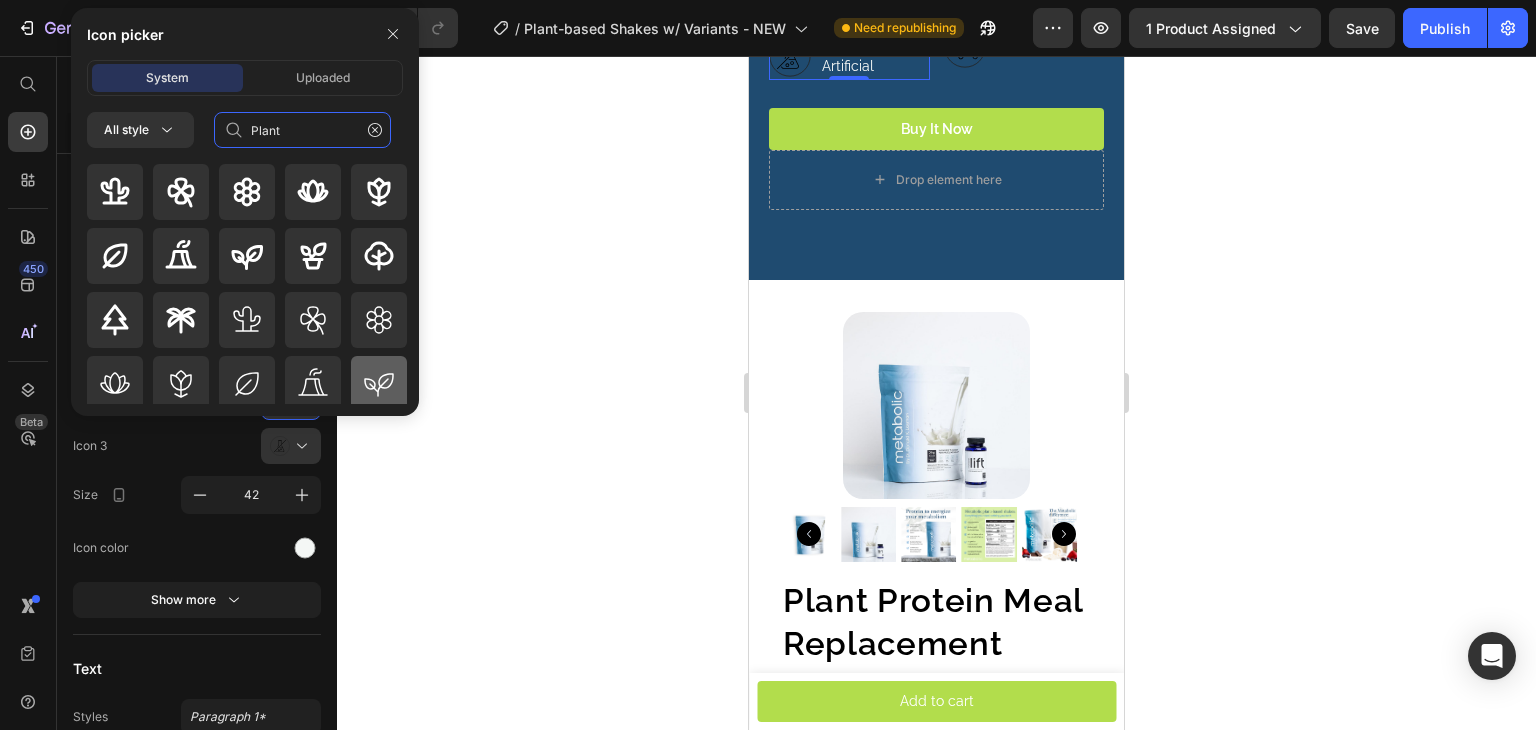 type on "Plant" 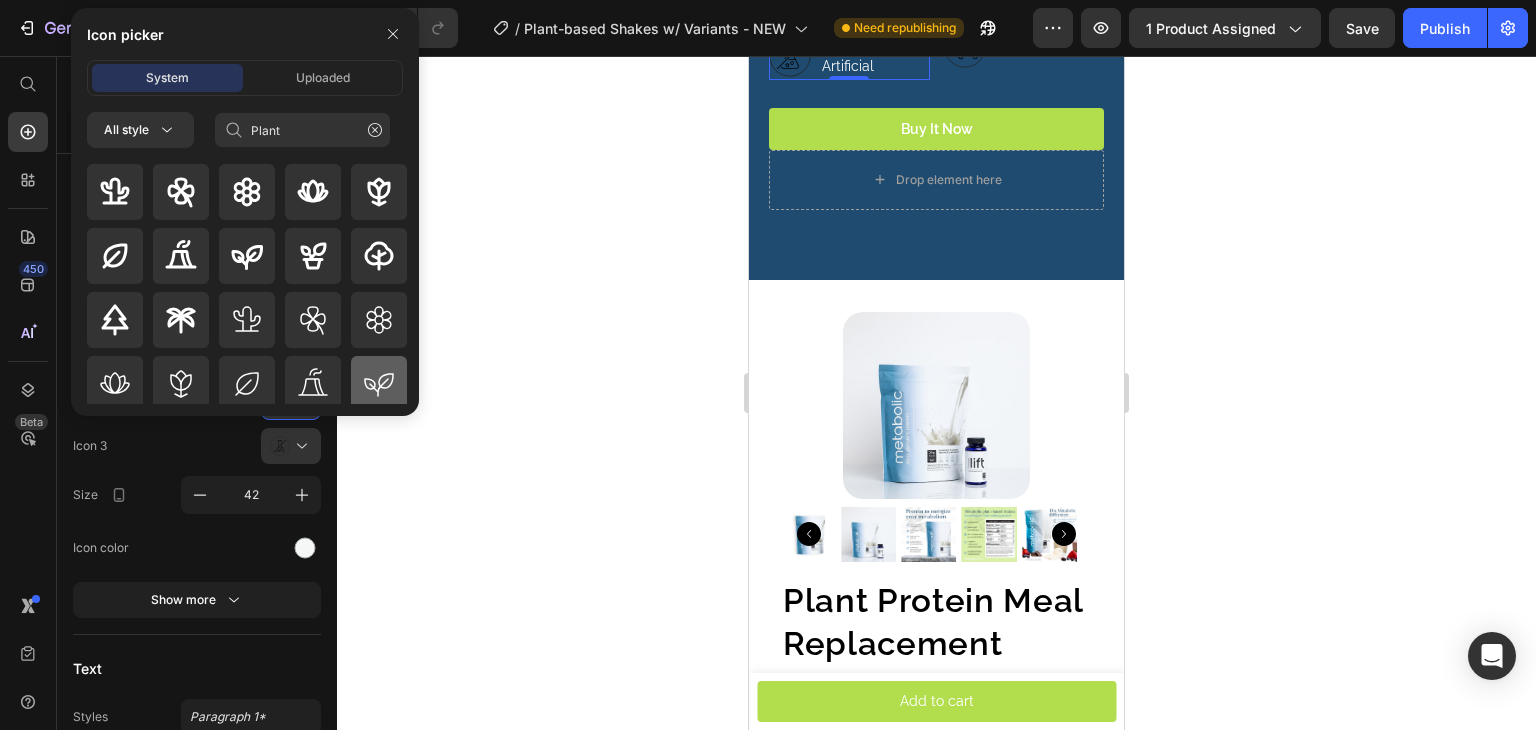 click 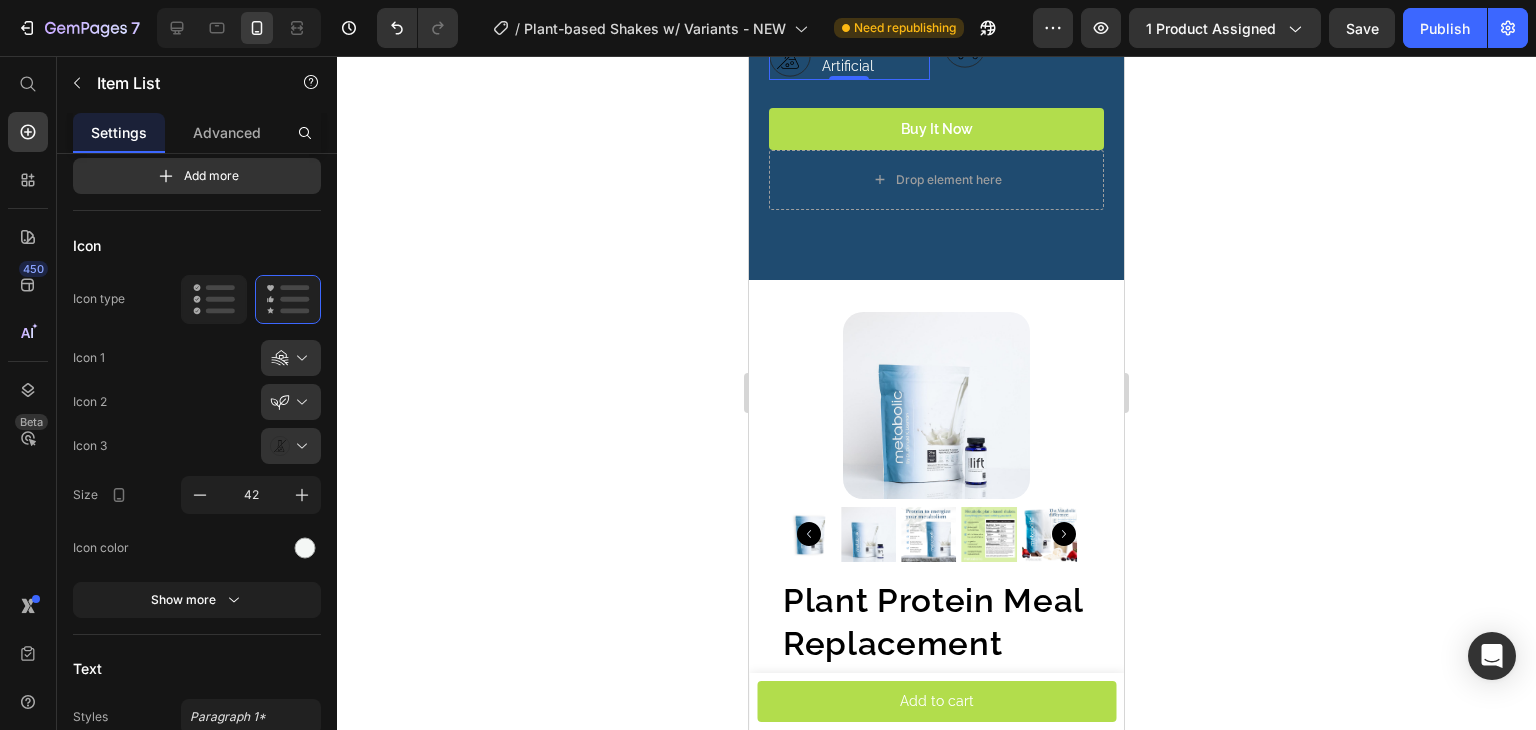click on "Sulfate-Free" at bounding box center [874, -11] 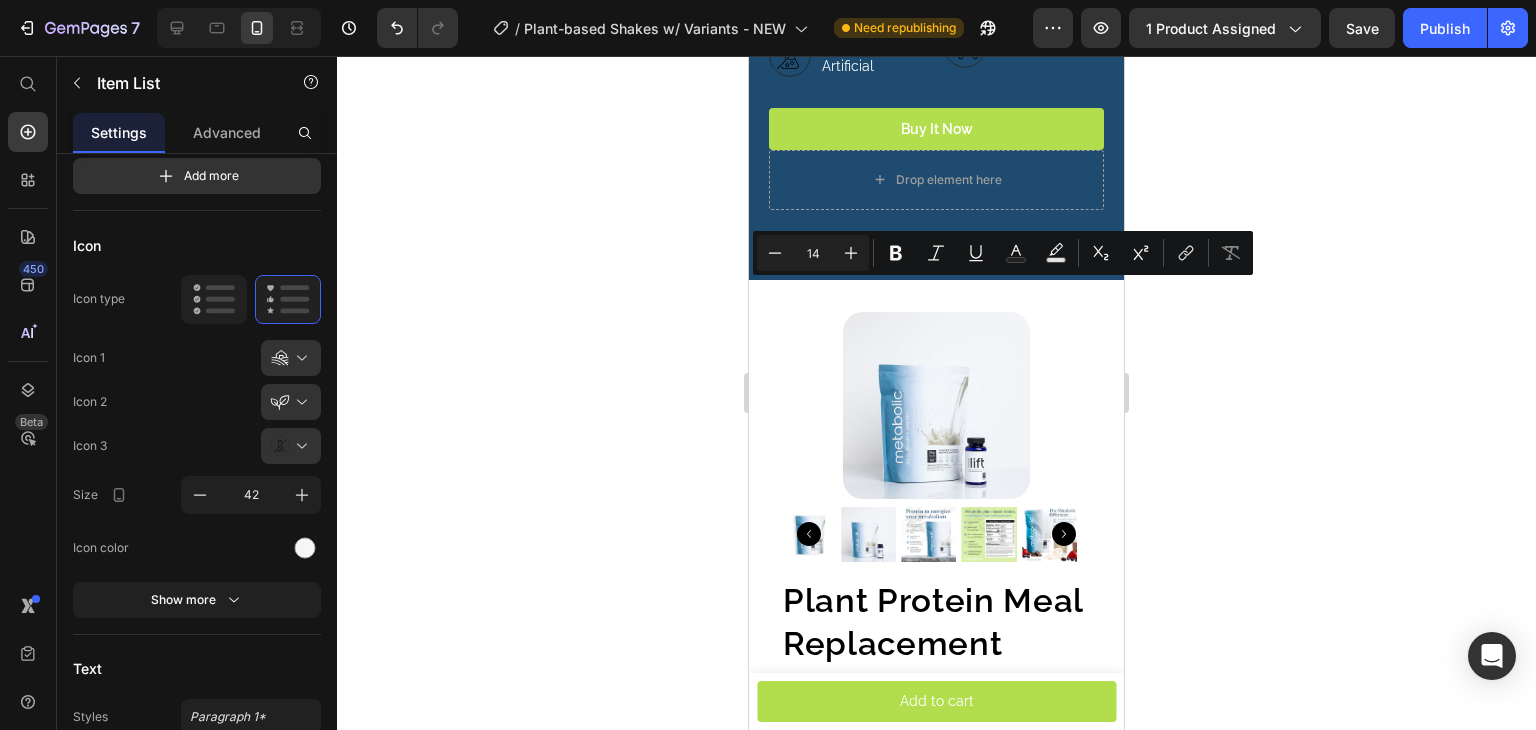 click on "Sulfate-Free" at bounding box center (874, -11) 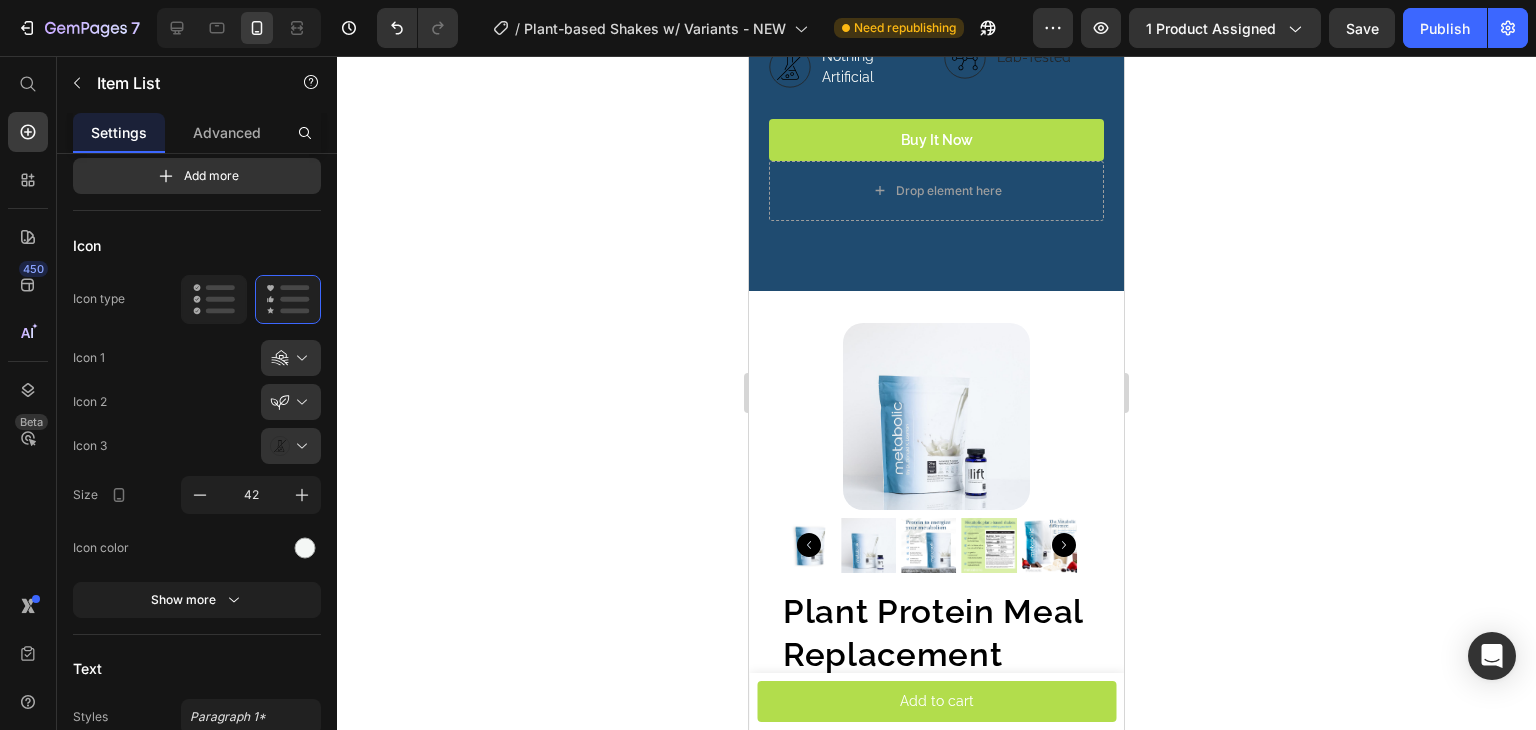 scroll, scrollTop: 4581, scrollLeft: 0, axis: vertical 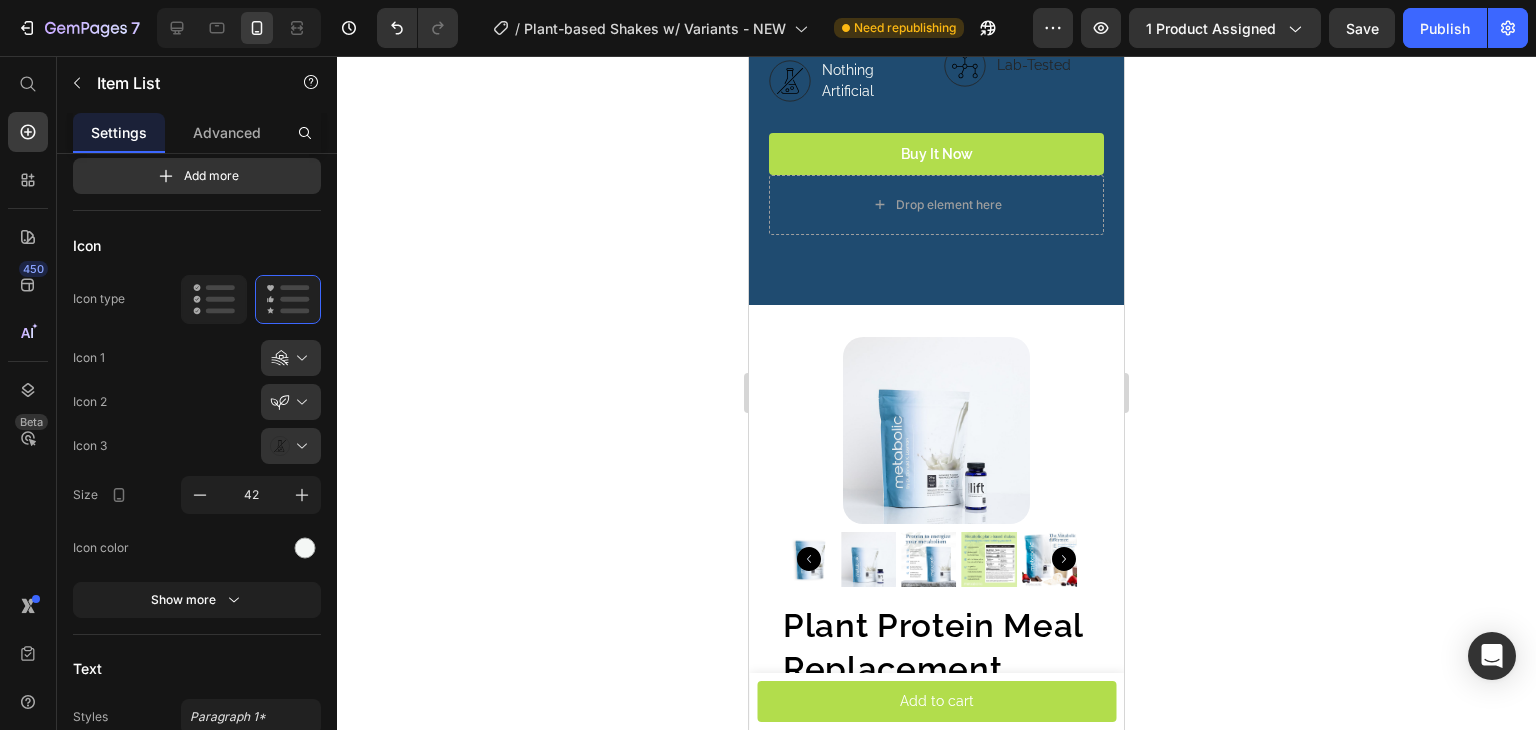 click 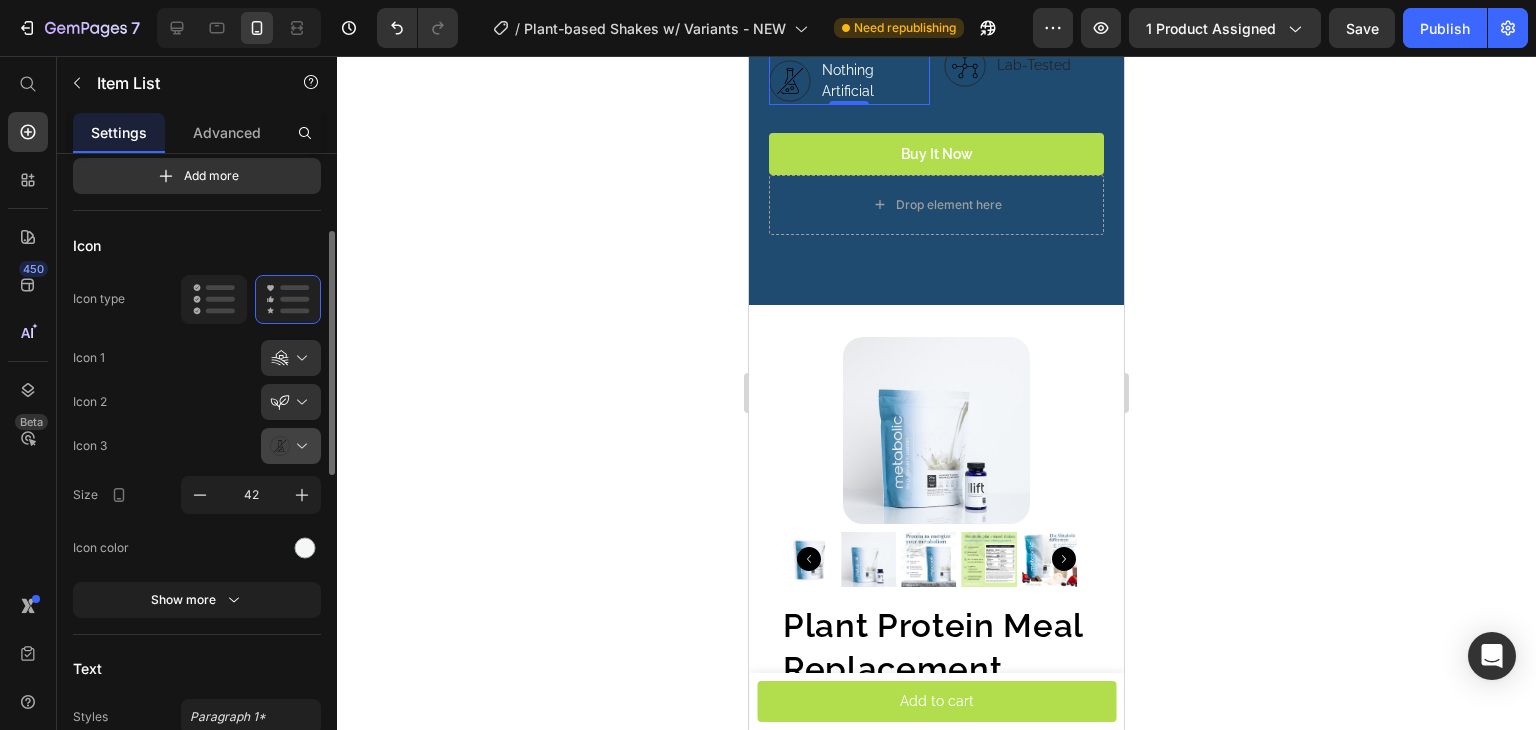 click at bounding box center (299, 446) 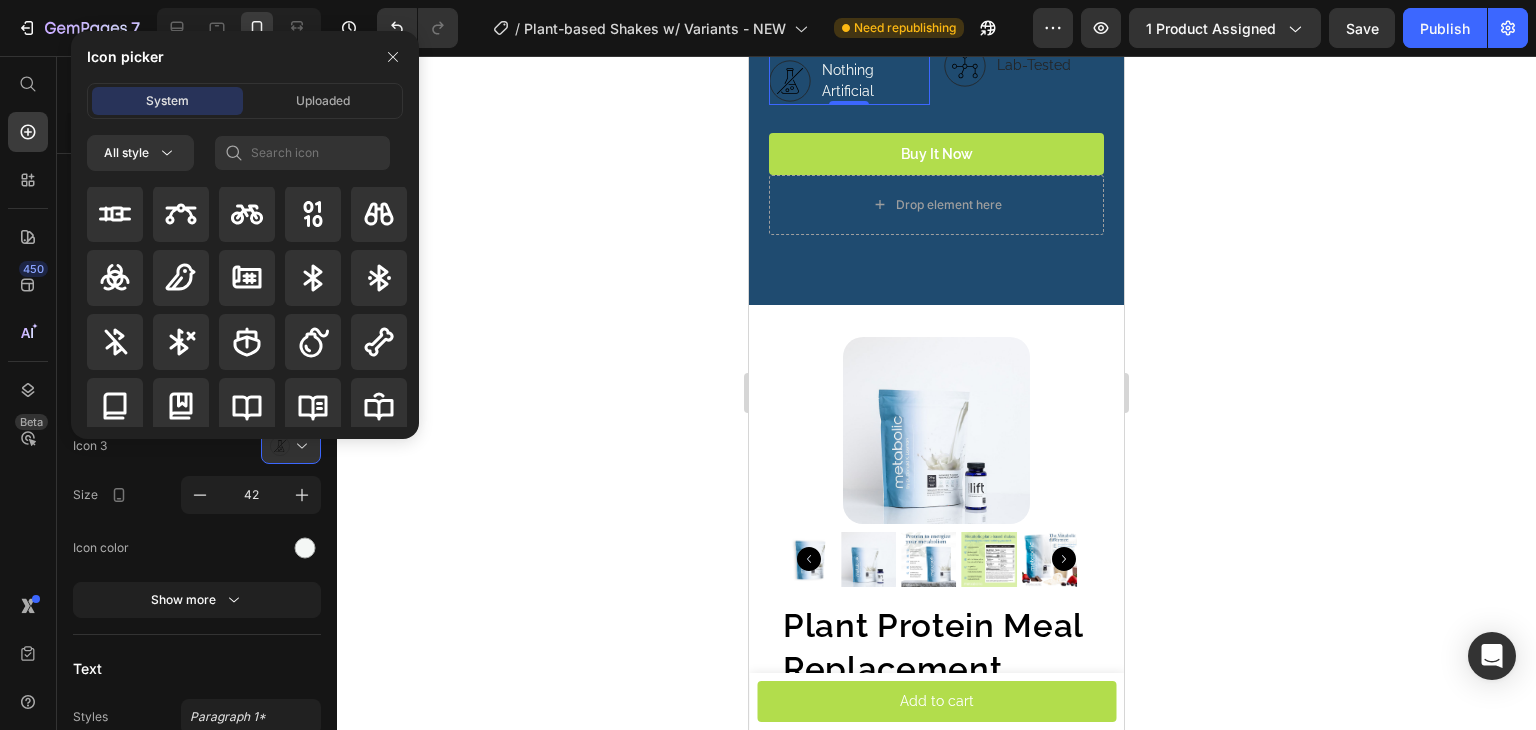 scroll, scrollTop: 2192, scrollLeft: 0, axis: vertical 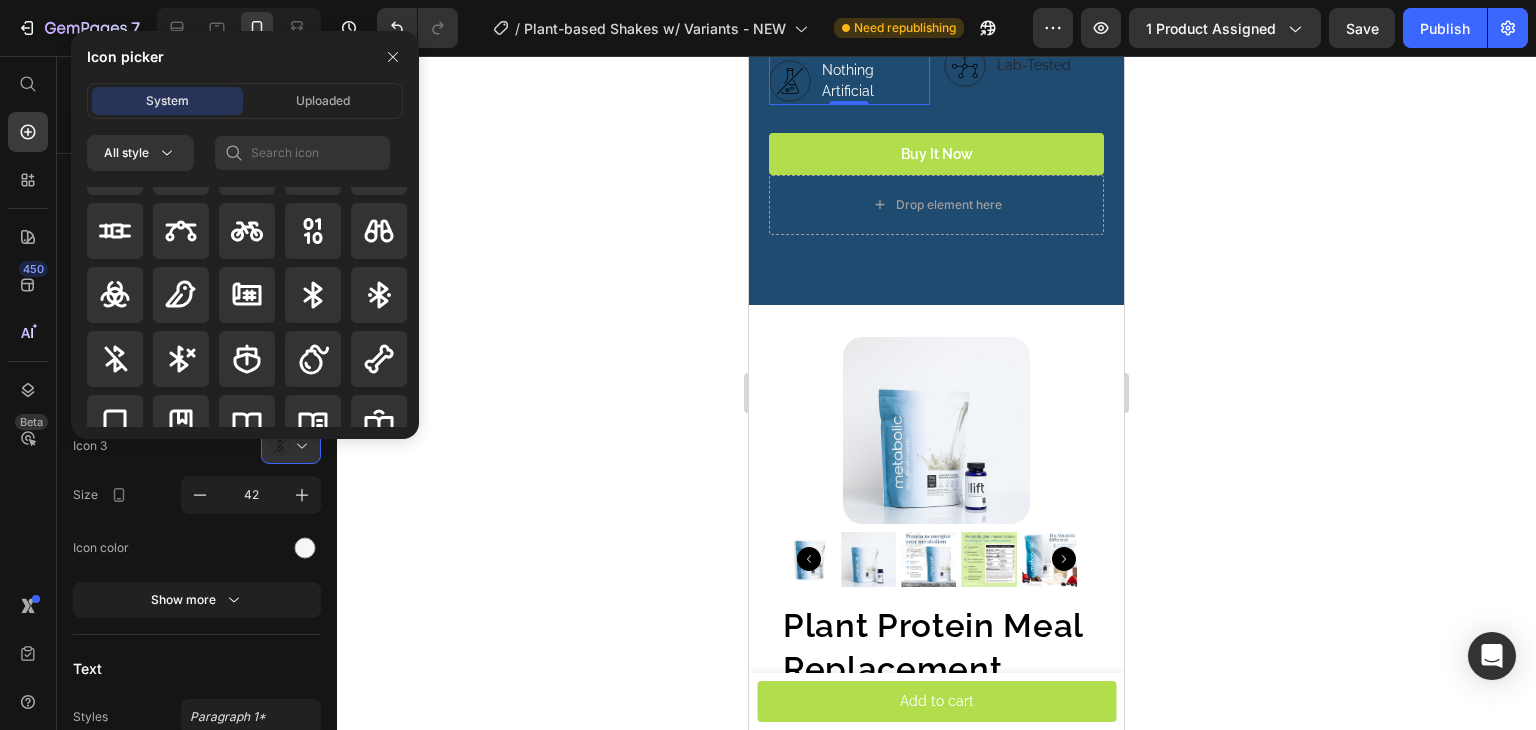 click 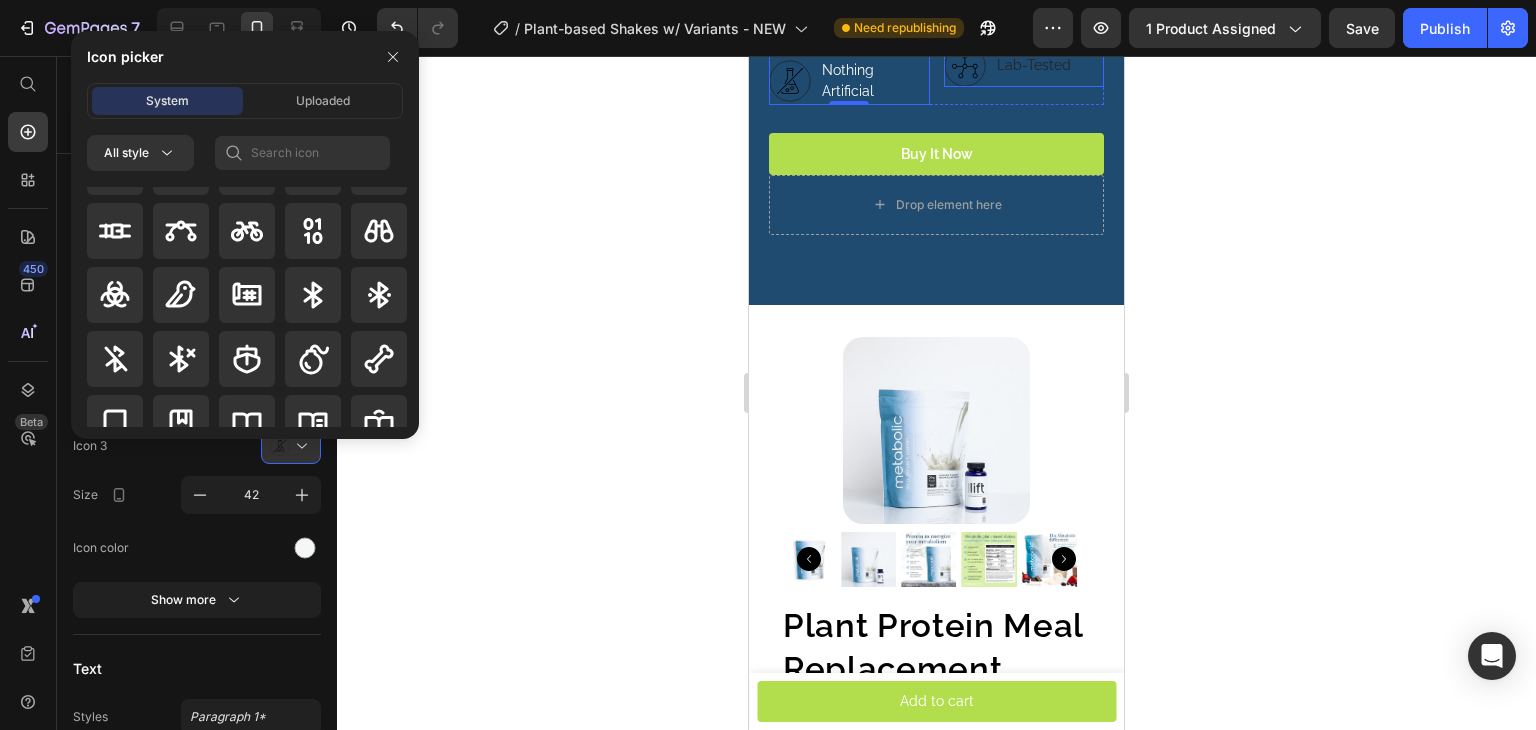 click on "100% Vegan" at bounding box center [1037, -61] 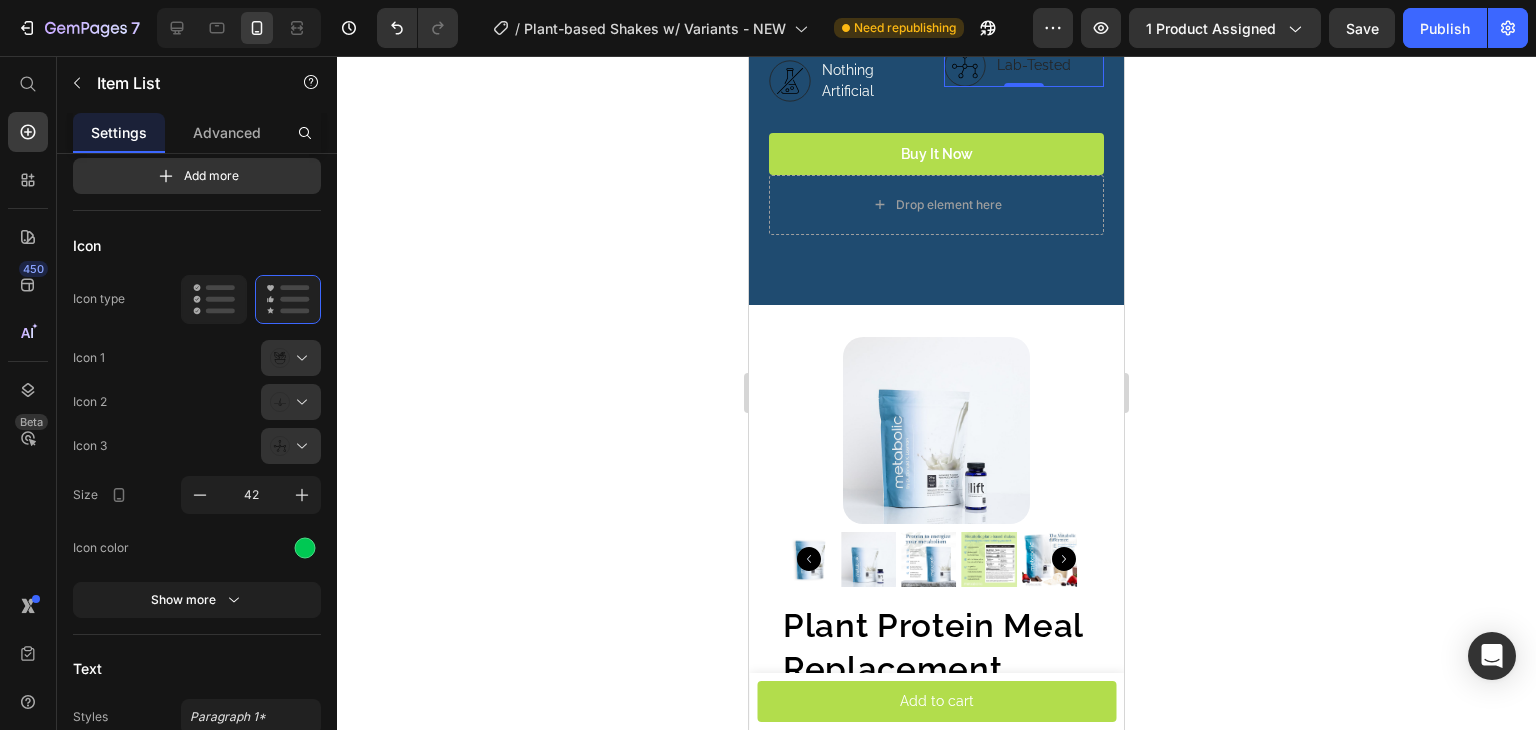 click 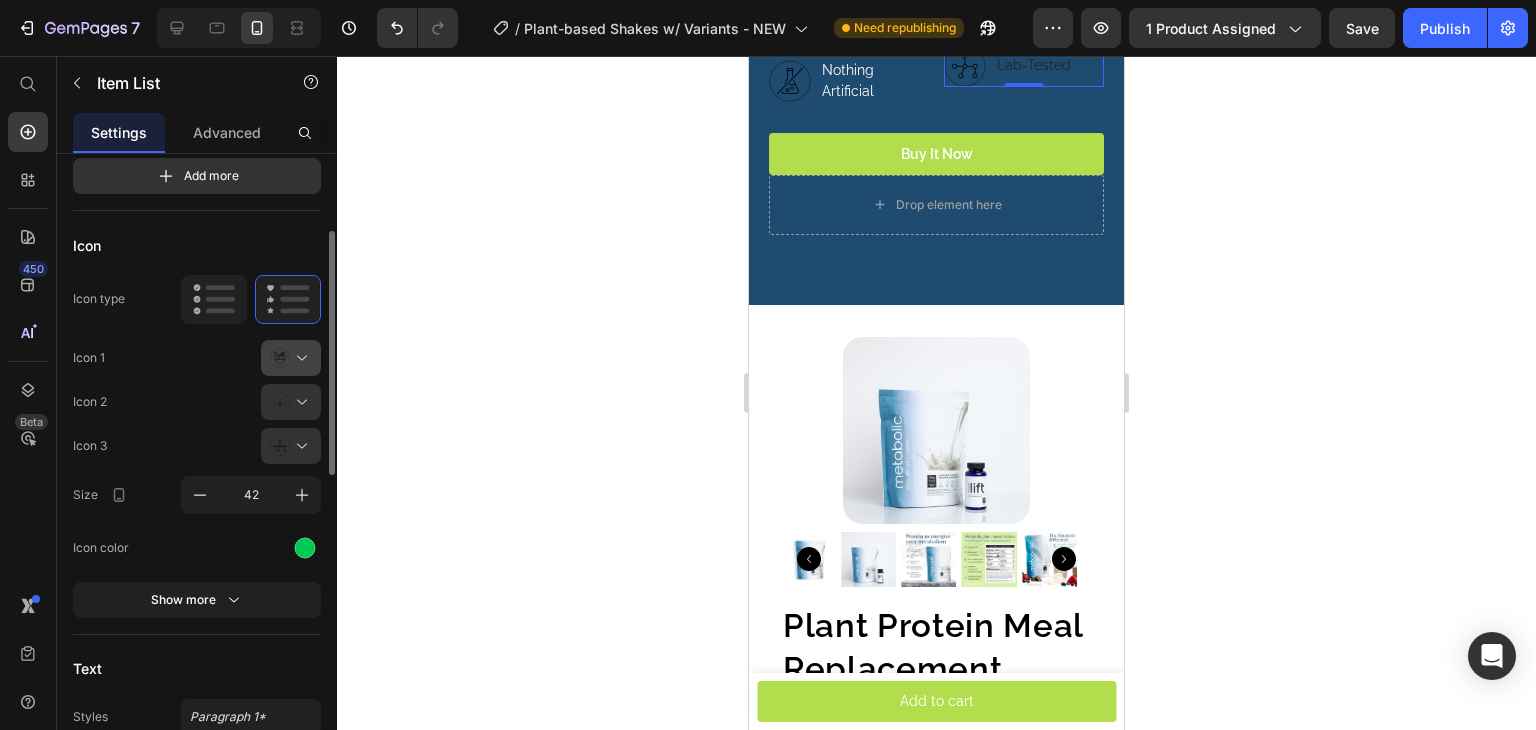 click at bounding box center (299, 358) 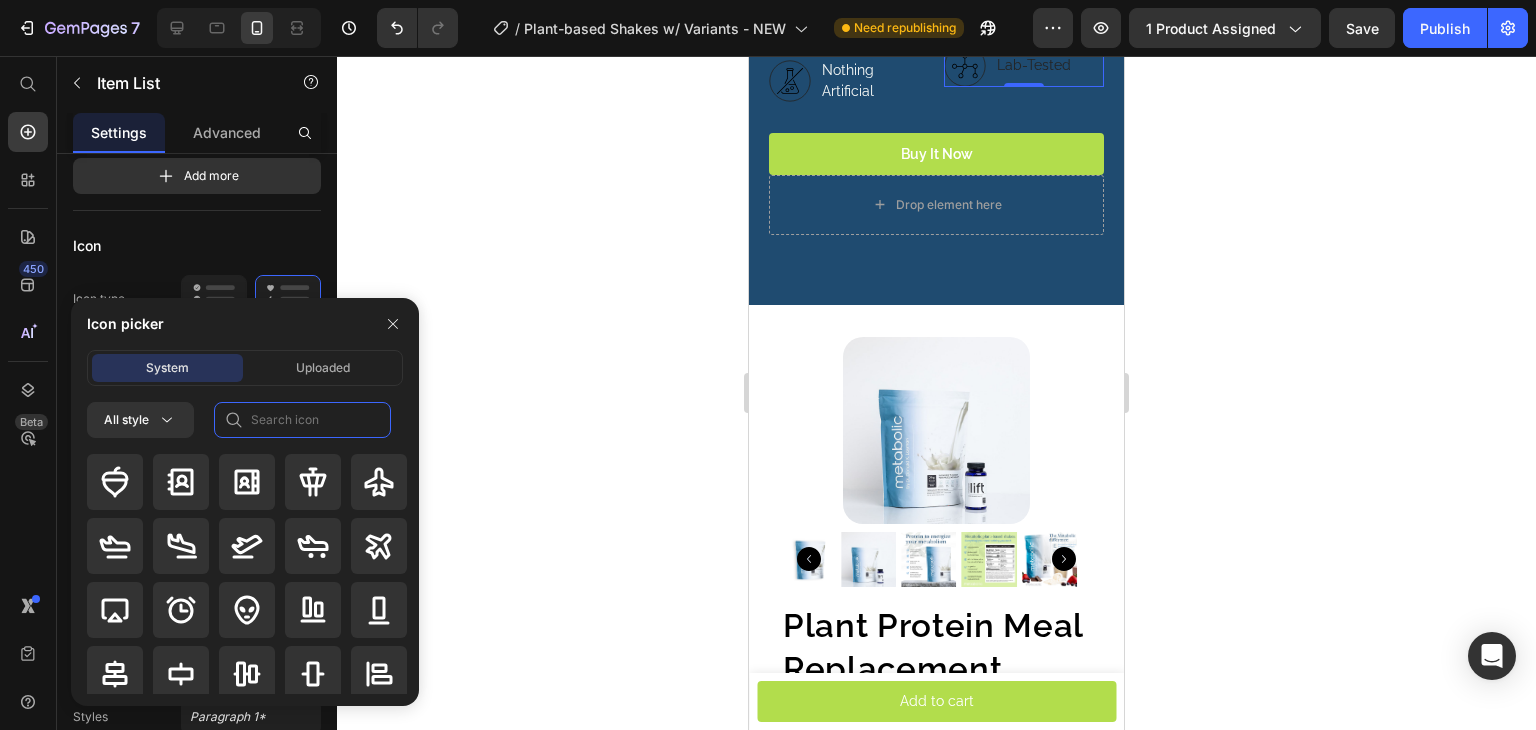 click 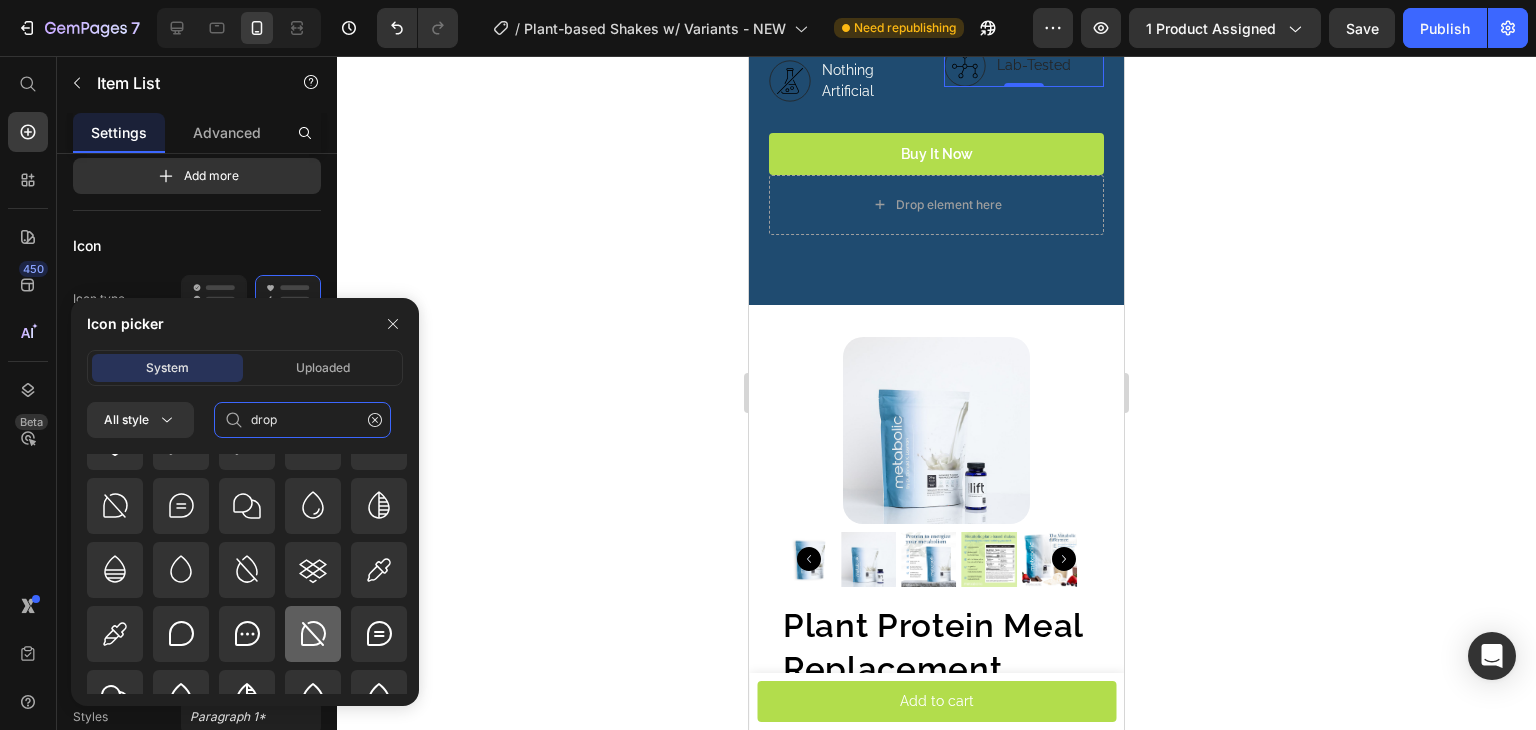 scroll, scrollTop: 200, scrollLeft: 0, axis: vertical 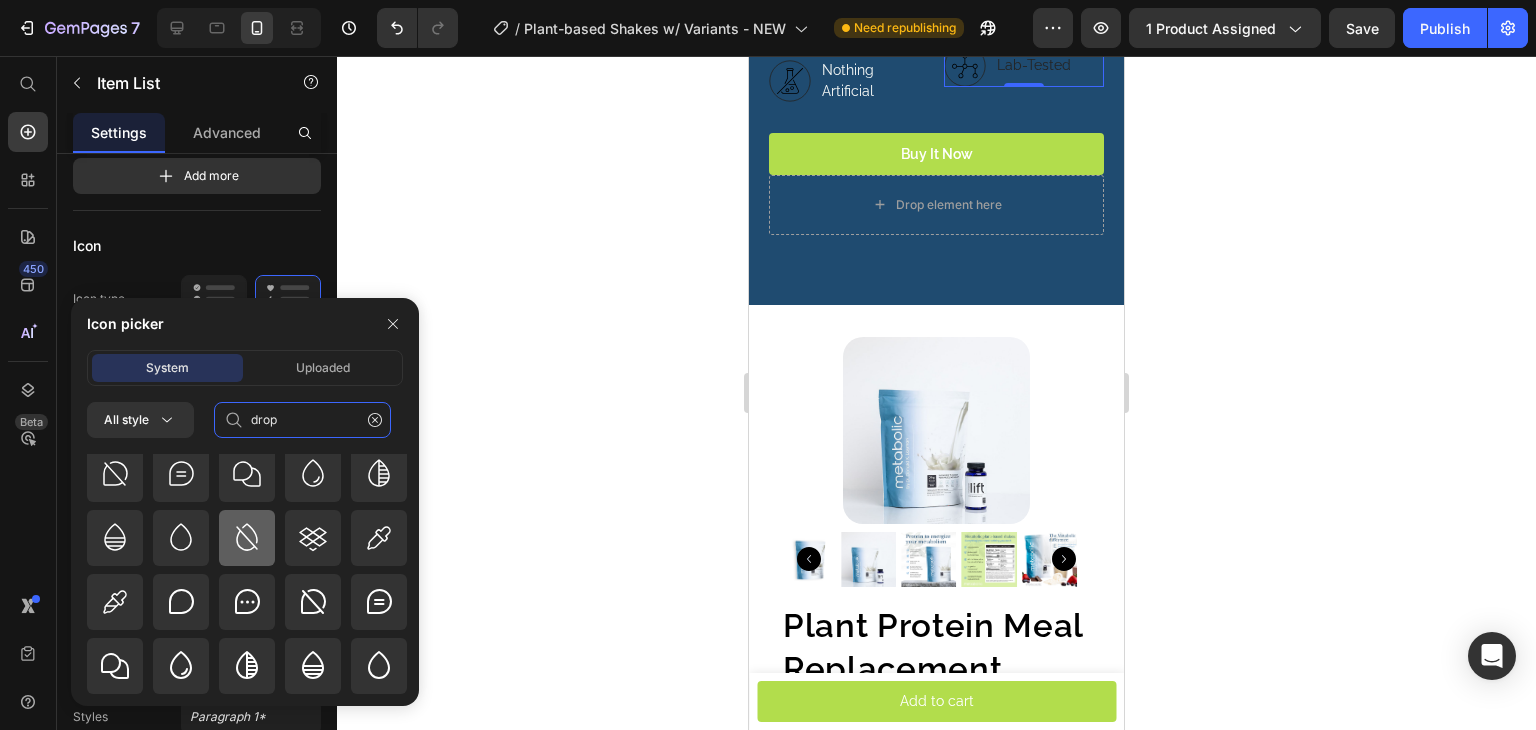 type on "drop" 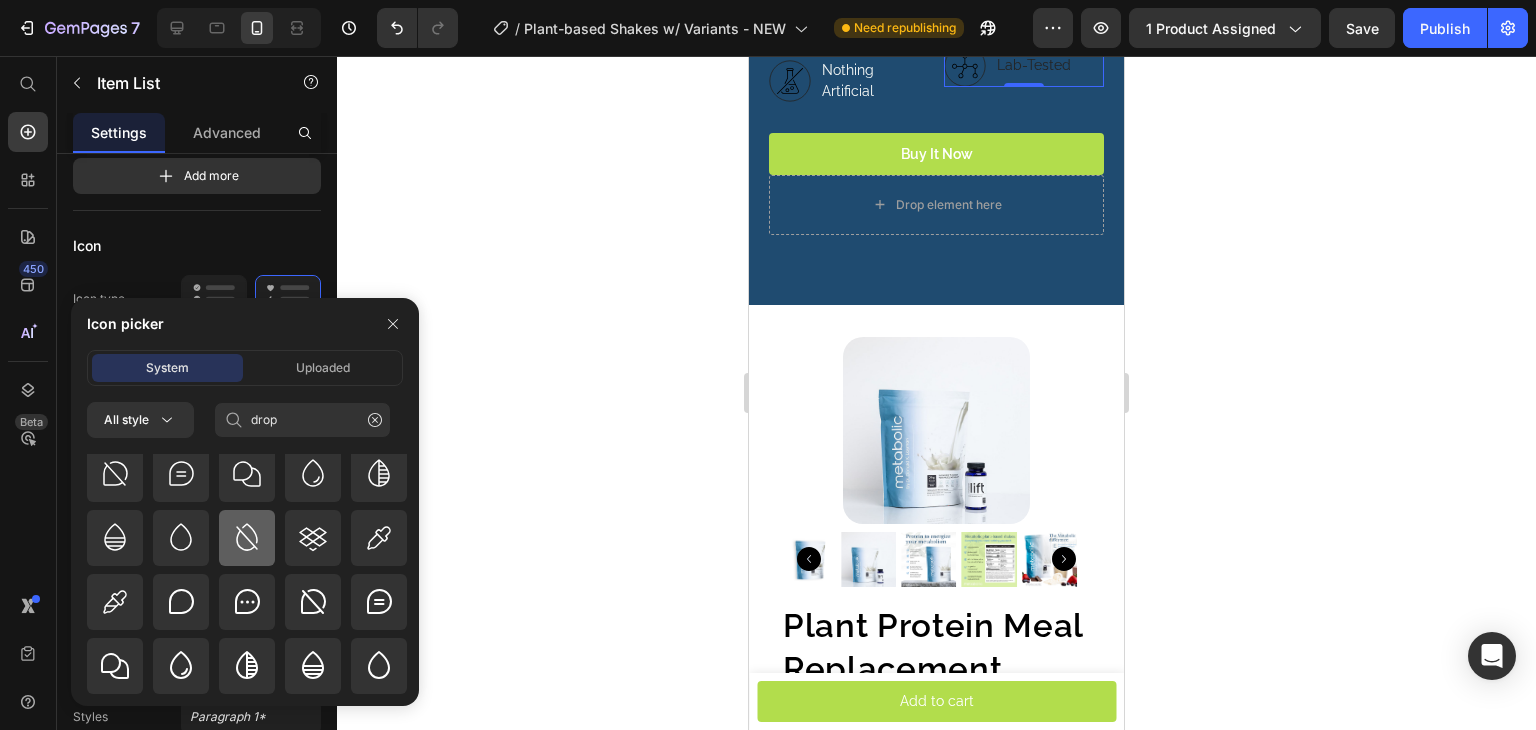click 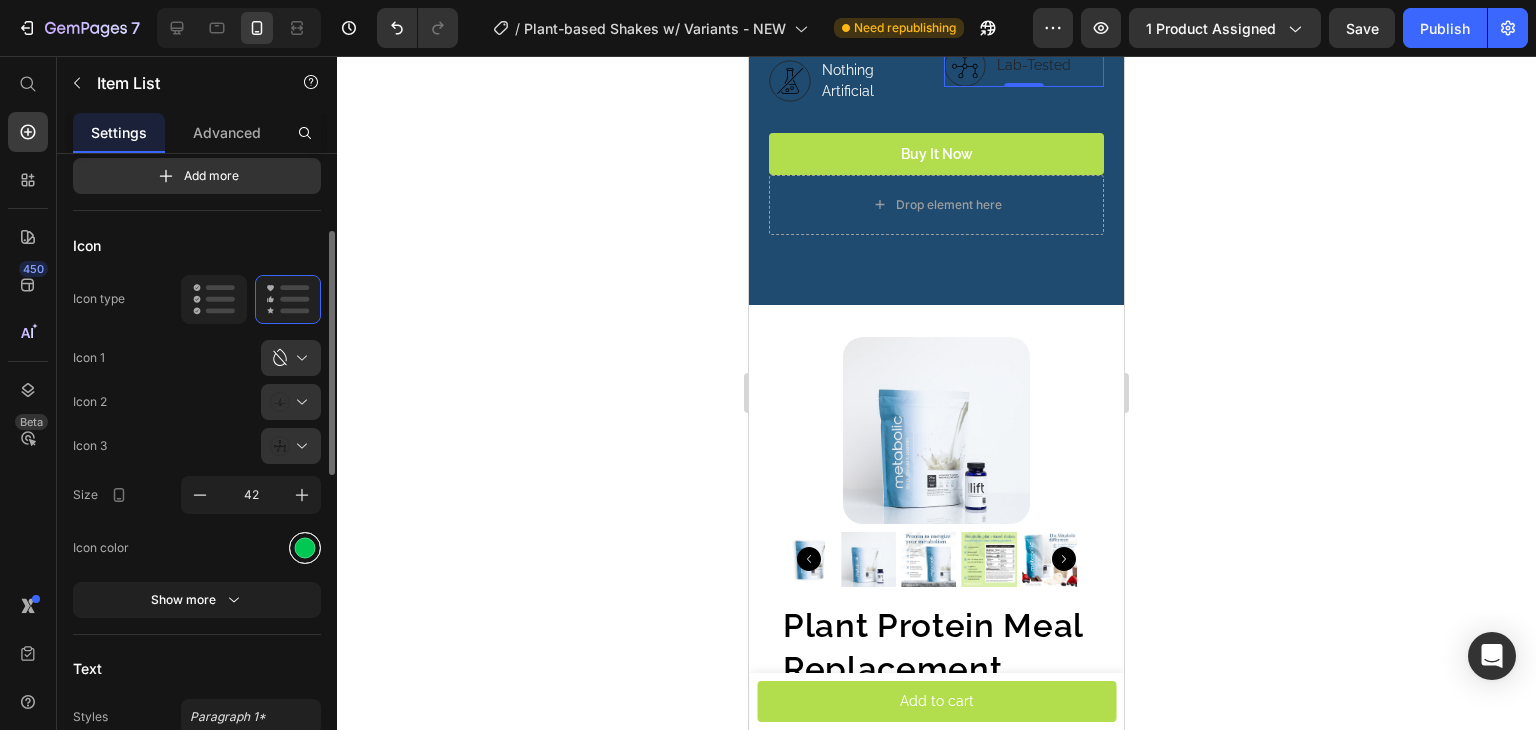 click at bounding box center [305, 548] 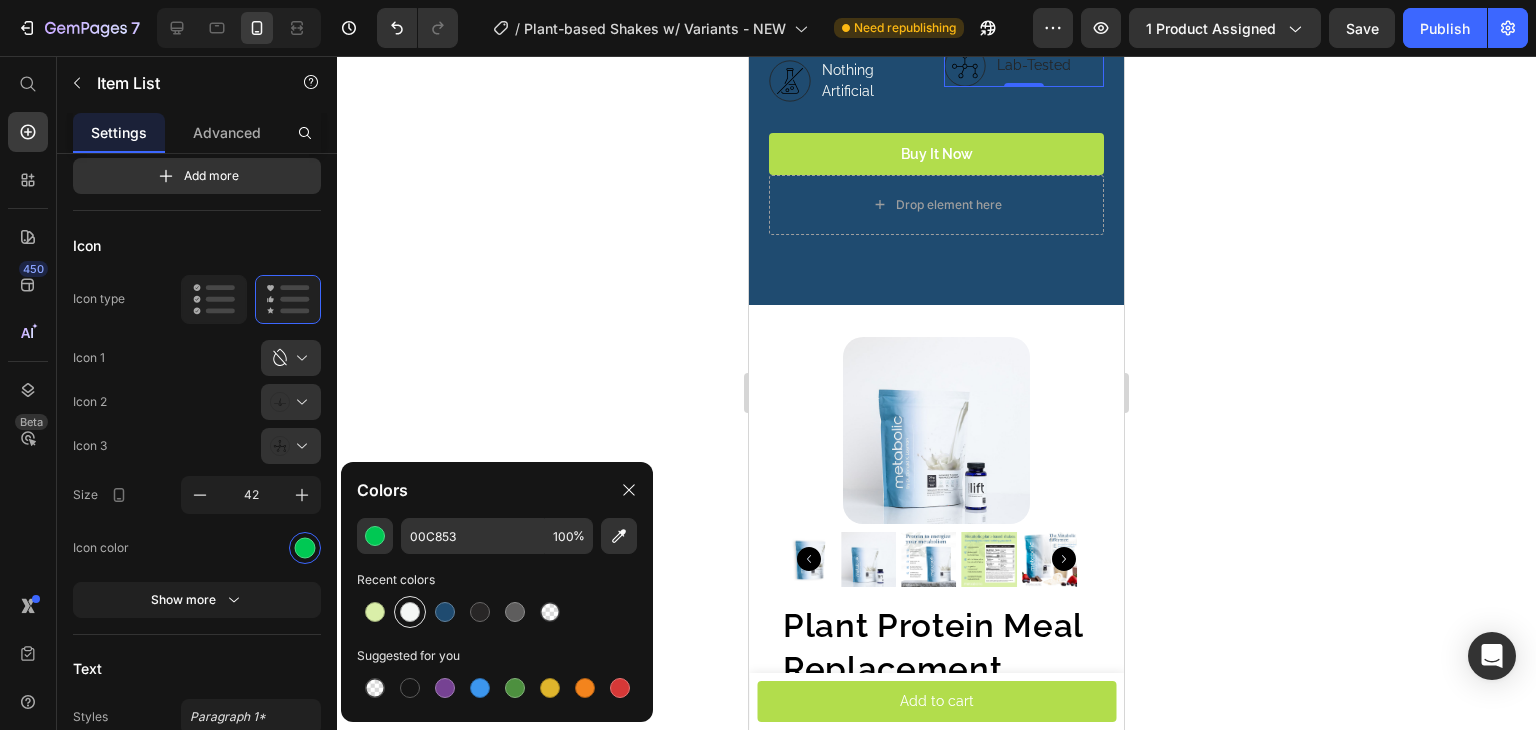 click at bounding box center [410, 612] 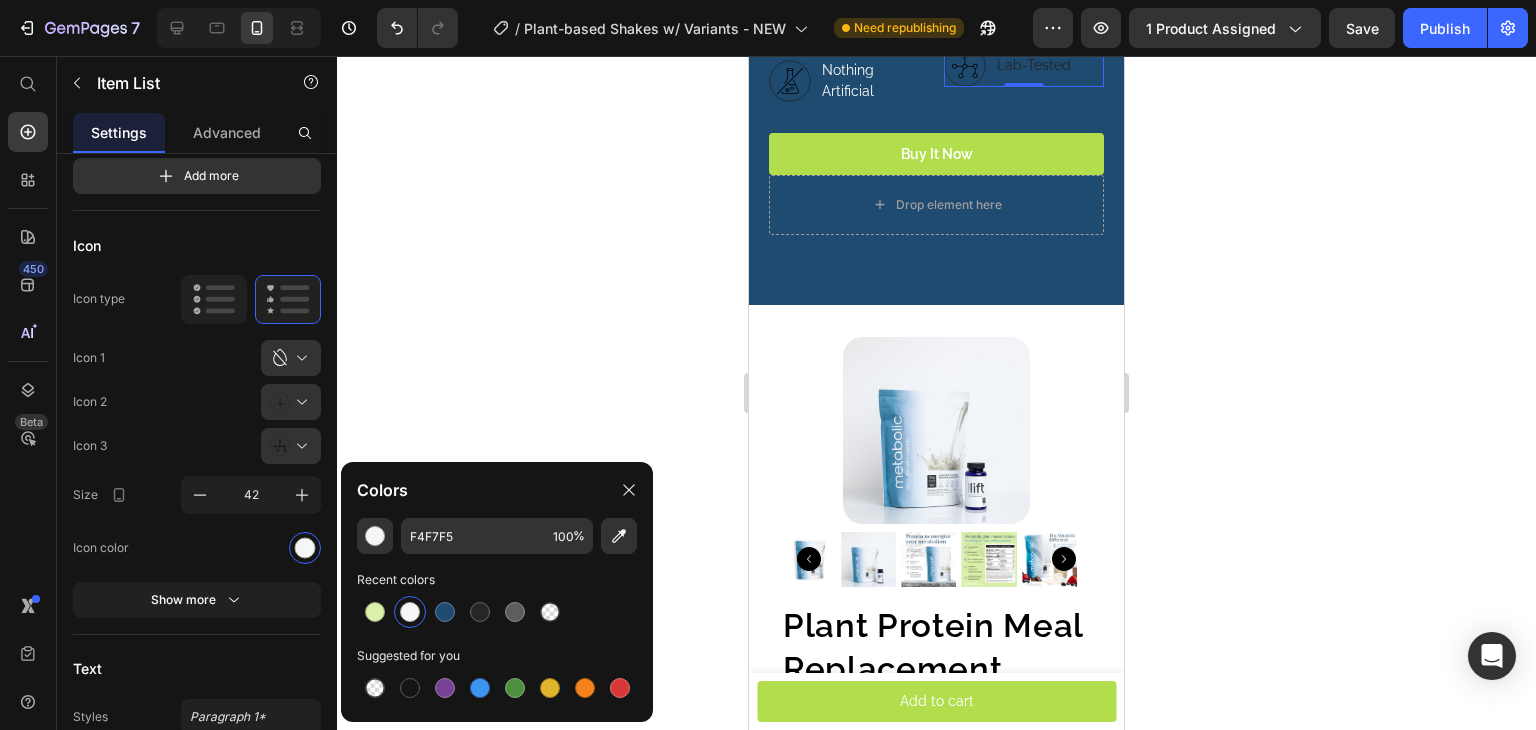click on "100% Vegan" at bounding box center [1037, -61] 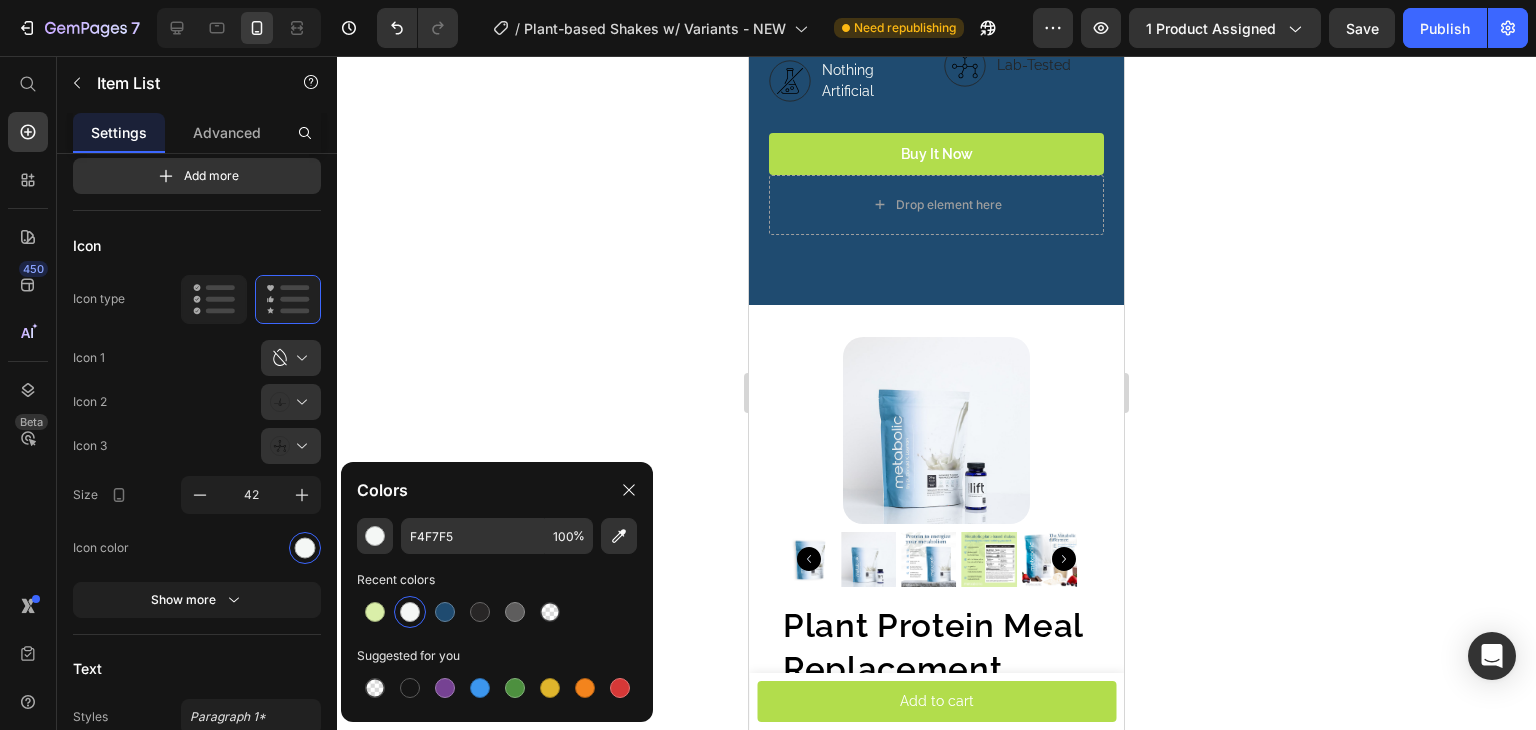 scroll, scrollTop: 4571, scrollLeft: 0, axis: vertical 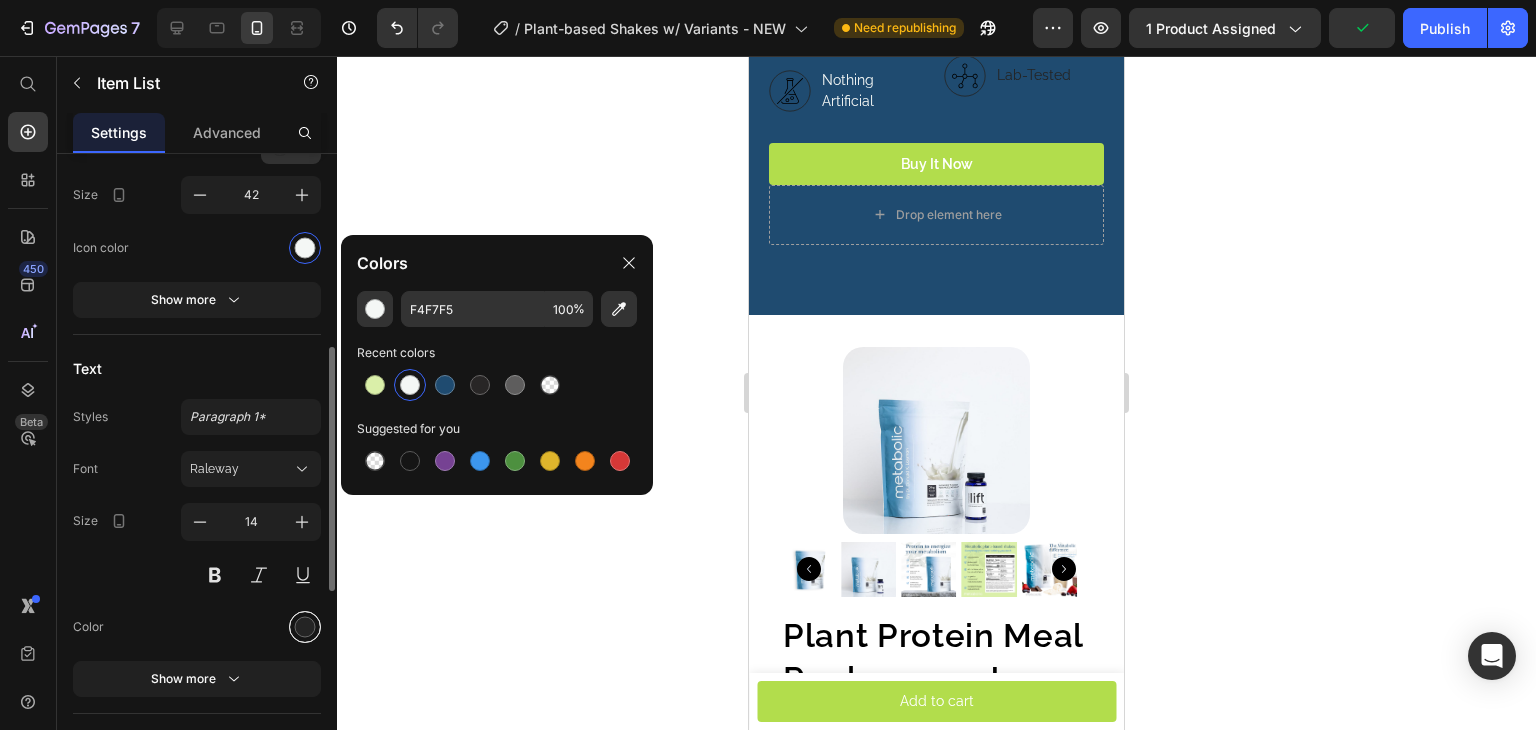 click at bounding box center (305, 626) 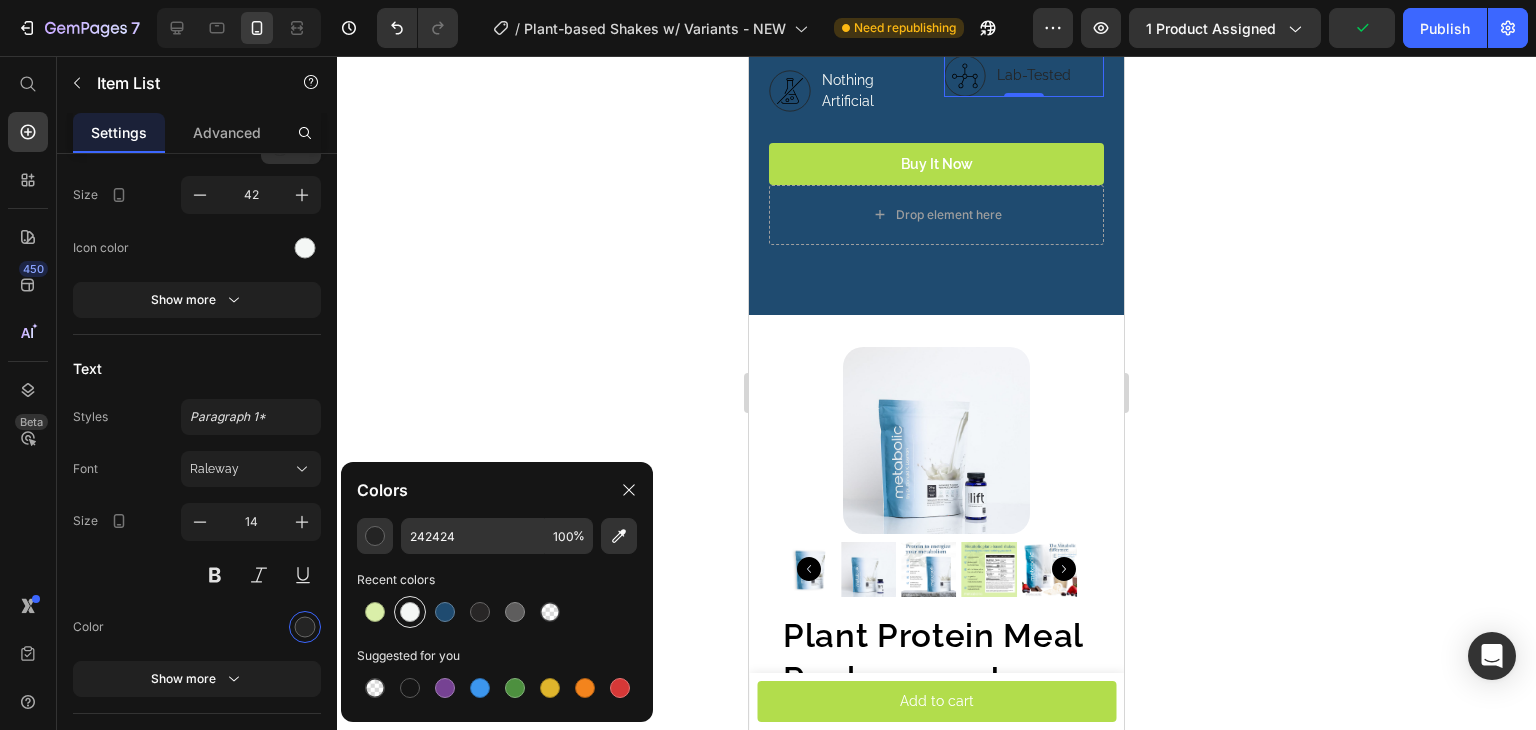 click at bounding box center (410, 612) 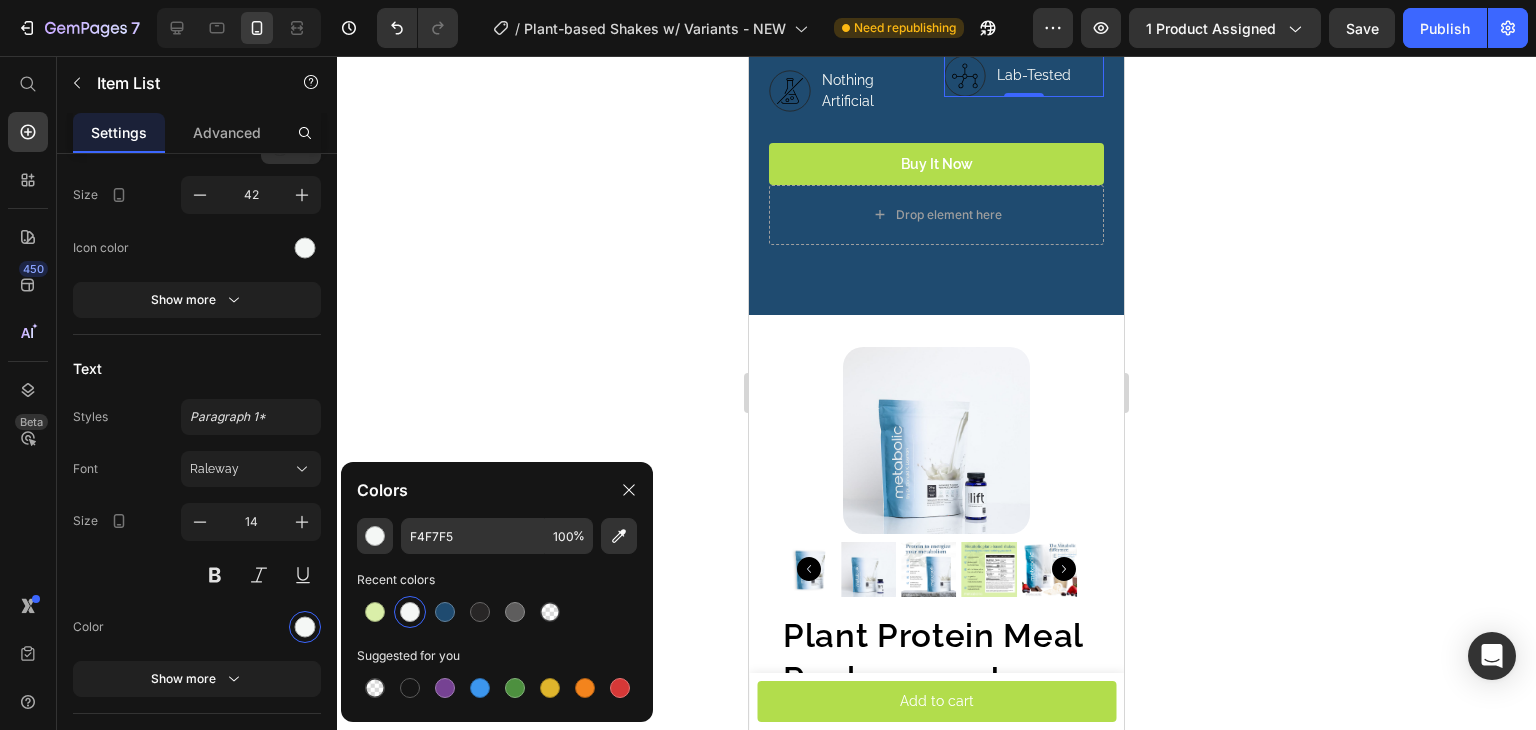 click 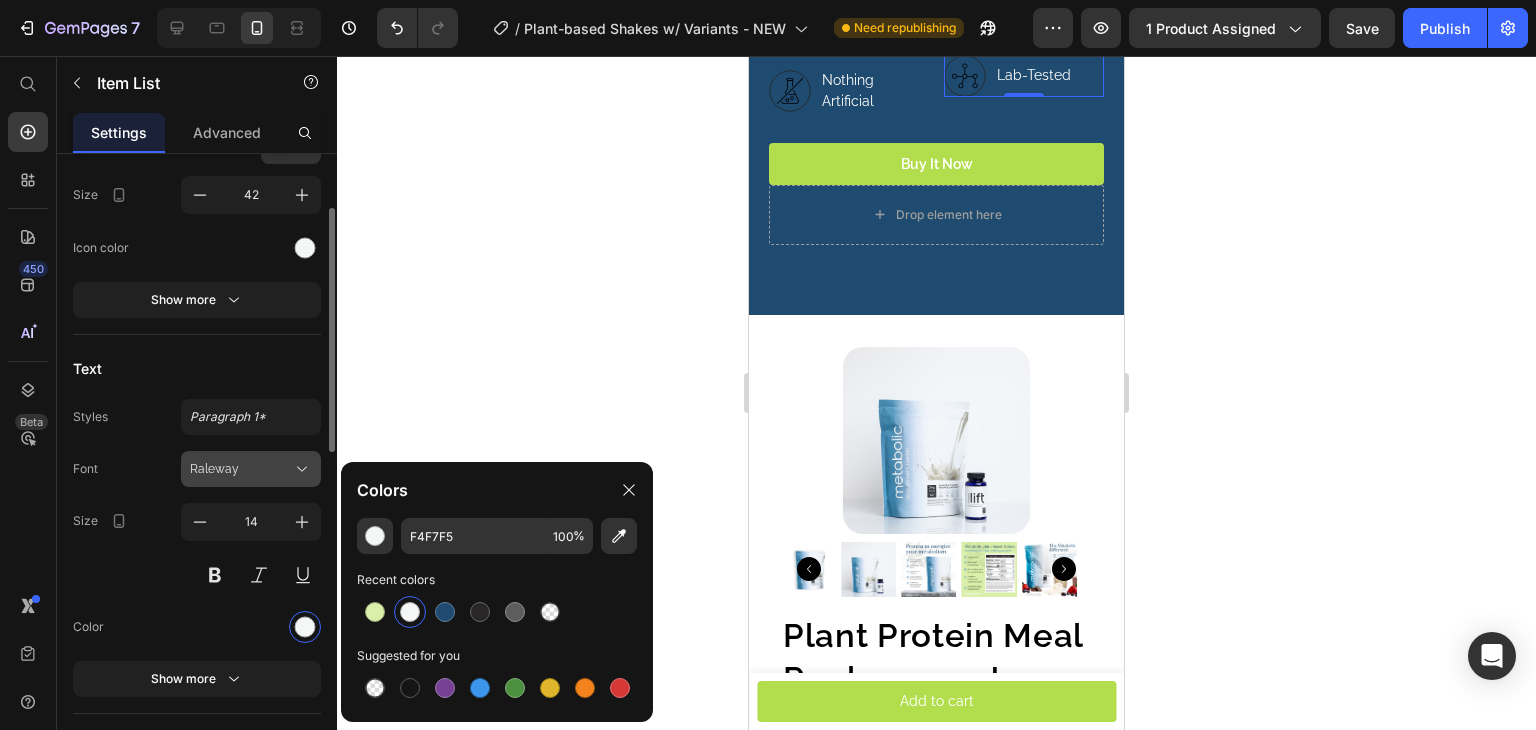 scroll, scrollTop: 100, scrollLeft: 0, axis: vertical 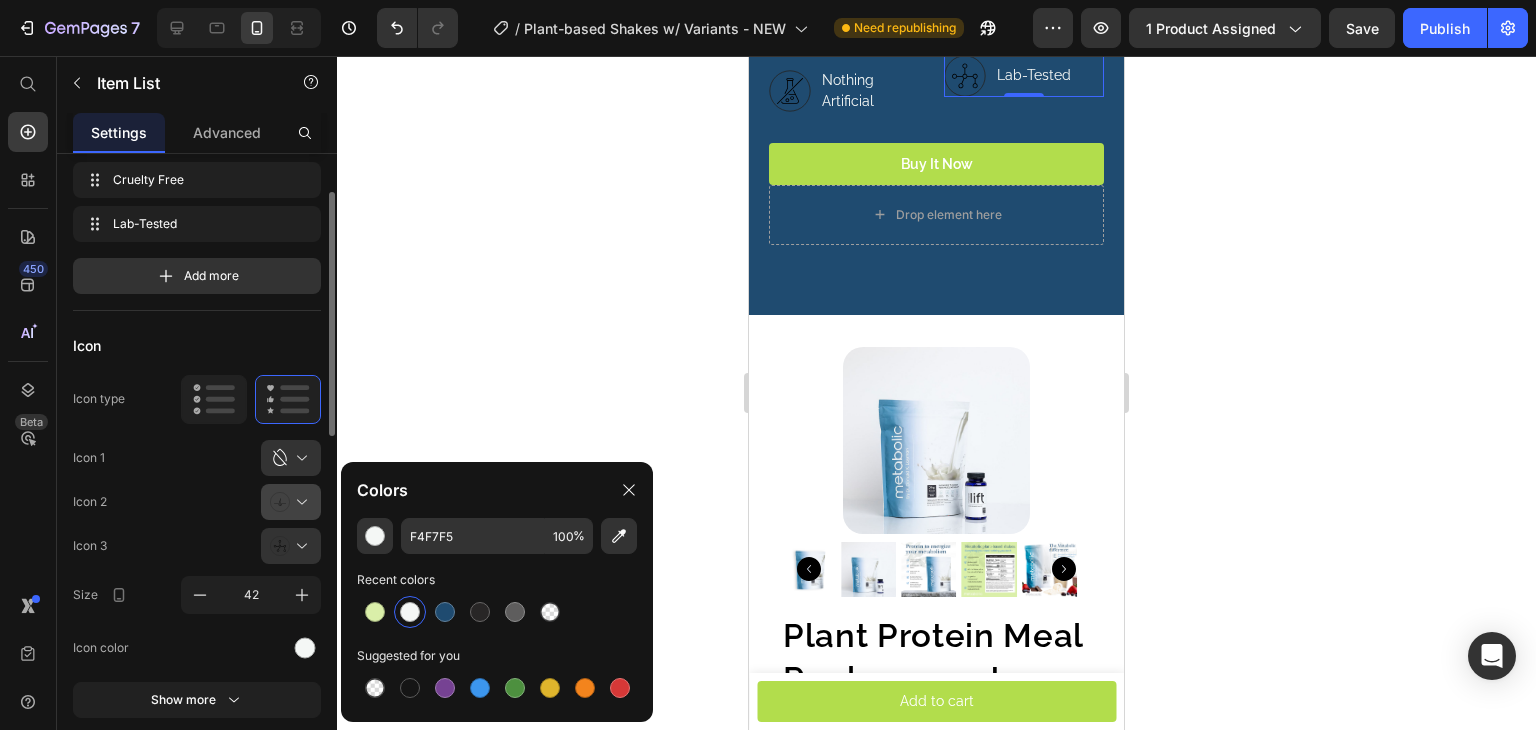 click at bounding box center [299, 502] 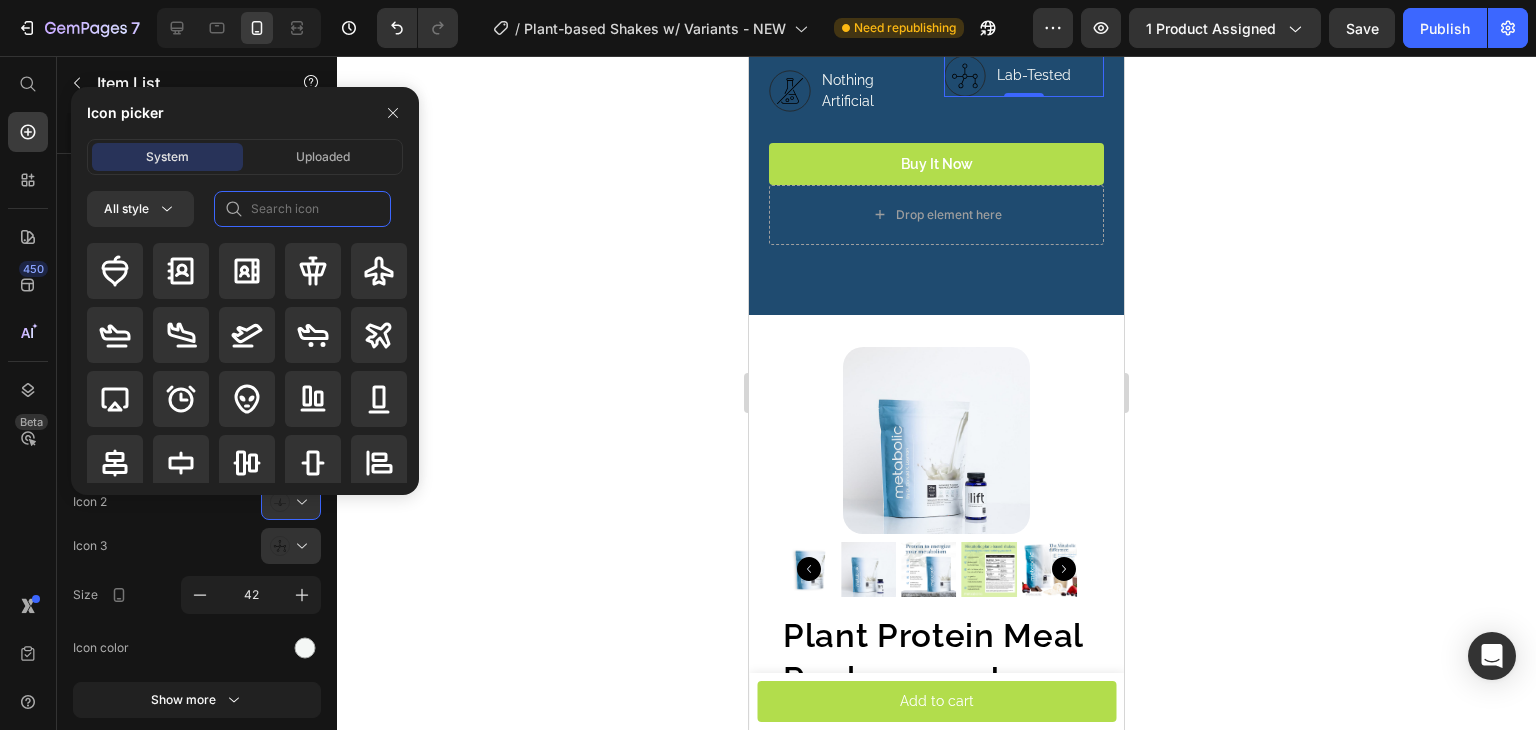 click 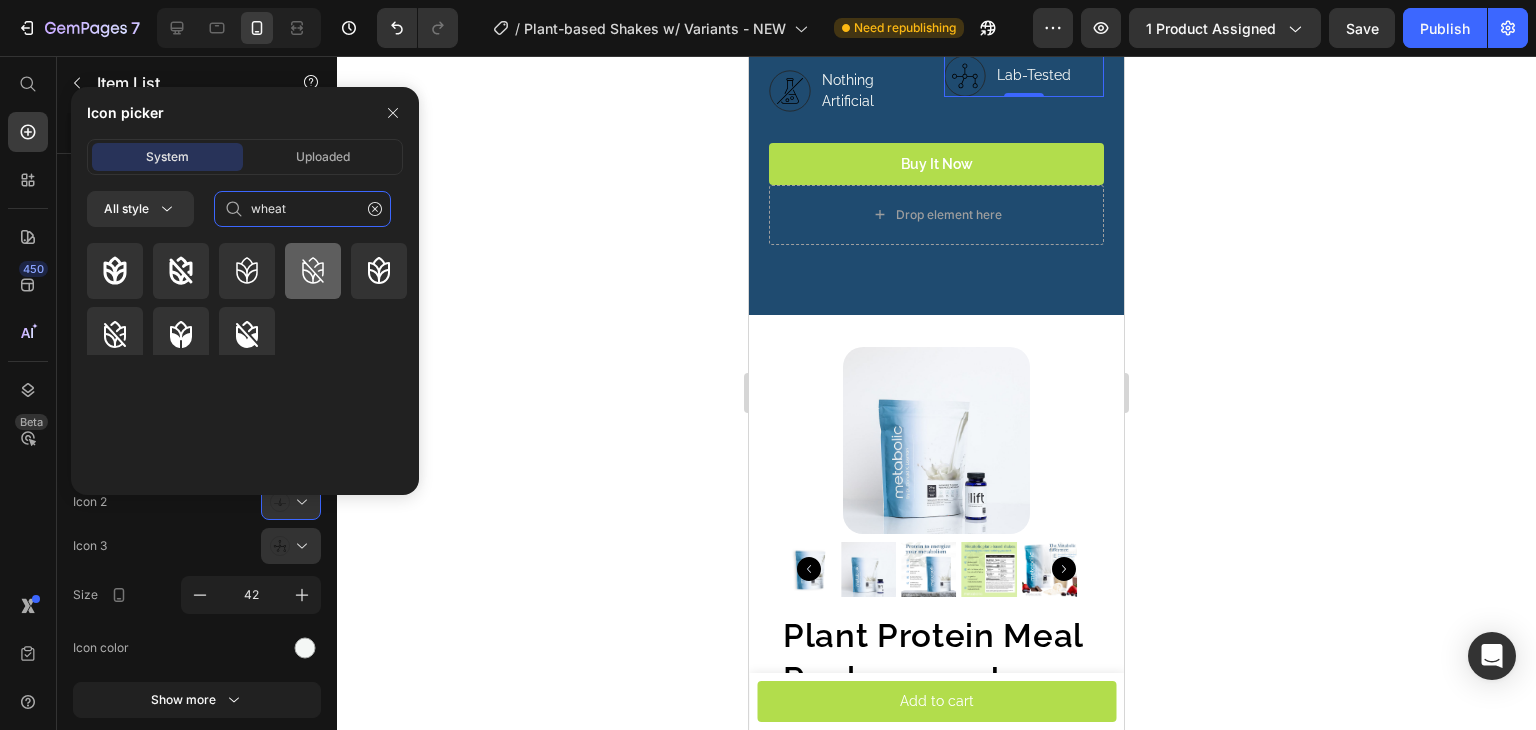 type on "wheat" 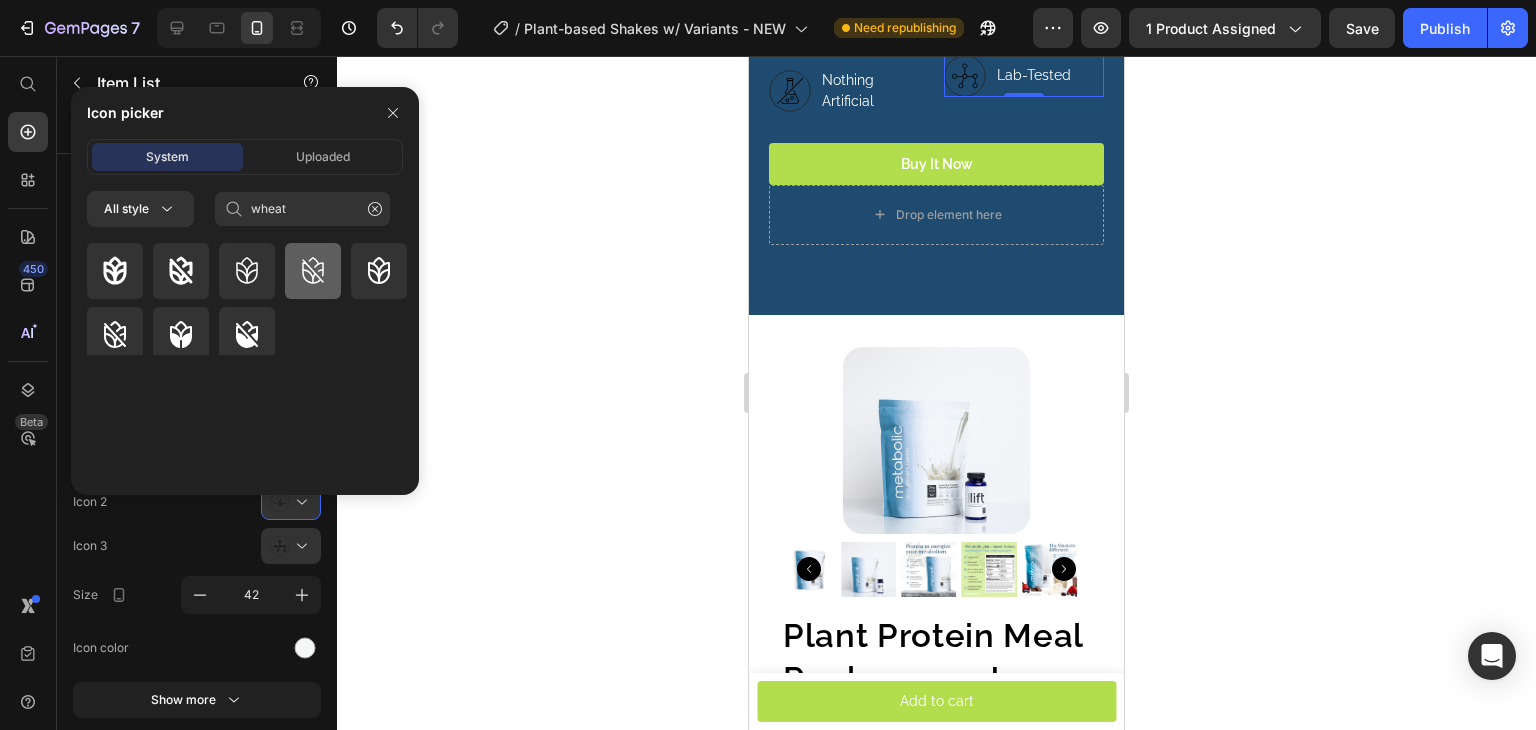 click 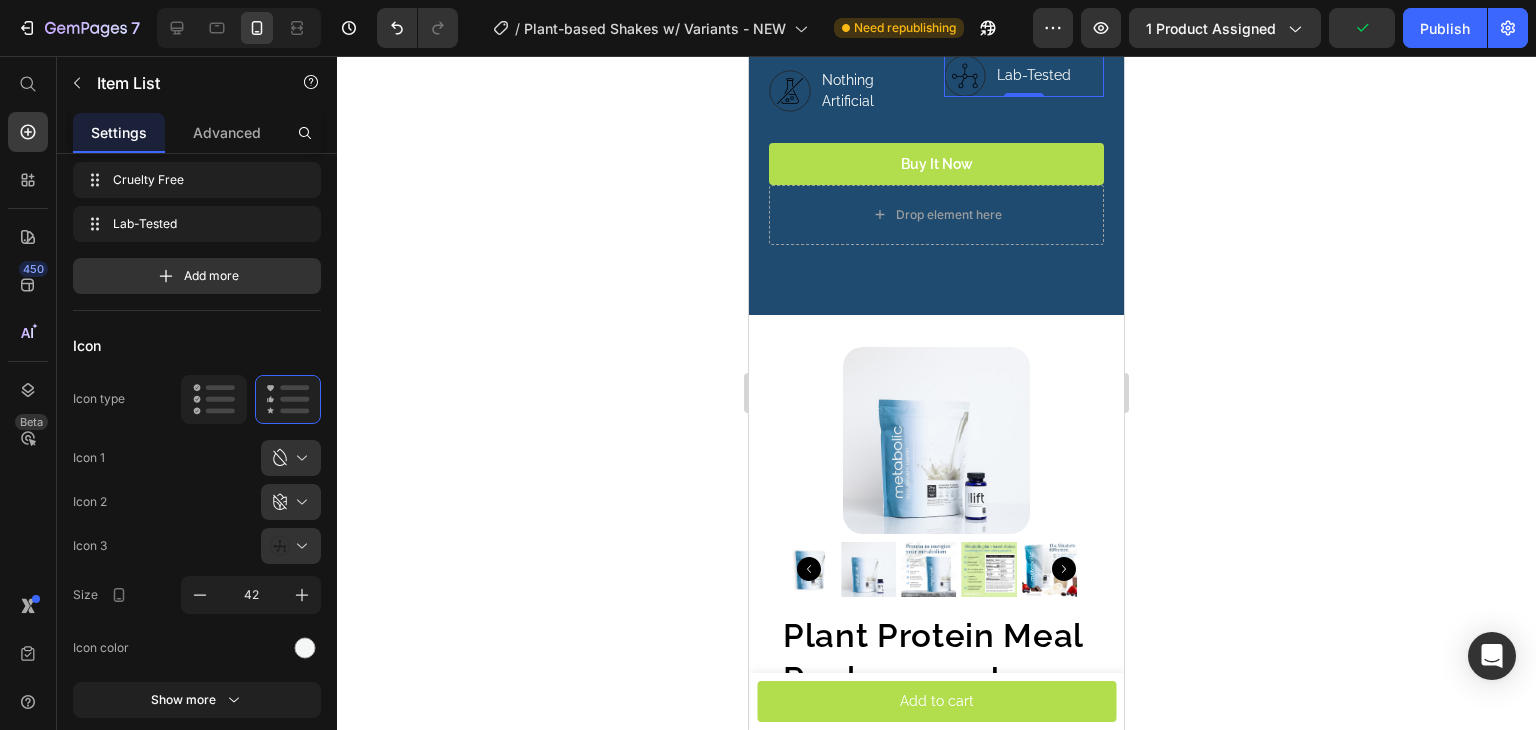 click on "Cruelty Free" at bounding box center [1039, 12] 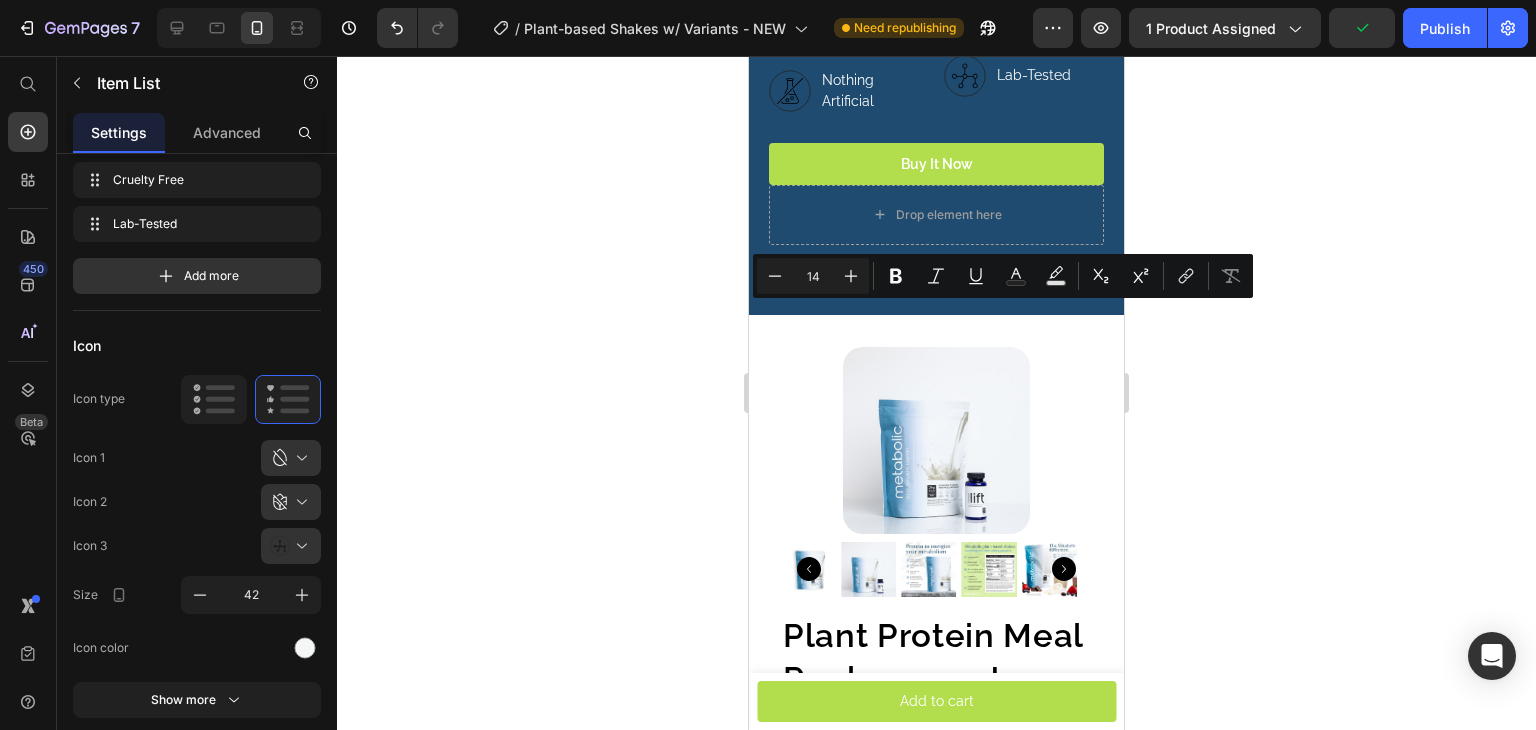 click on "Cruelty Free" at bounding box center [1039, 12] 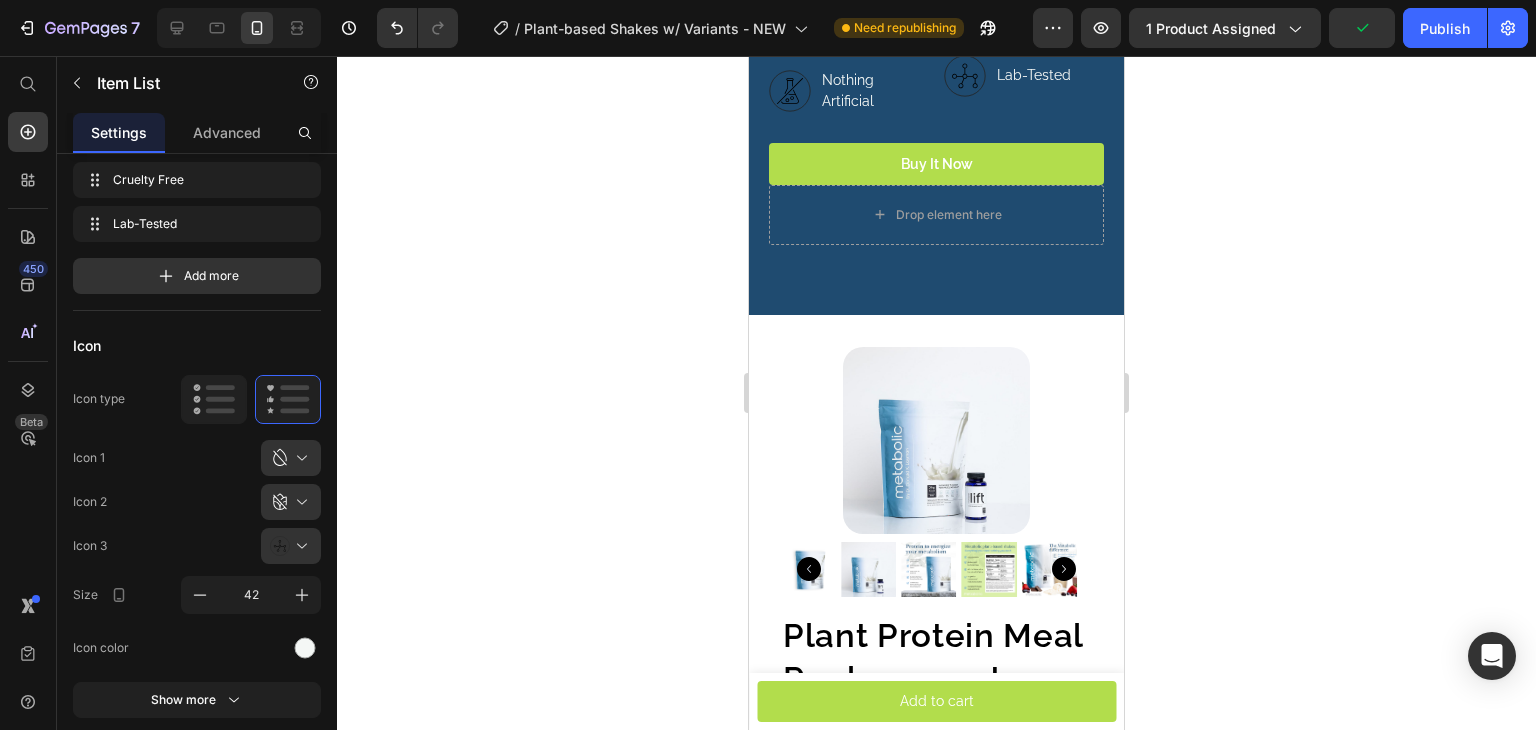 click on "Cruelty Free" at bounding box center [1039, 12] 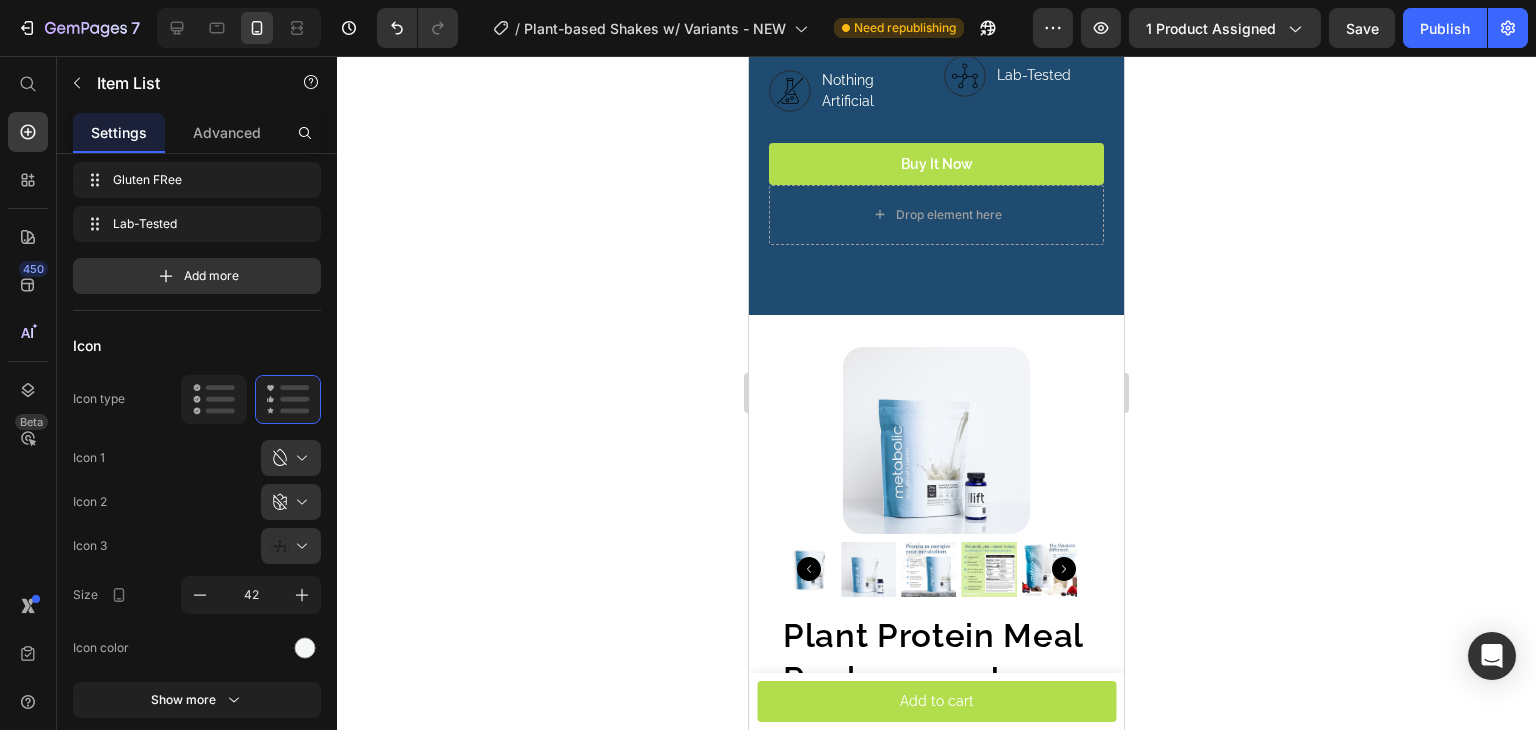 click 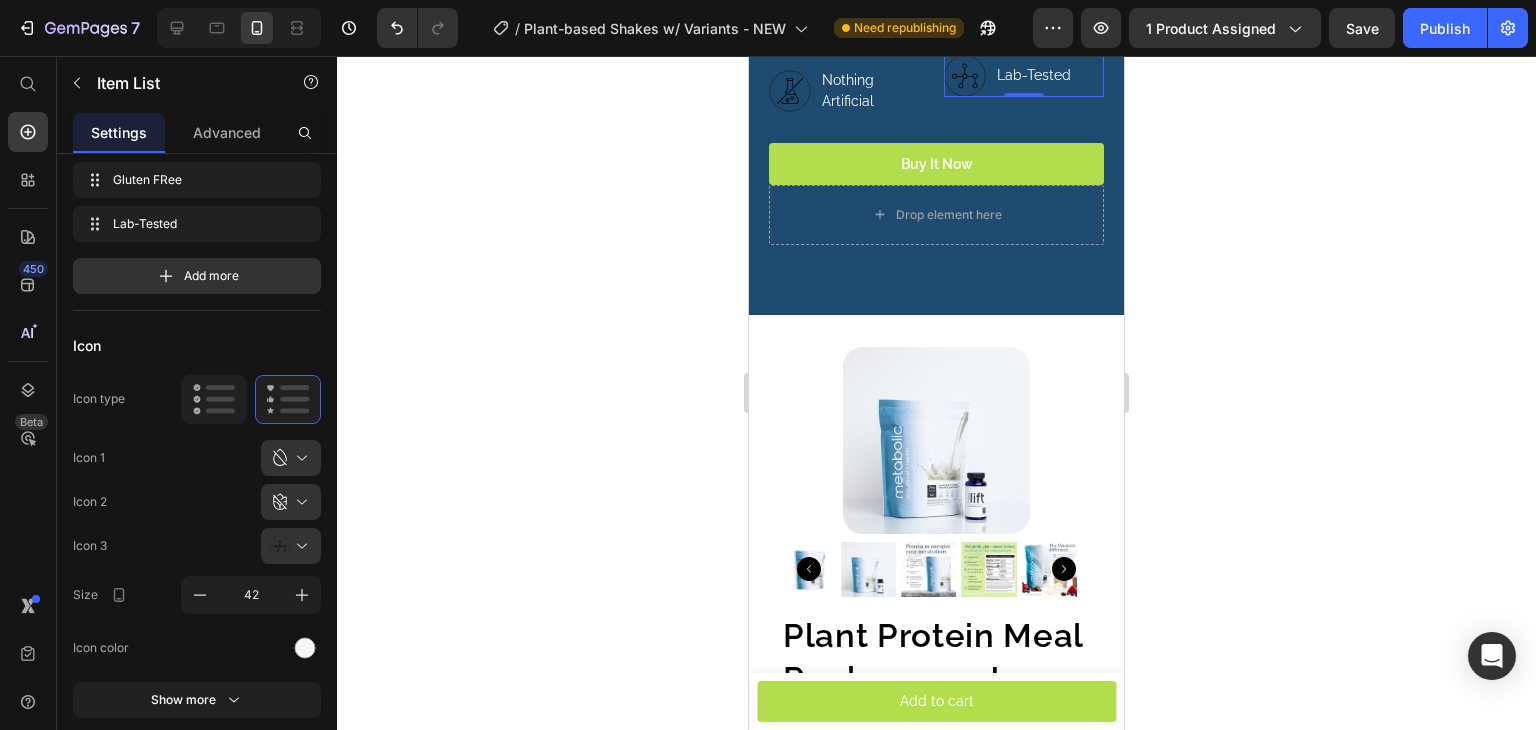 click 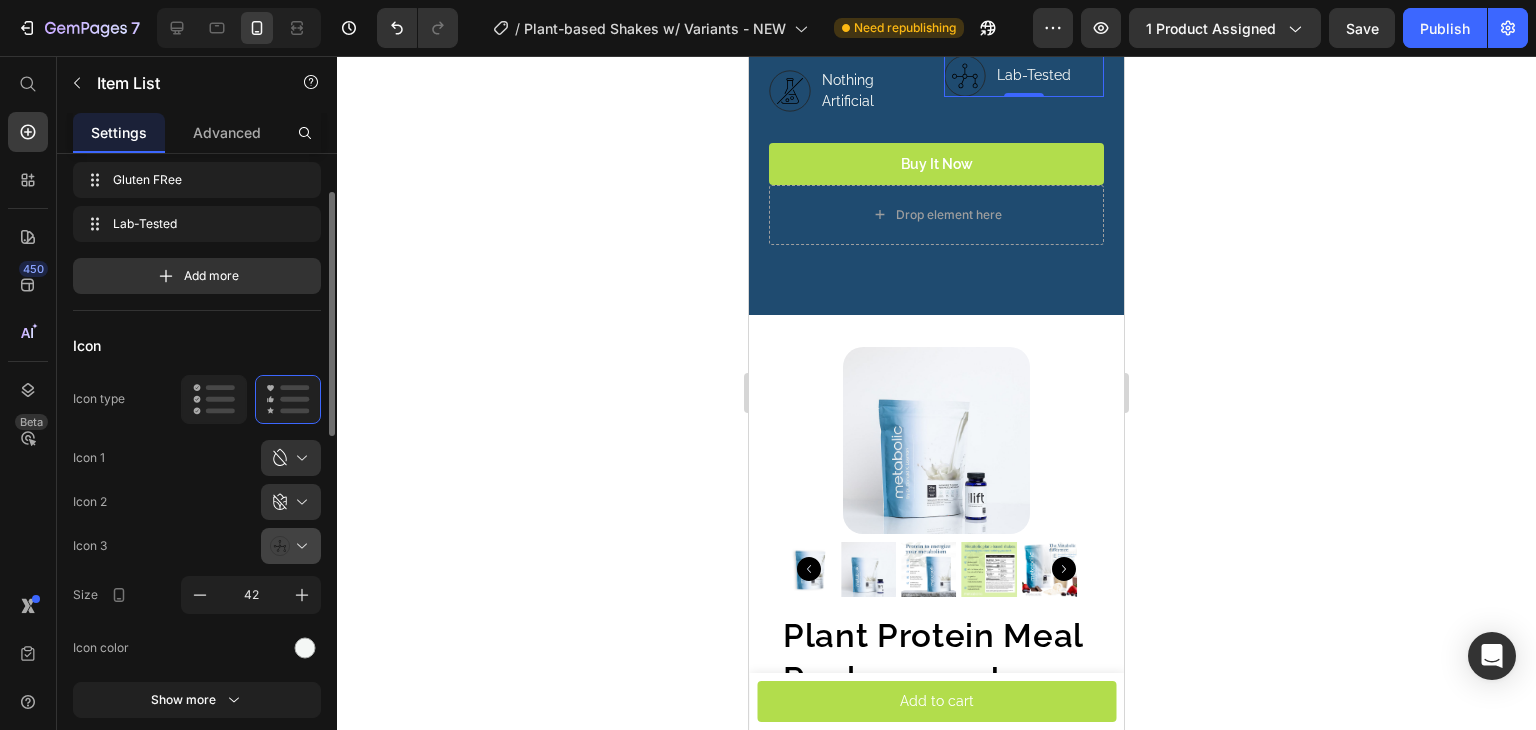 click at bounding box center (299, 546) 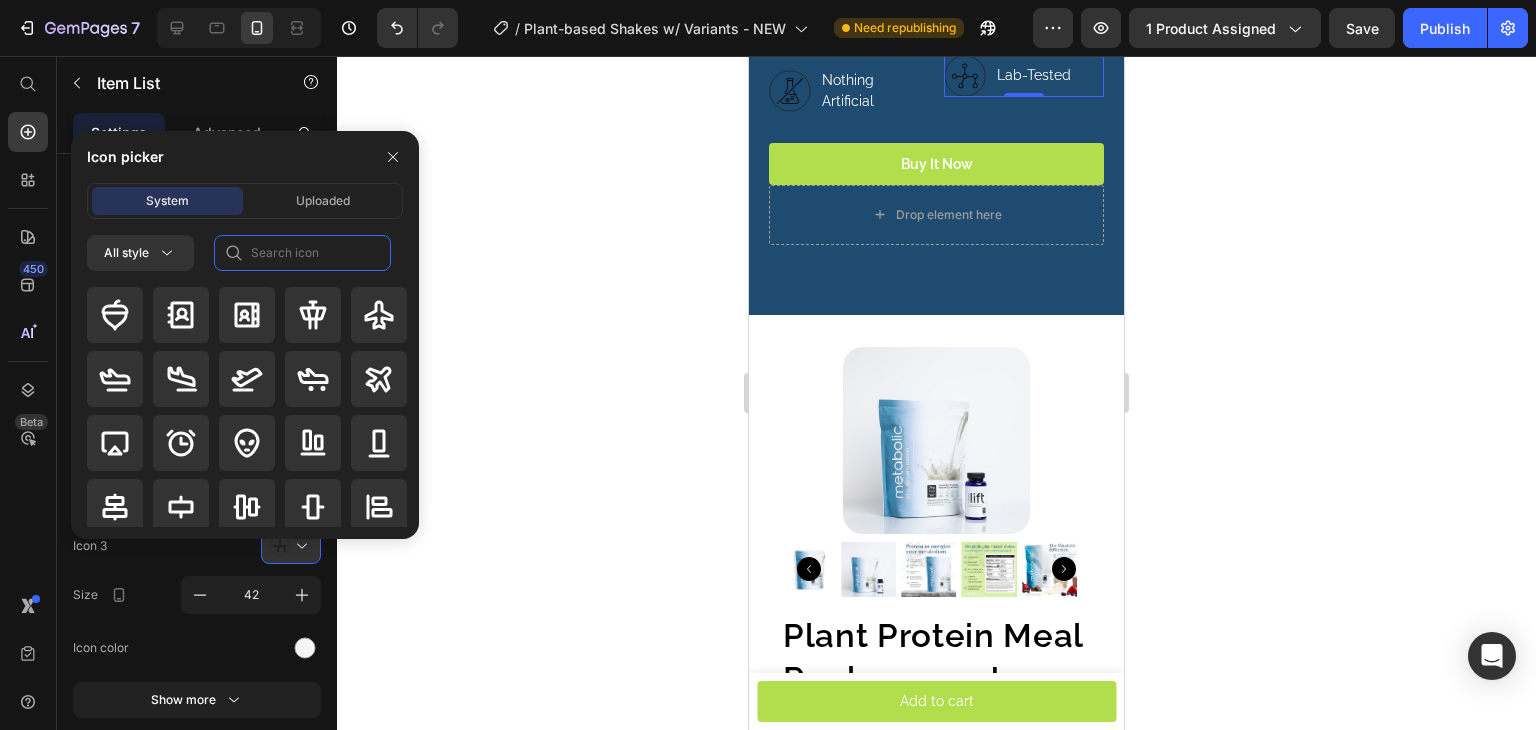 click 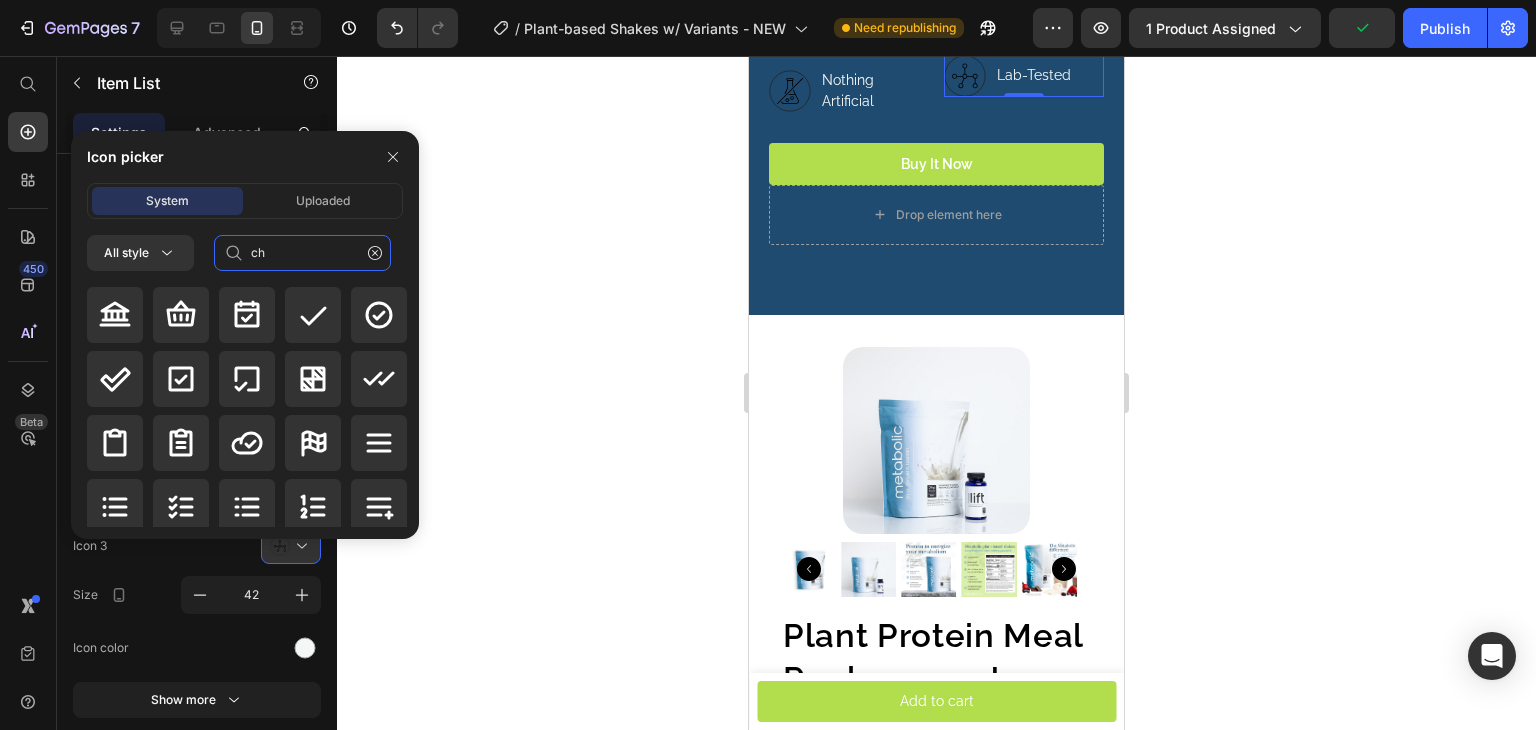type on "c" 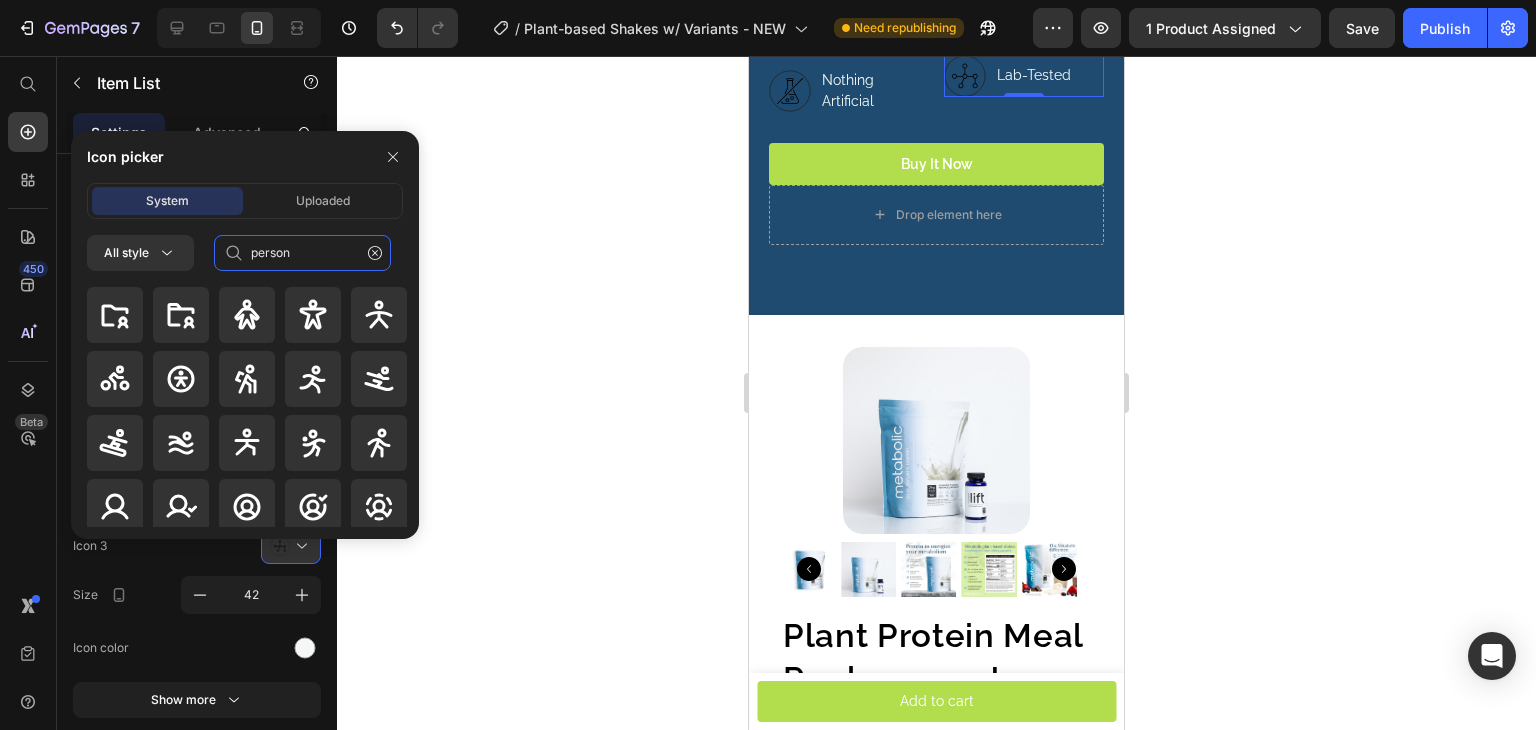 drag, startPoint x: 307, startPoint y: 252, endPoint x: 216, endPoint y: 269, distance: 92.574295 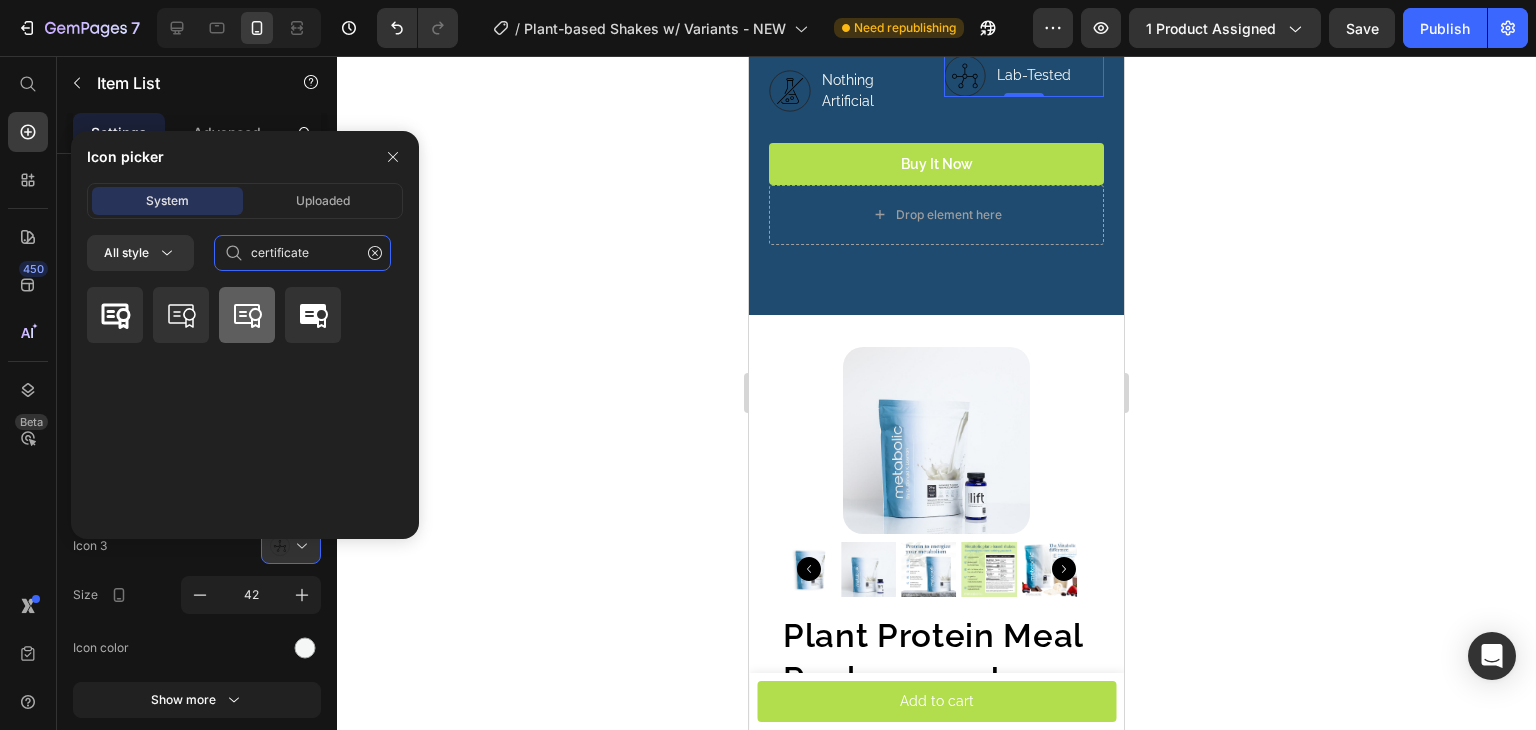 type on "certificate" 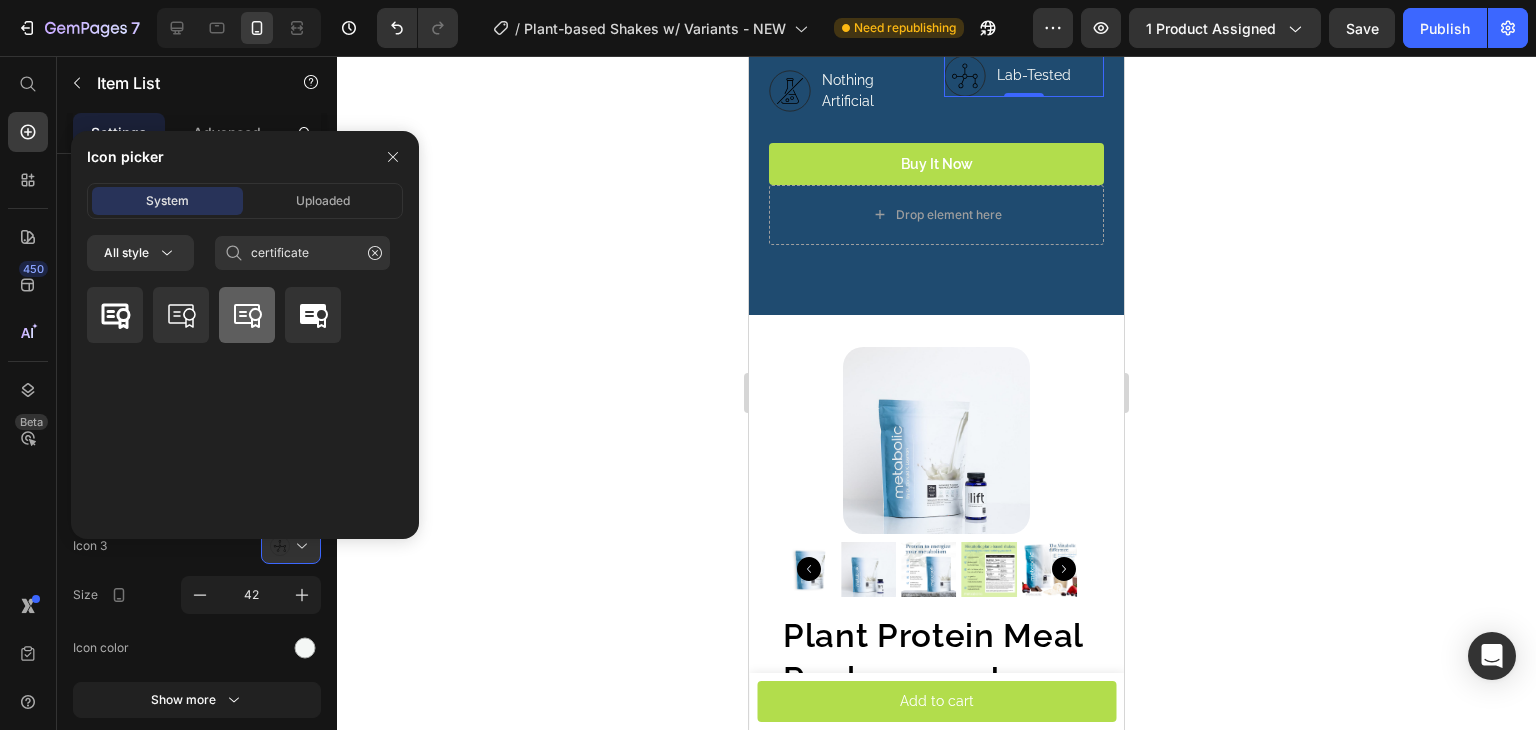 click 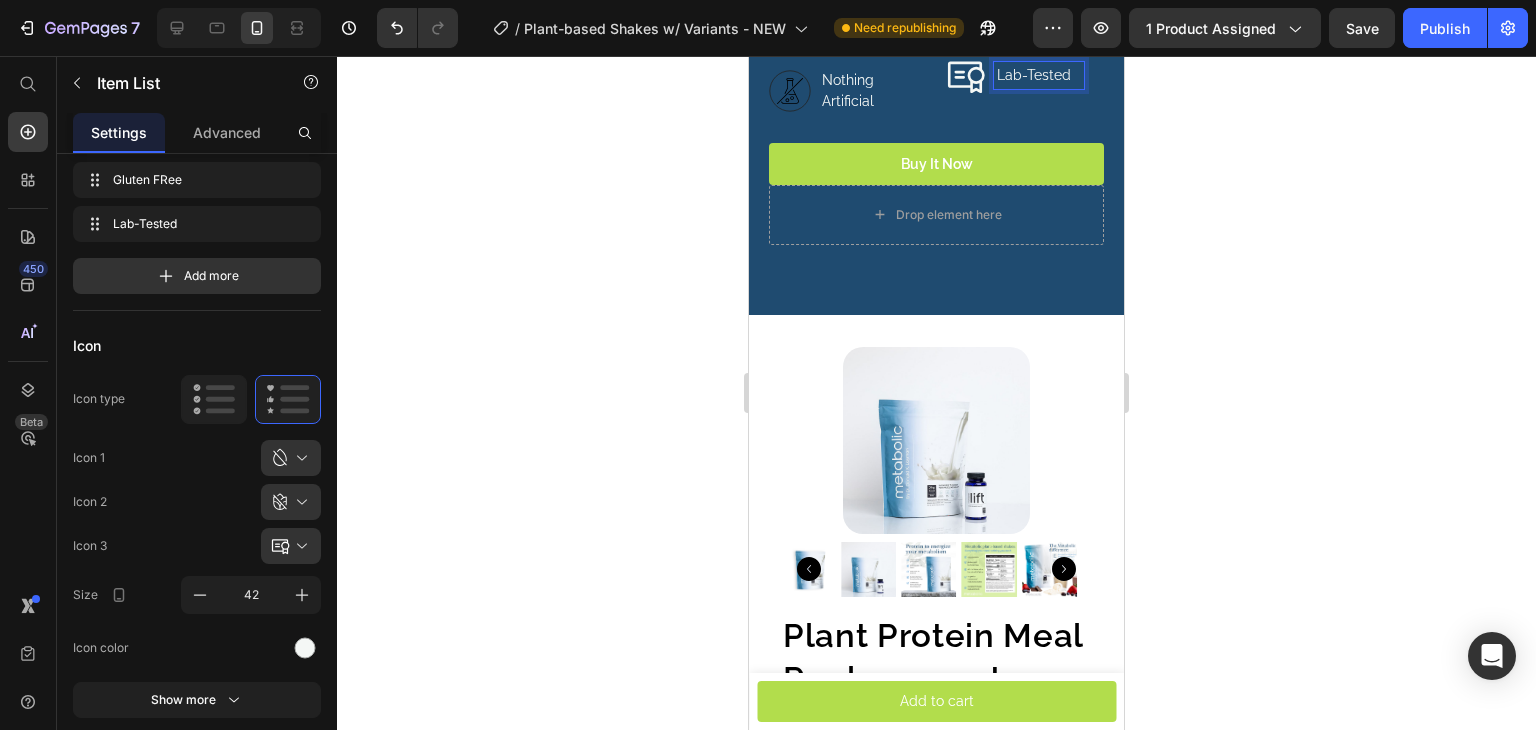 click on "Lab-Tested" at bounding box center (1039, 75) 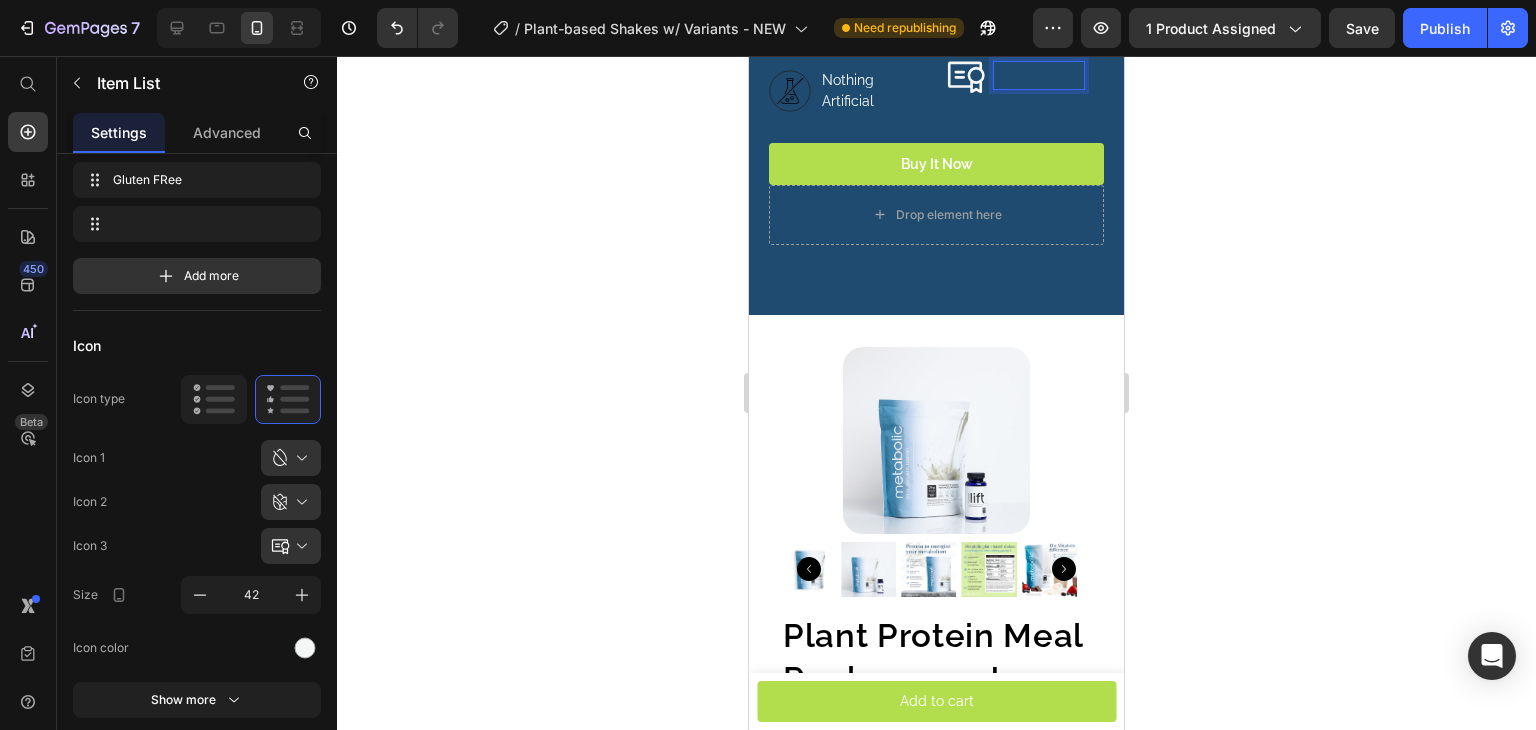 scroll, scrollTop: 4560, scrollLeft: 0, axis: vertical 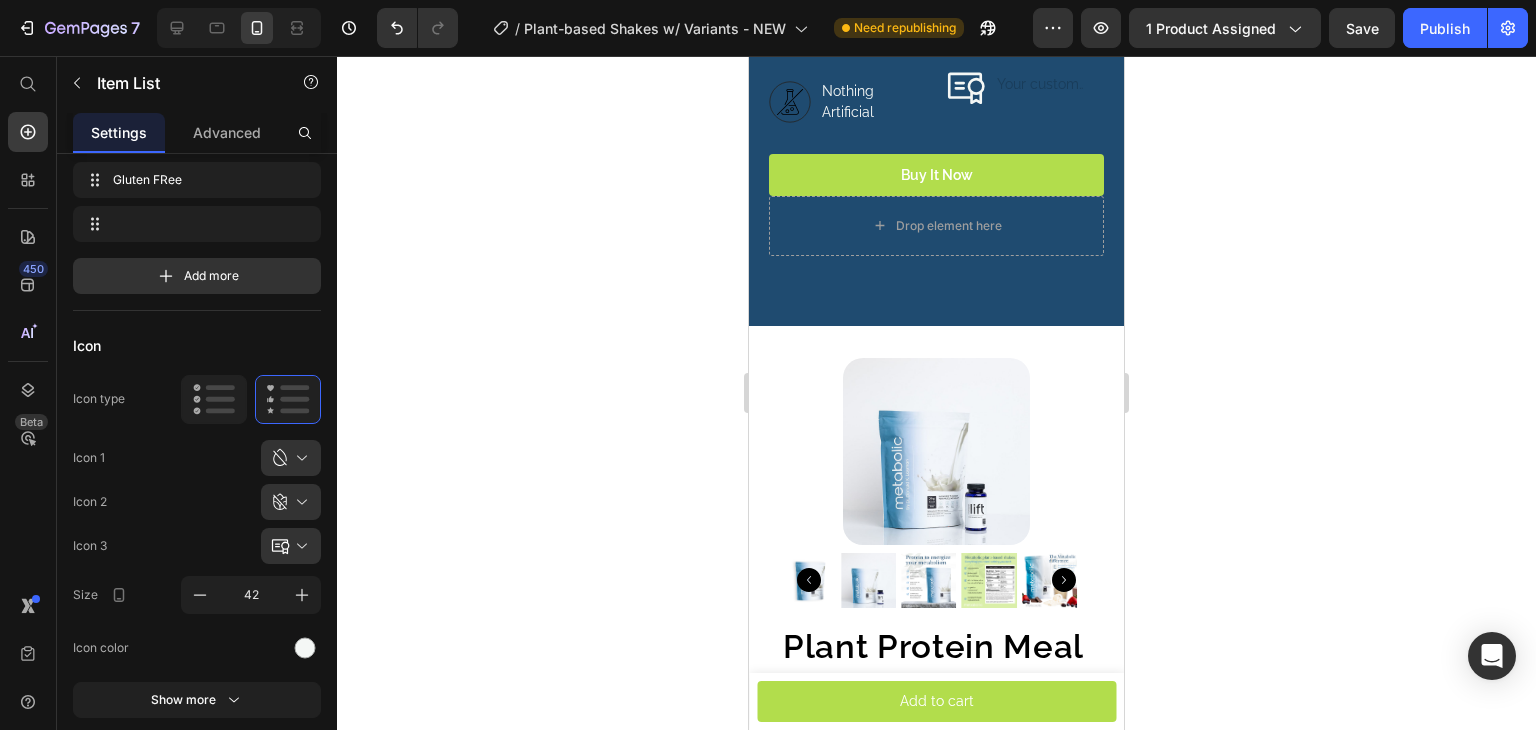 click 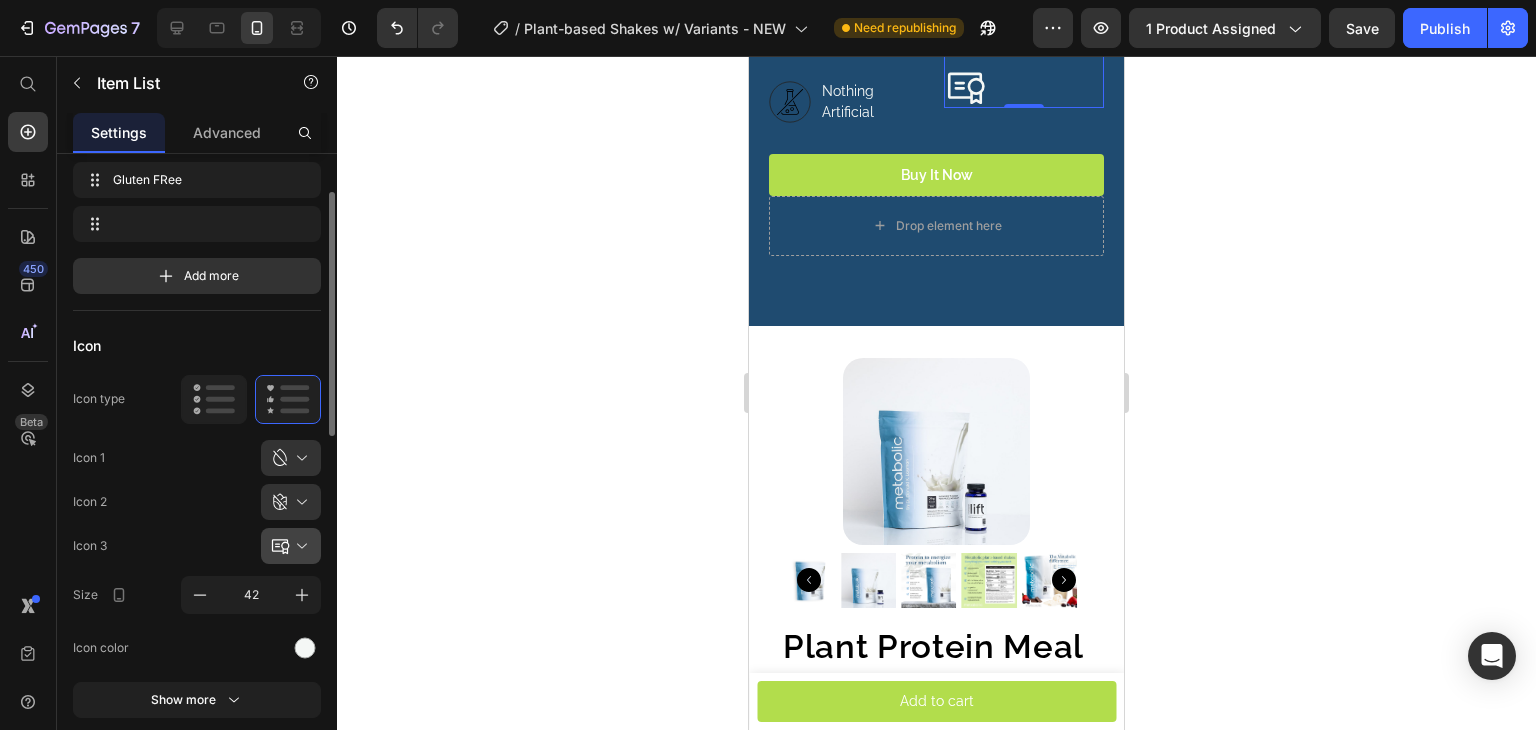 click at bounding box center (299, 546) 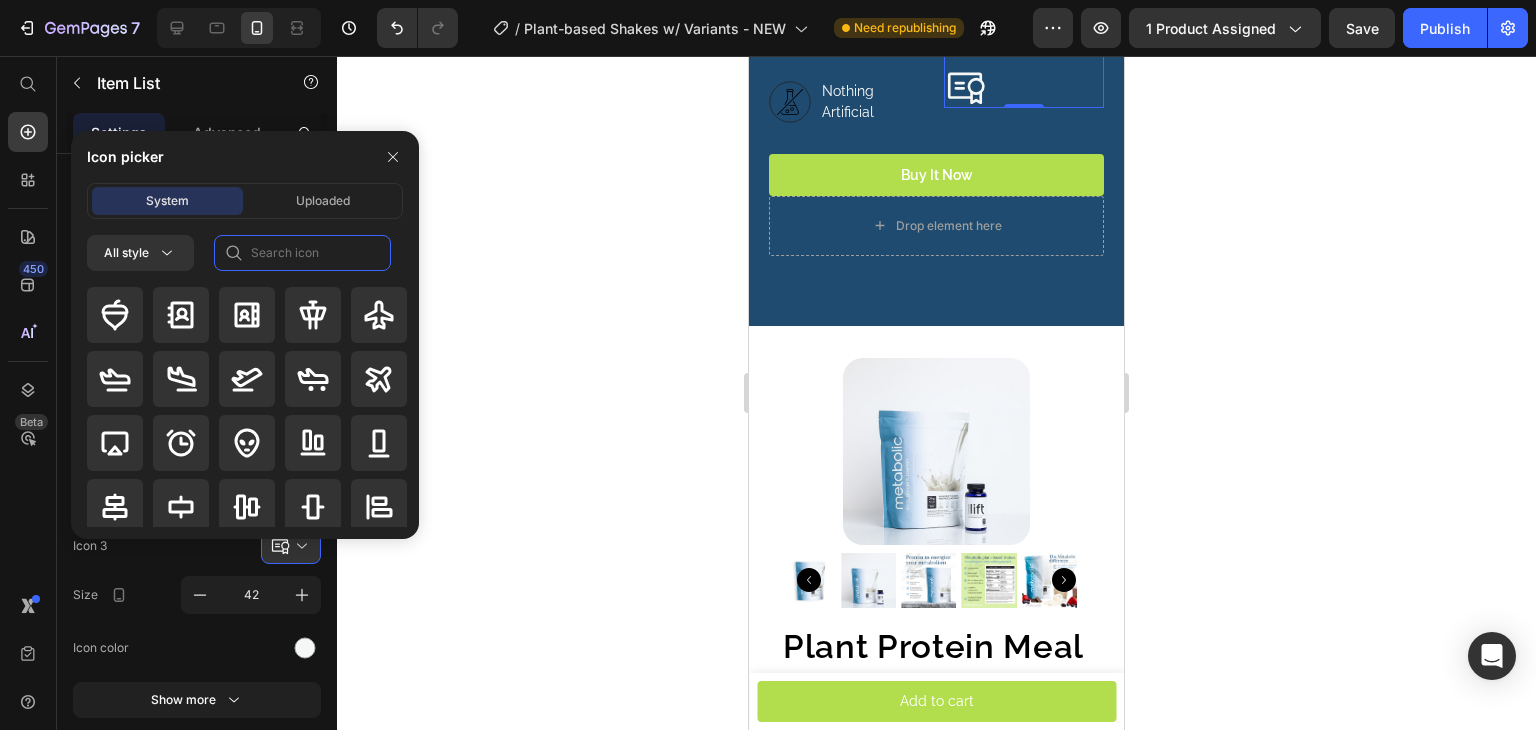 click 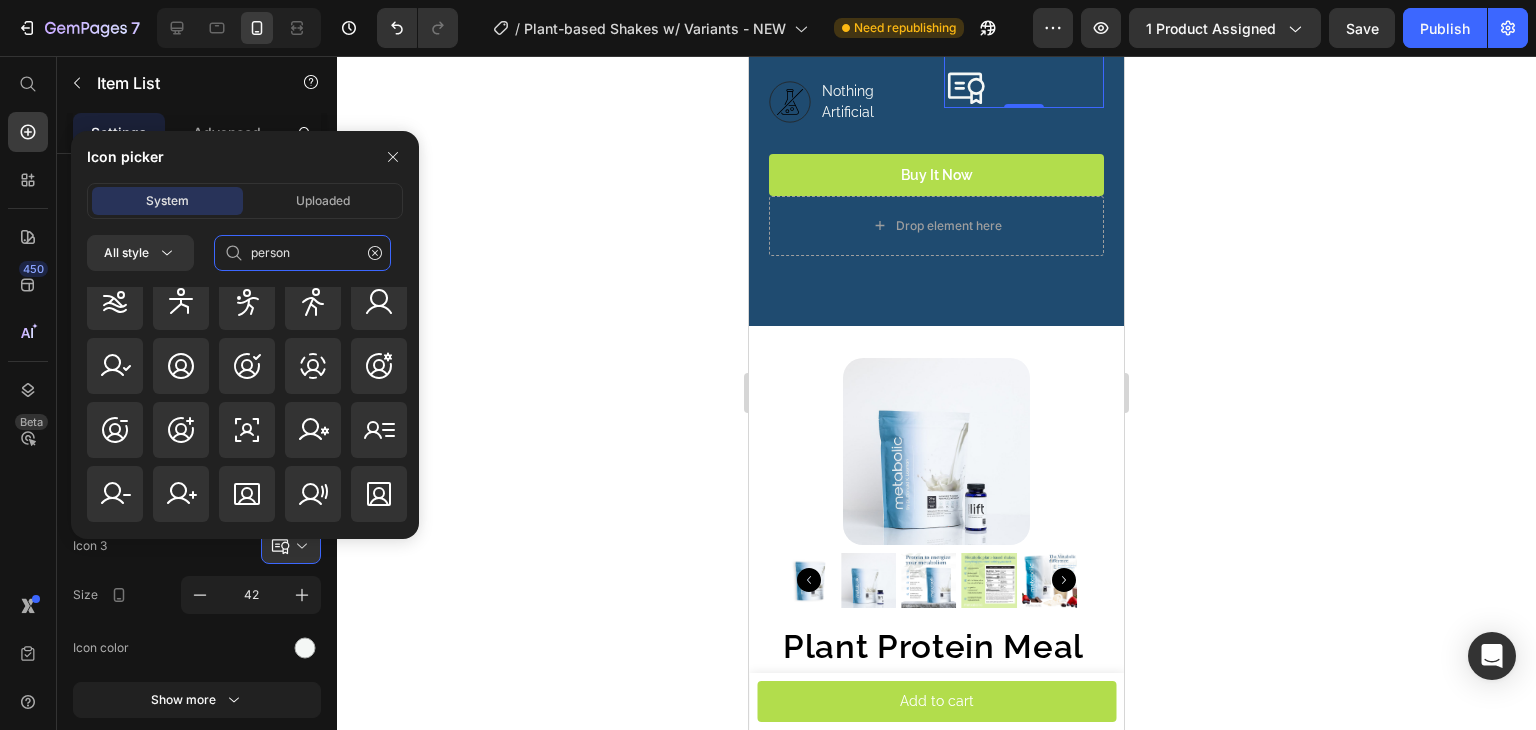 scroll, scrollTop: 900, scrollLeft: 0, axis: vertical 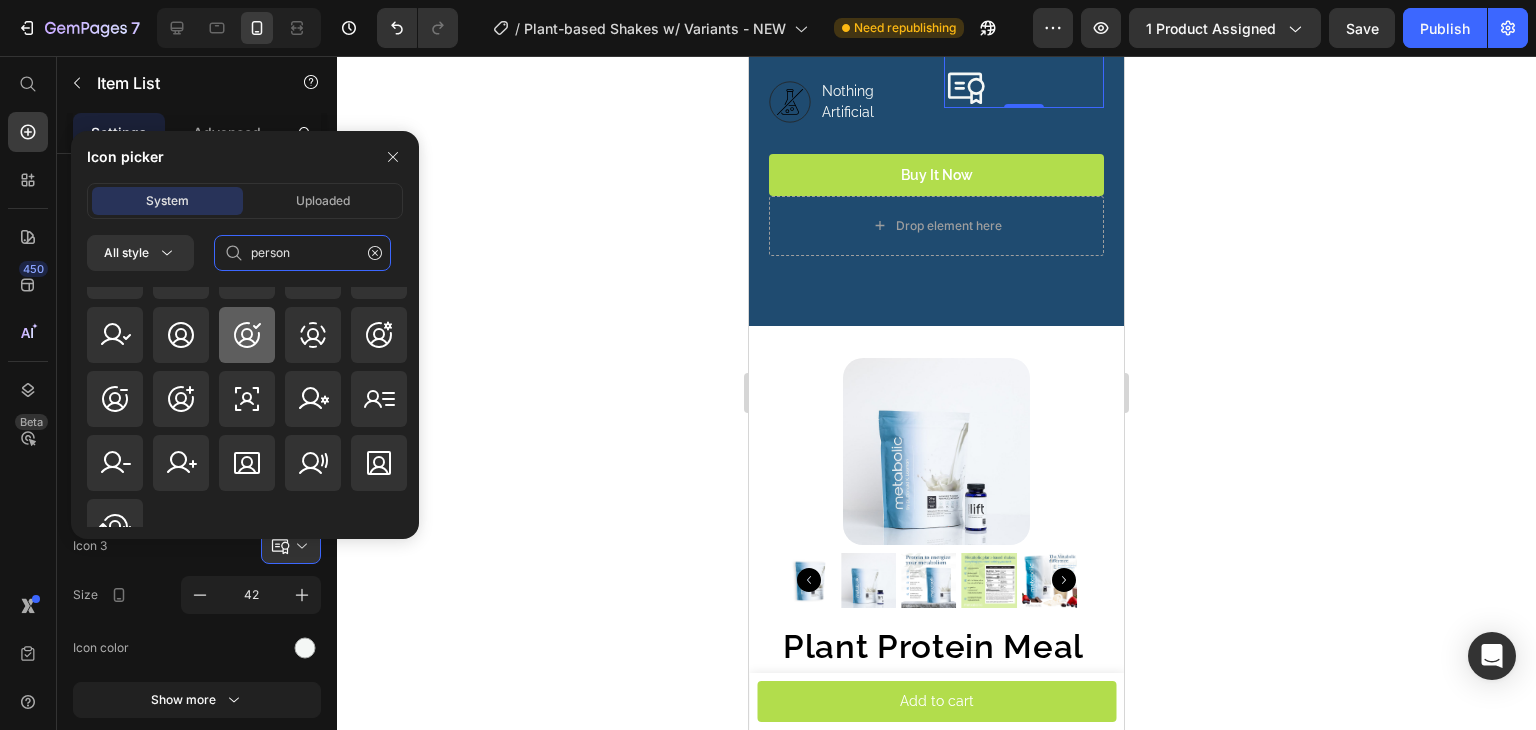type on "person" 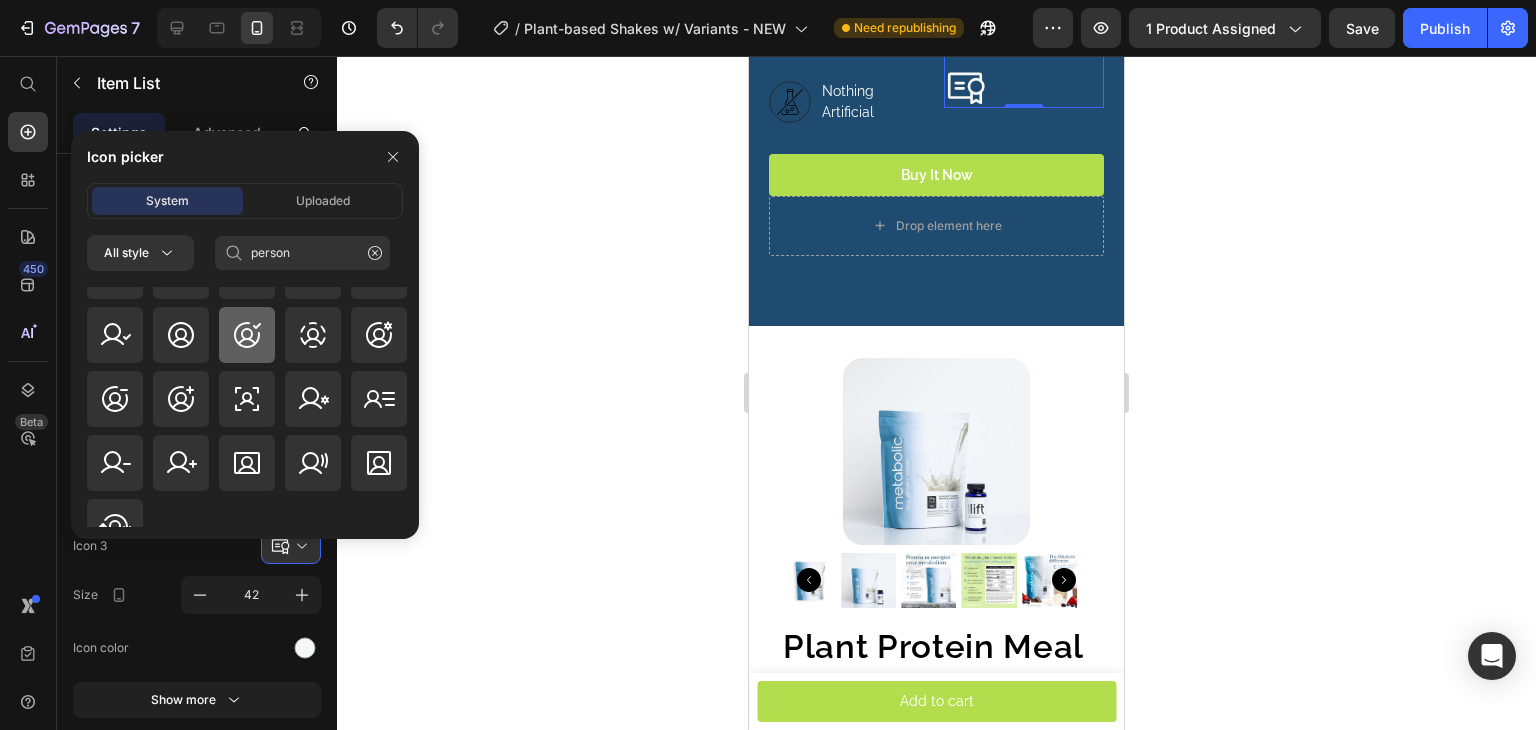 click 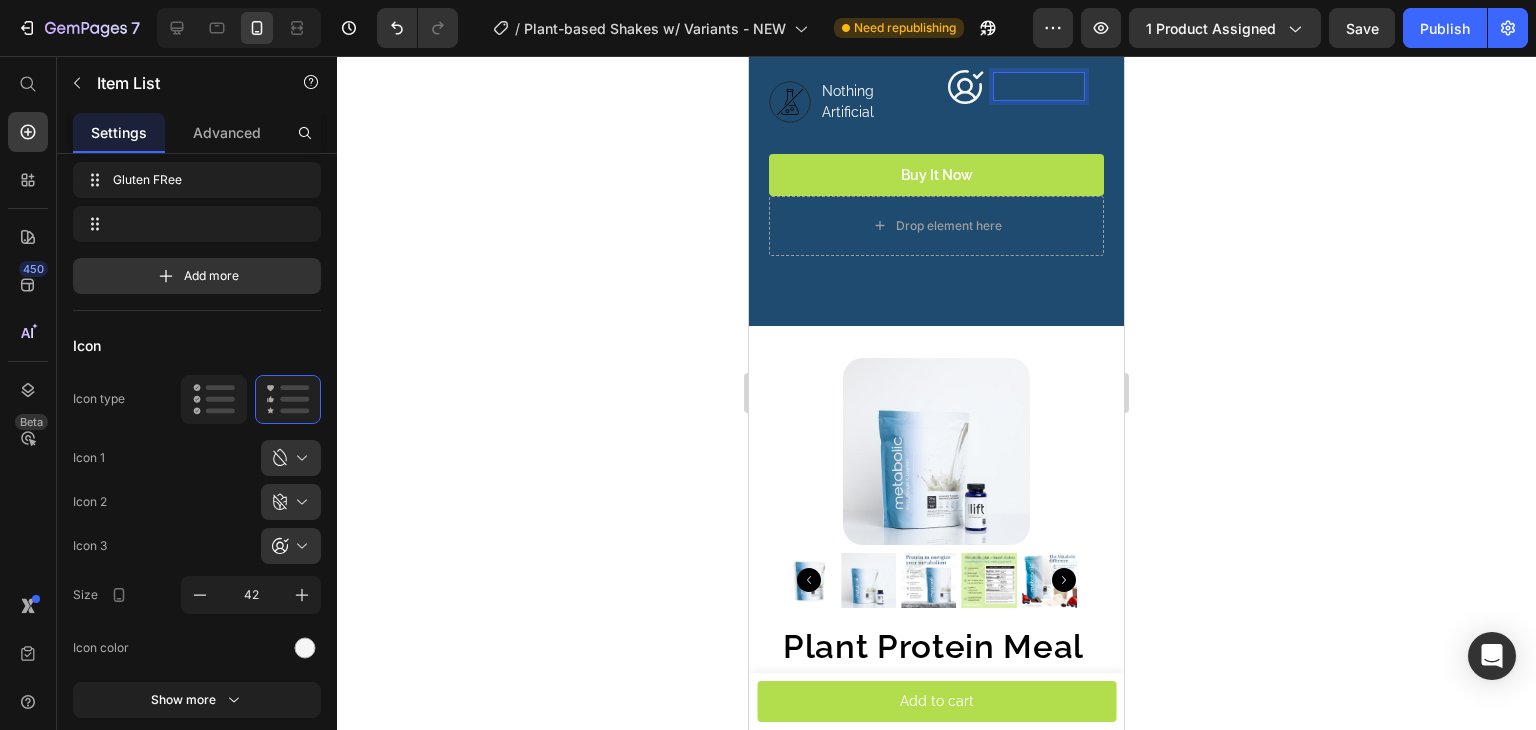 click at bounding box center [1039, 86] 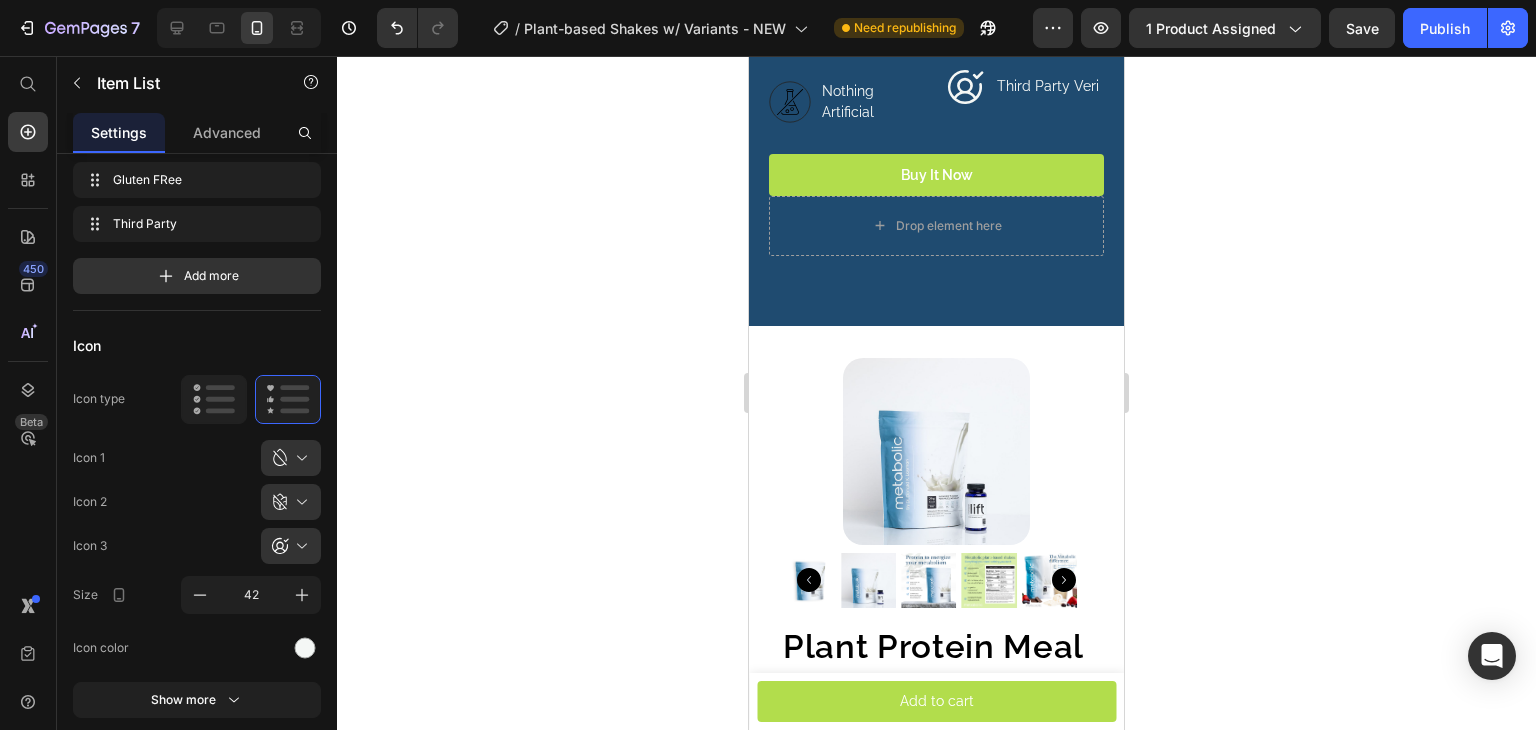 scroll, scrollTop: 4553, scrollLeft: 0, axis: vertical 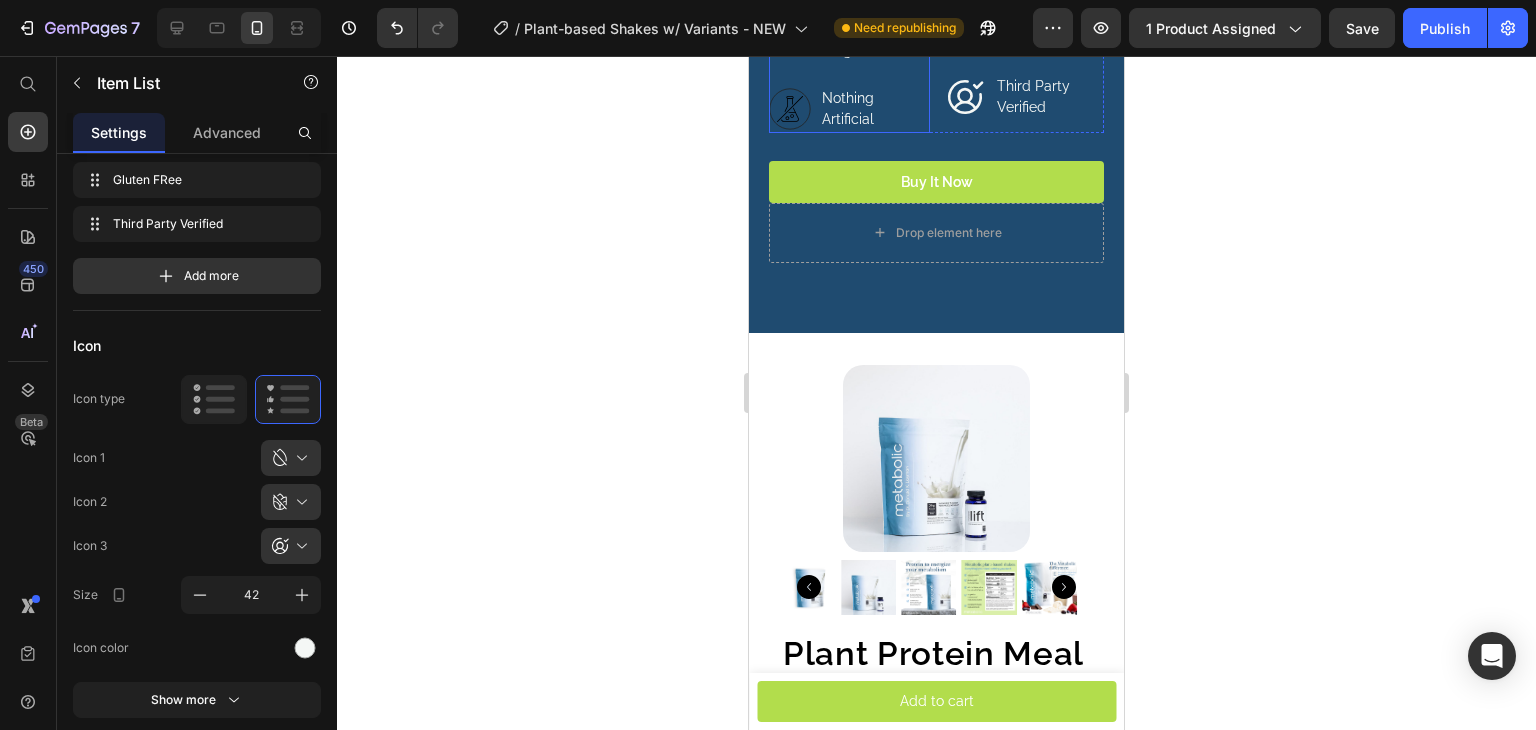 click 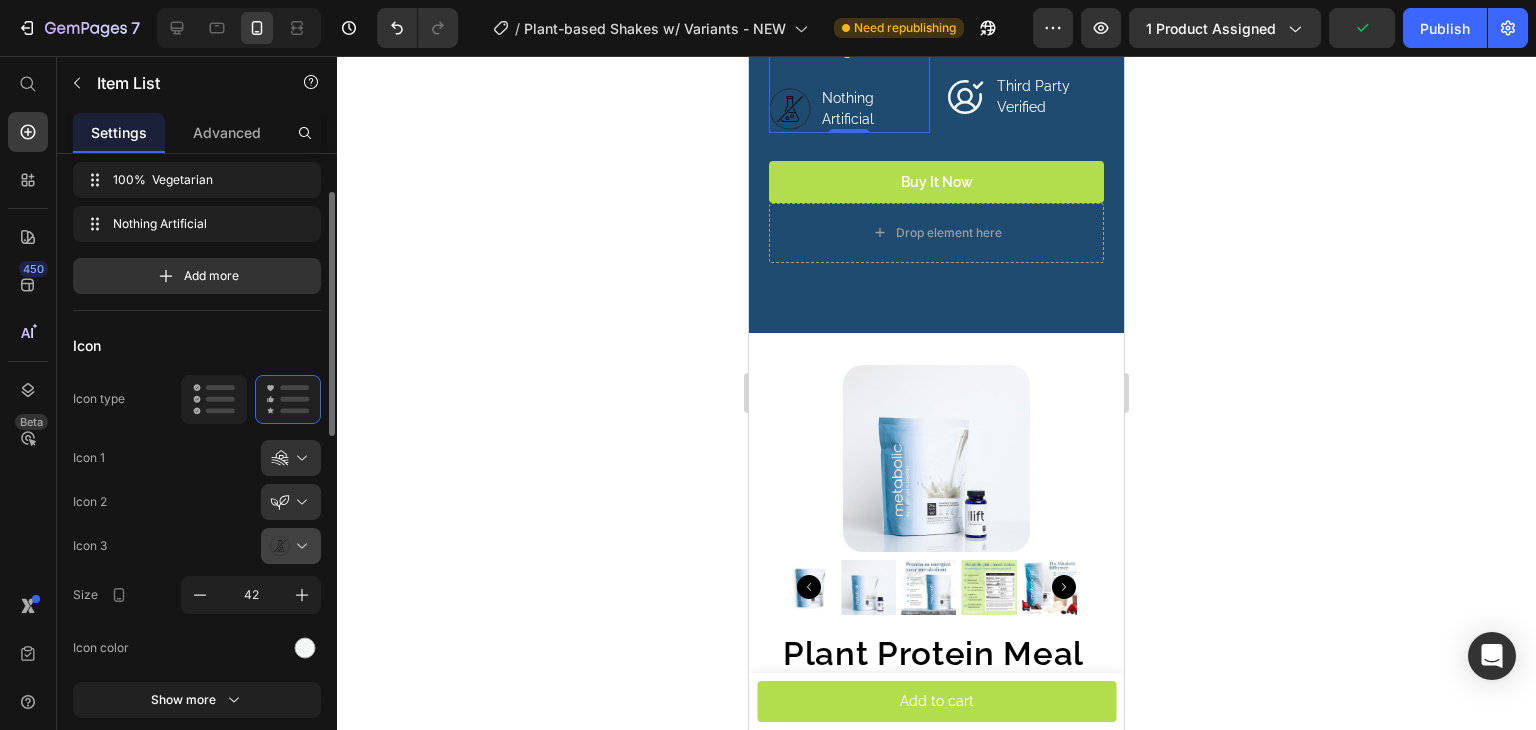 click at bounding box center [299, 546] 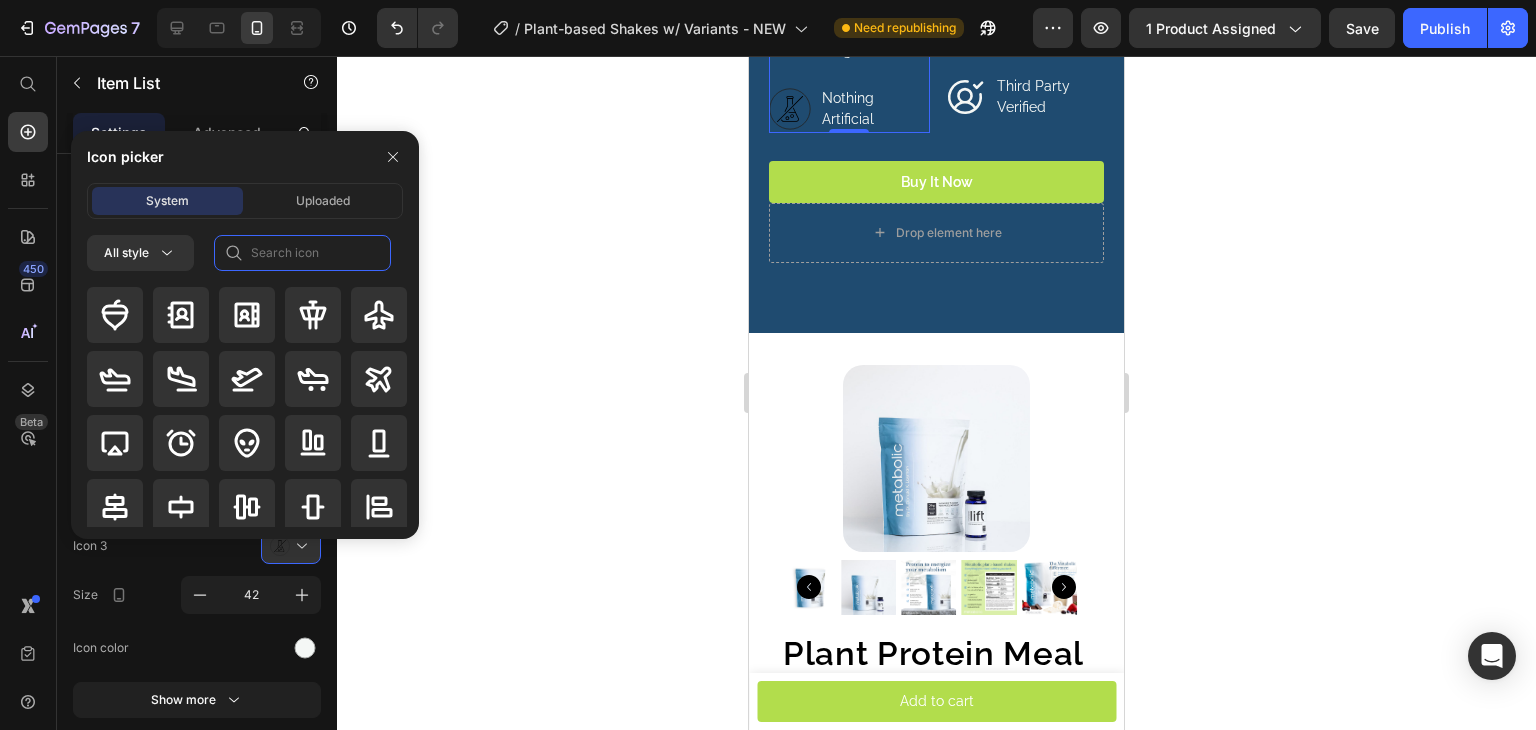 click 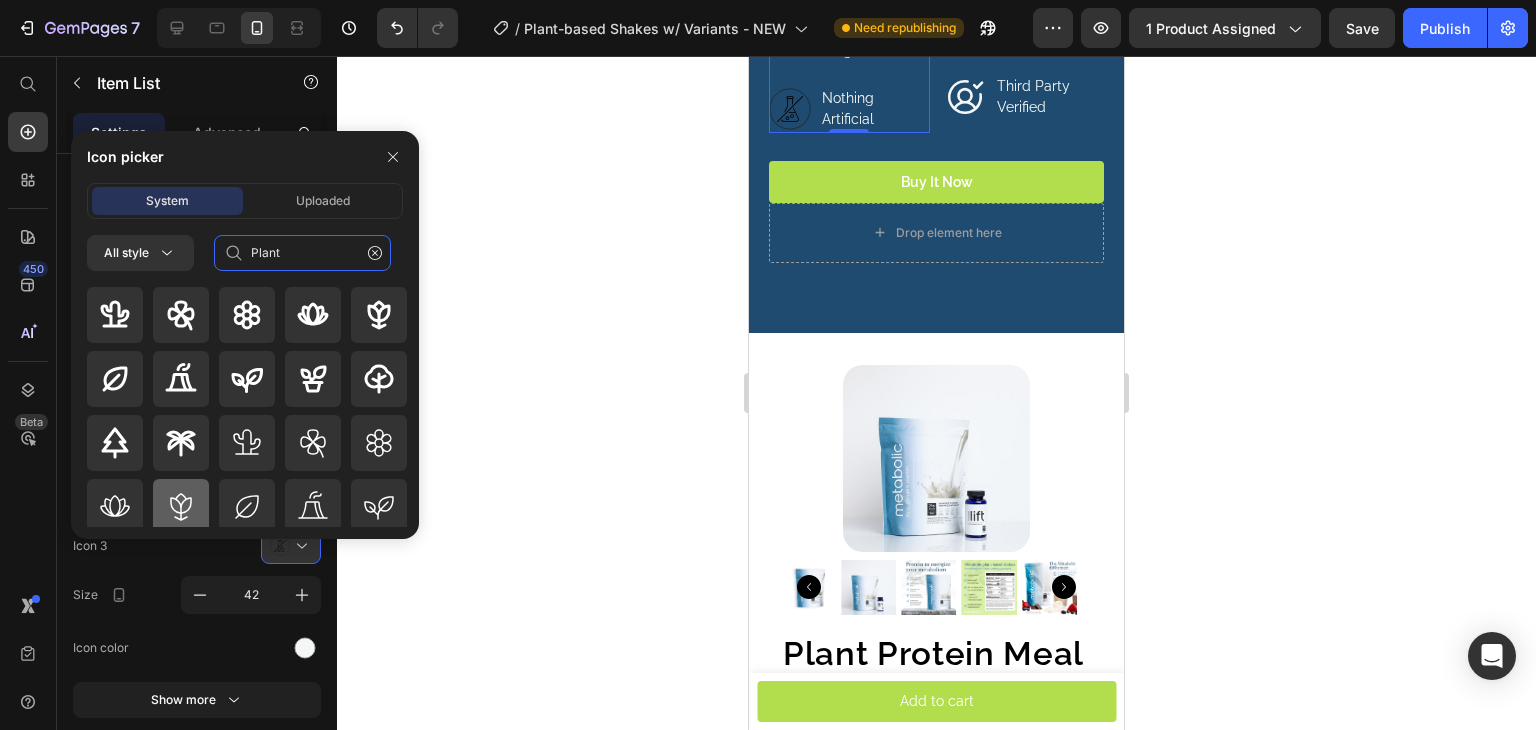 type on "Plant" 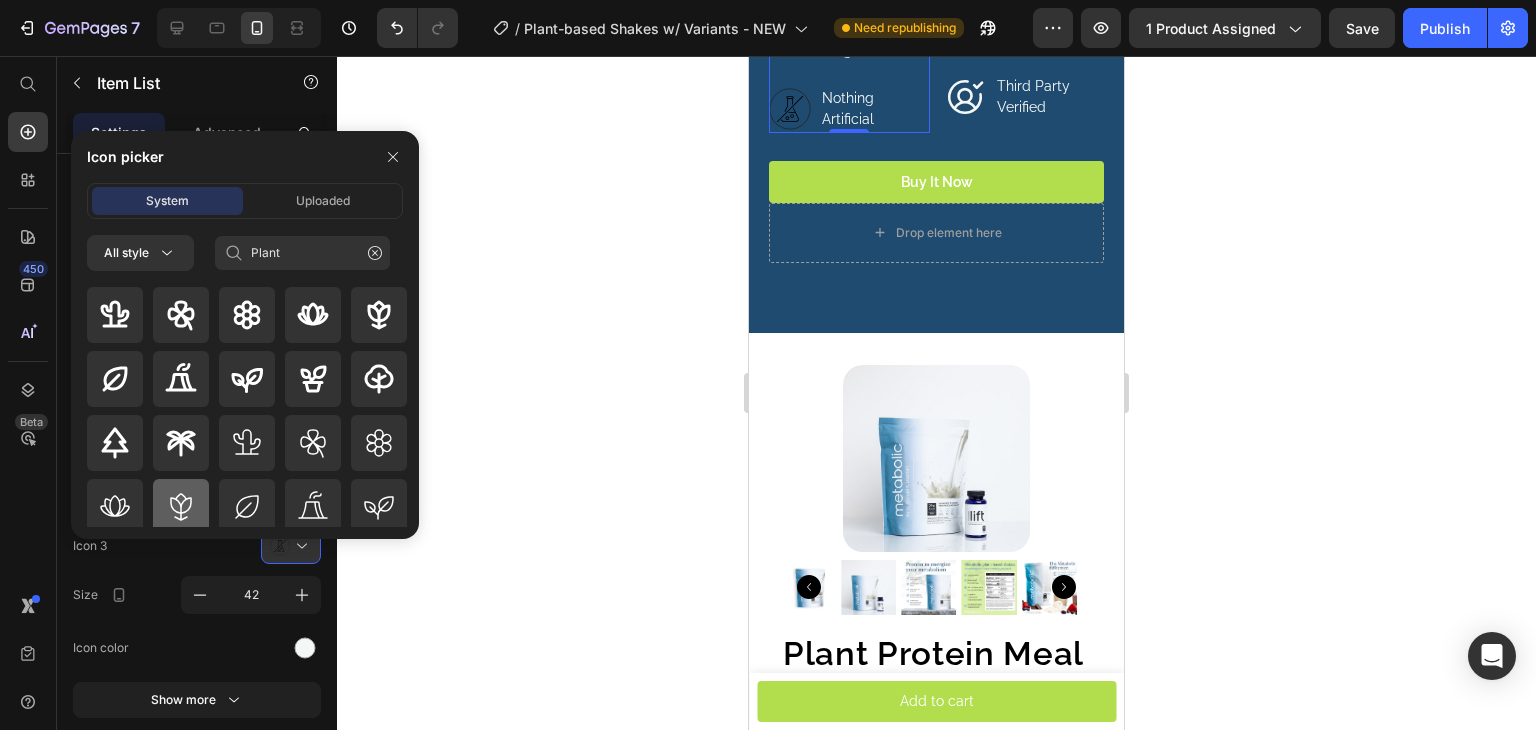 click 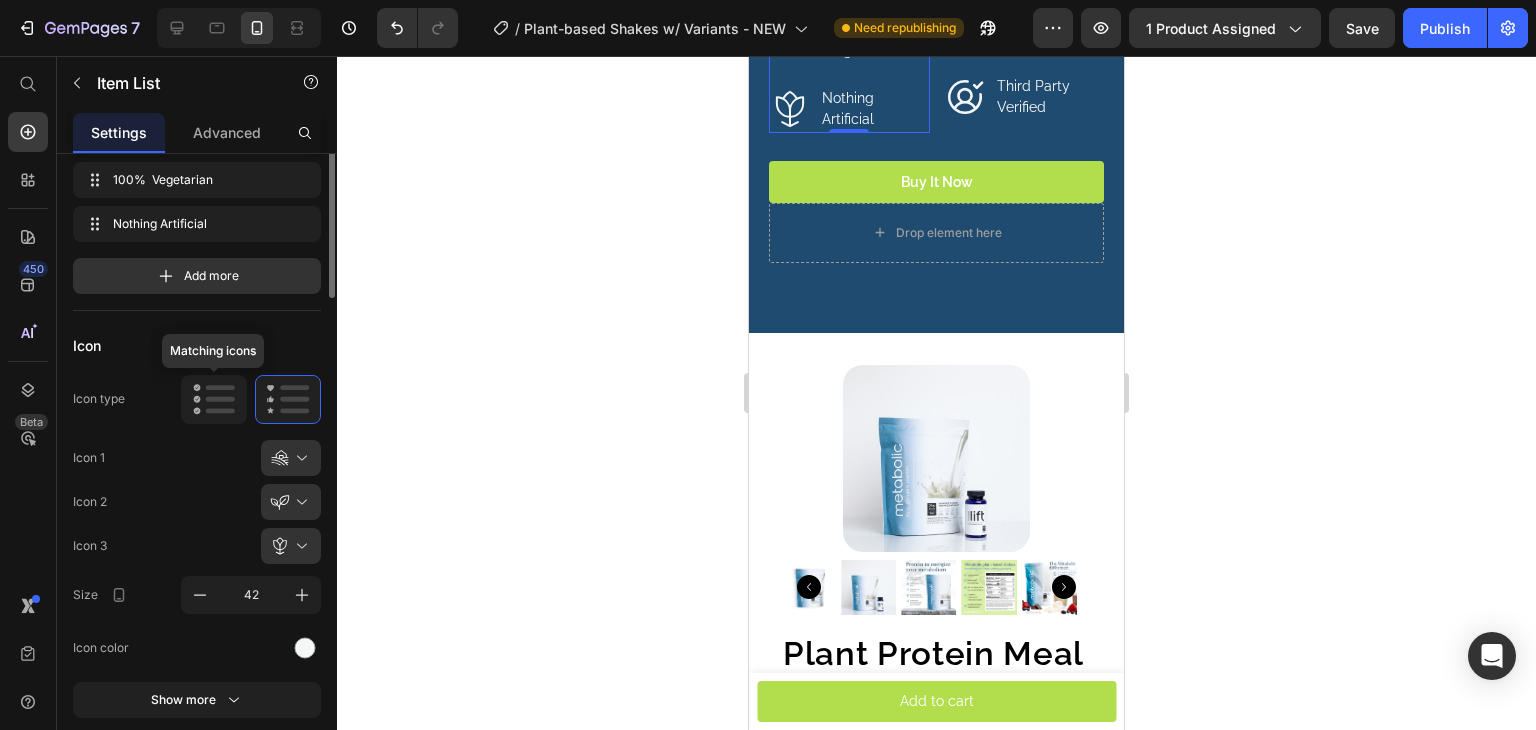scroll, scrollTop: 0, scrollLeft: 0, axis: both 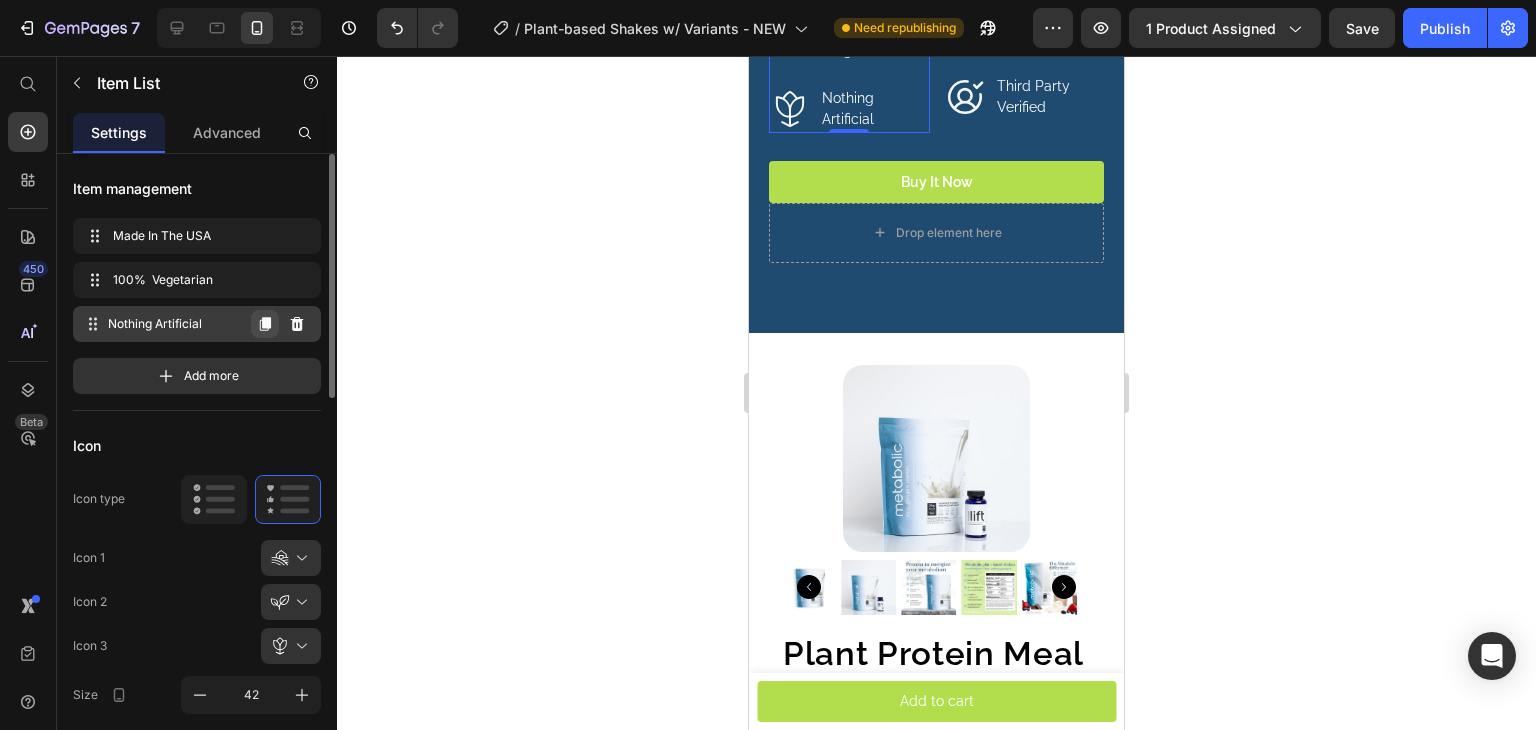 click 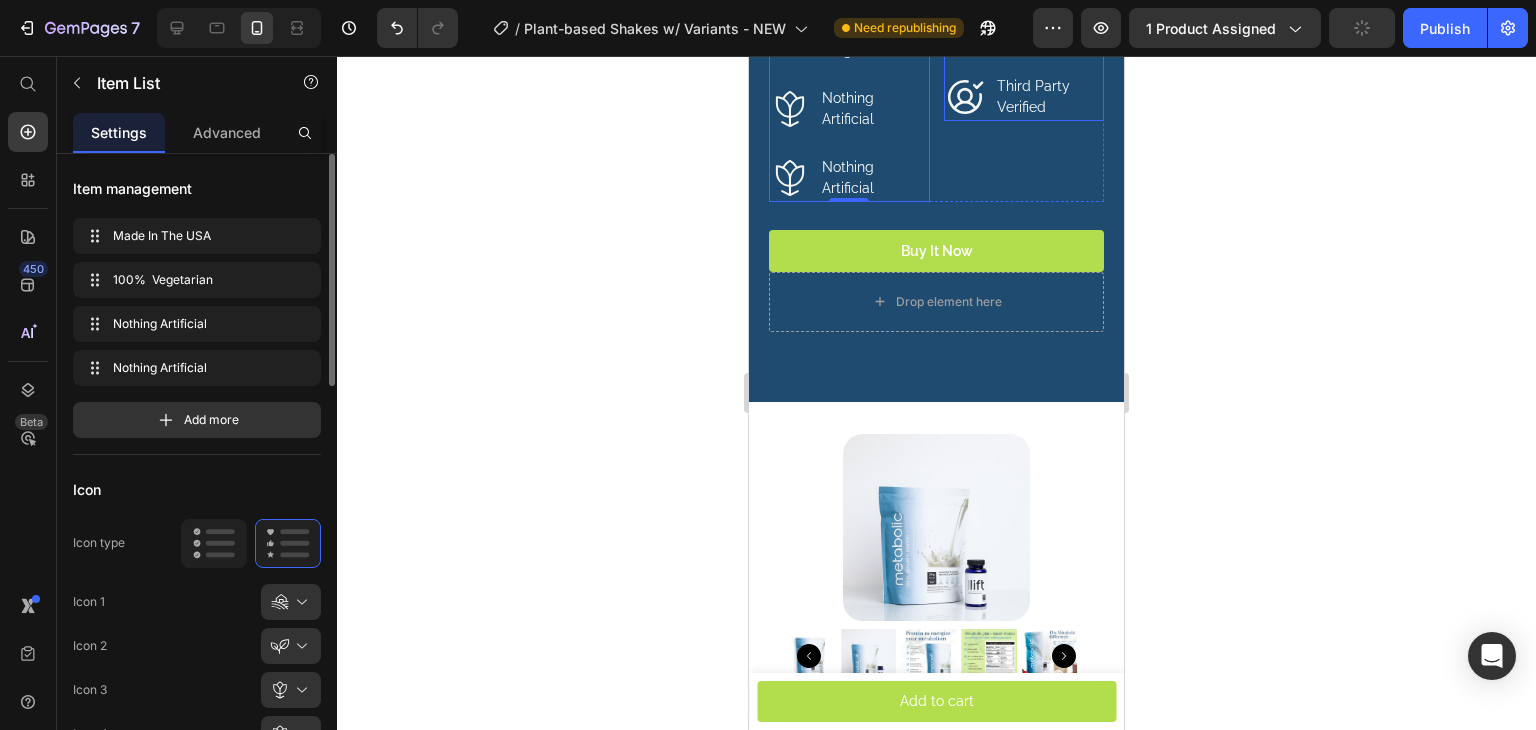 click on "Third Party Verified" at bounding box center [1049, 97] 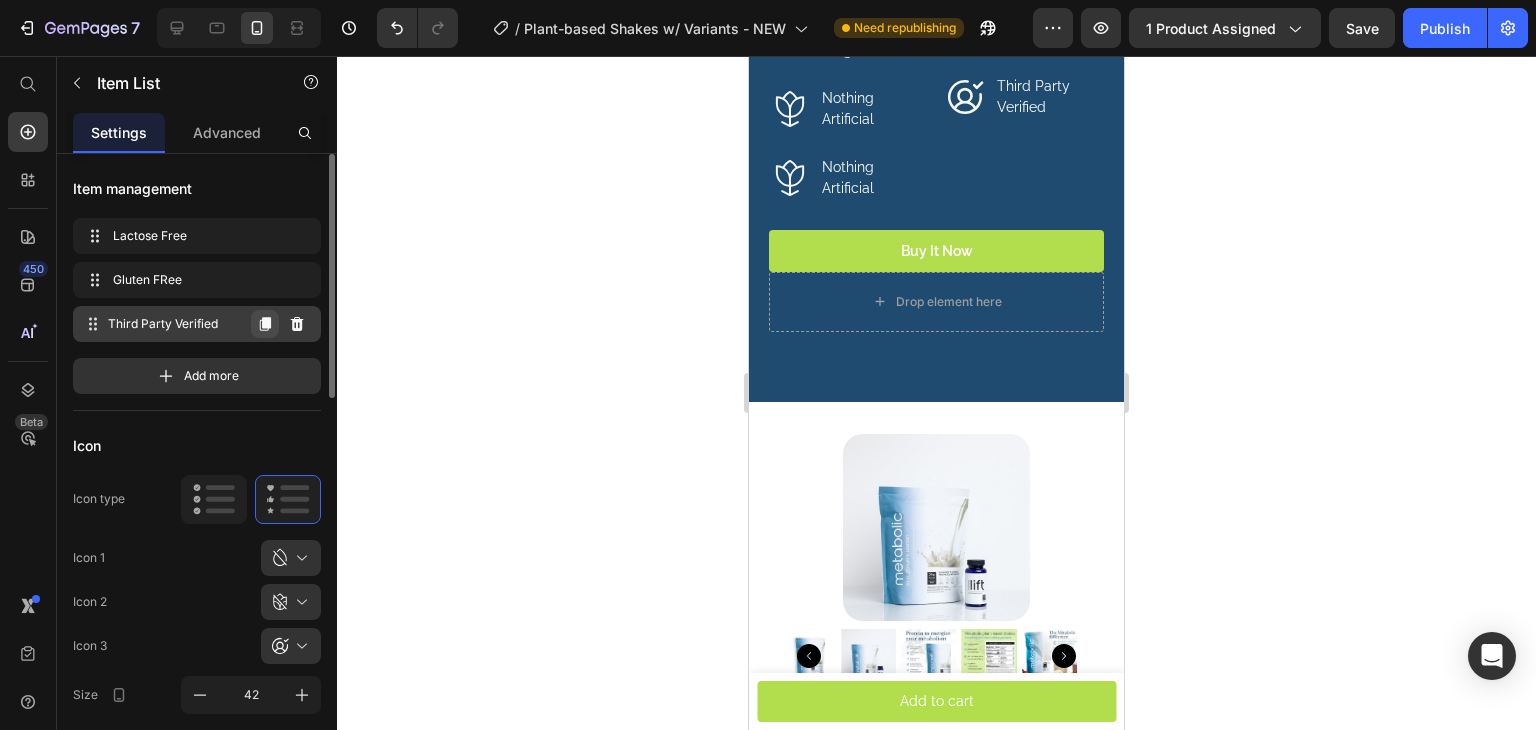 click 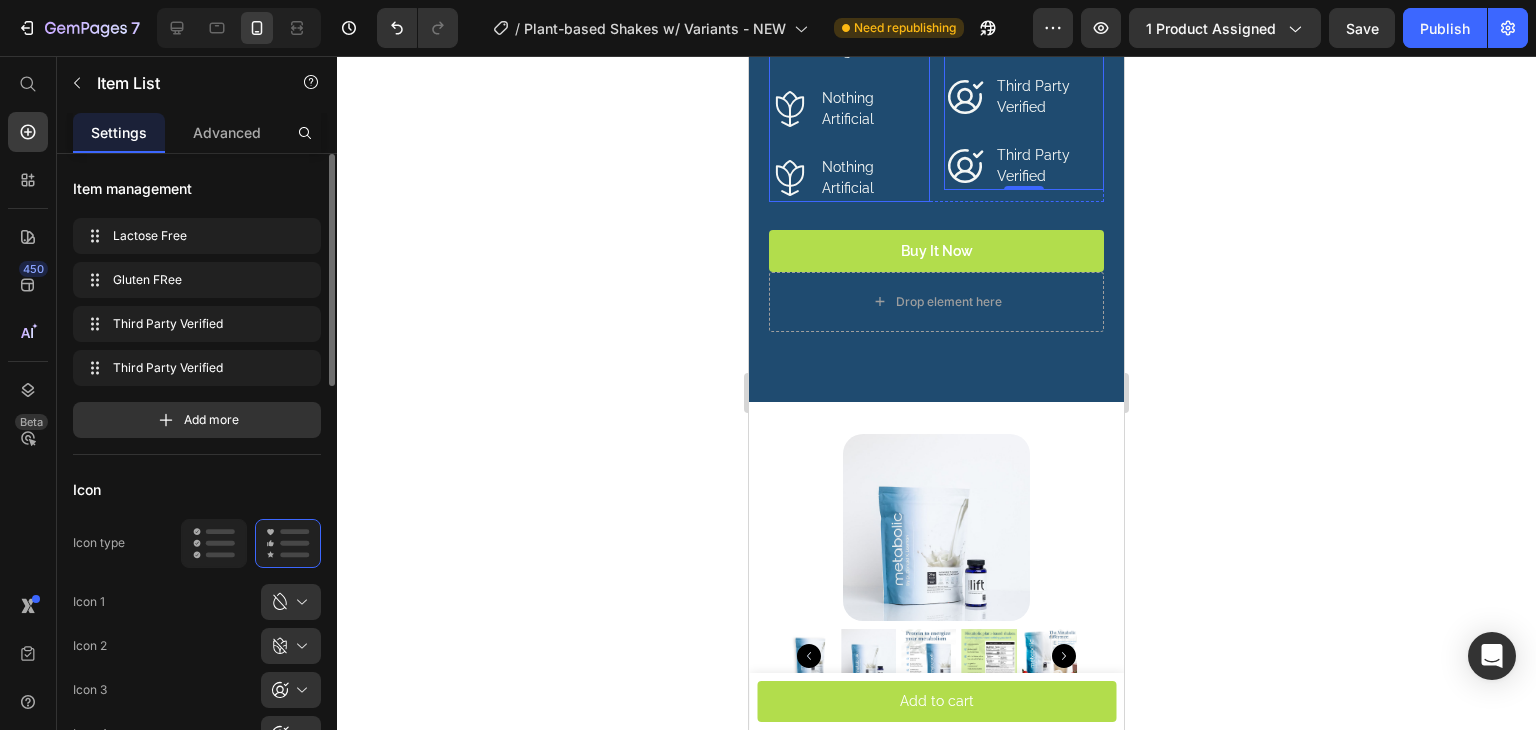click 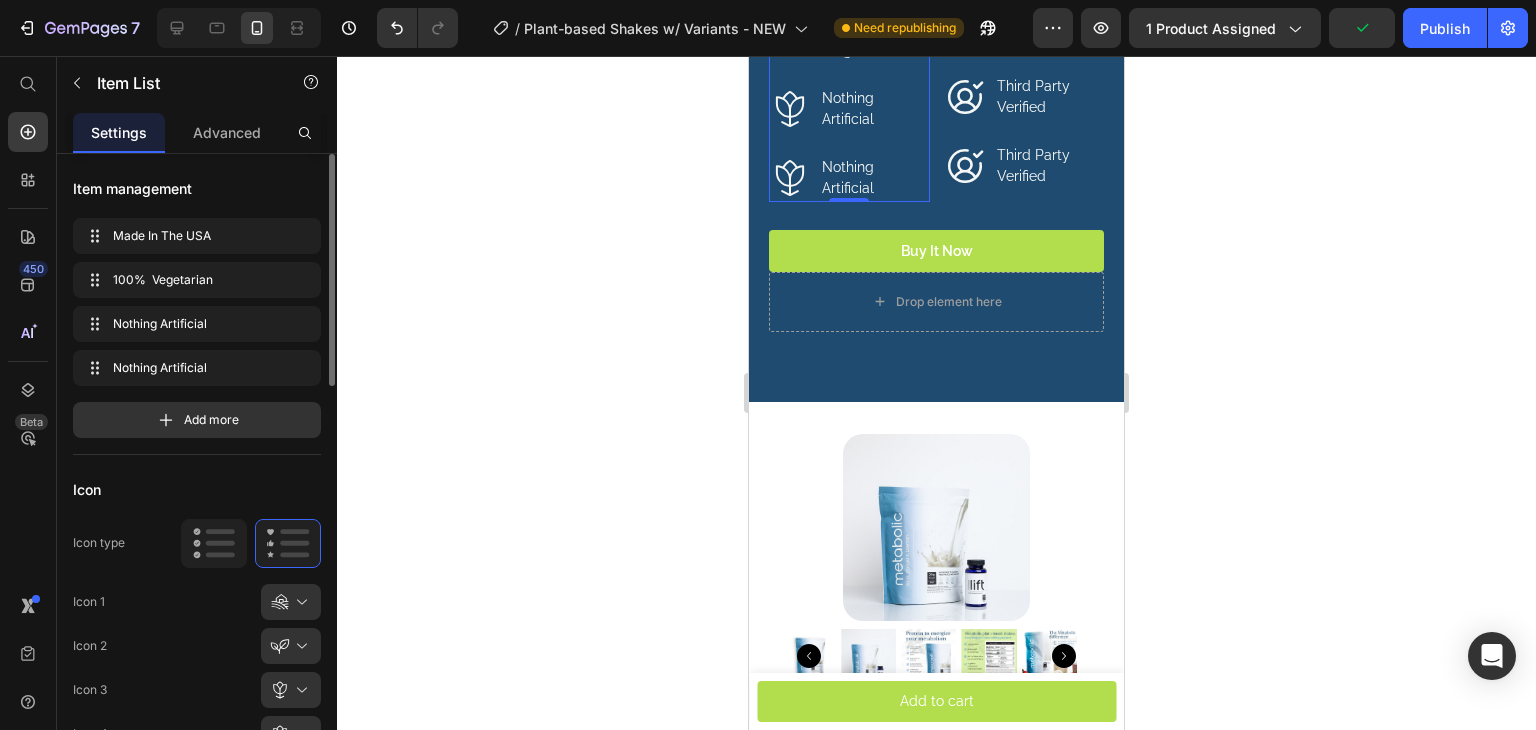 click 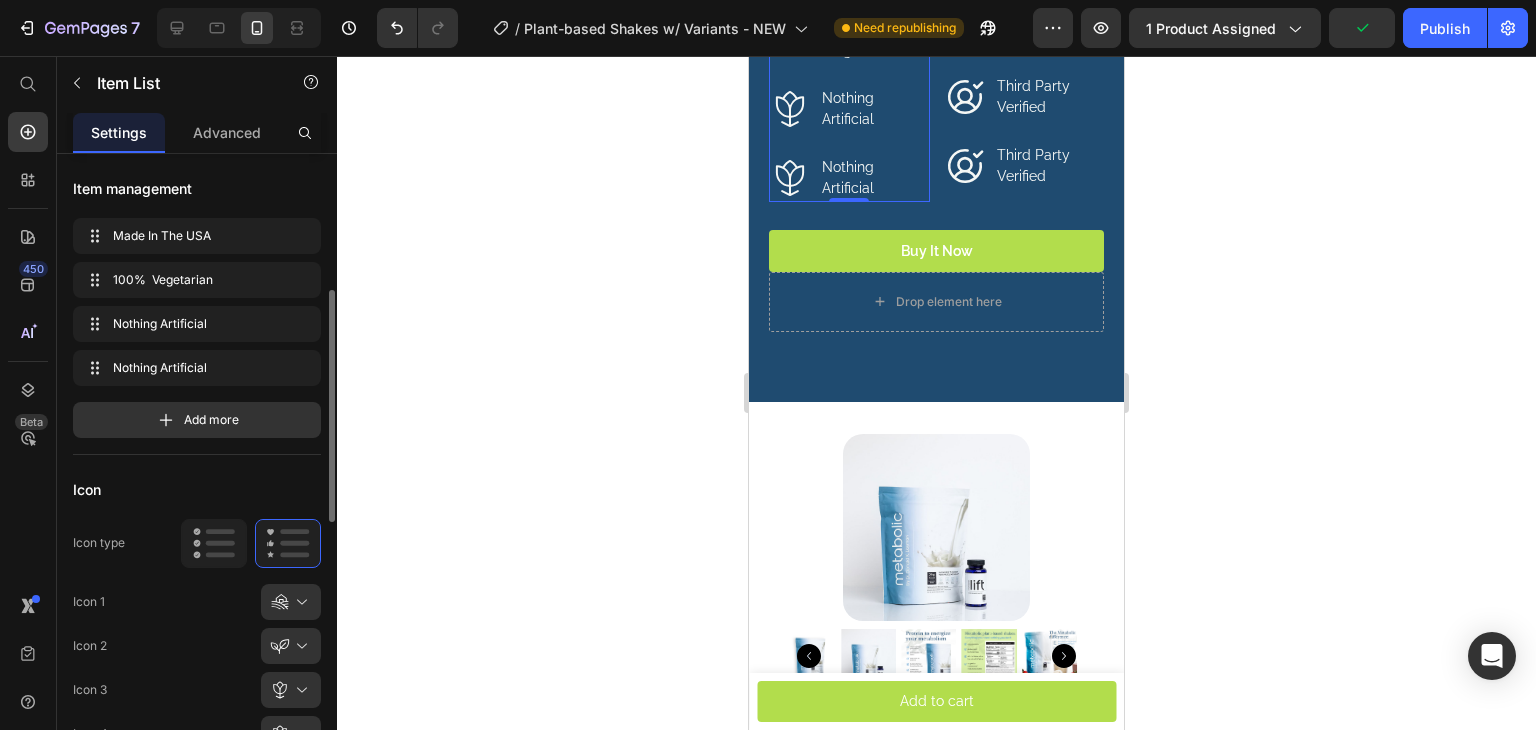 scroll, scrollTop: 200, scrollLeft: 0, axis: vertical 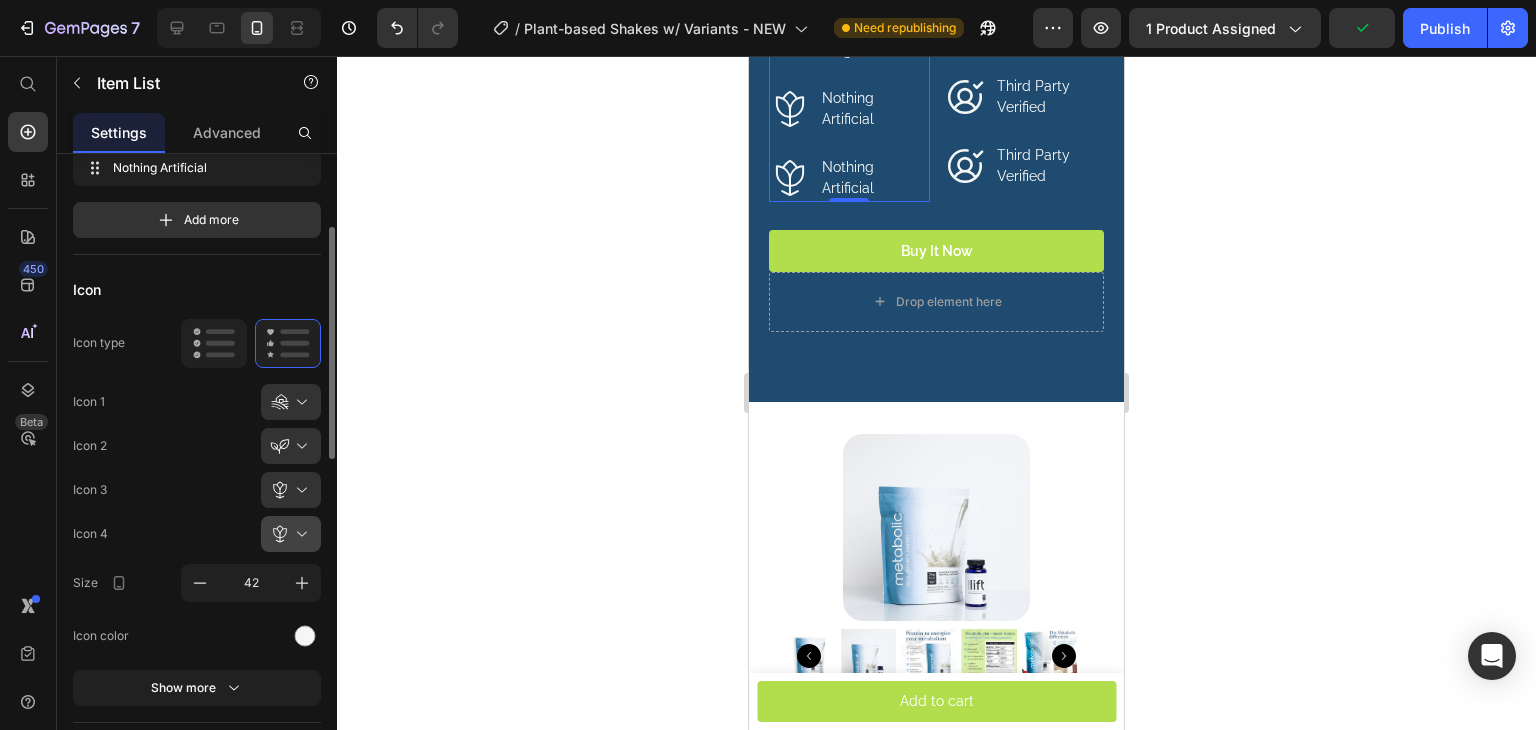 click at bounding box center (299, 534) 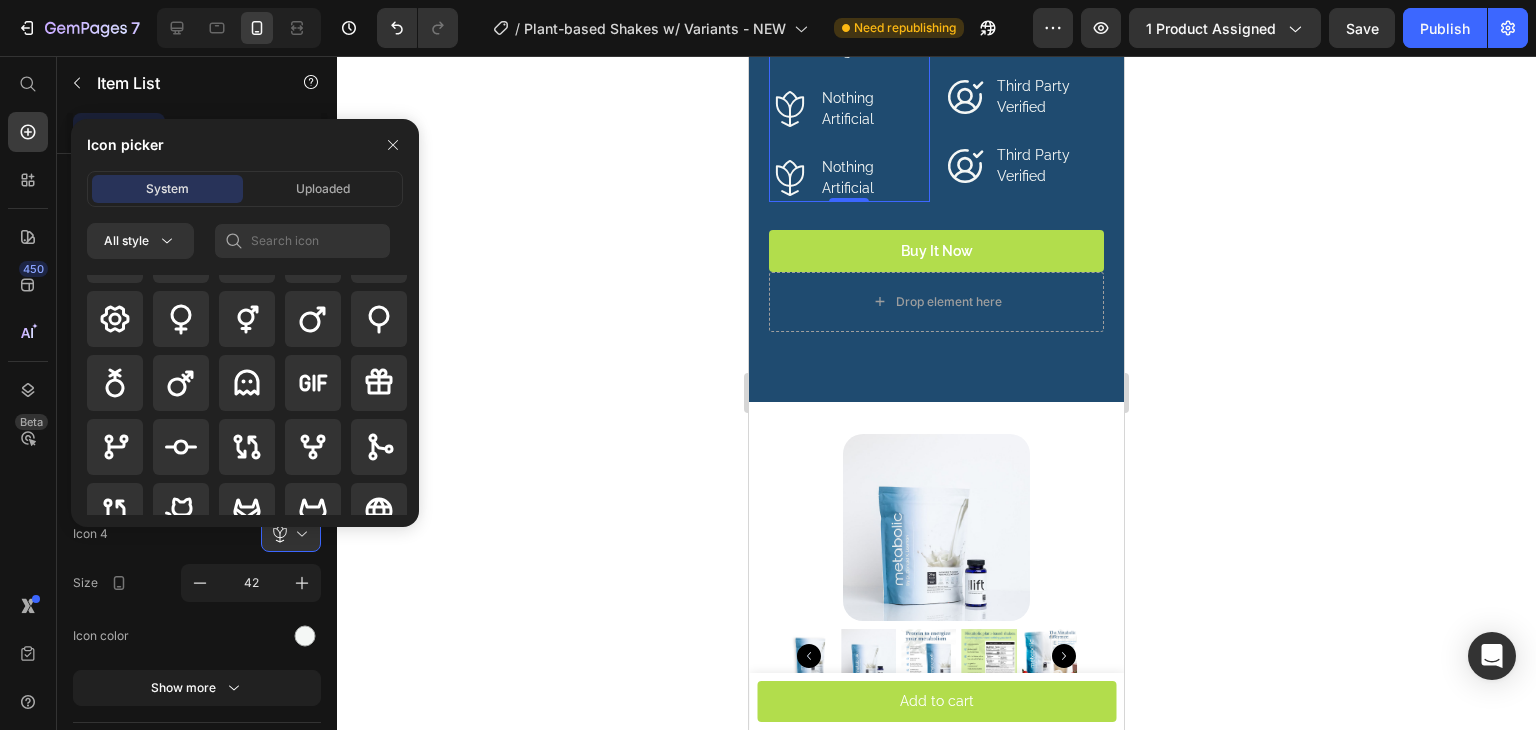 scroll, scrollTop: 7668, scrollLeft: 0, axis: vertical 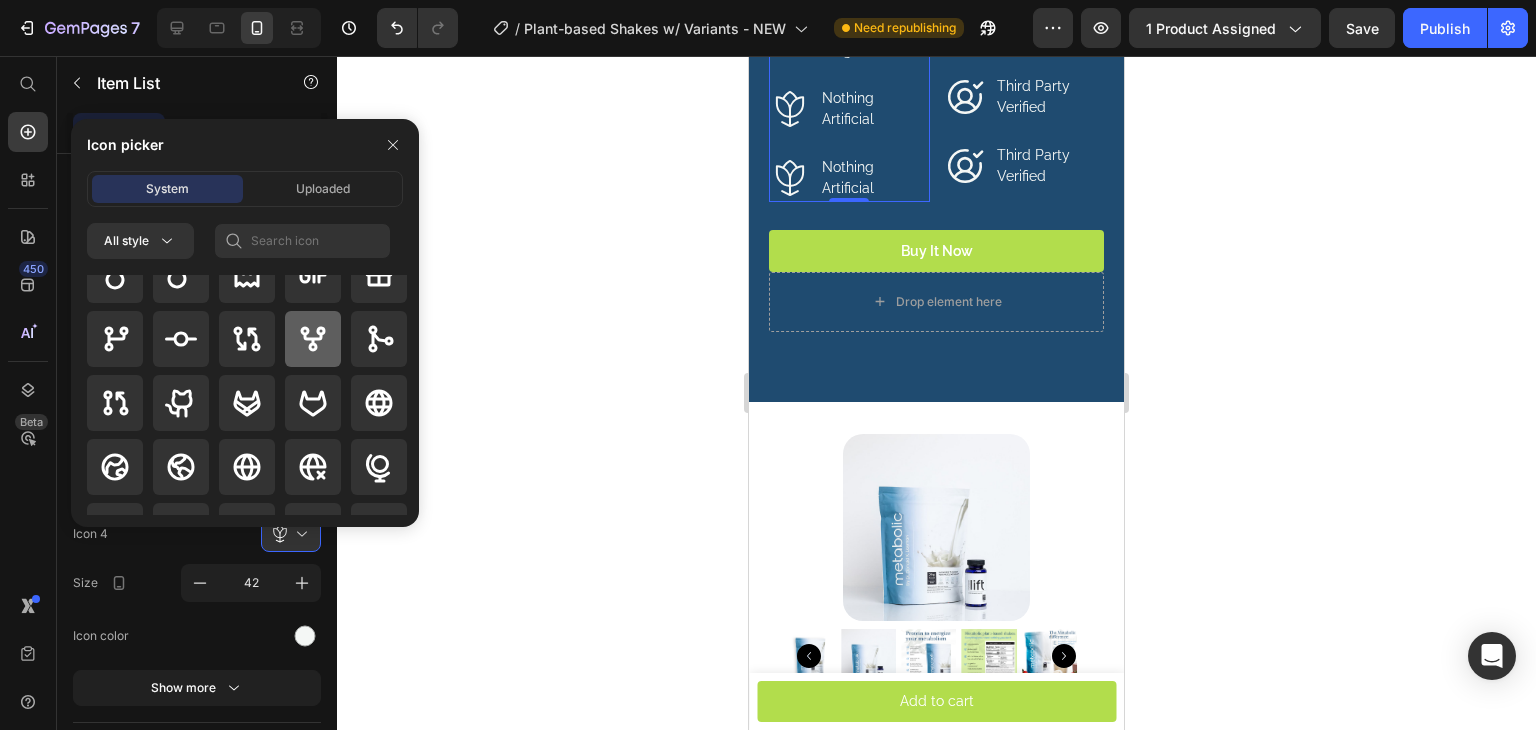 click 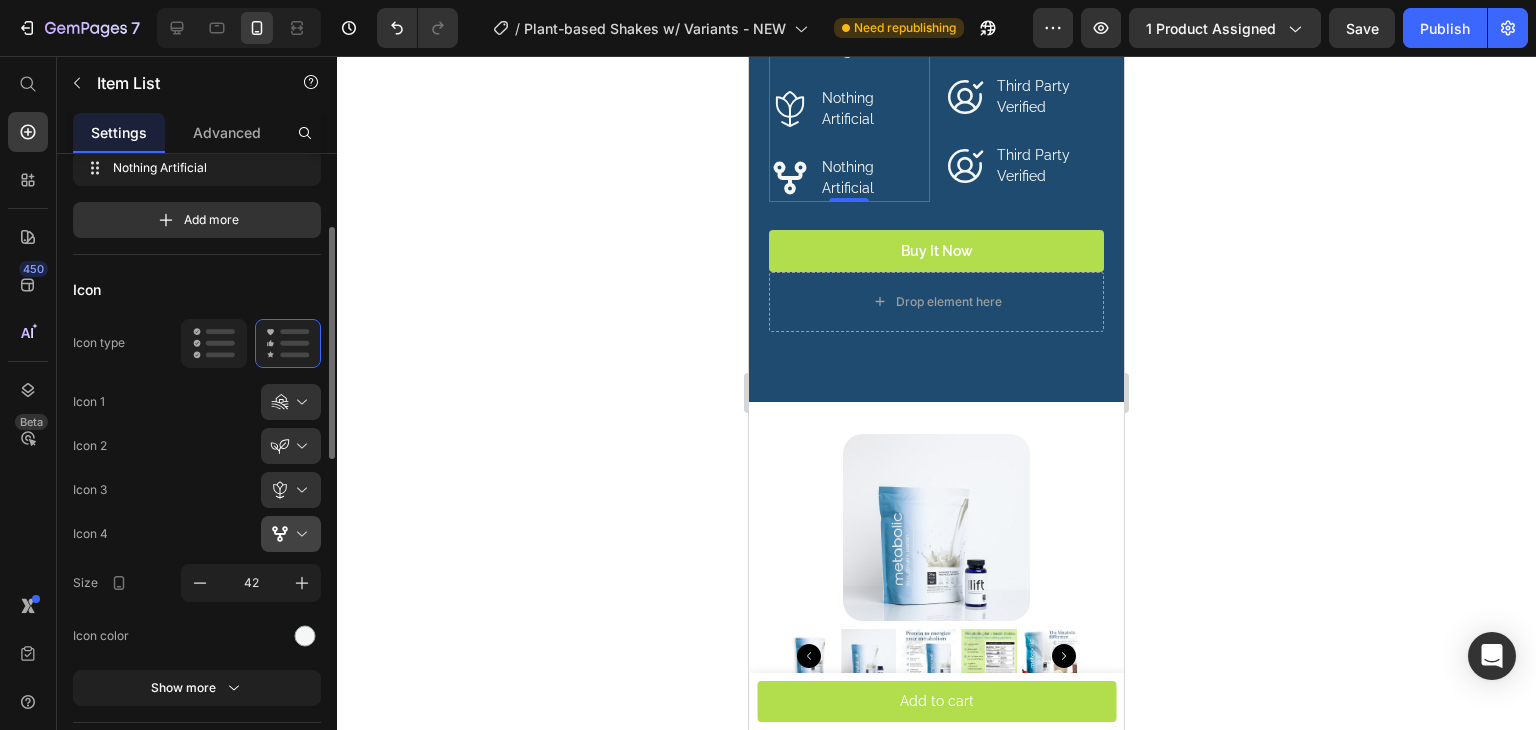 click at bounding box center [299, 534] 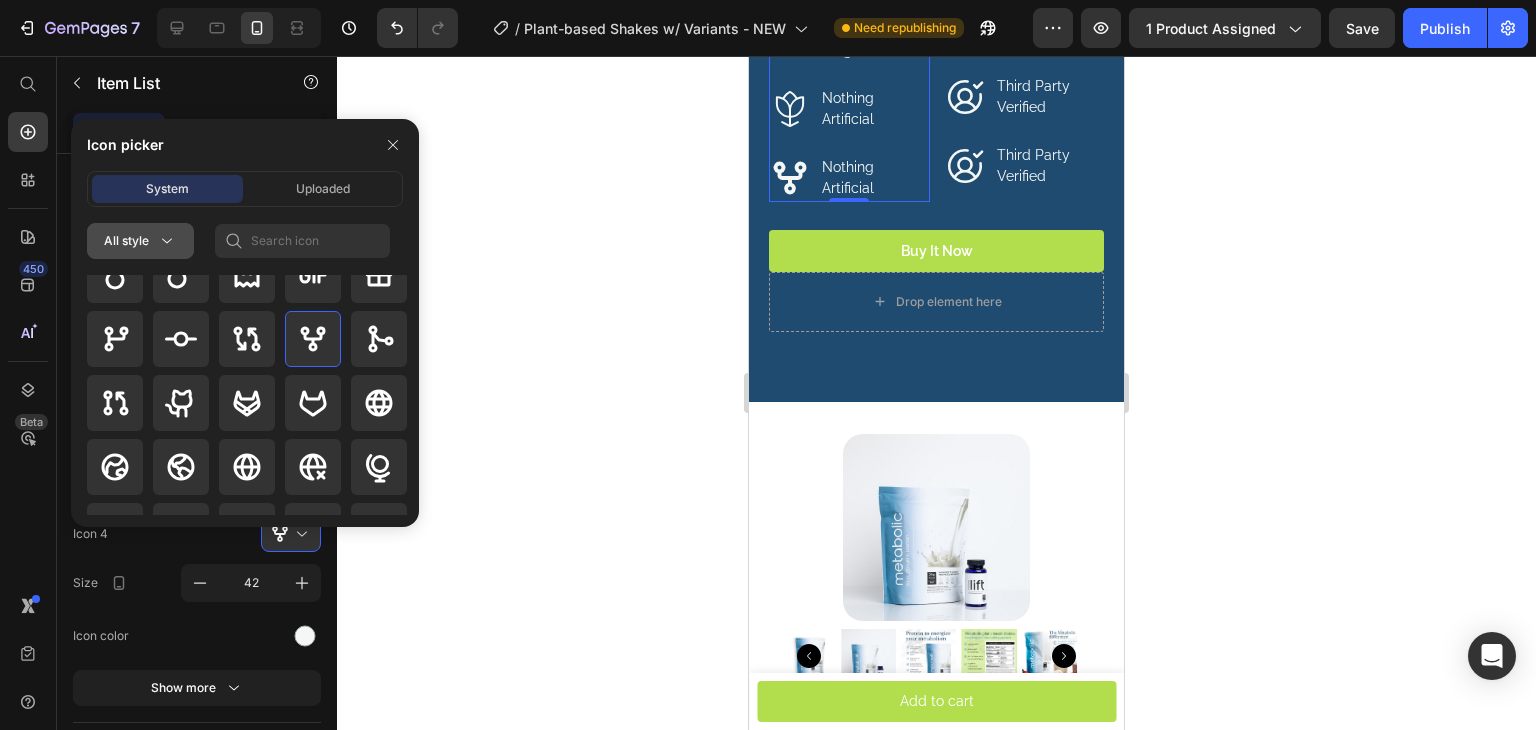 click on "All style" at bounding box center [140, 241] 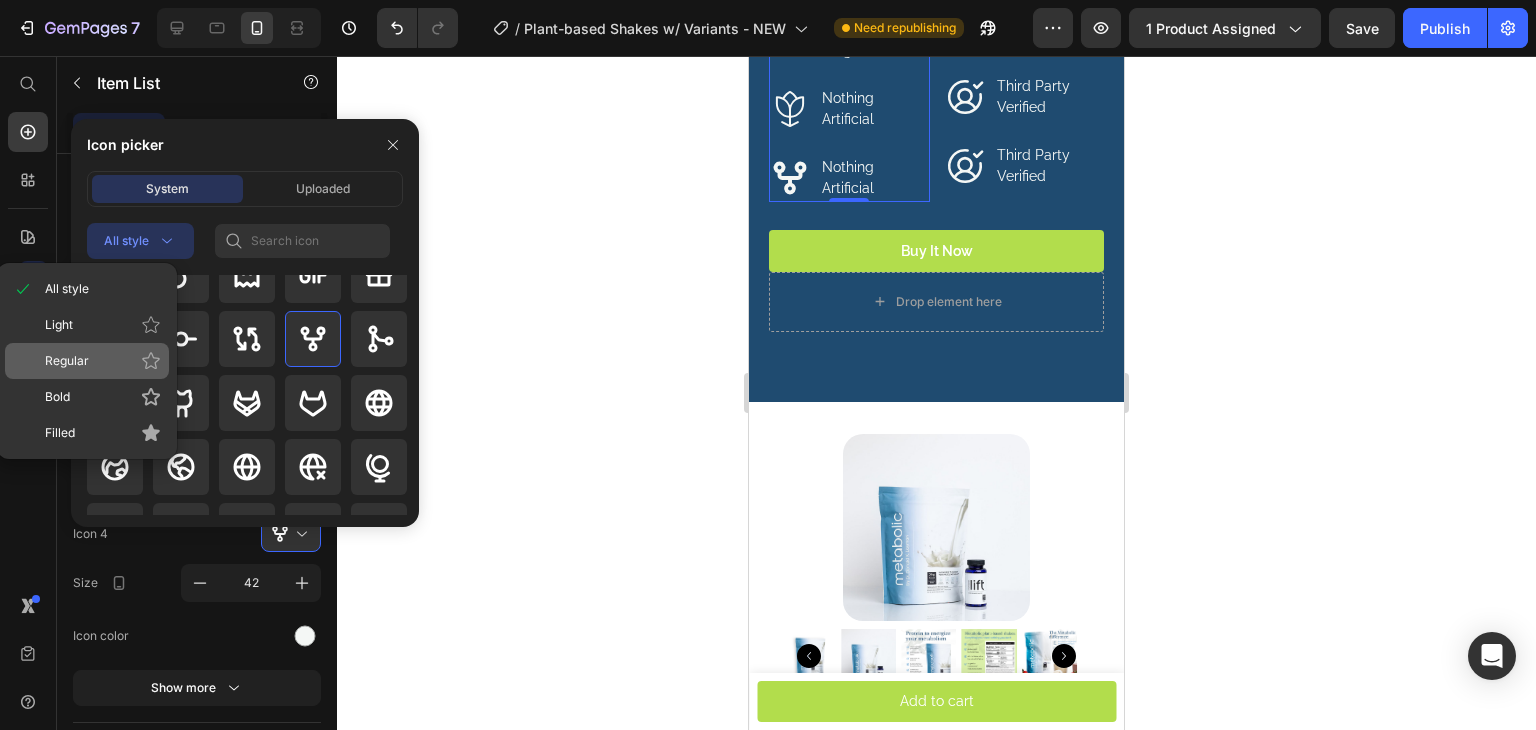 click on "Regular" 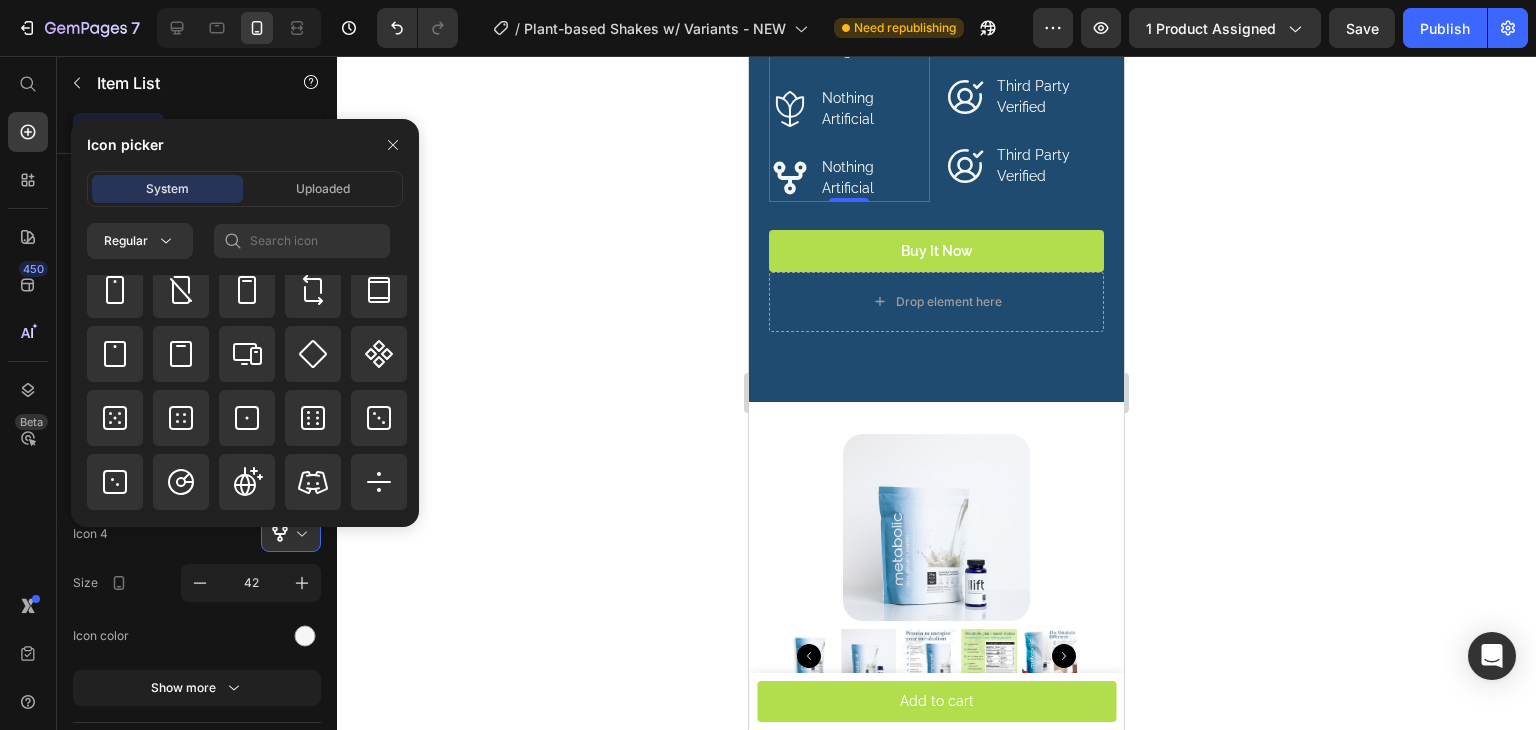 scroll, scrollTop: 5384, scrollLeft: 0, axis: vertical 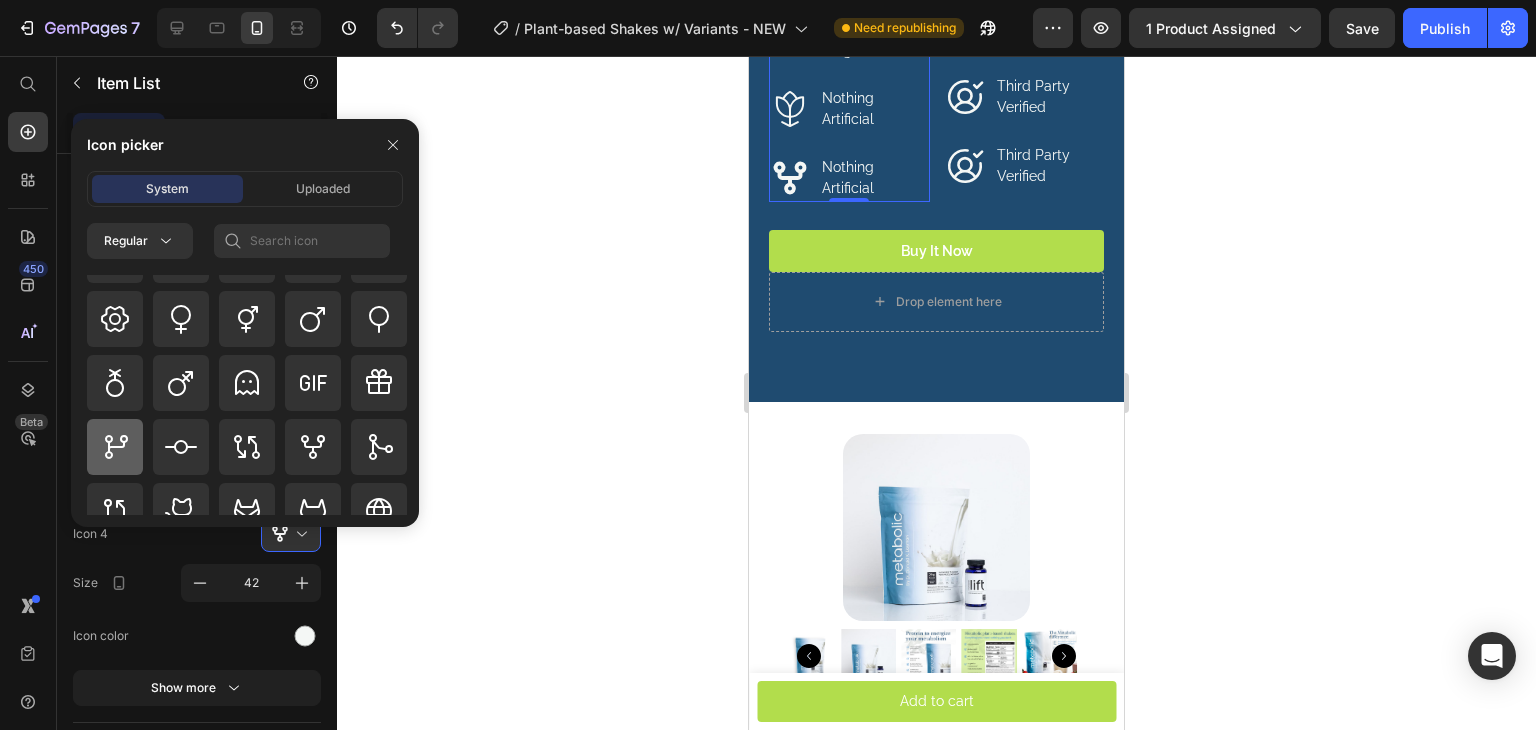 click 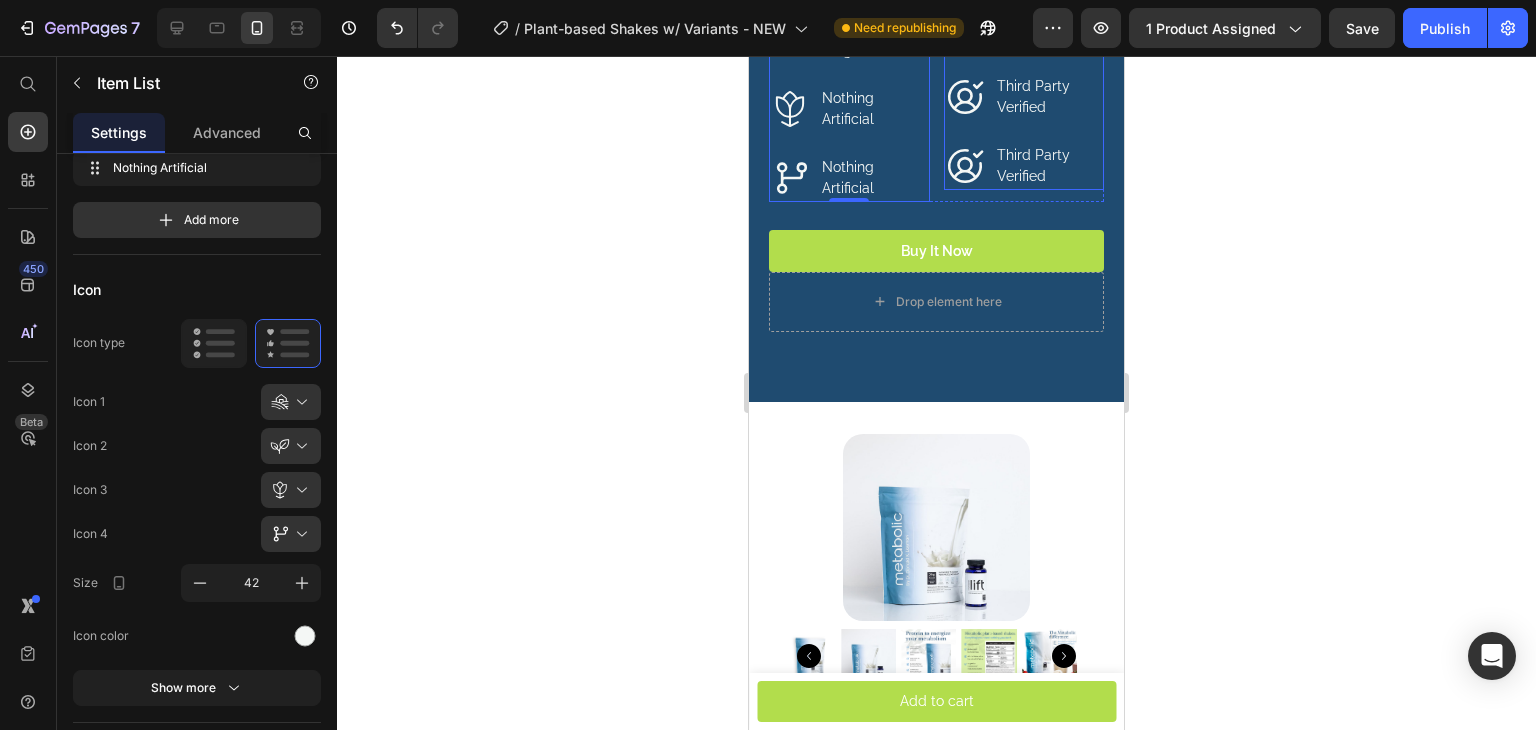 click 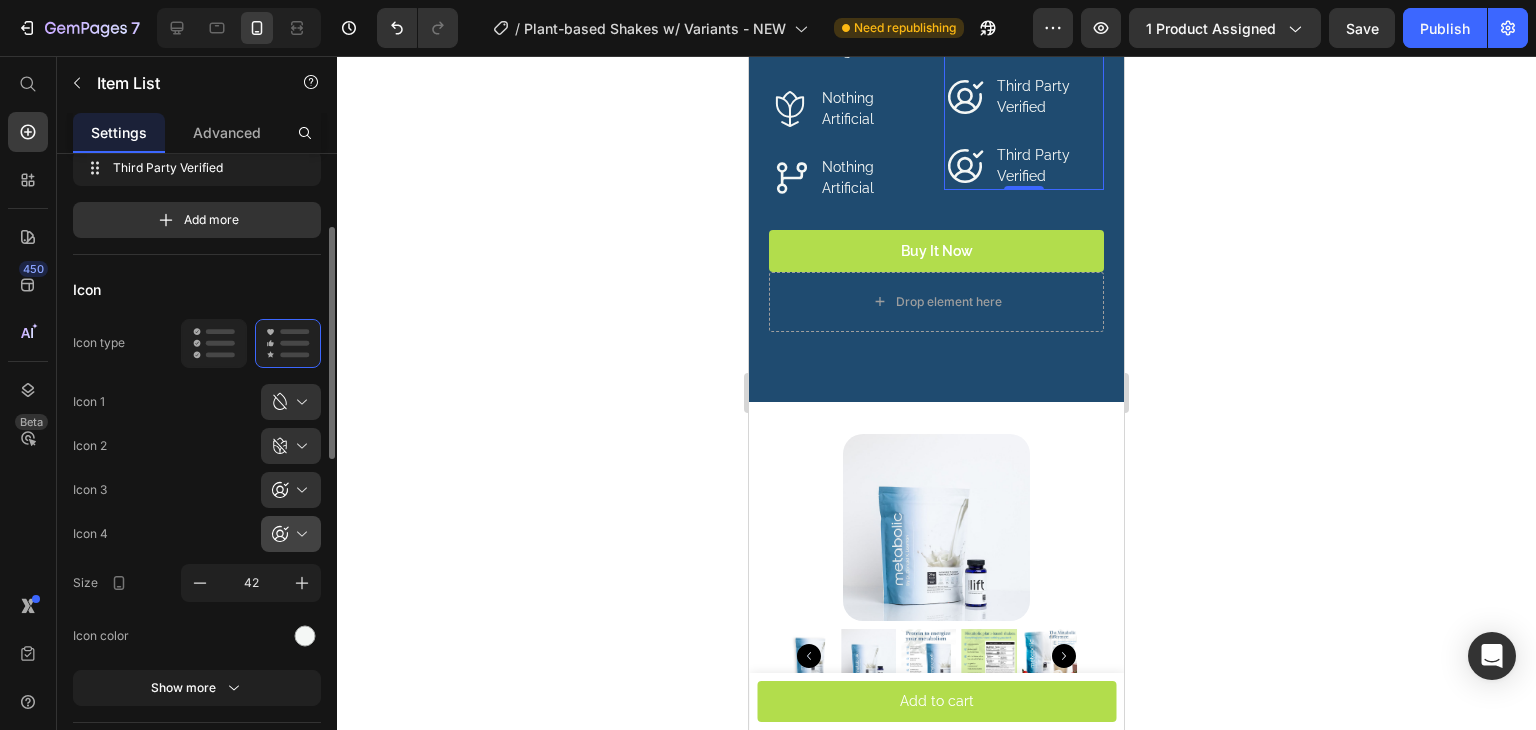 click at bounding box center (299, 534) 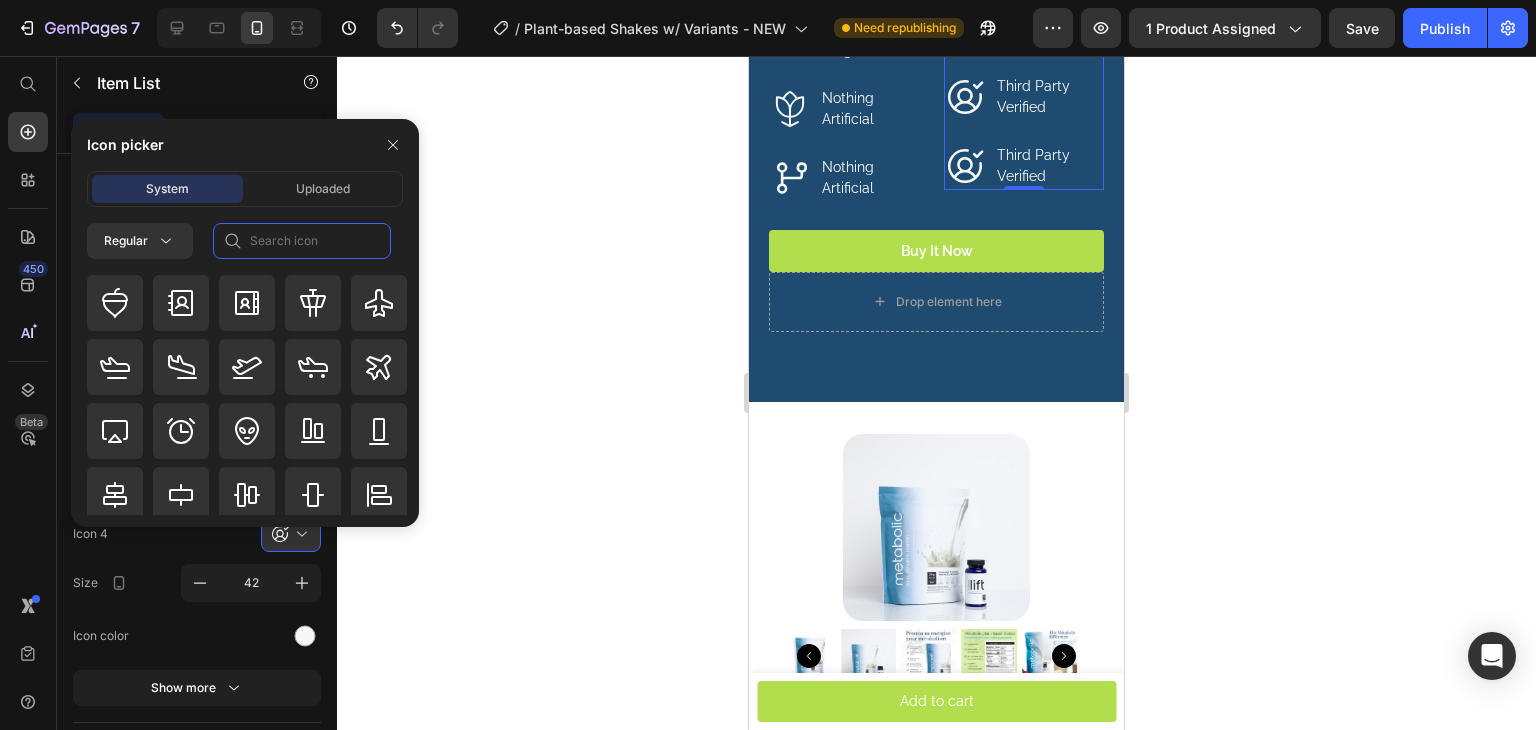 click 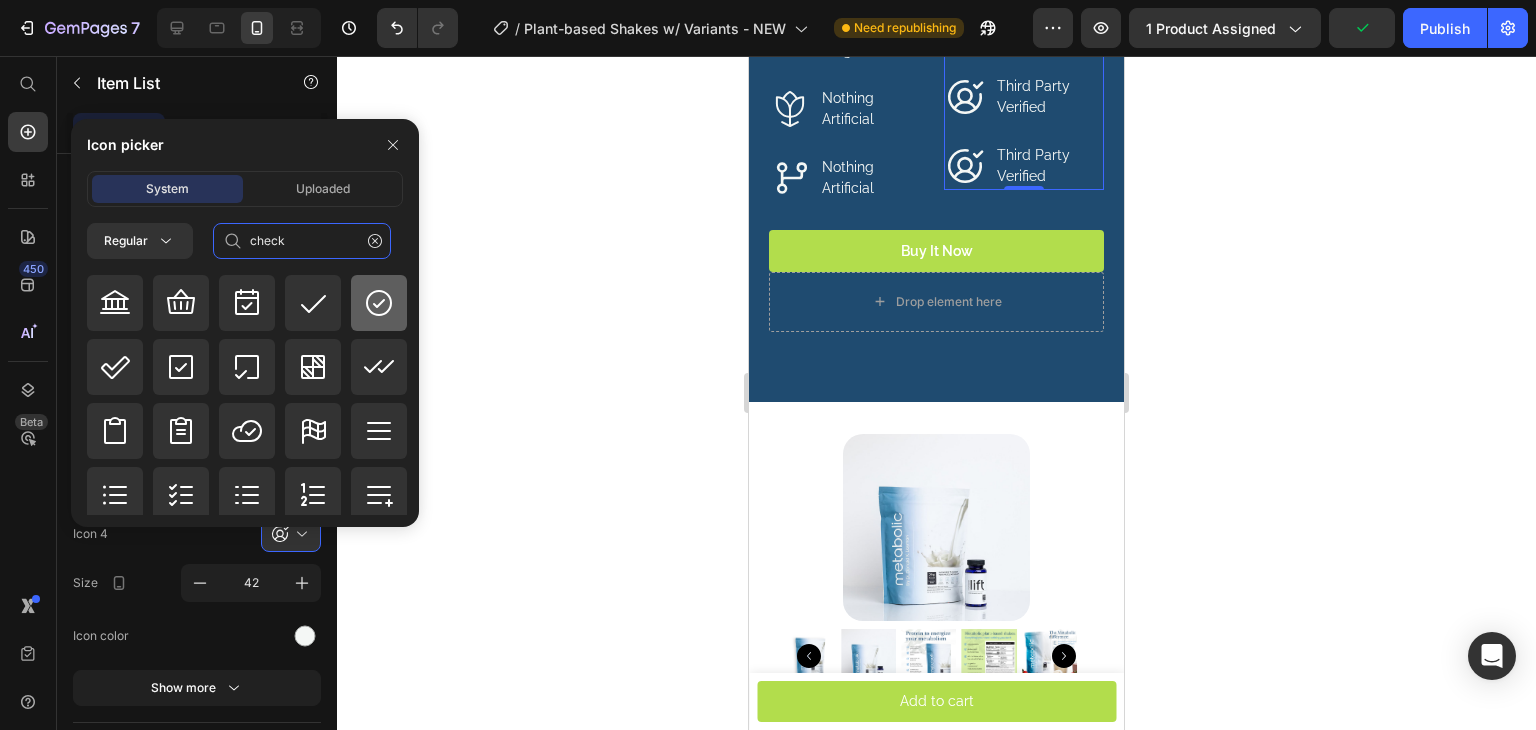 type on "check" 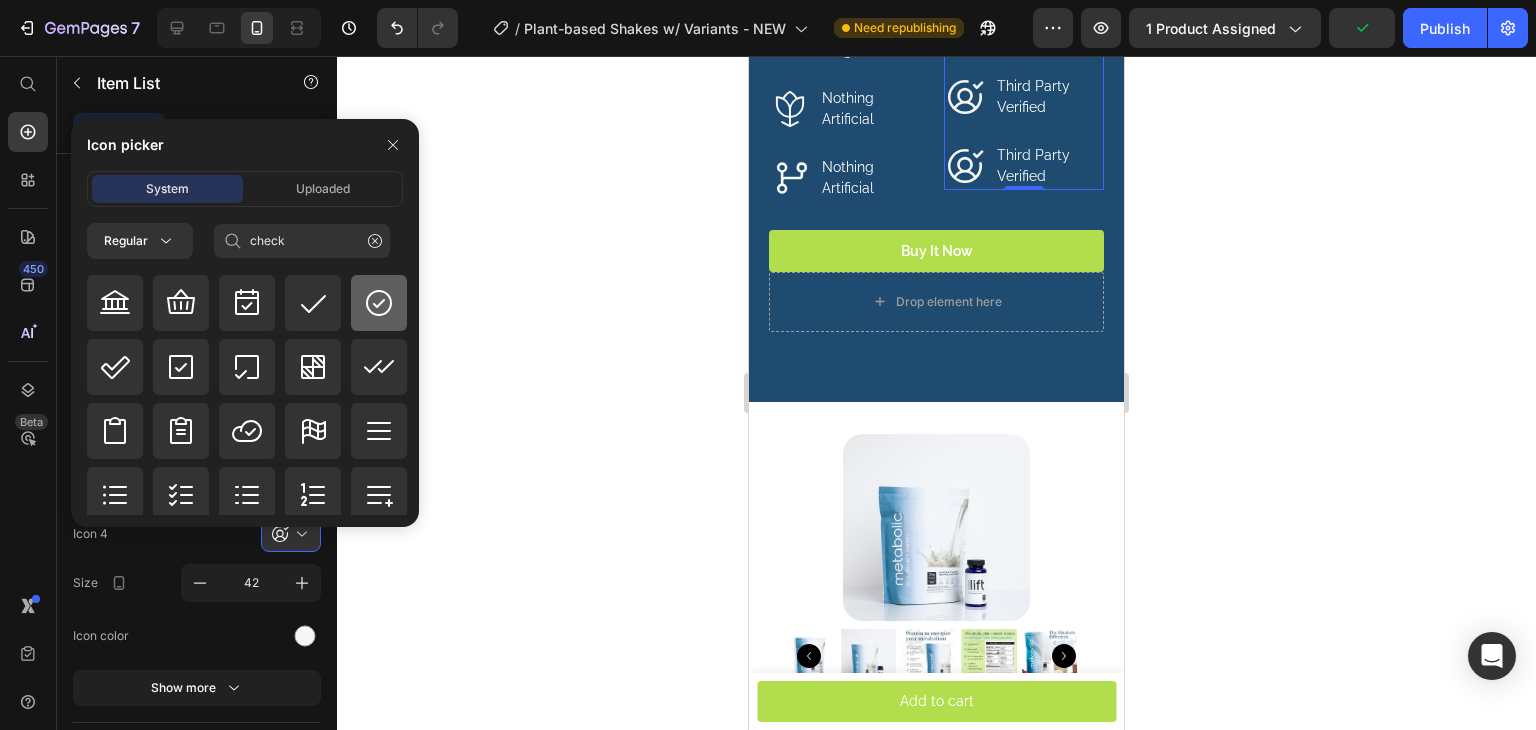 click 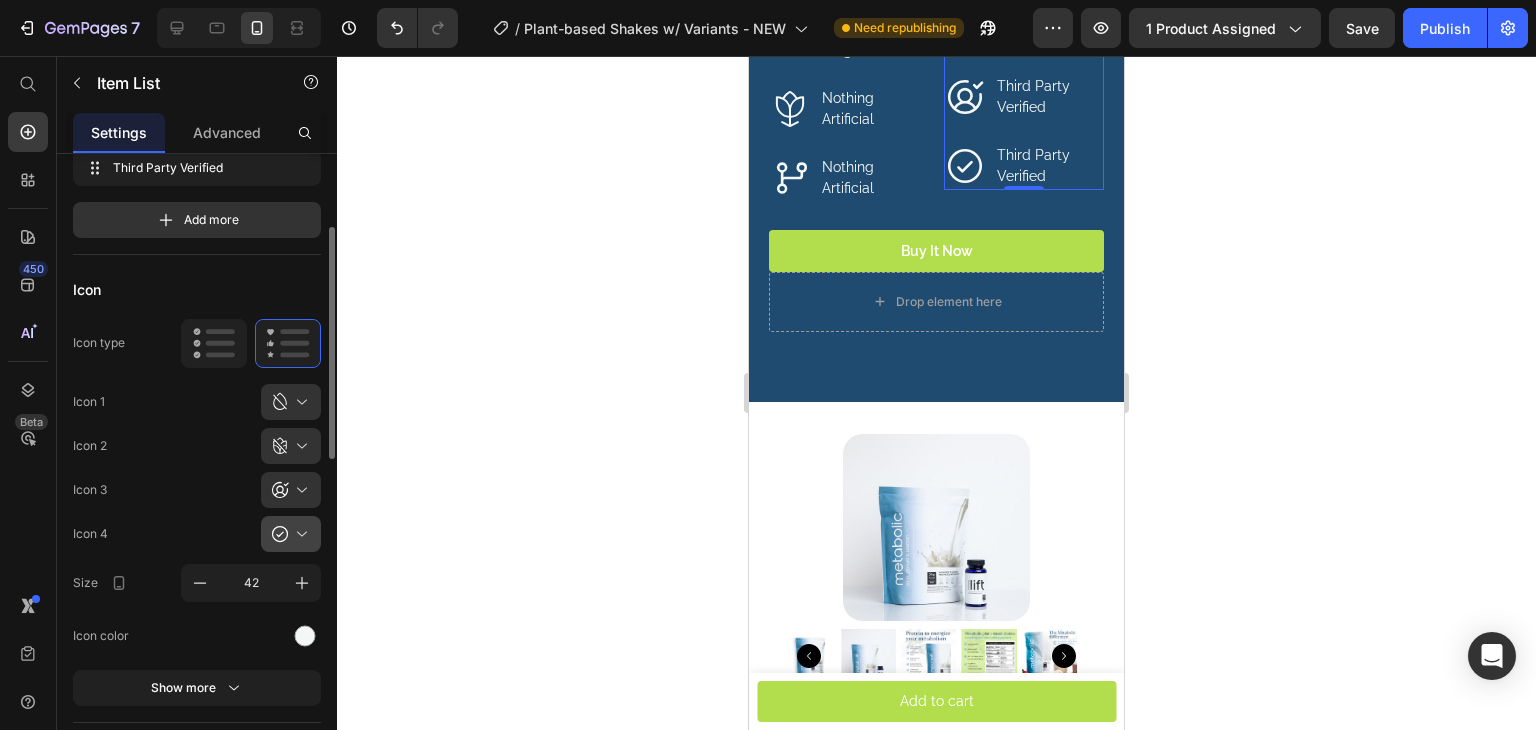 click at bounding box center (299, 534) 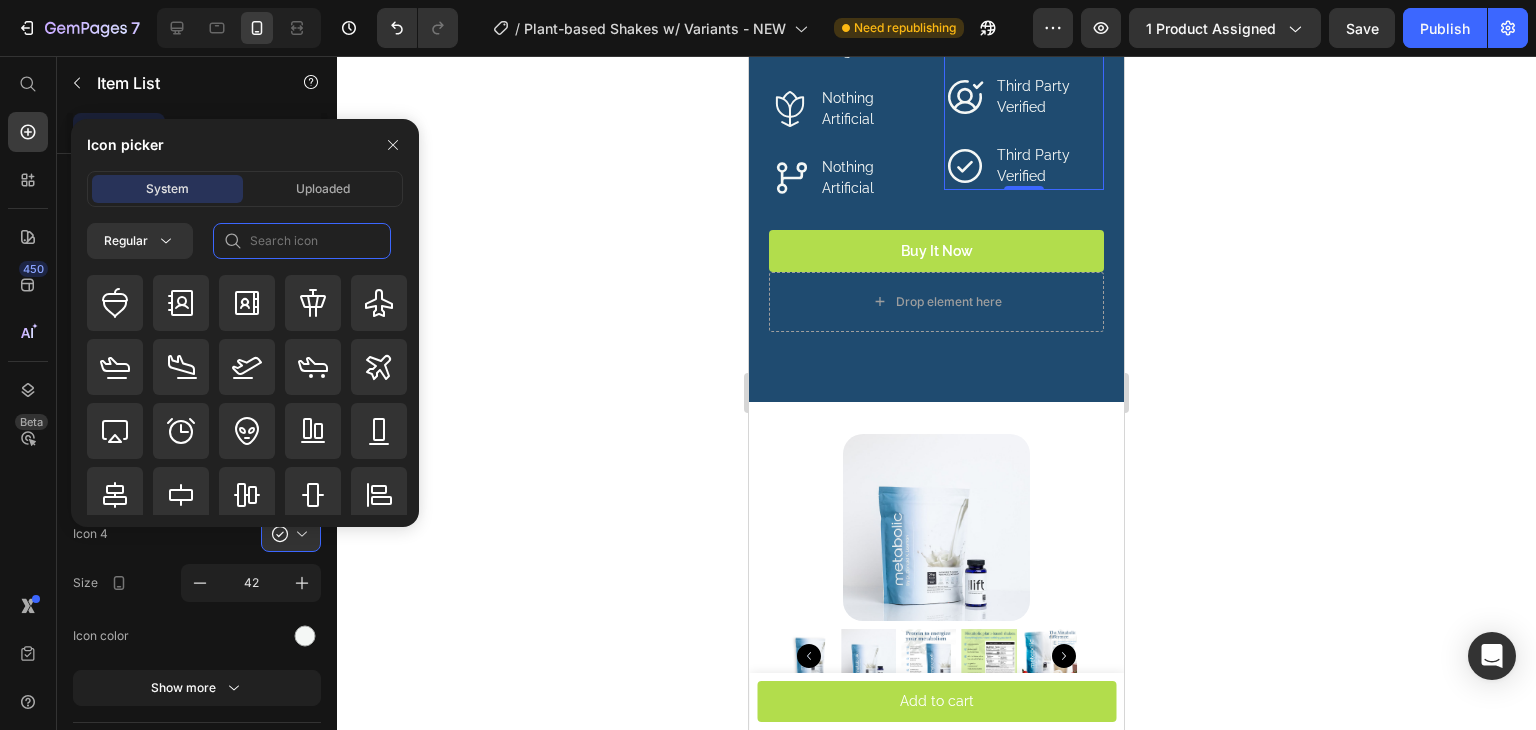 click 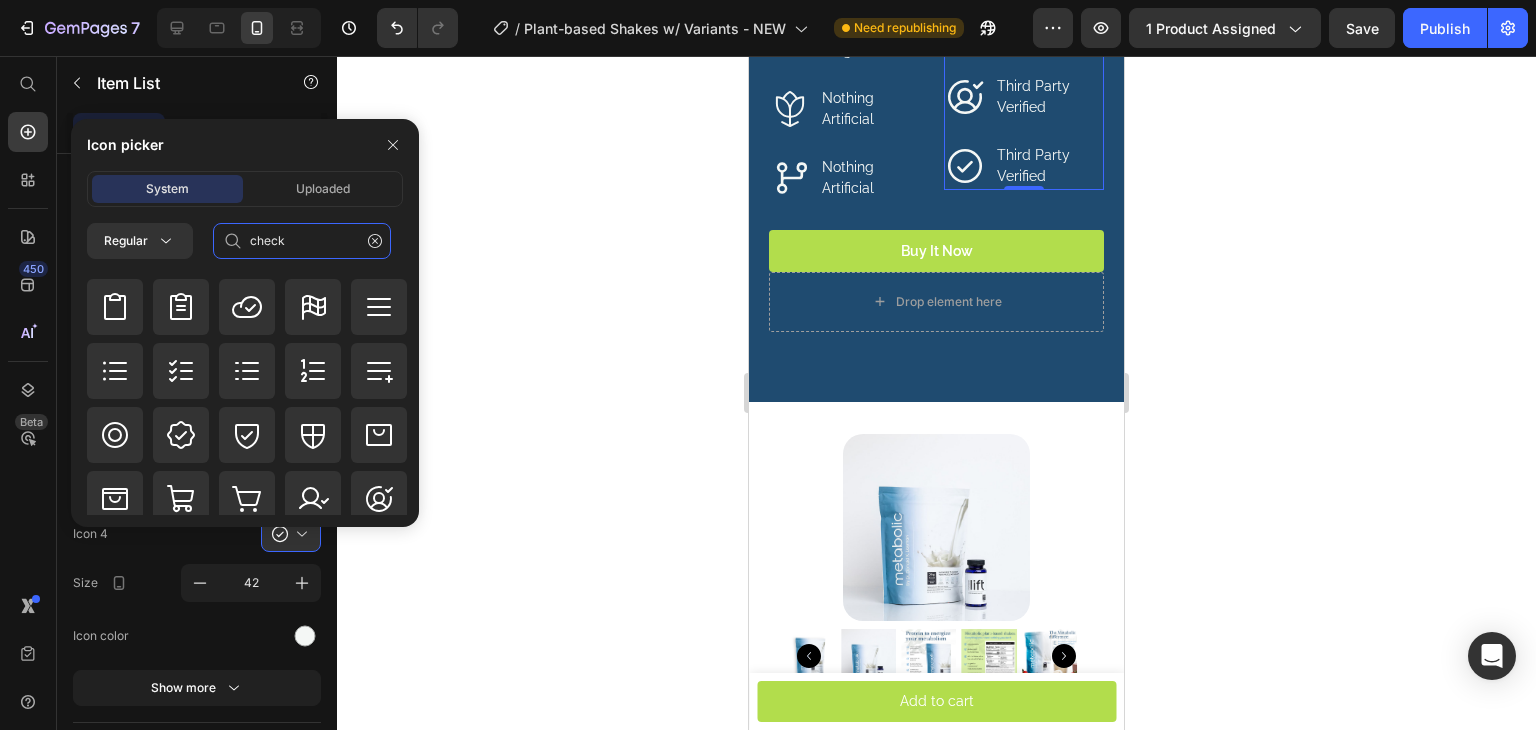 scroll, scrollTop: 136, scrollLeft: 0, axis: vertical 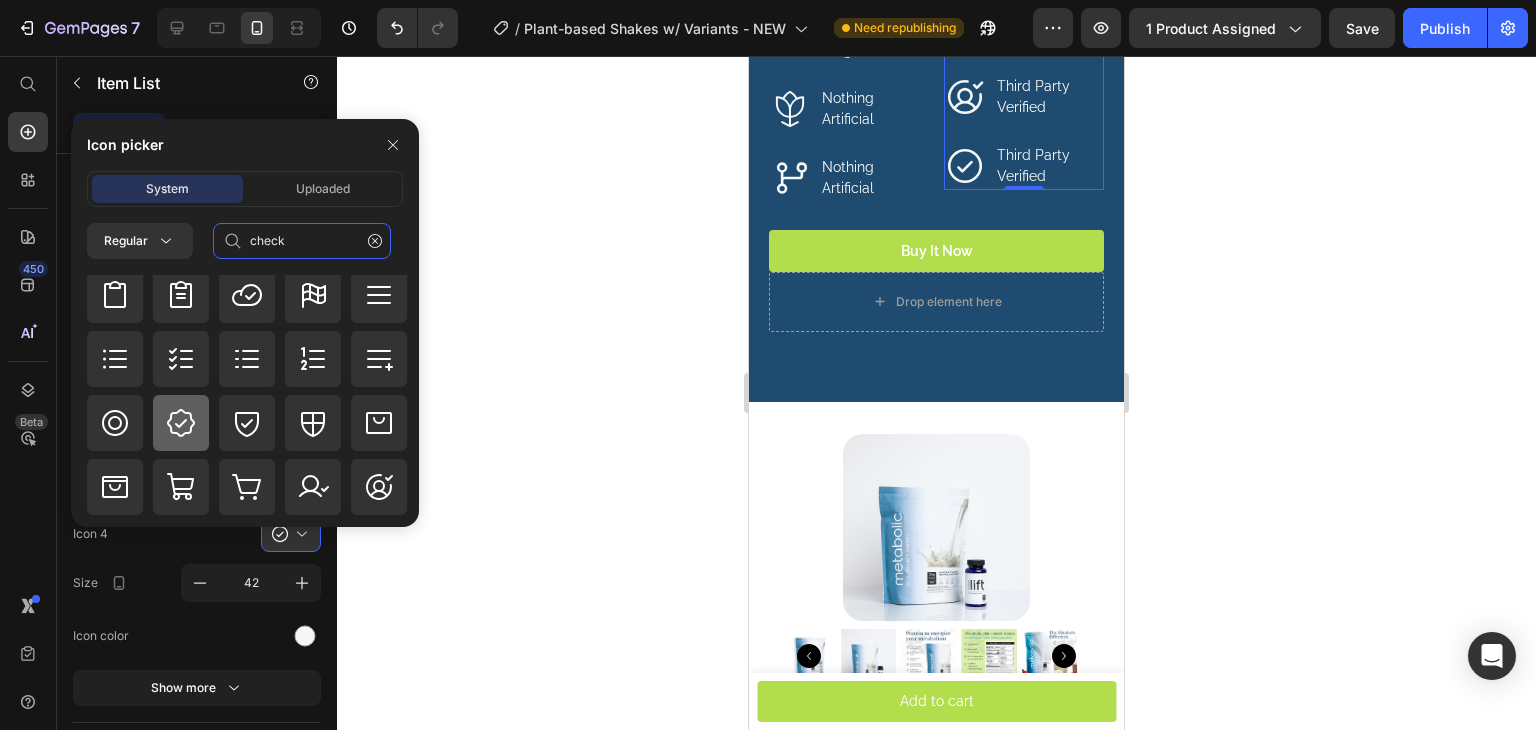 type on "check" 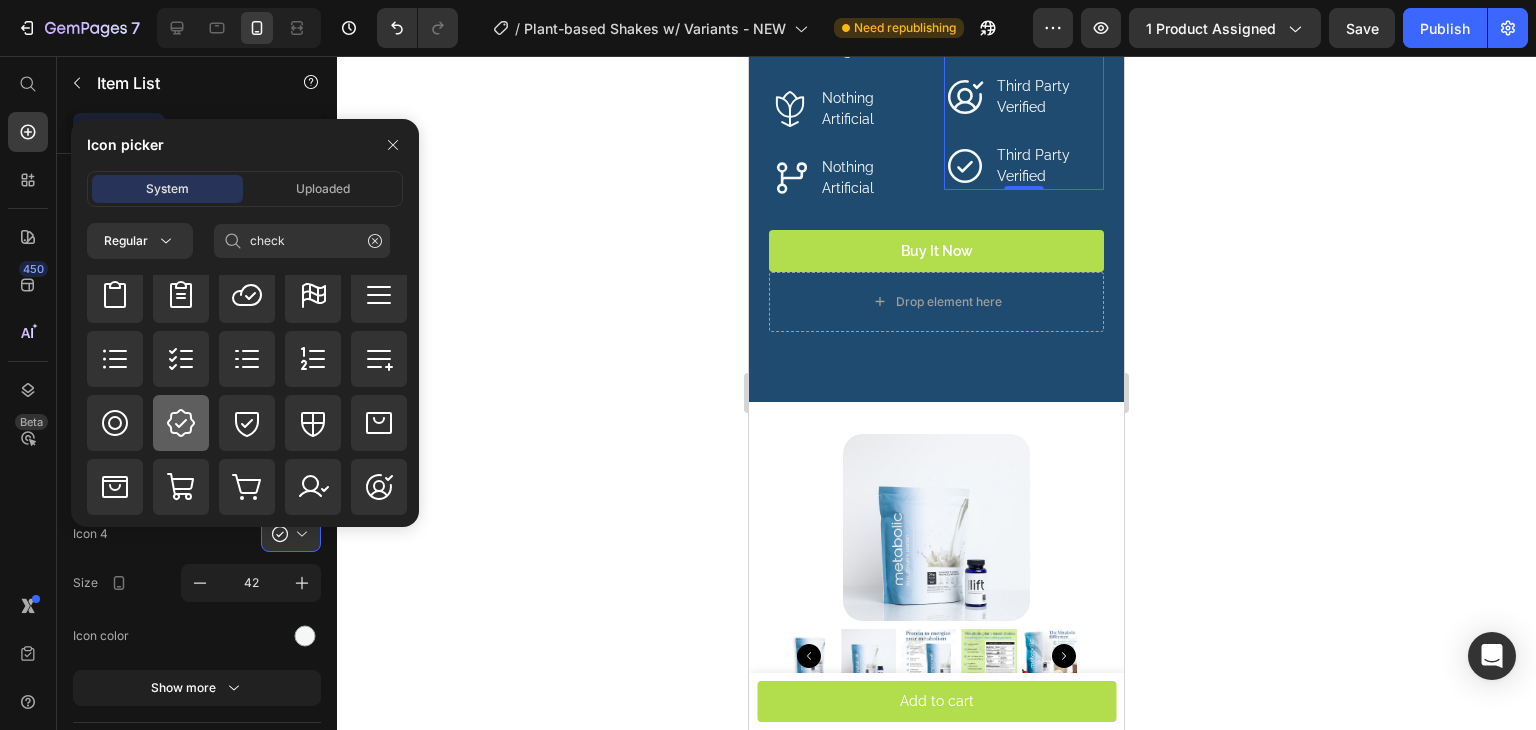 click 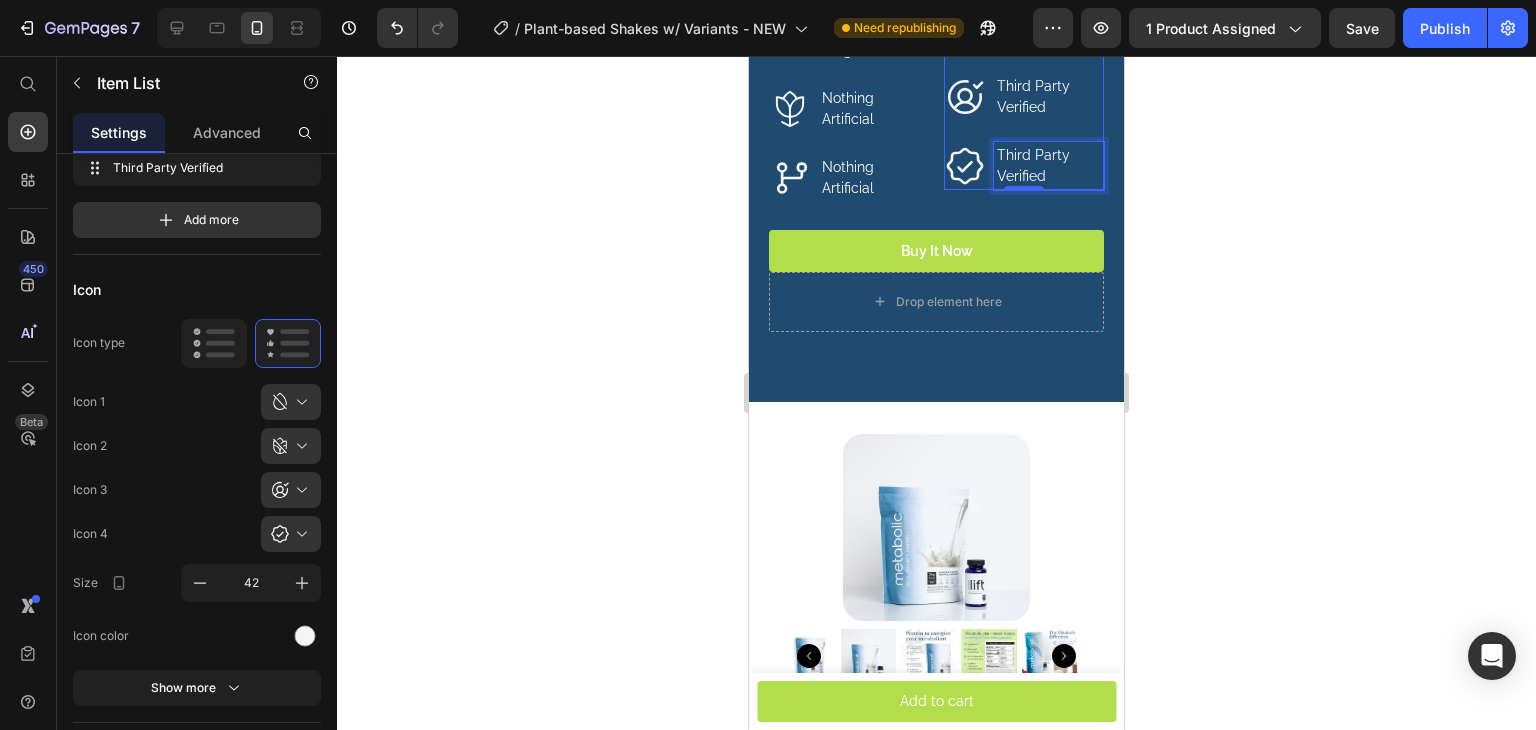 click on "Third Party Verified" at bounding box center (1049, 166) 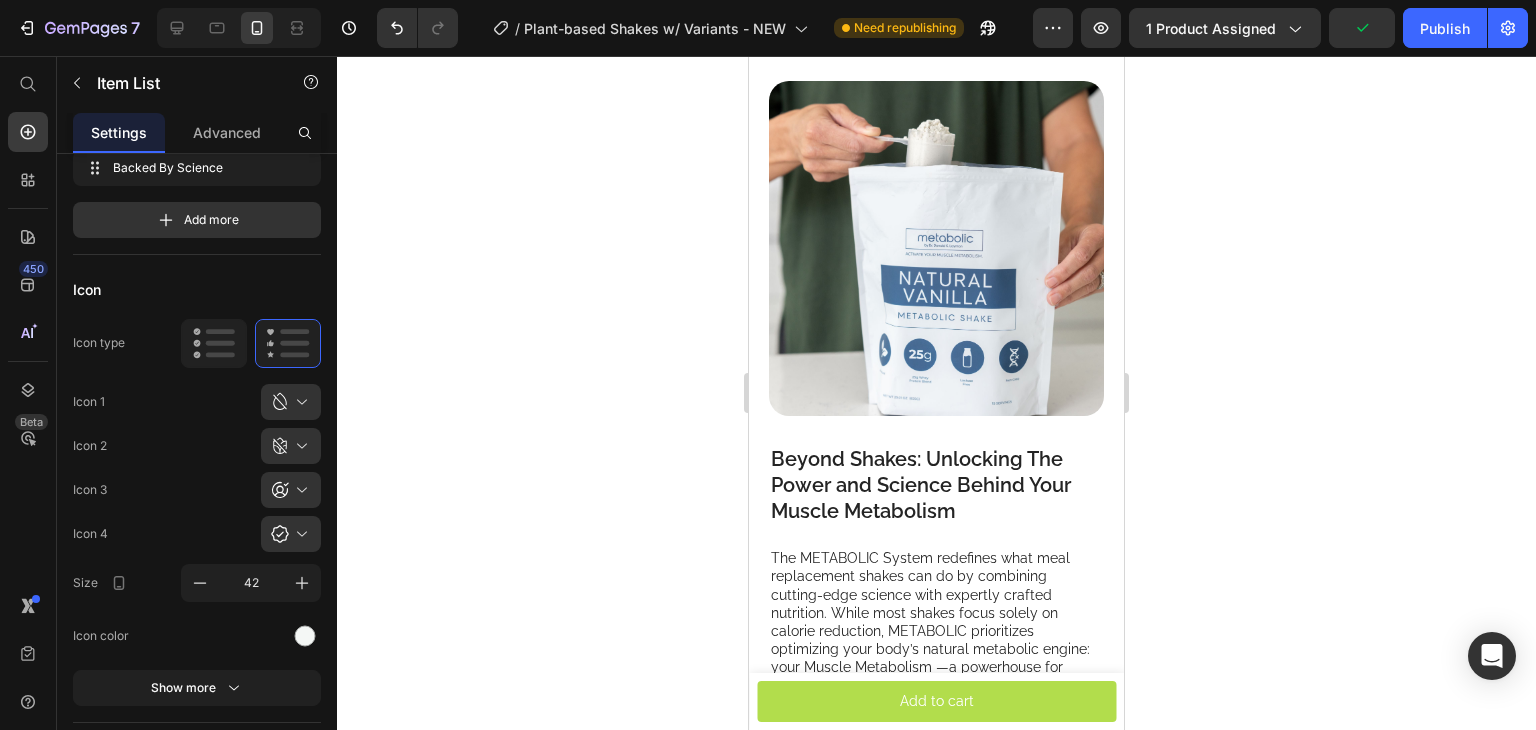 scroll, scrollTop: 2743, scrollLeft: 0, axis: vertical 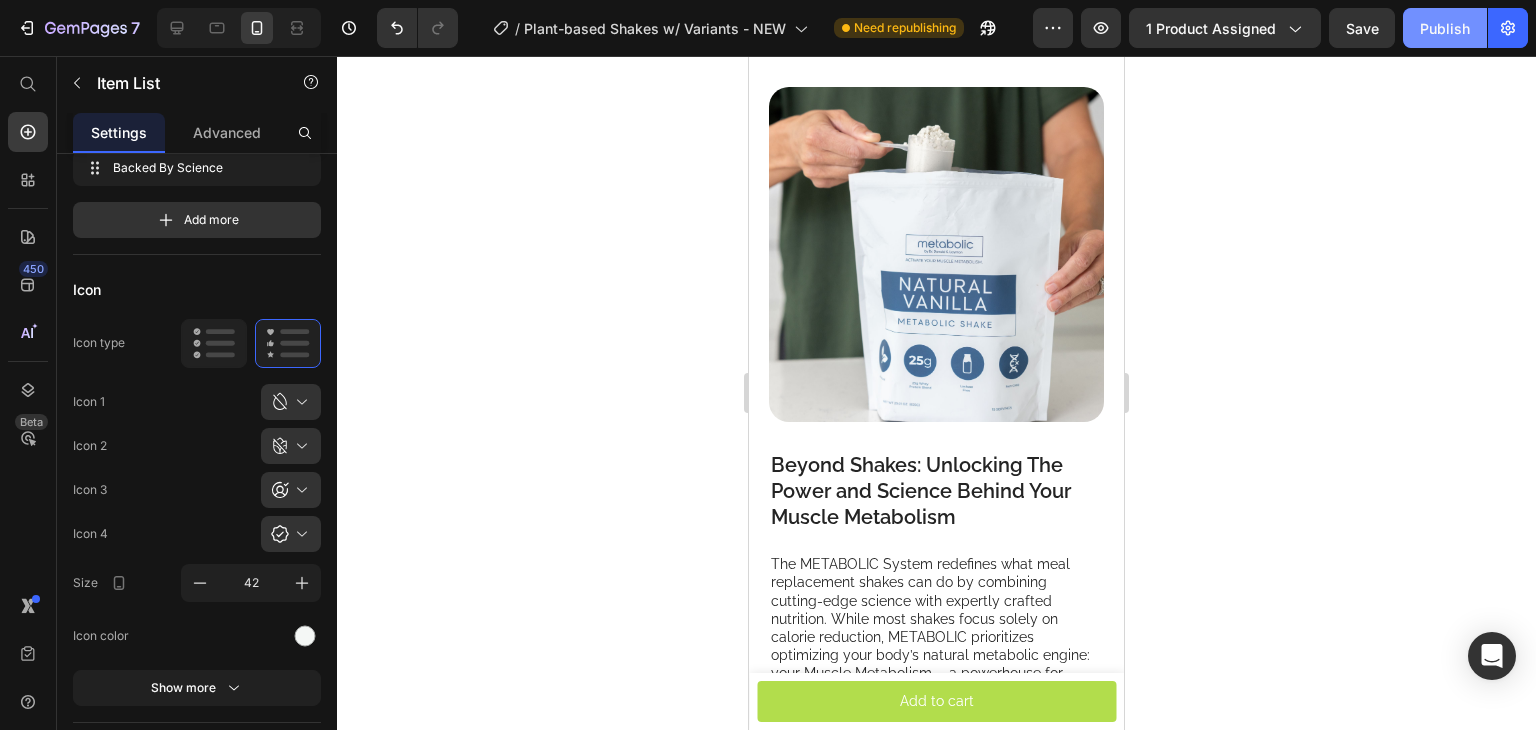 click on "Publish" 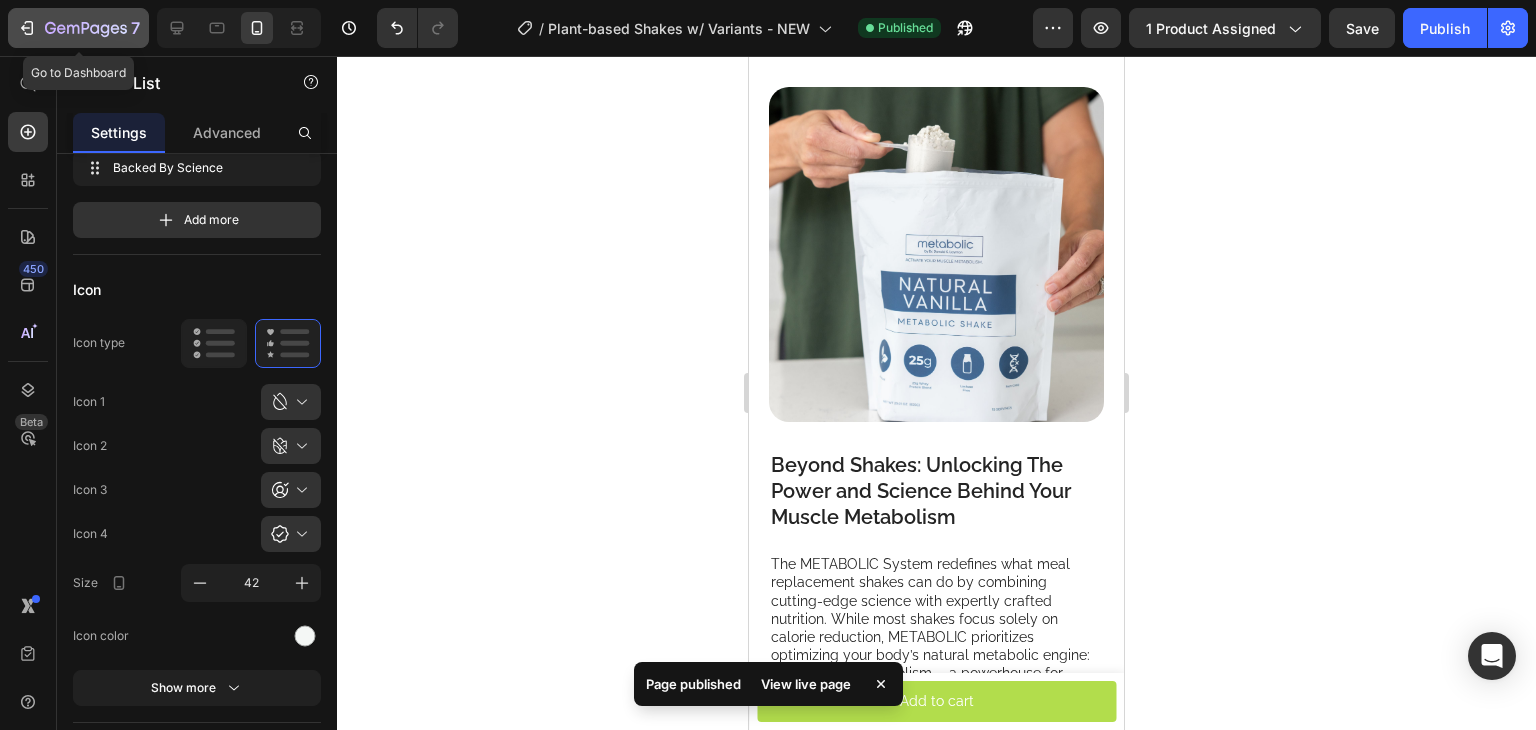 click 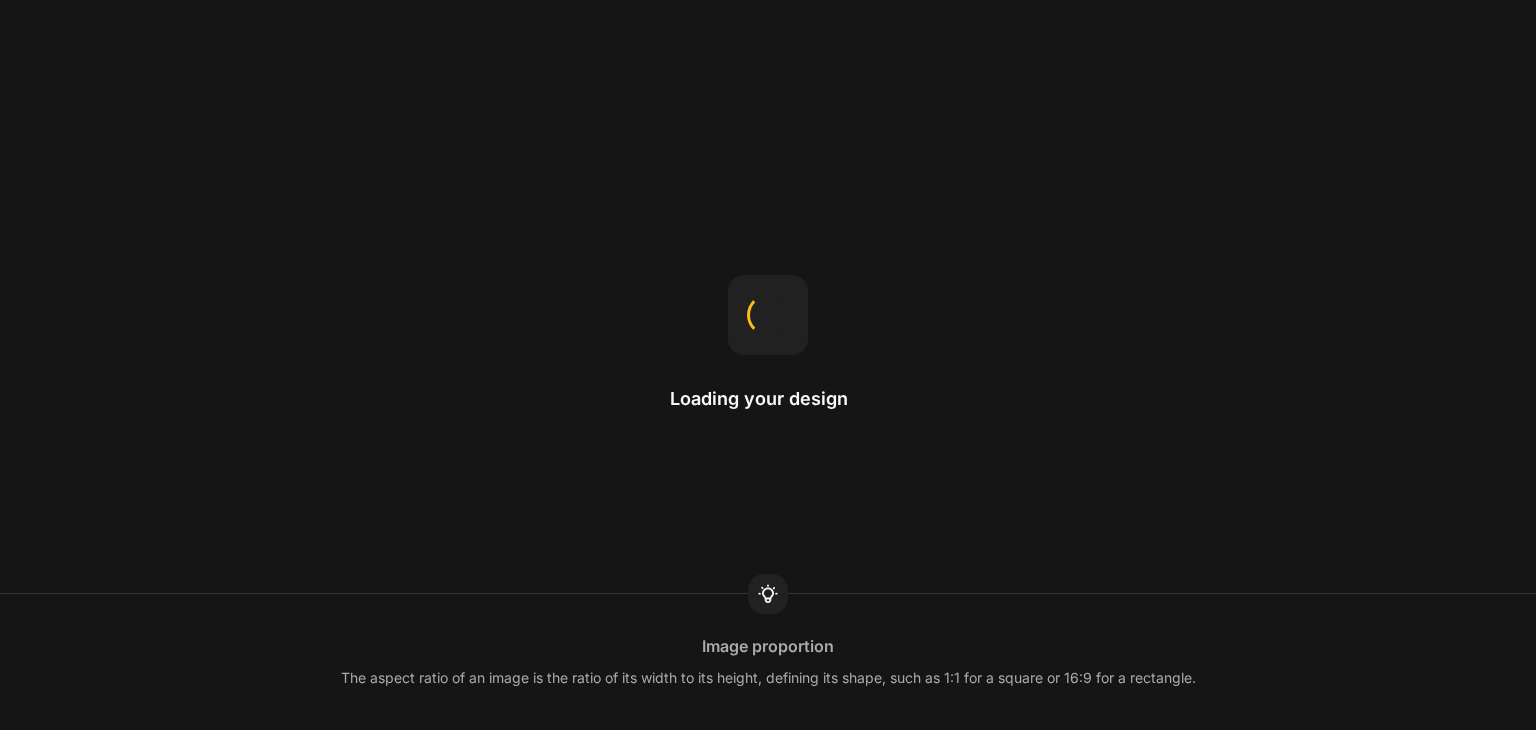 scroll, scrollTop: 0, scrollLeft: 0, axis: both 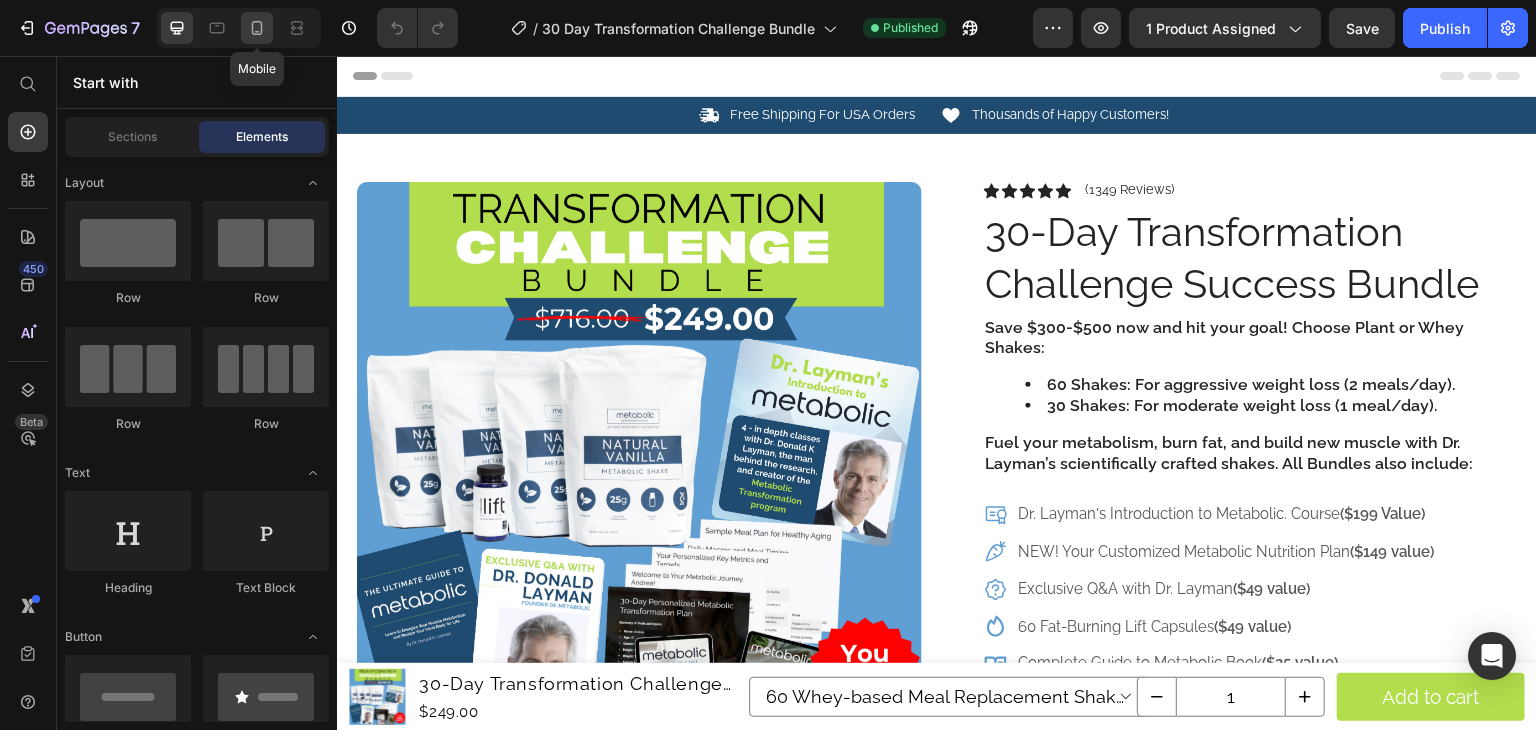 click 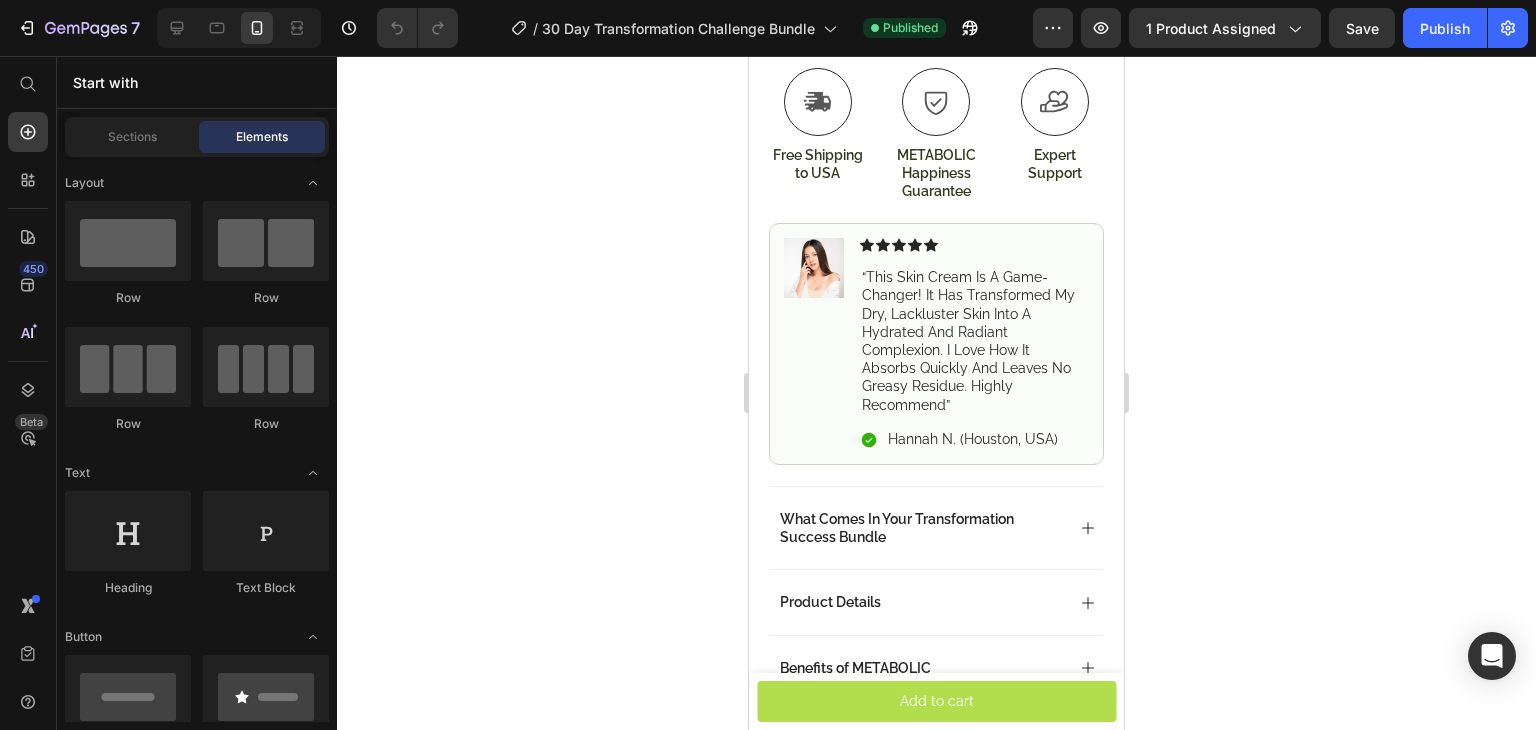 scroll, scrollTop: 1400, scrollLeft: 0, axis: vertical 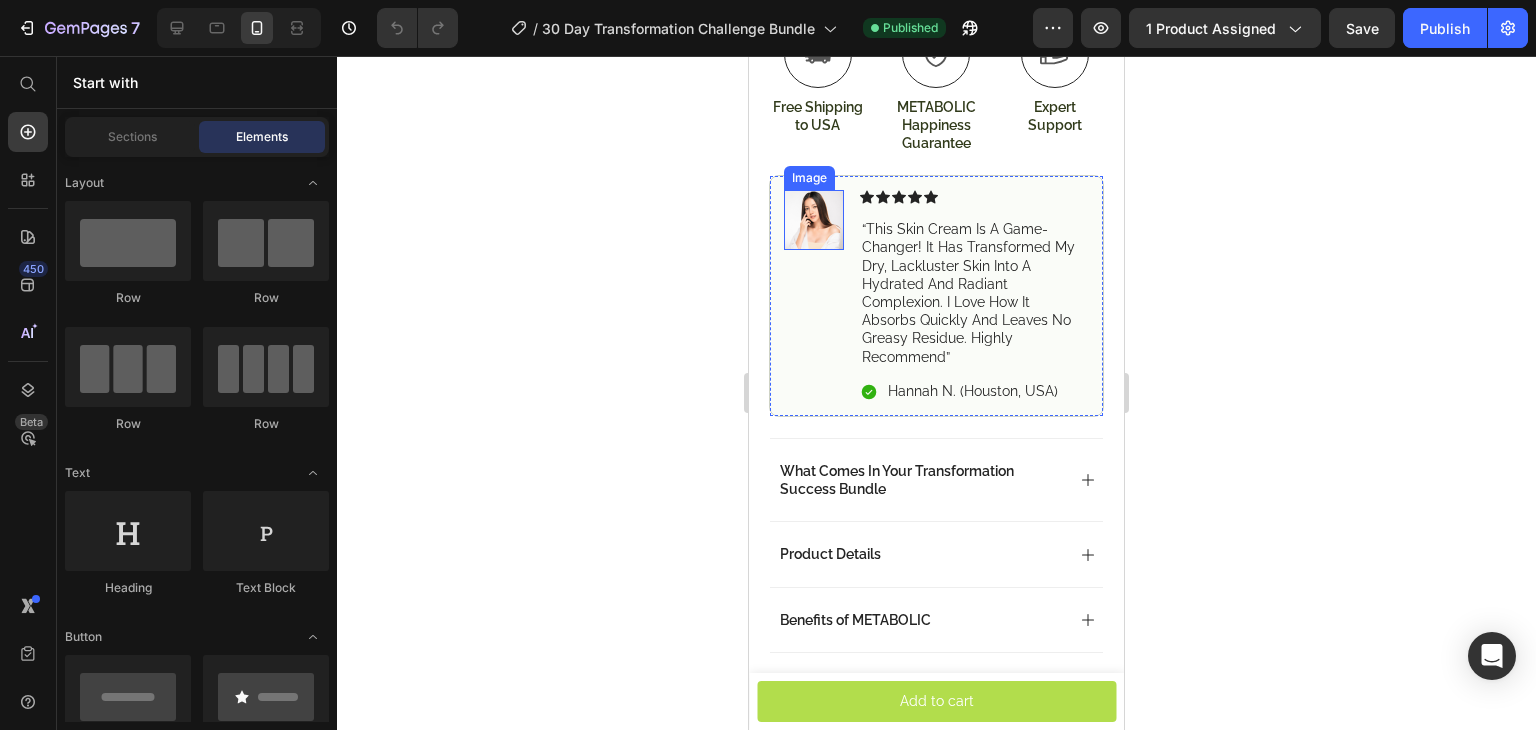 click at bounding box center [814, 220] 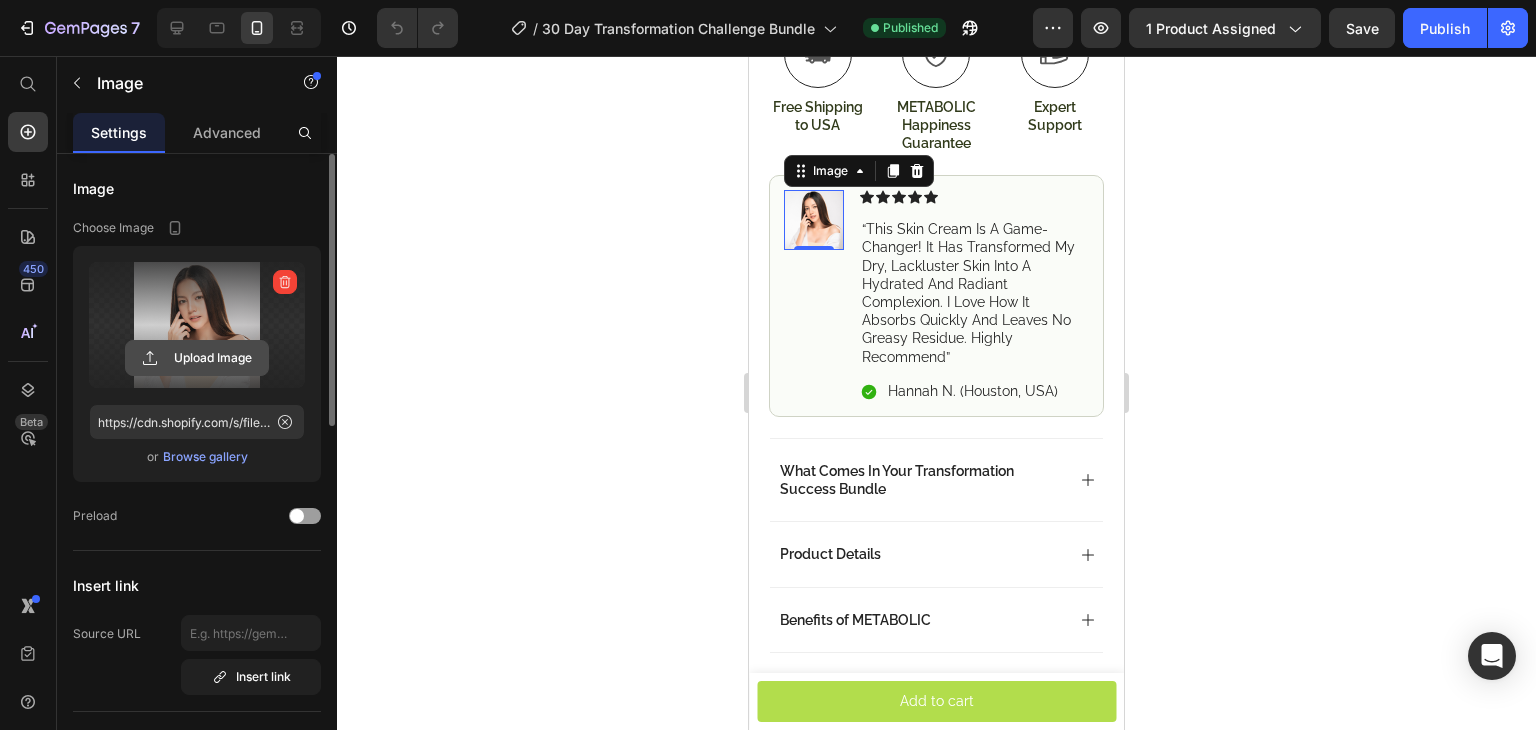 click 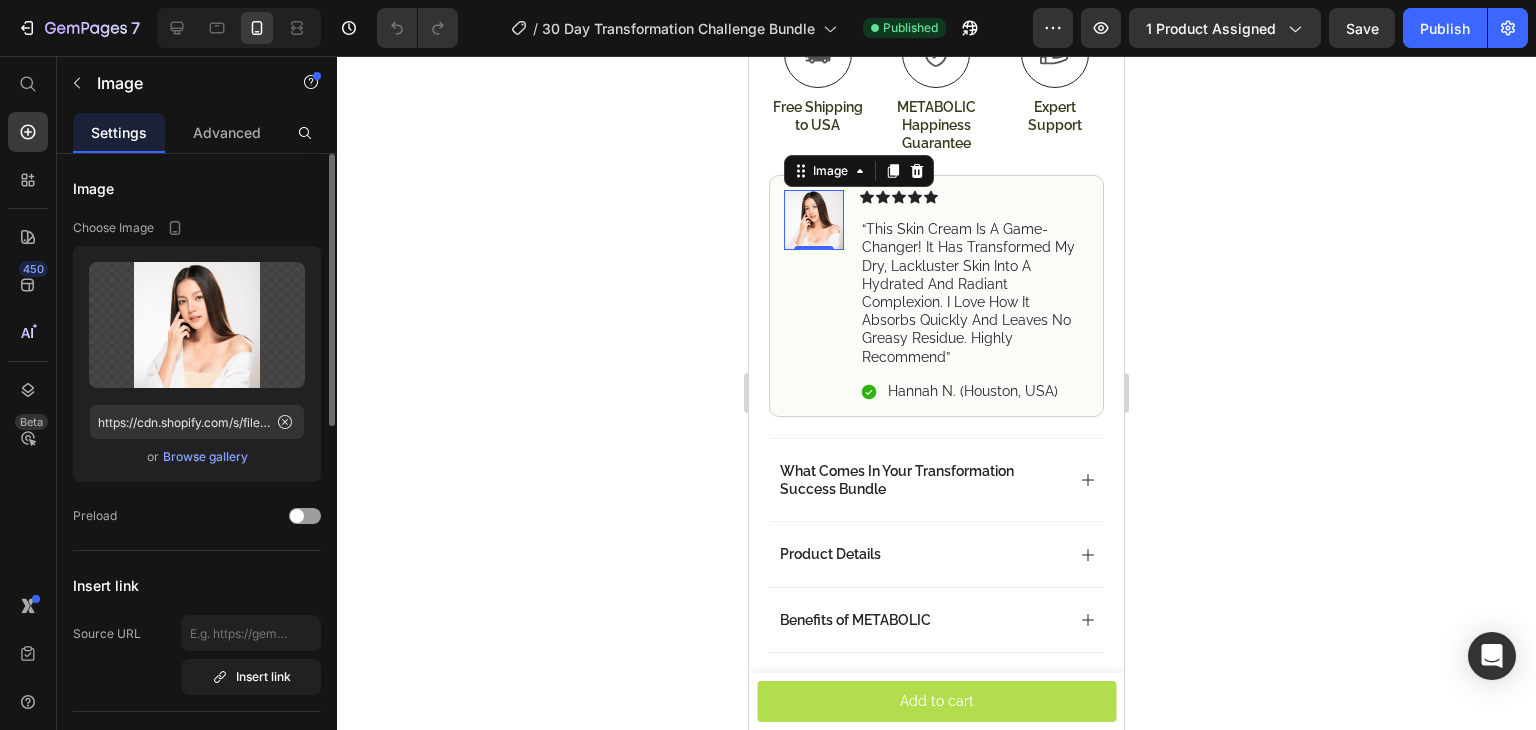 click on "Browse gallery" at bounding box center [205, 457] 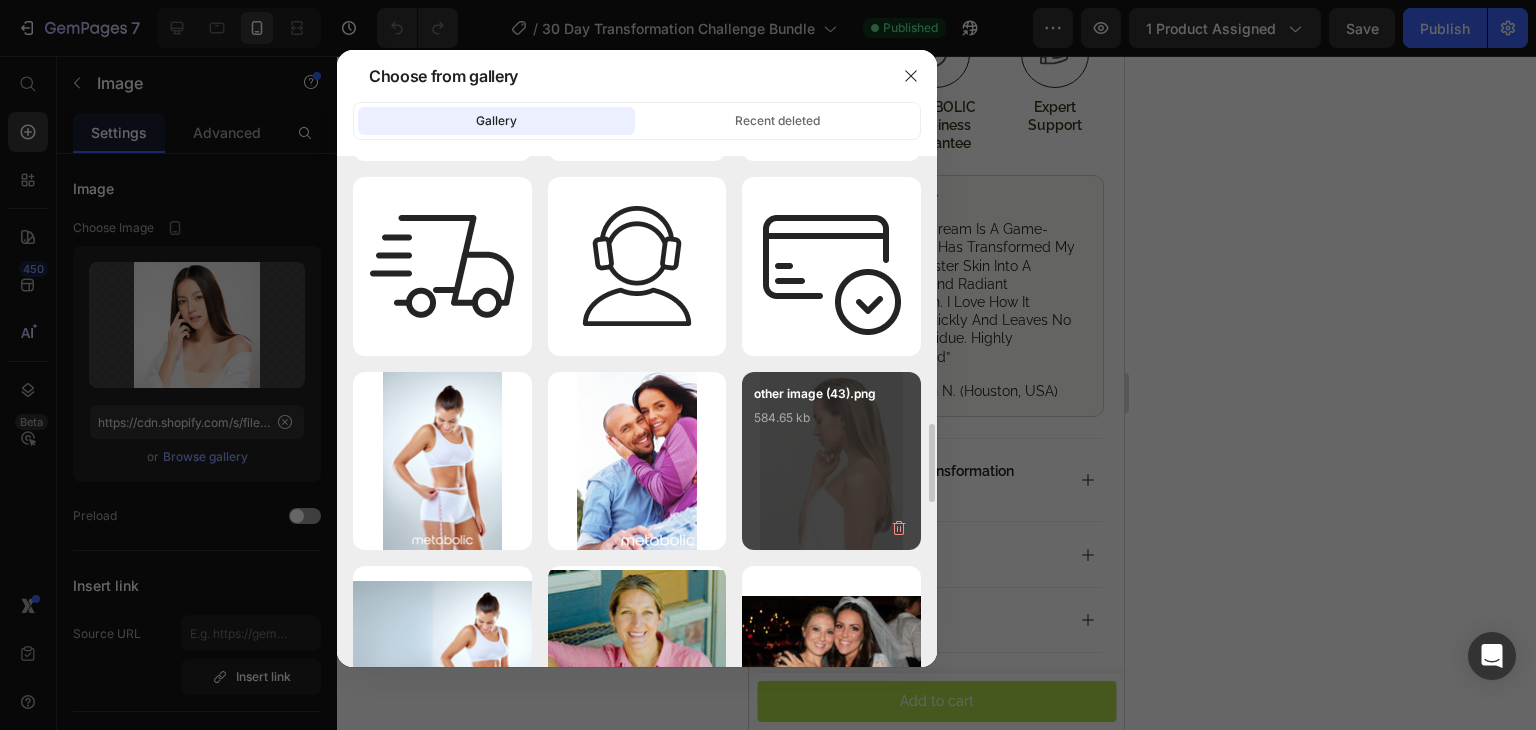 scroll, scrollTop: 1847, scrollLeft: 0, axis: vertical 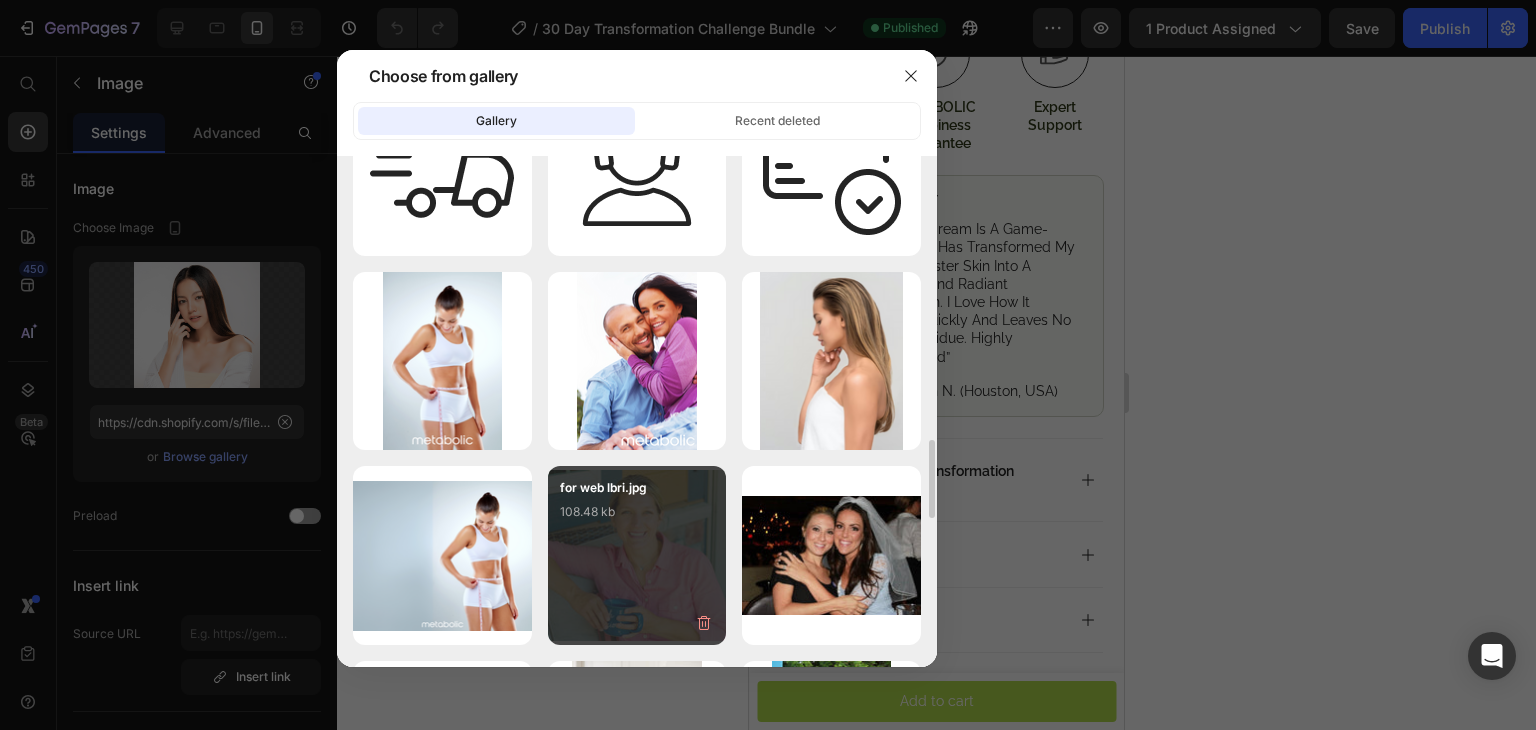 click on "for web lbri.jpg 108.48 kb" at bounding box center (637, 518) 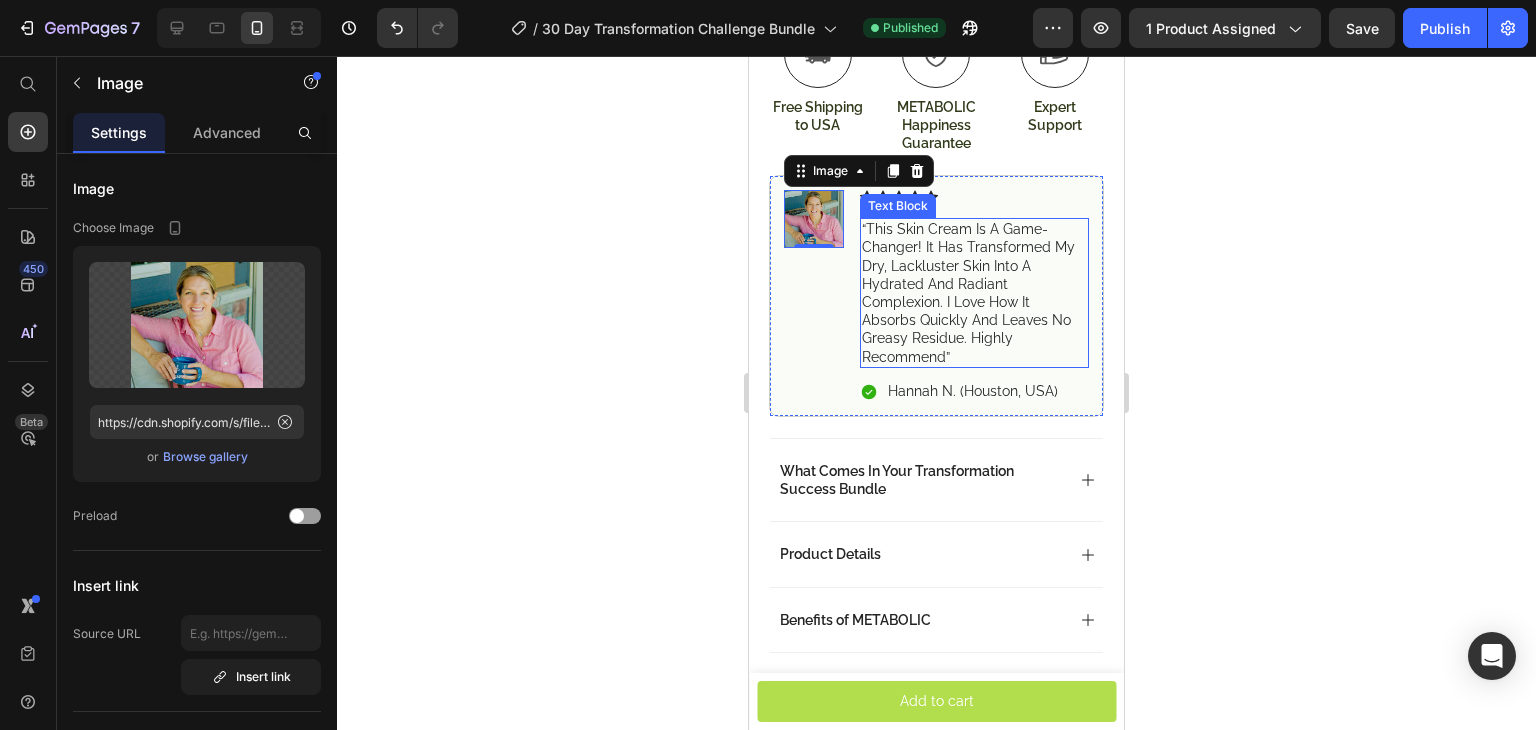 click on "Image   0" at bounding box center (814, 296) 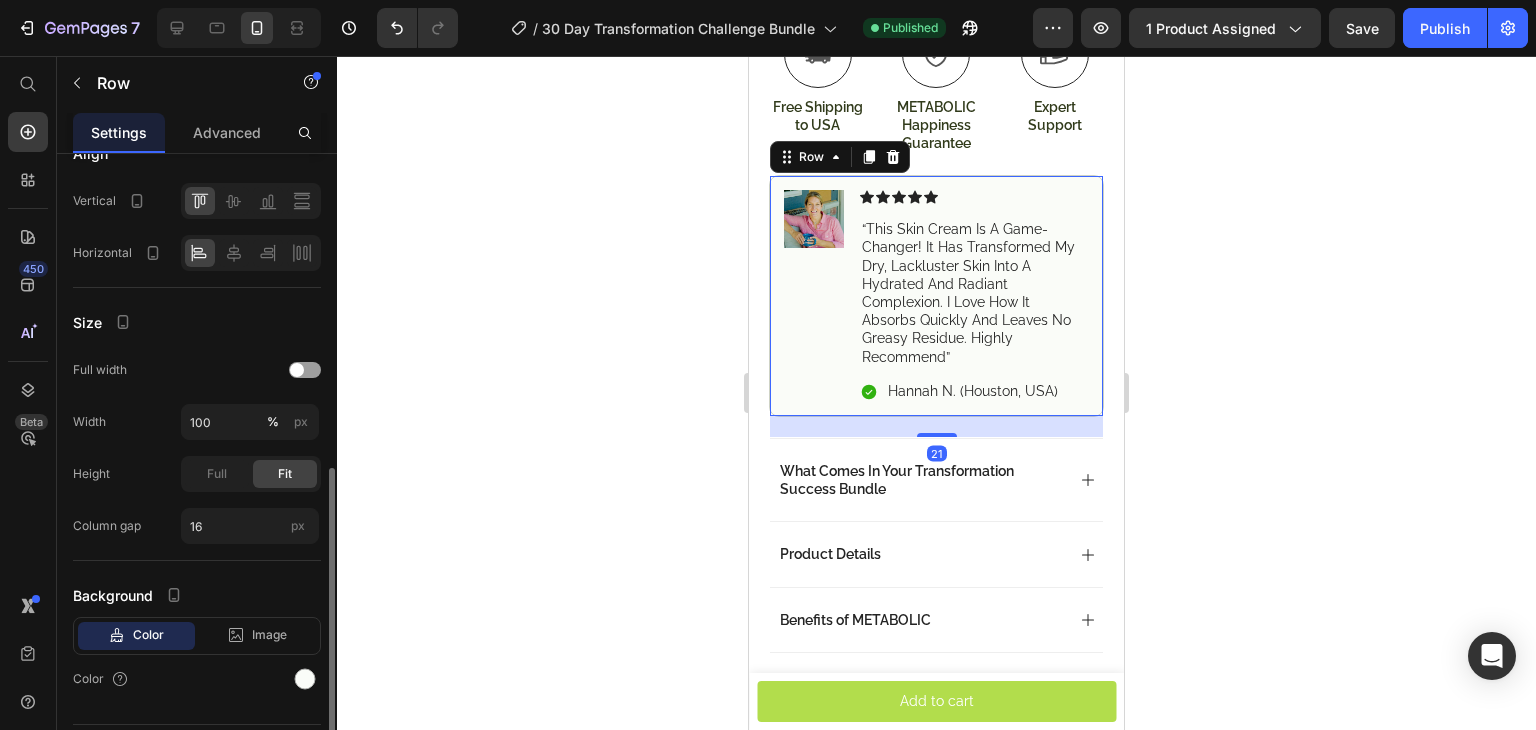 scroll, scrollTop: 450, scrollLeft: 0, axis: vertical 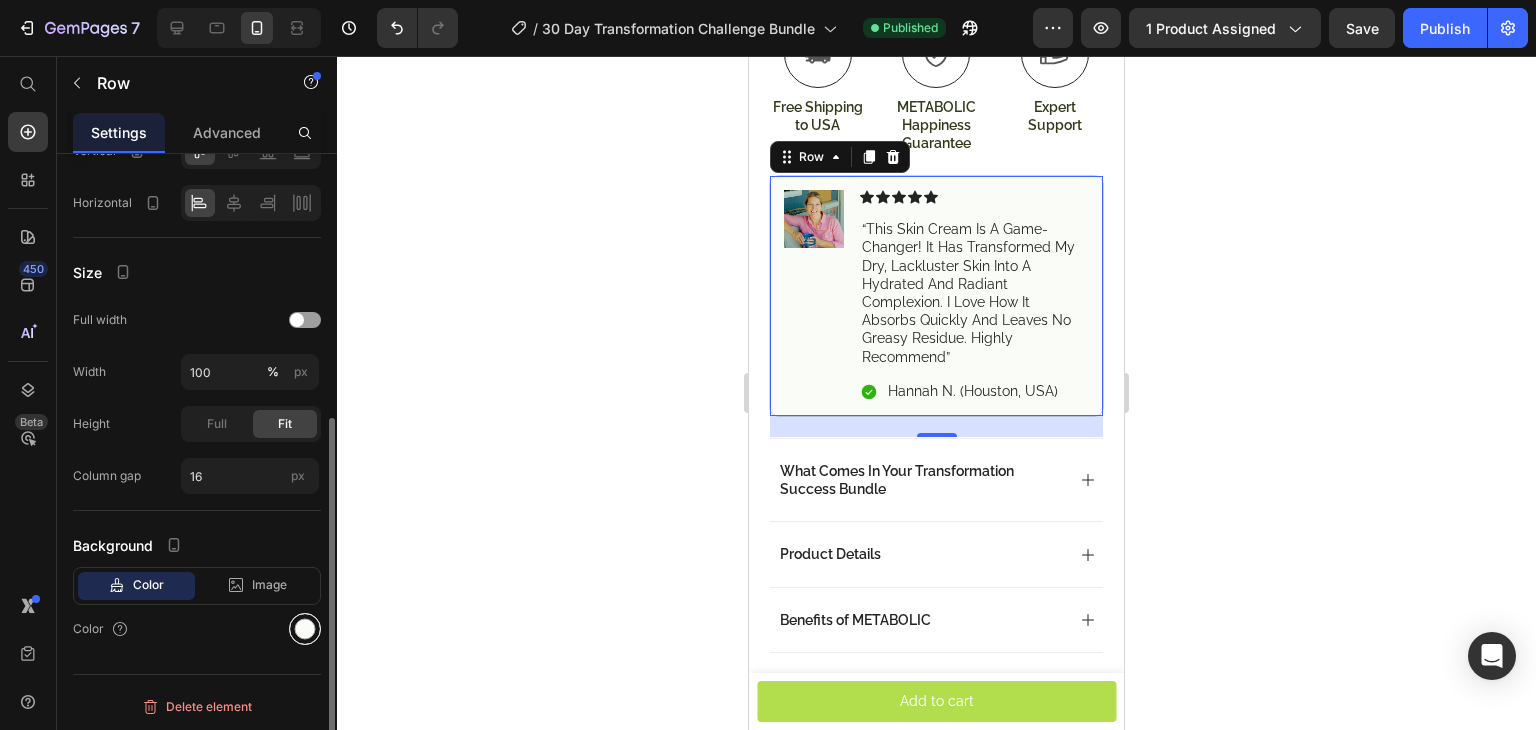 click at bounding box center [305, 629] 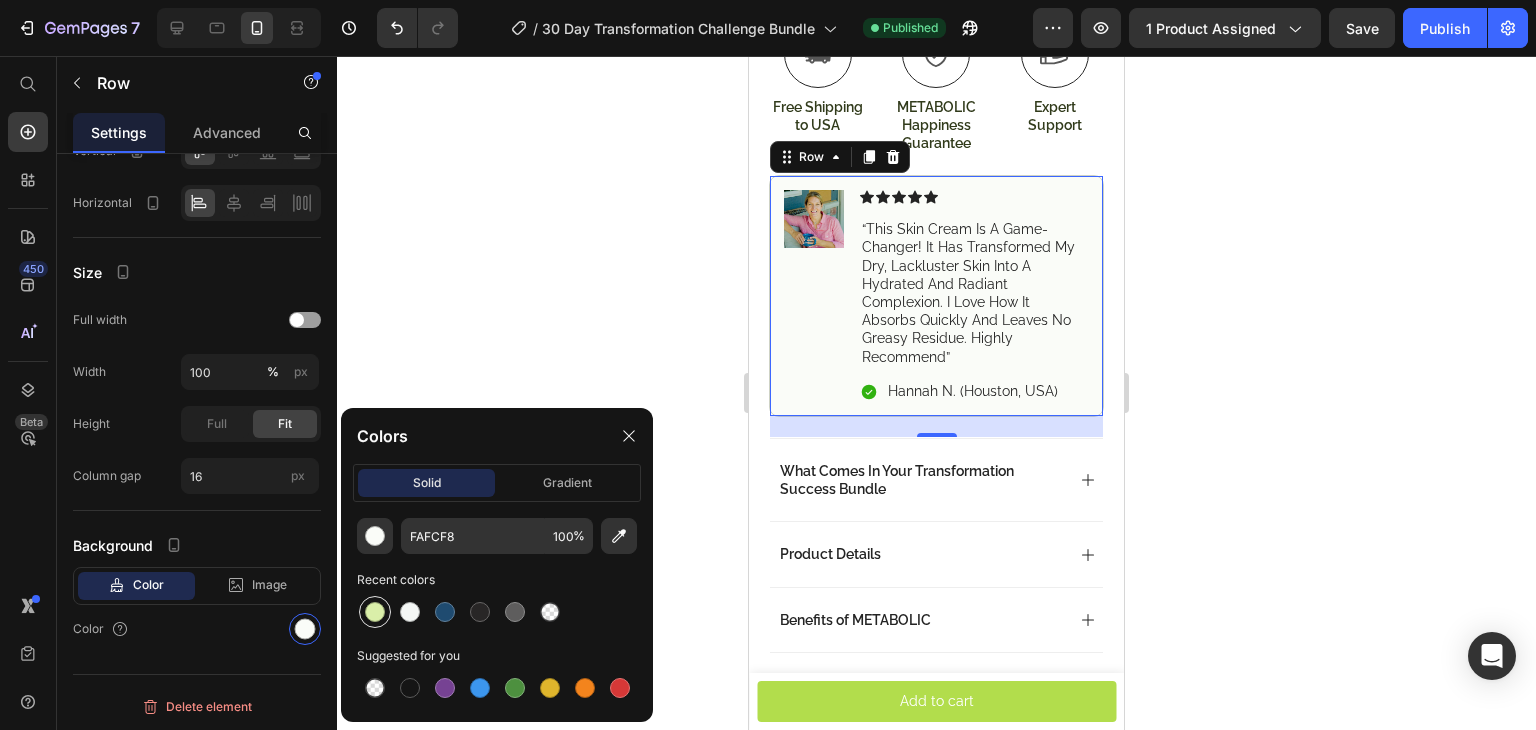 click at bounding box center [375, 612] 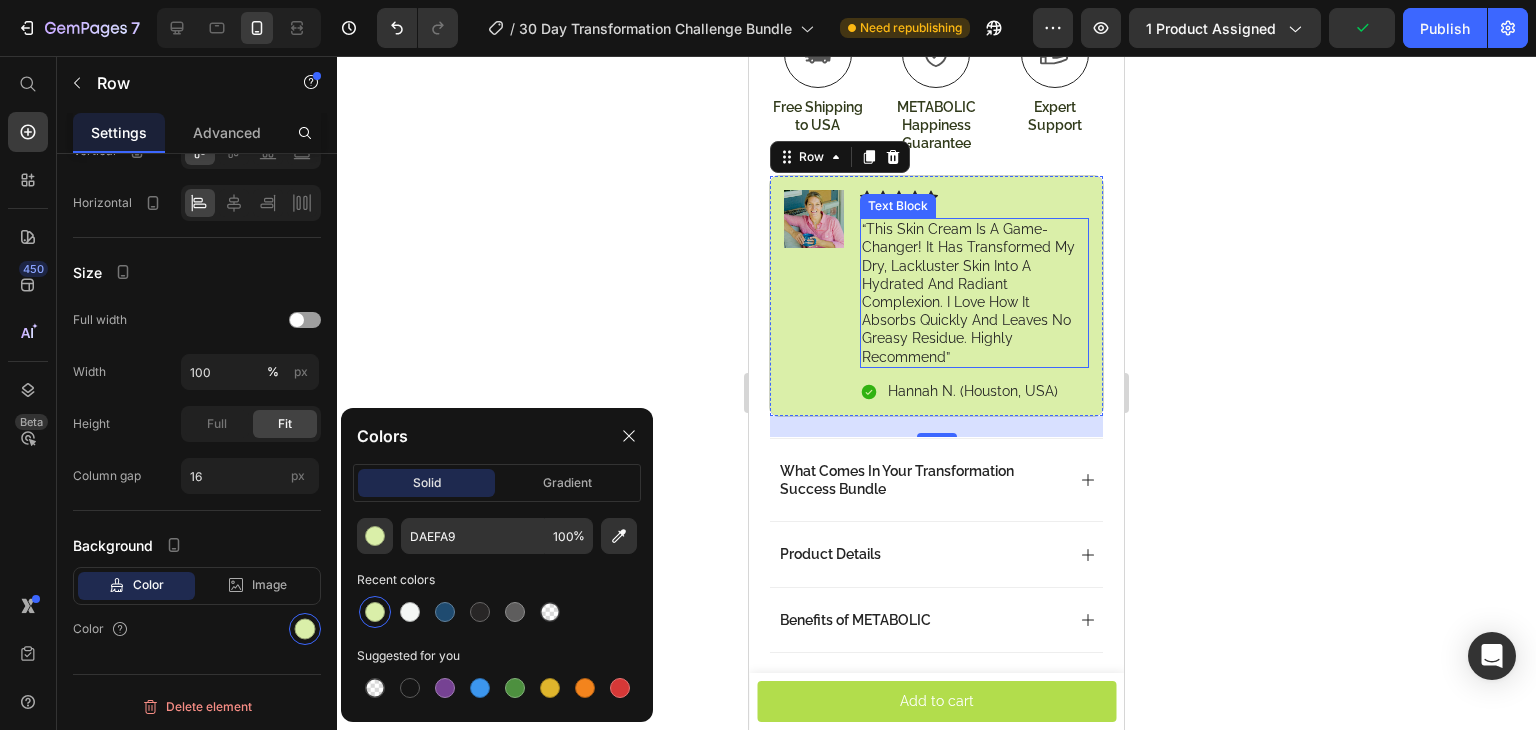 click on "“This skin cream is a game-changer! It has transformed my dry, lackluster skin into a hydrated and radiant complexion. I love how it absorbs quickly and leaves no greasy residue. Highly recommend”" at bounding box center [974, 293] 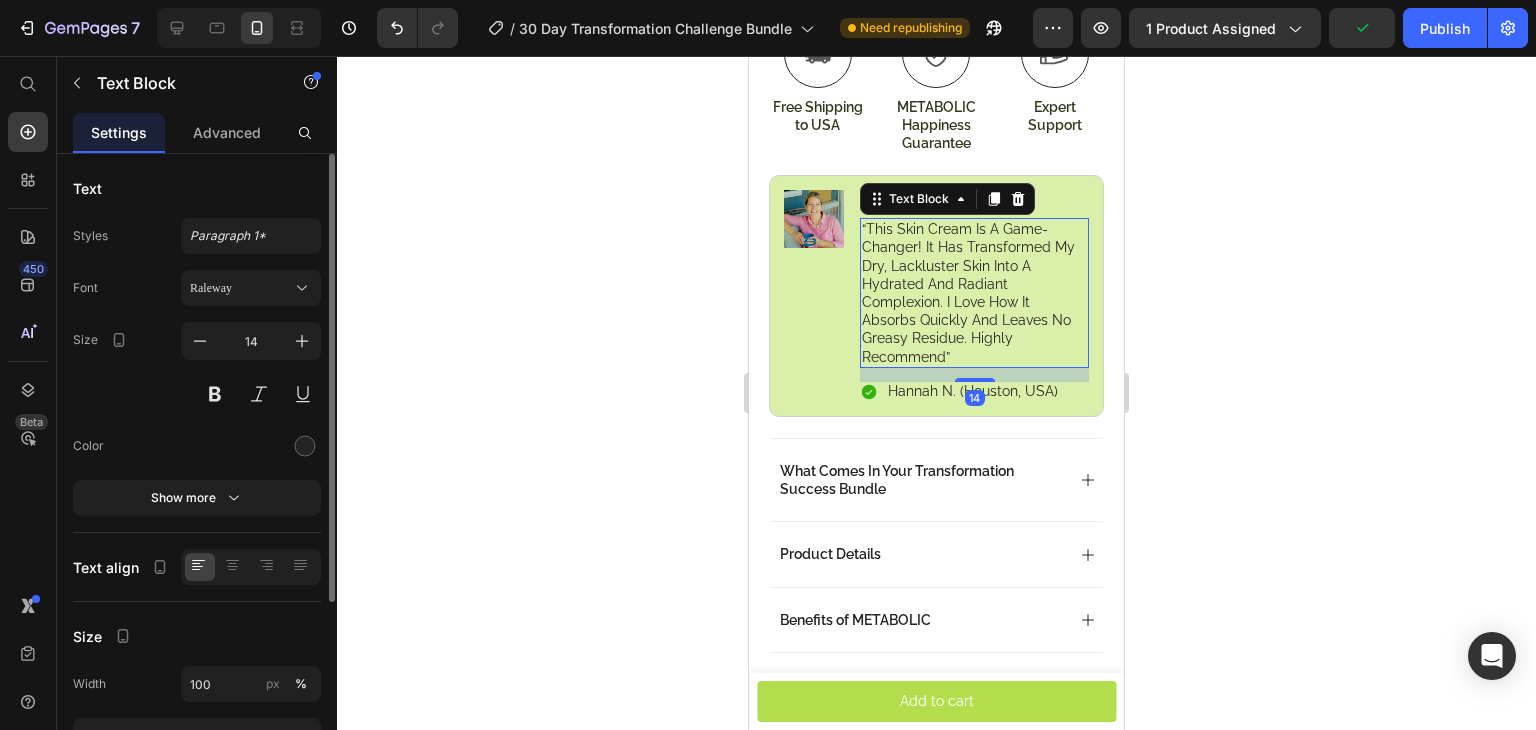 click on "“This skin cream is a game-changer! It has transformed my dry, lackluster skin into a hydrated and radiant complexion. I love how it absorbs quickly and leaves no greasy residue. Highly recommend”" at bounding box center [974, 293] 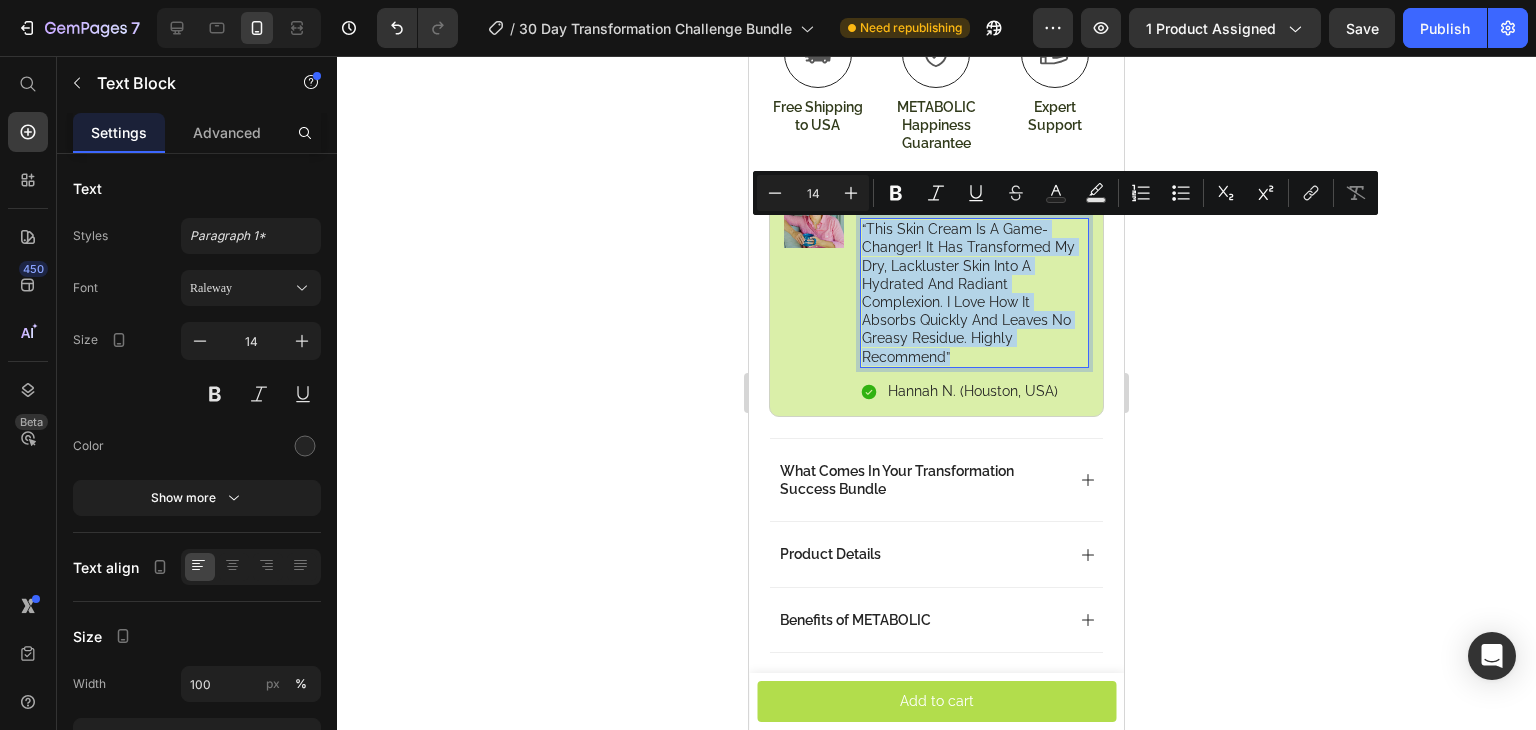 drag, startPoint x: 964, startPoint y: 356, endPoint x: 860, endPoint y: 225, distance: 167.26326 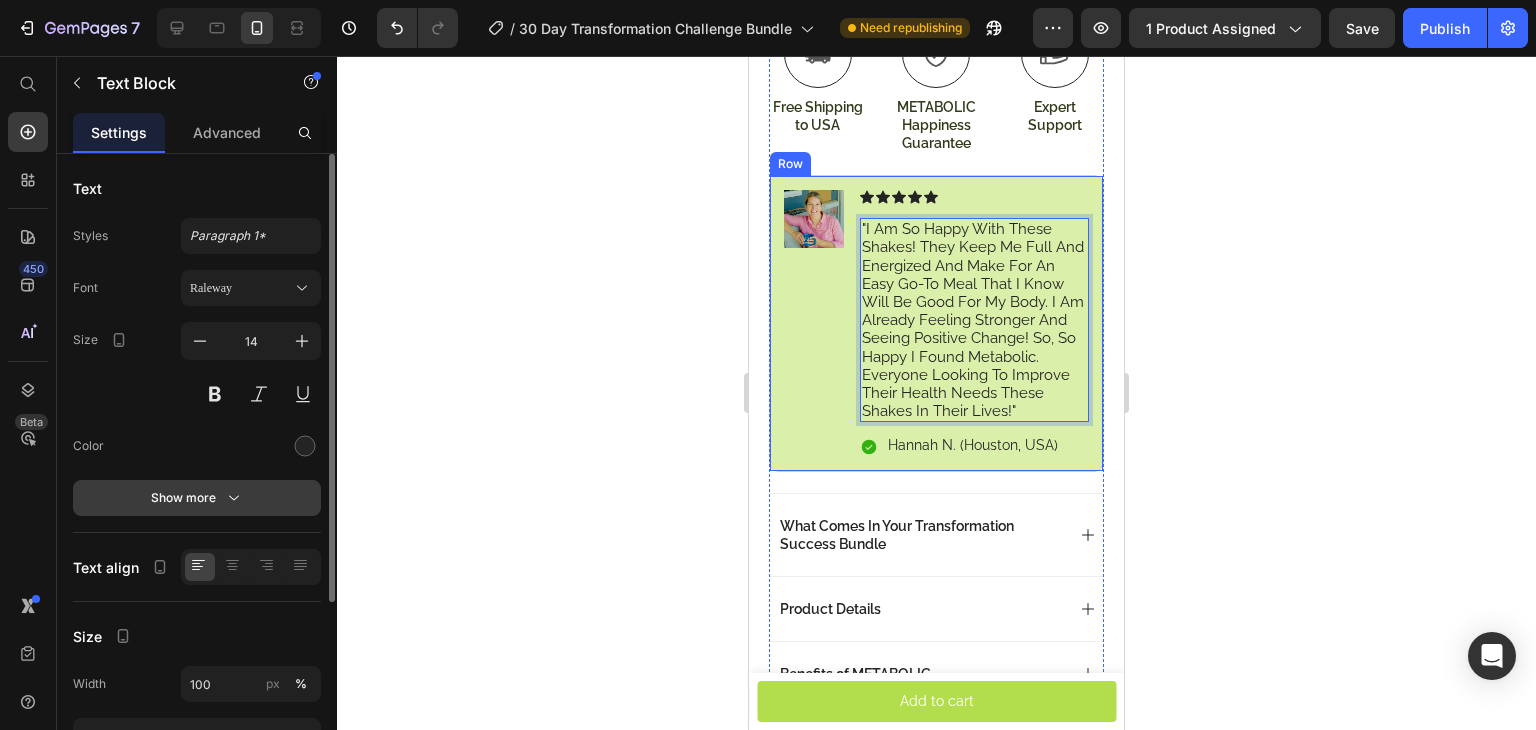 click on "Show more" at bounding box center (197, 498) 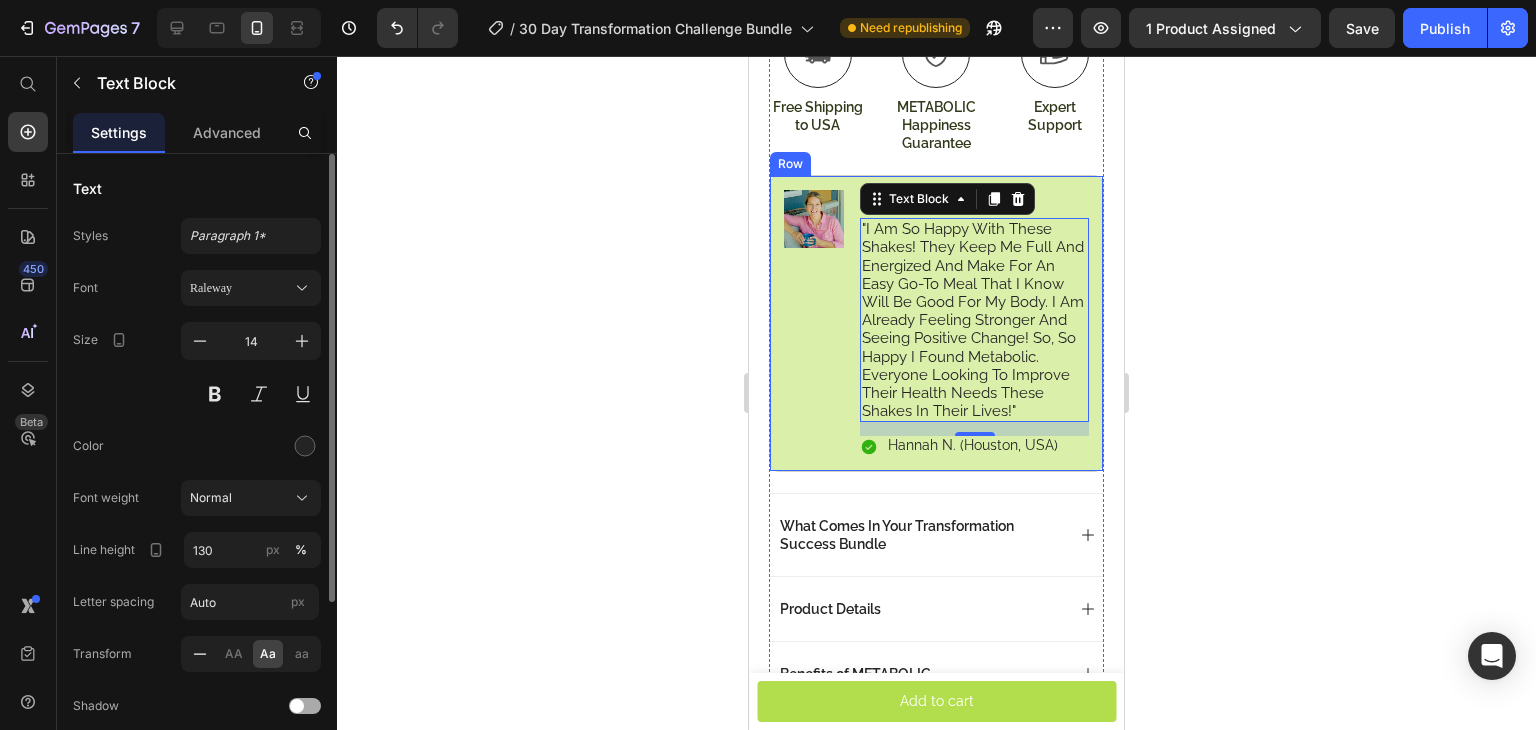 click 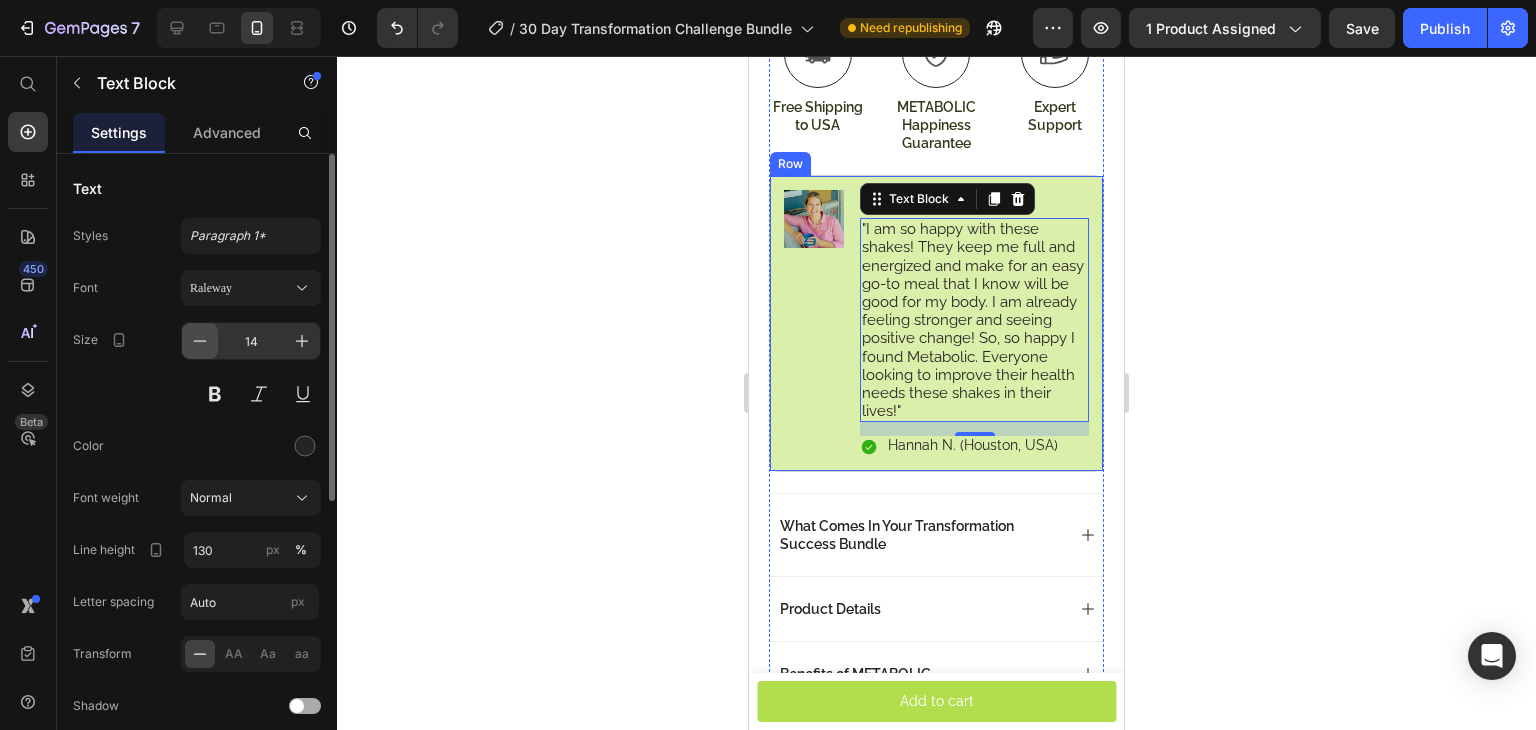 click 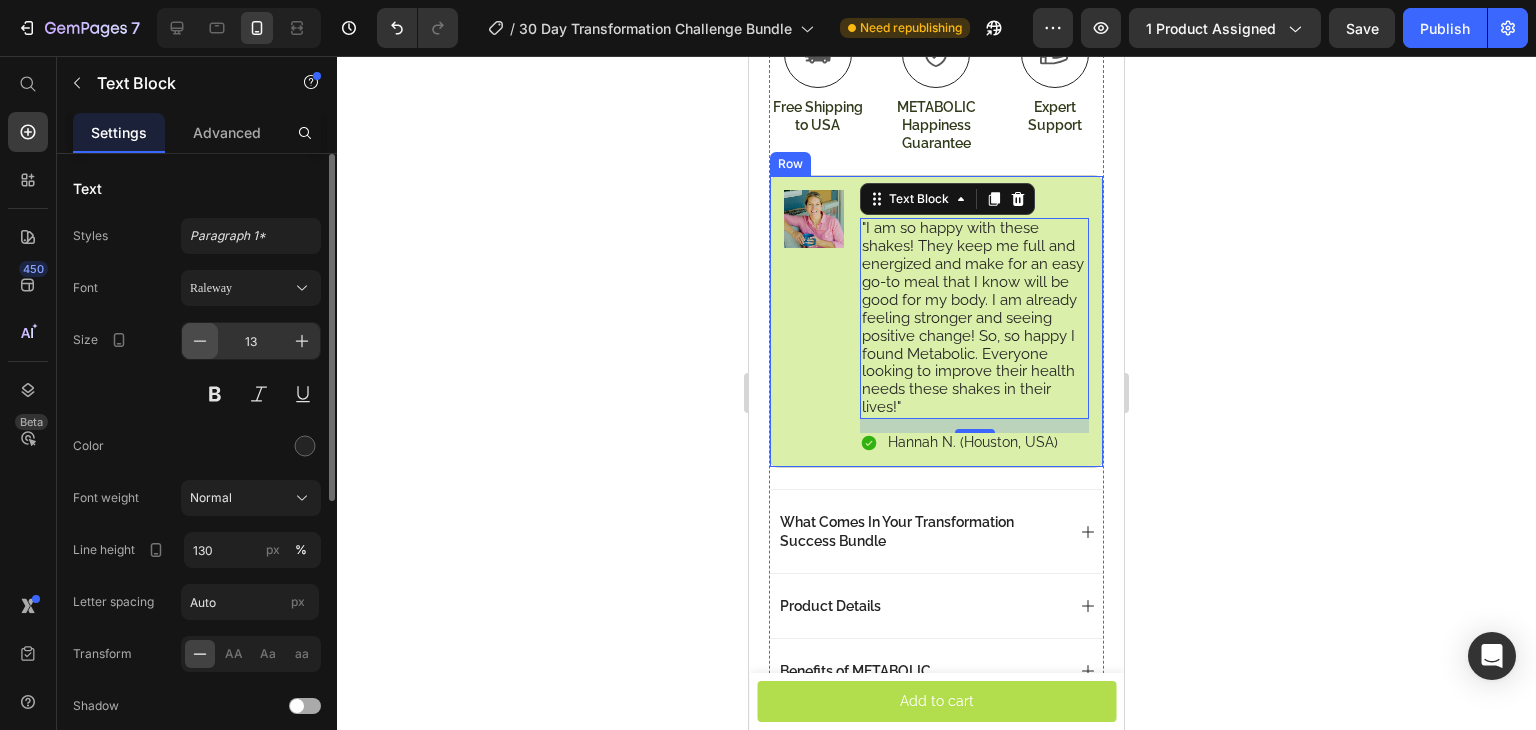 click 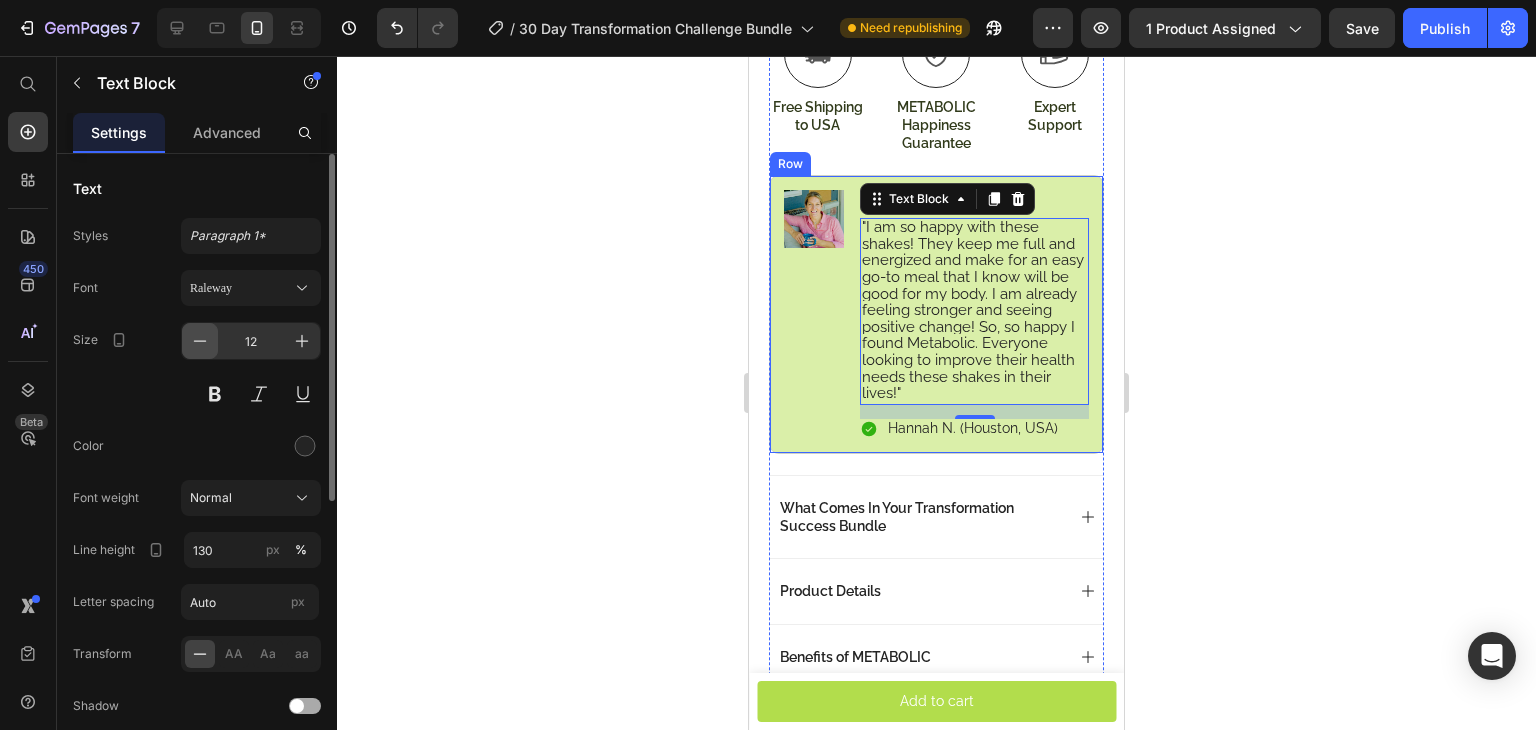 click 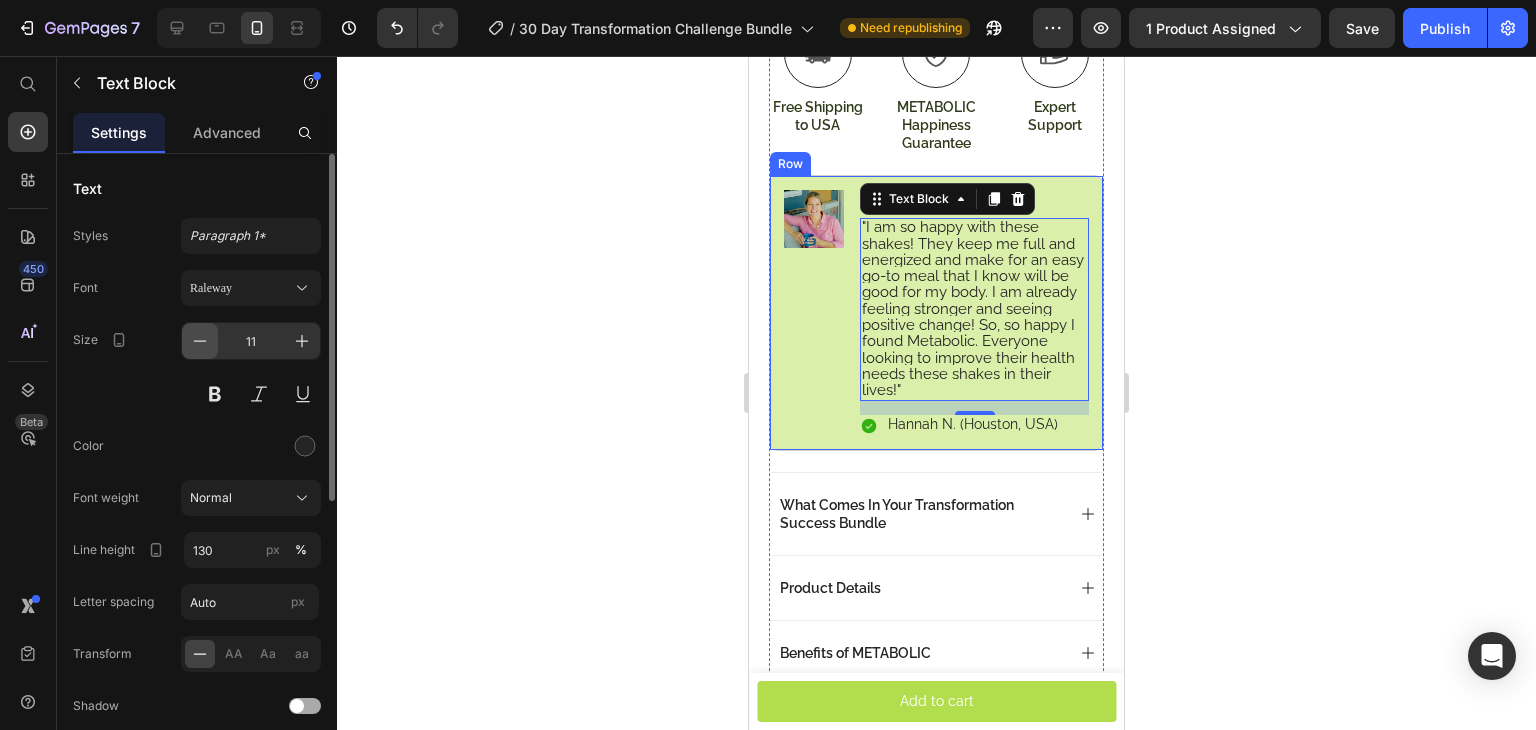 click 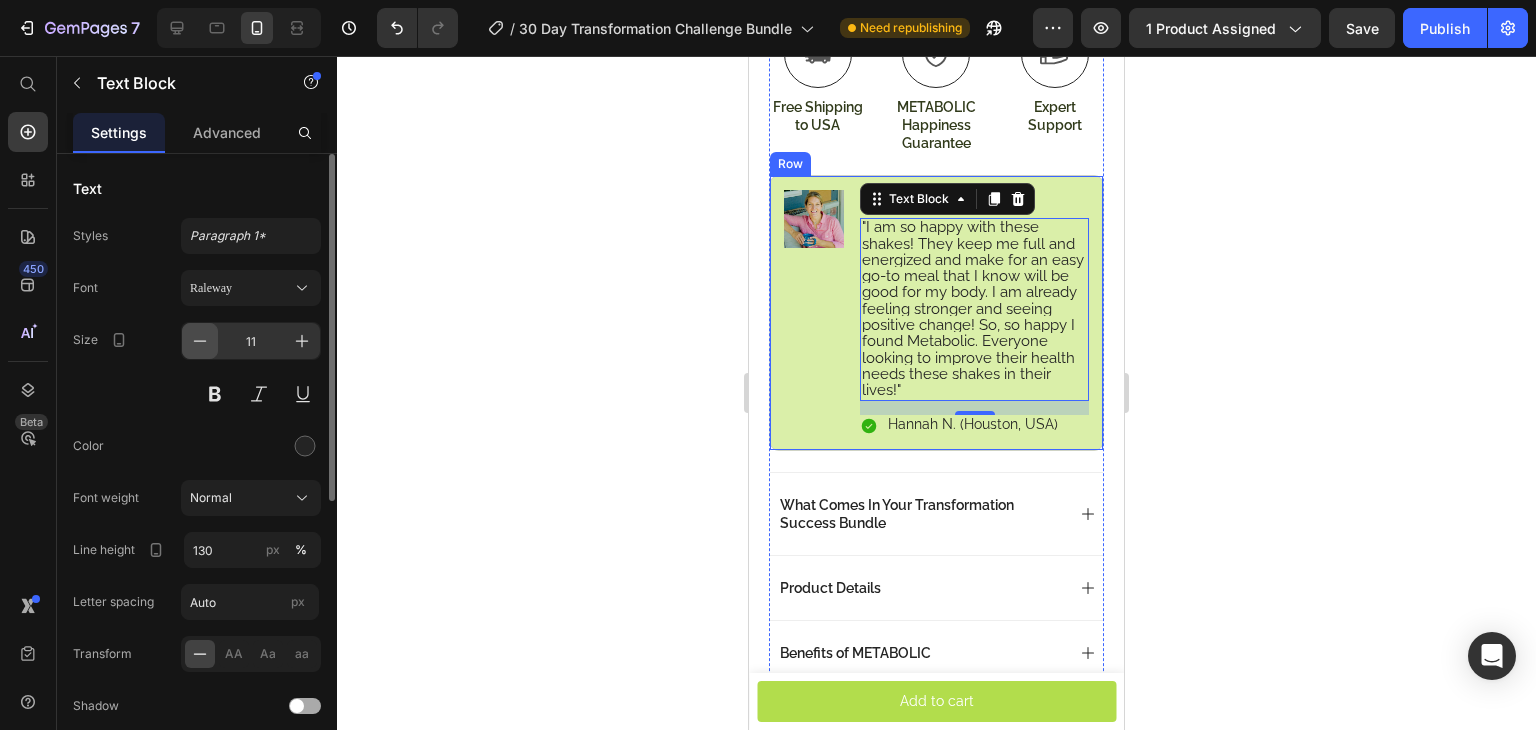 type on "10" 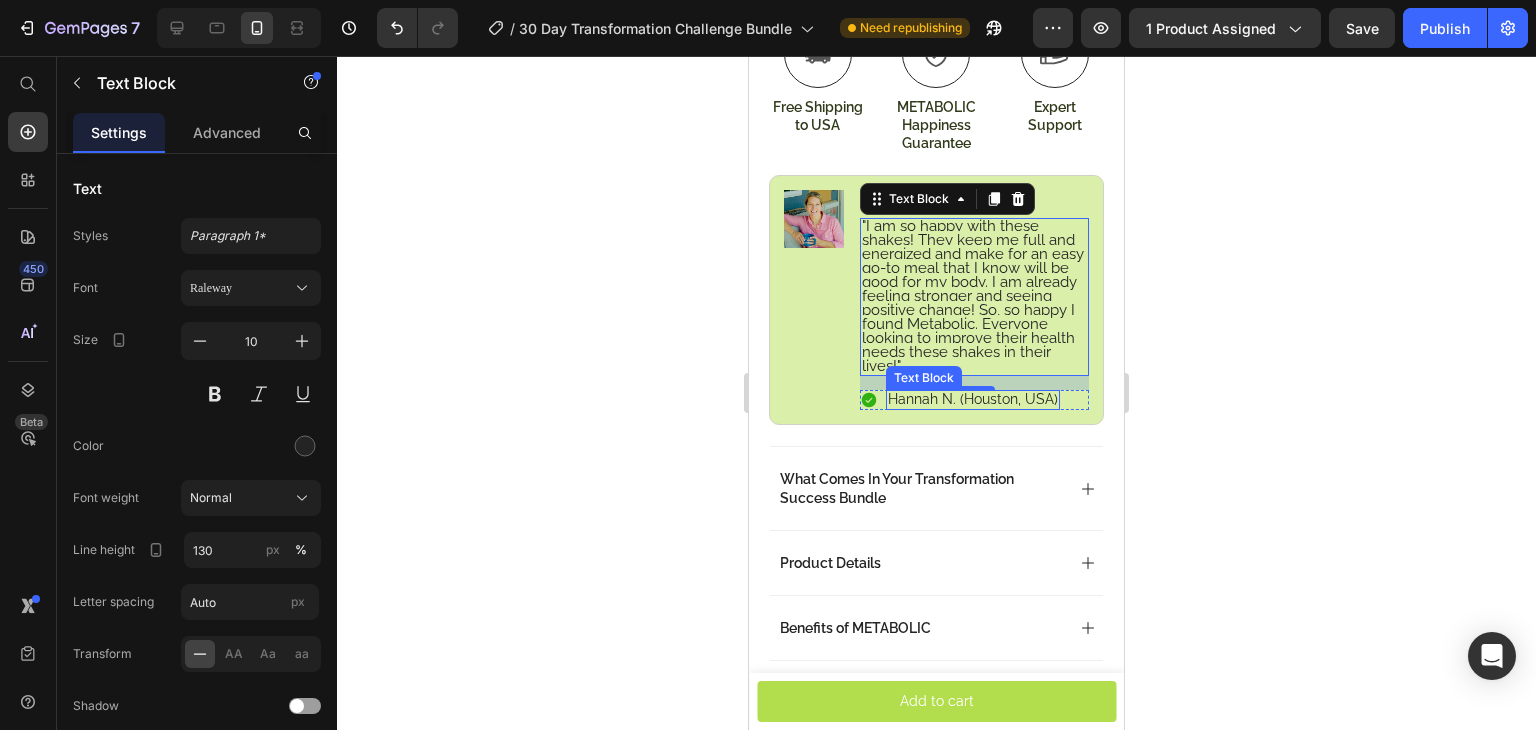 click on "Hannah N. (Houston, USA)" at bounding box center (973, 399) 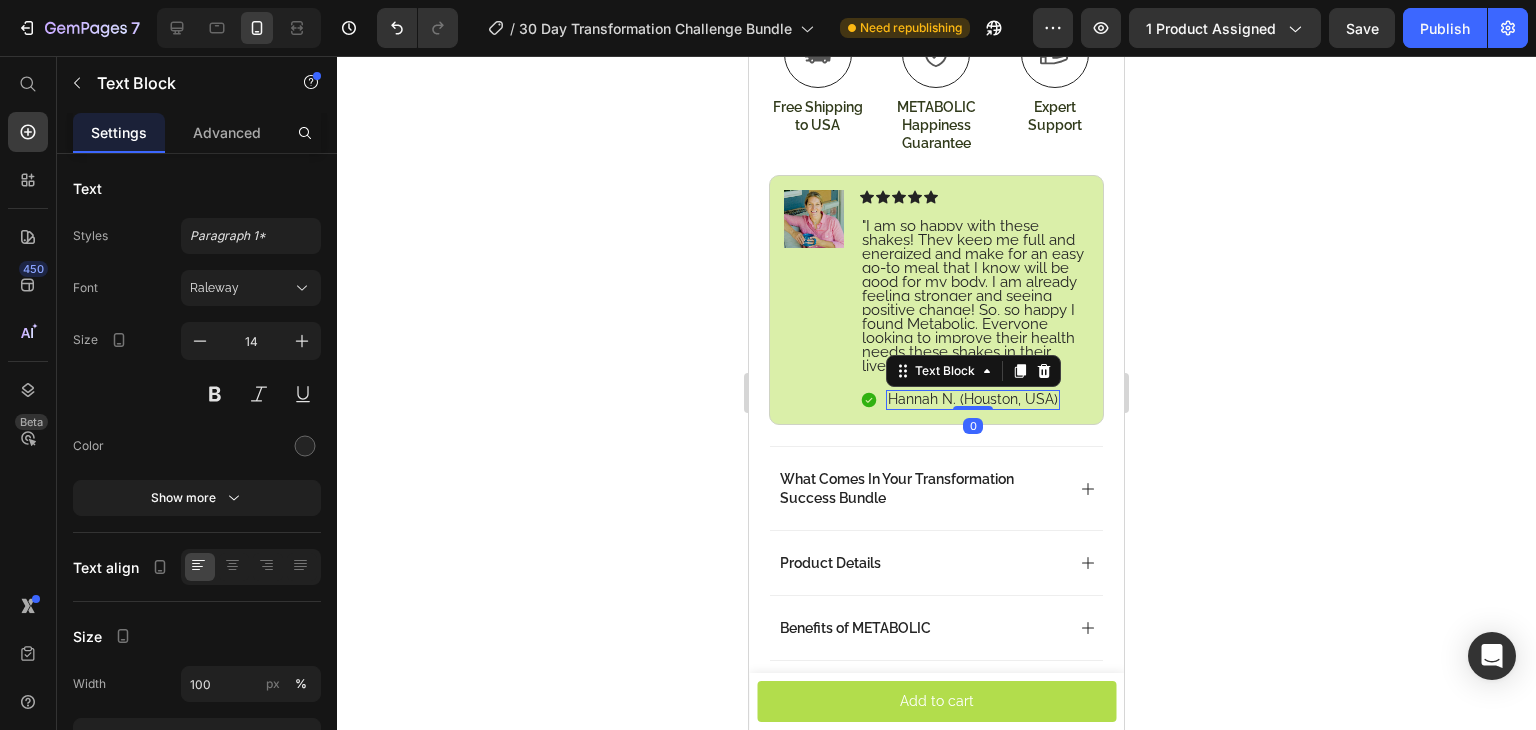click on "Hannah N. (Houston, USA)" at bounding box center (973, 399) 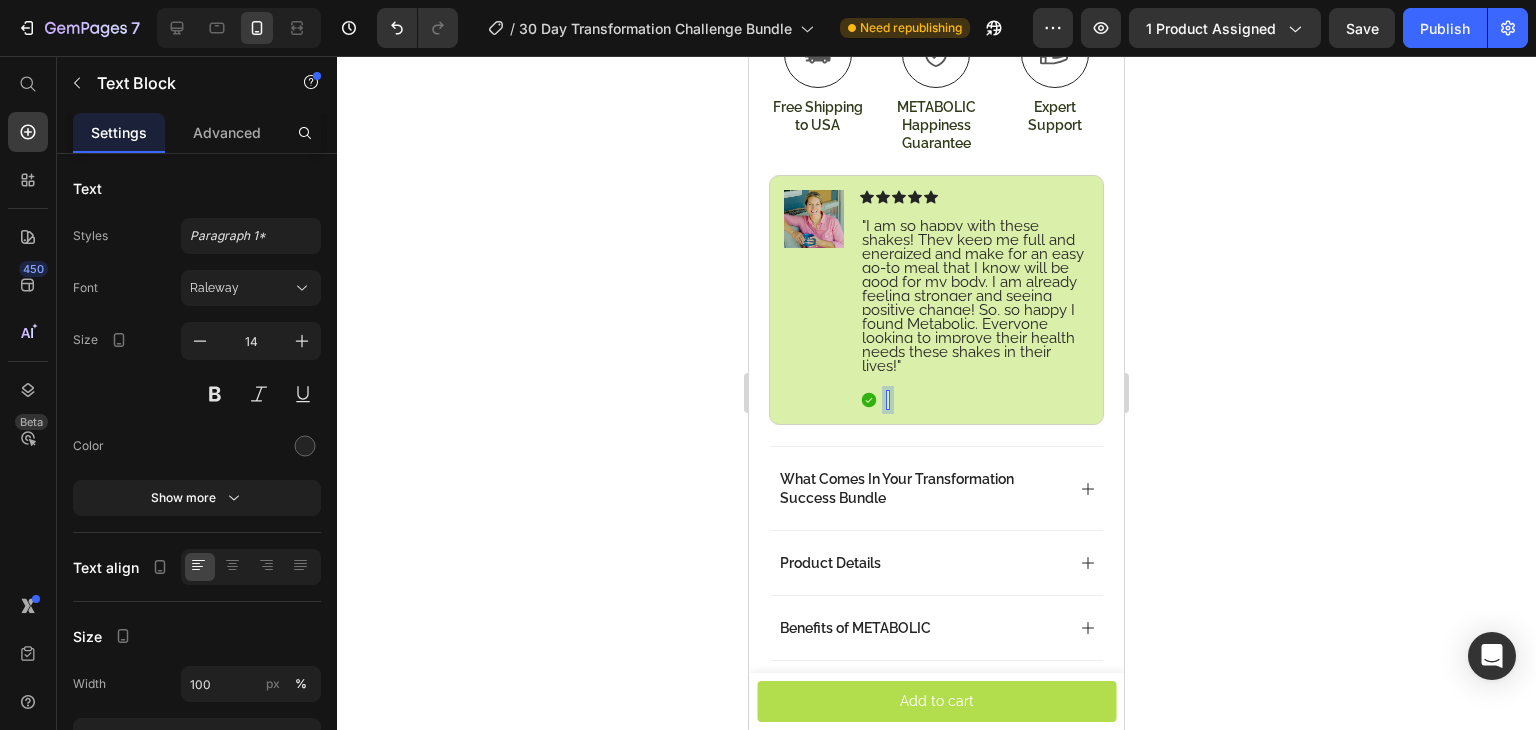 scroll, scrollTop: 1392, scrollLeft: 0, axis: vertical 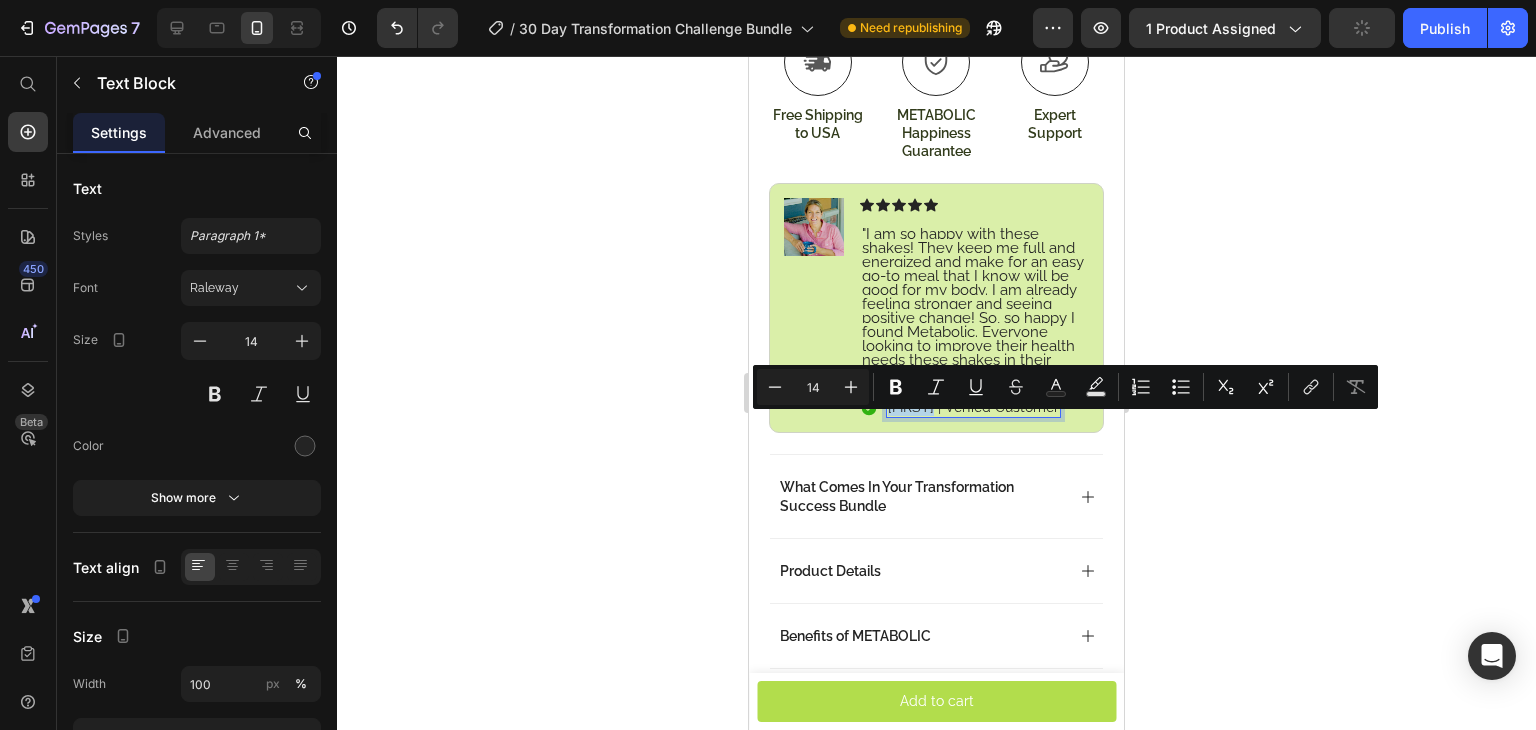 drag, startPoint x: 936, startPoint y: 427, endPoint x: 892, endPoint y: 425, distance: 44.04543 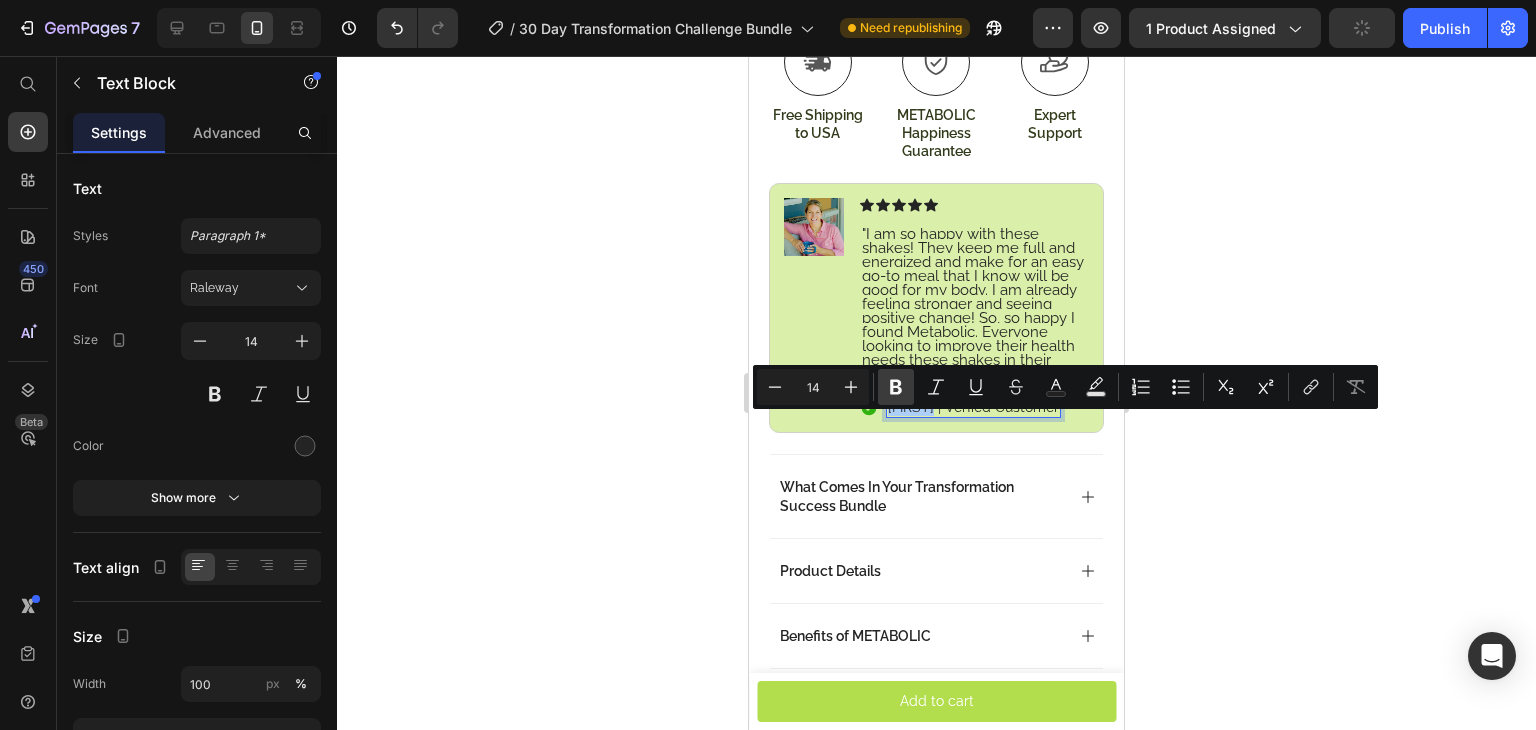 click 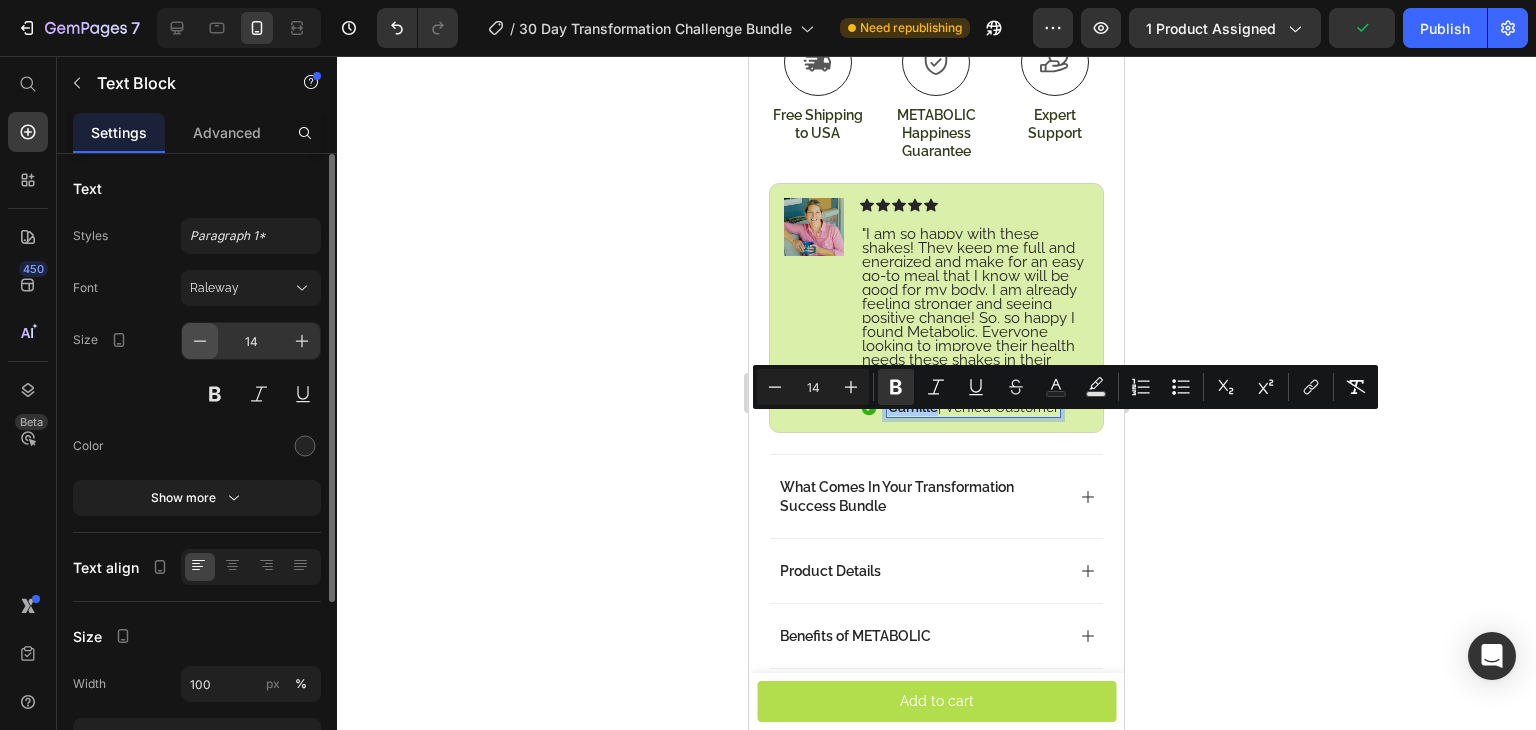 click 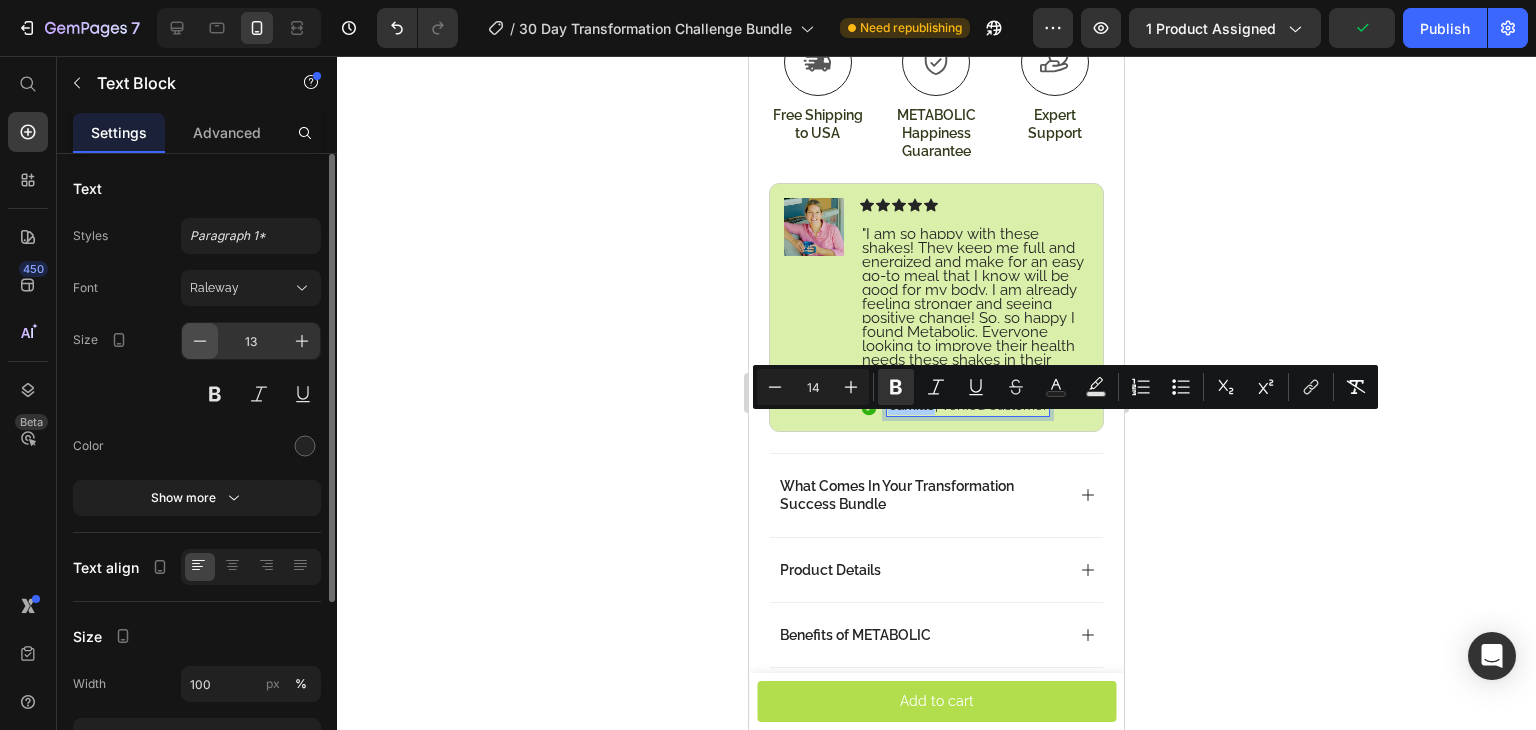 click 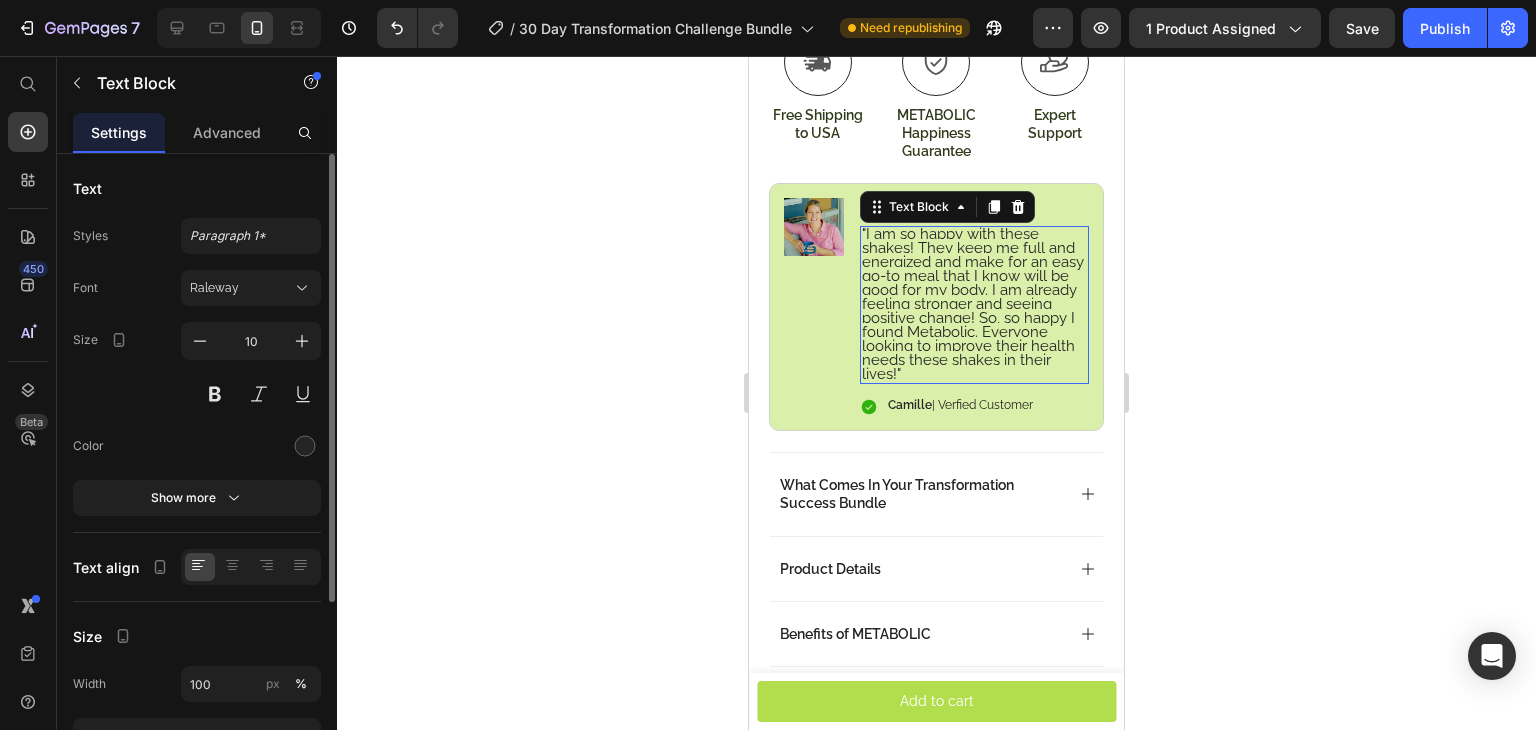 click on ""I am so happy with these shakes! They keep me full and energized and make for an easy go-to meal that I know will be good for my body. I am already feeling stronger and seeing positive change! So, so happy I found Metabolic. Everyone looking to improve their health needs these shakes in their lives!"" at bounding box center (973, 304) 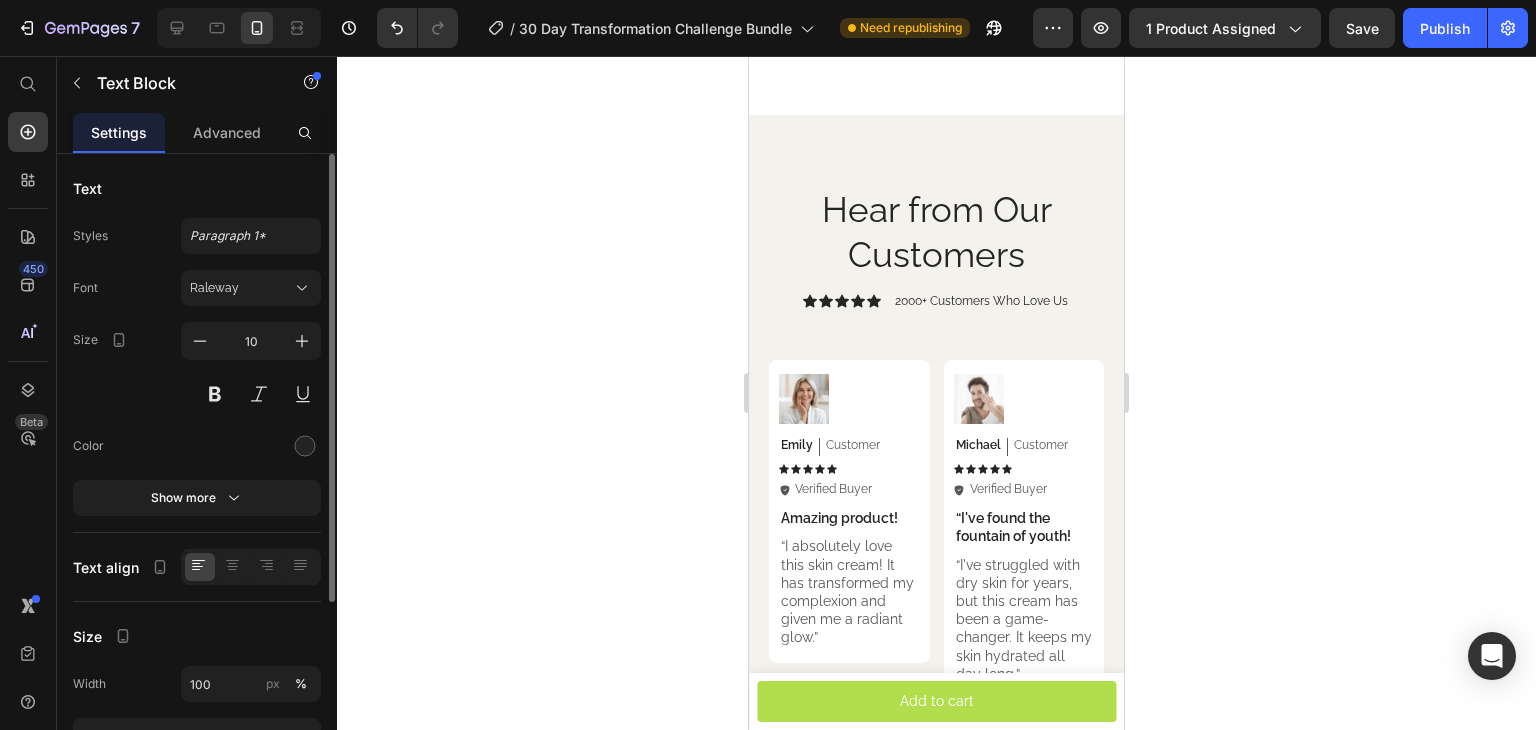 scroll, scrollTop: 8792, scrollLeft: 0, axis: vertical 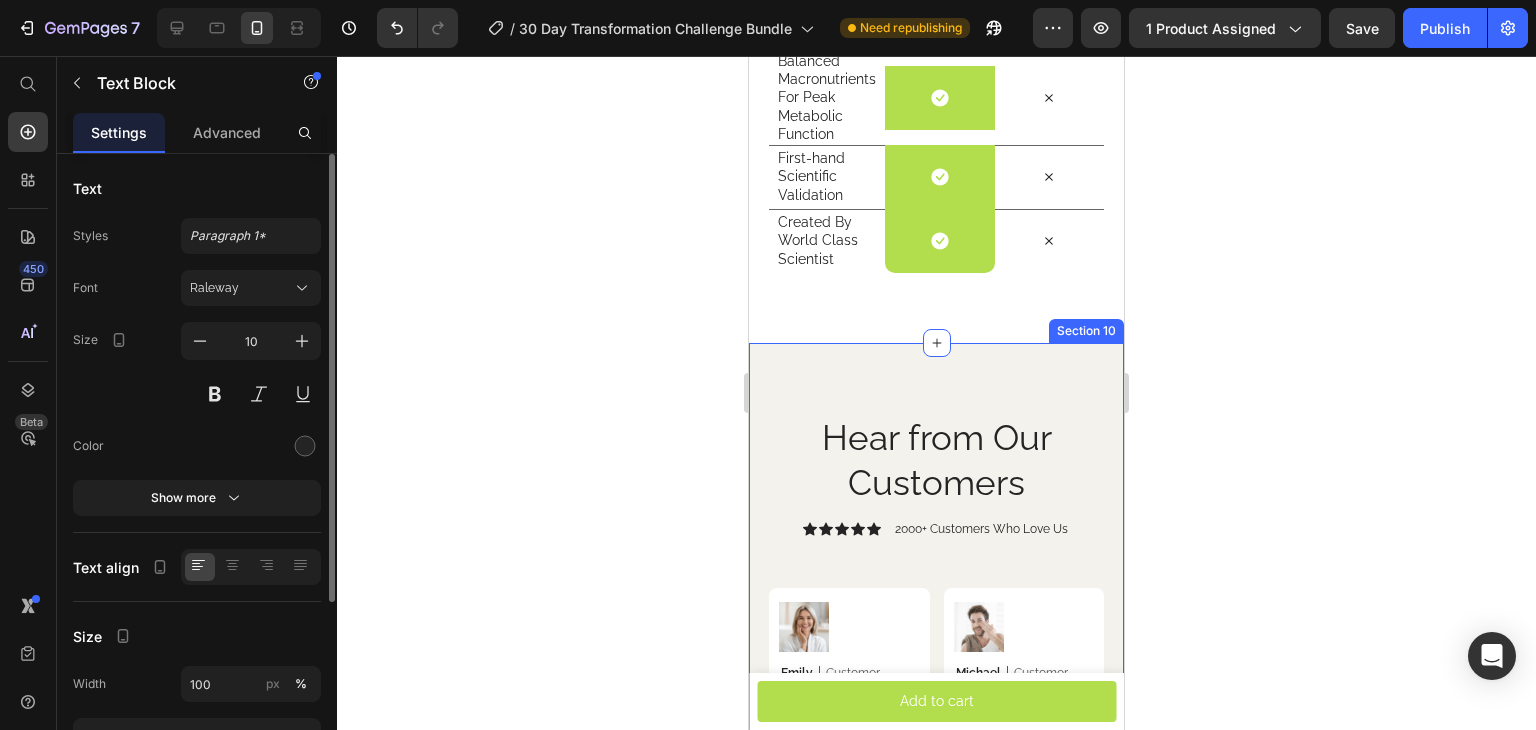 click on "Hear from Our Customers Heading Icon Icon Icon Icon Icon Icon List 2000+ Customers Who Love Us Text Block Row Image Michael Text Block Customer  Text Block Row Icon Icon Icon Icon Icon Icon List
Icon Verified Buyer Text Block Row Row “I've found the fountain of youth! Text Block “I've struggled with dry skin for years, but this cream has been a game-changer. It keeps my skin hydrated all day long.” Text Block Row Image Jessica Text Block Customer  Text Block Row Icon Icon Icon Icon Icon Icon List
Icon Verified Buyer Text Block Row Row Highly recommend! Text Block "I can't get enough of this skin cream! It has noticeably improved my skin's texture and reduced the appearance of fine lines.” Text Block Row Image Olivia Text Block Customer  Text Block Row Icon Icon Icon Icon Icon Icon List
Icon Verified Buyer Text Block Row Row Rejuvenated every time I use it Text Block Text Block Row Image Emily Text Block Customer  Text Block Row Icon Icon Icon" at bounding box center [936, 989] 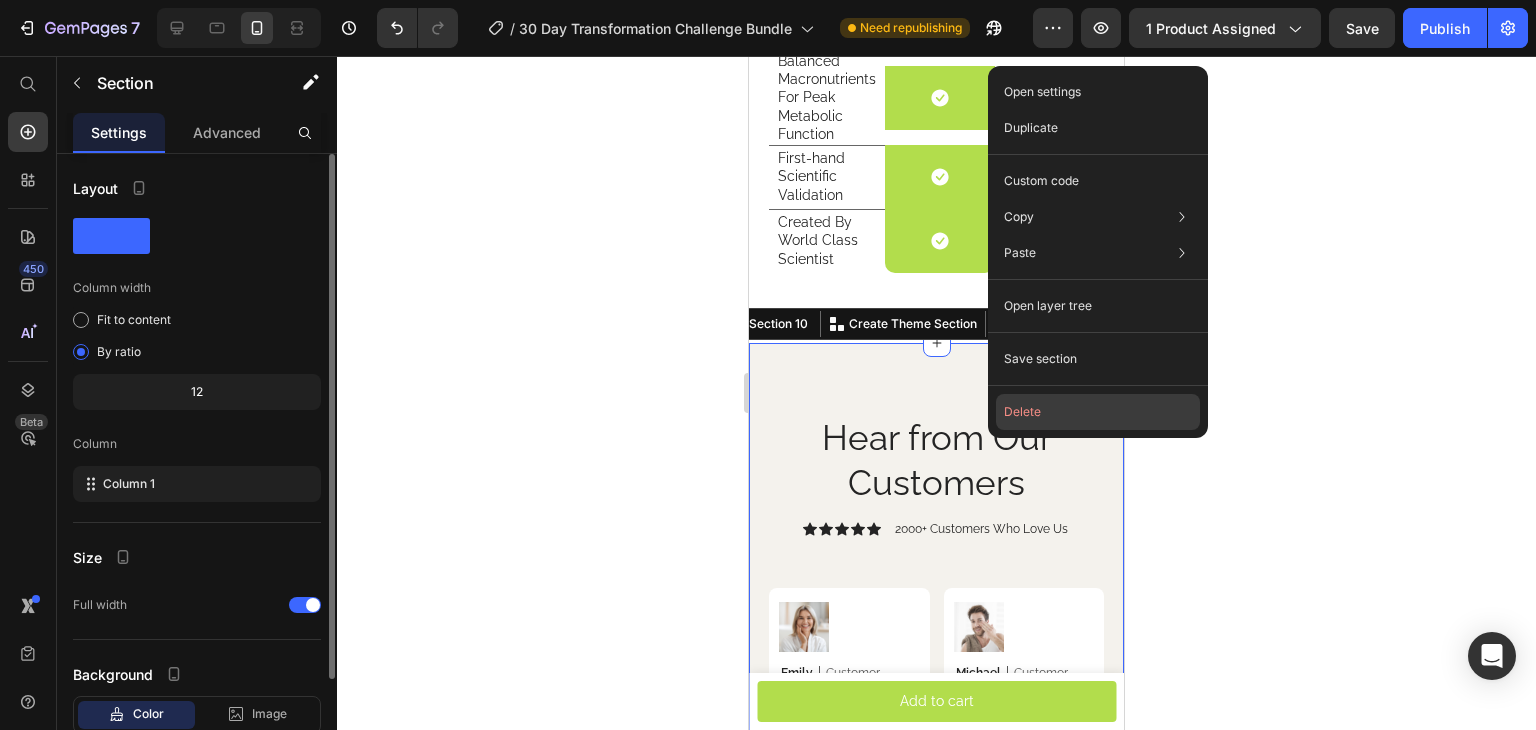 click on "Delete" 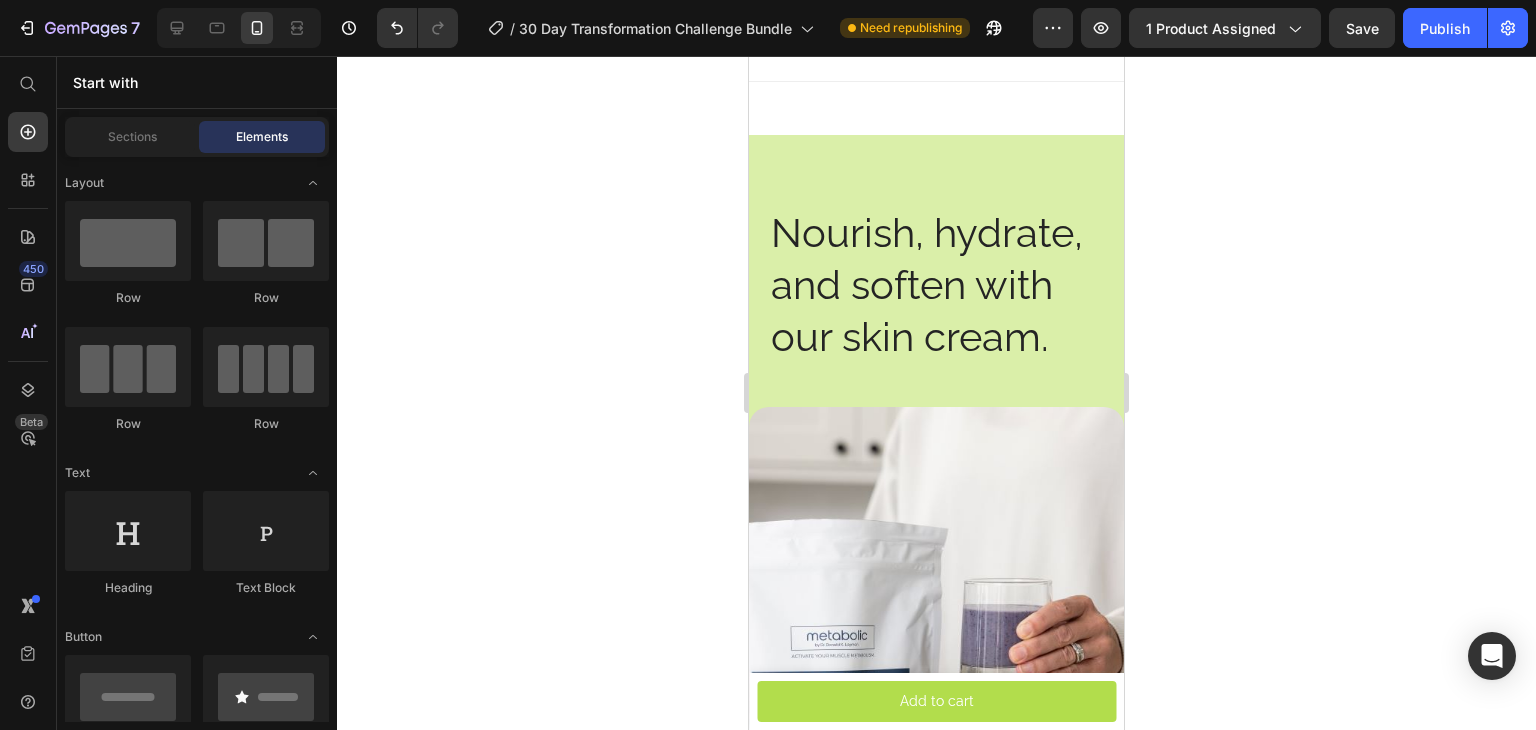 scroll, scrollTop: 6692, scrollLeft: 0, axis: vertical 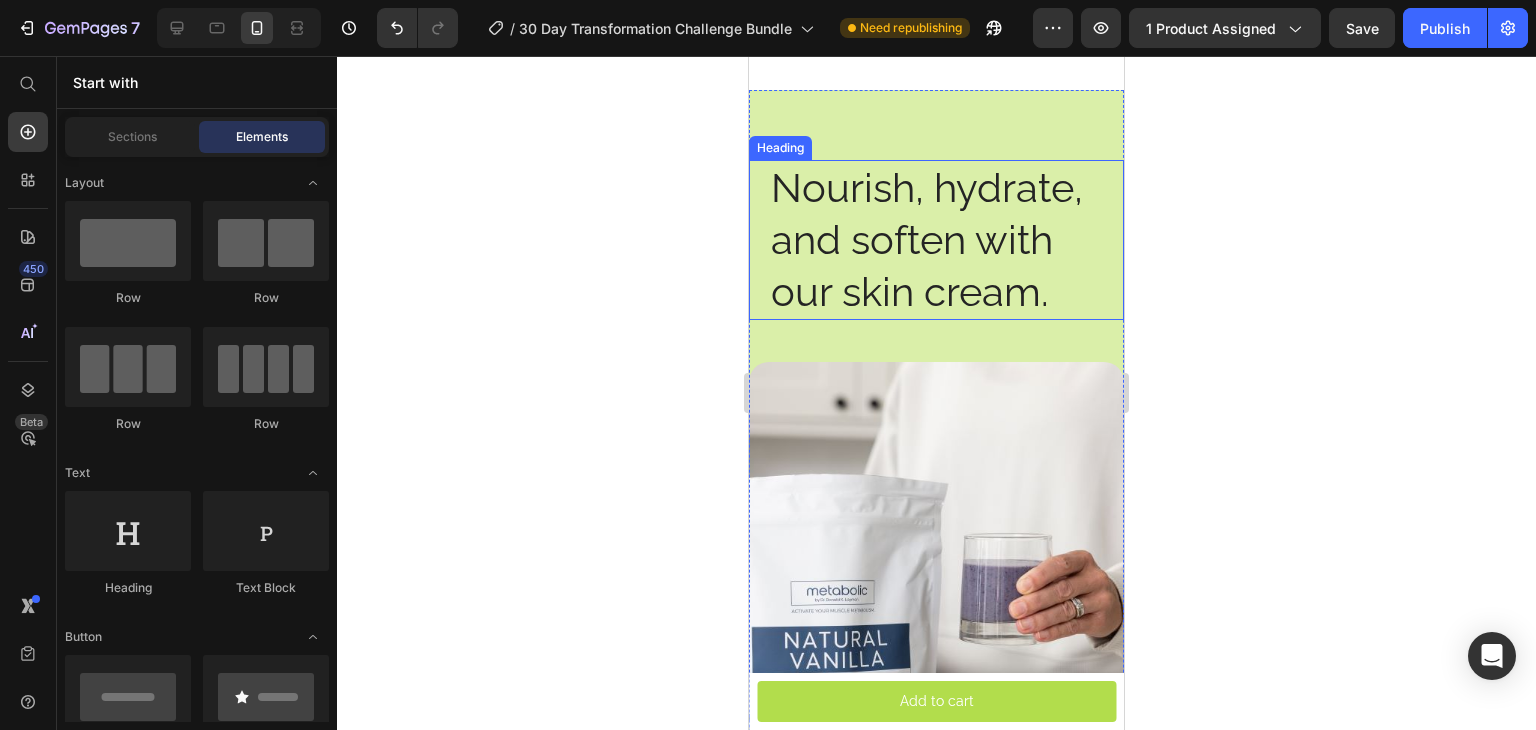 click on "Nourish, hydrate, and soften with our skin cream." at bounding box center [936, 240] 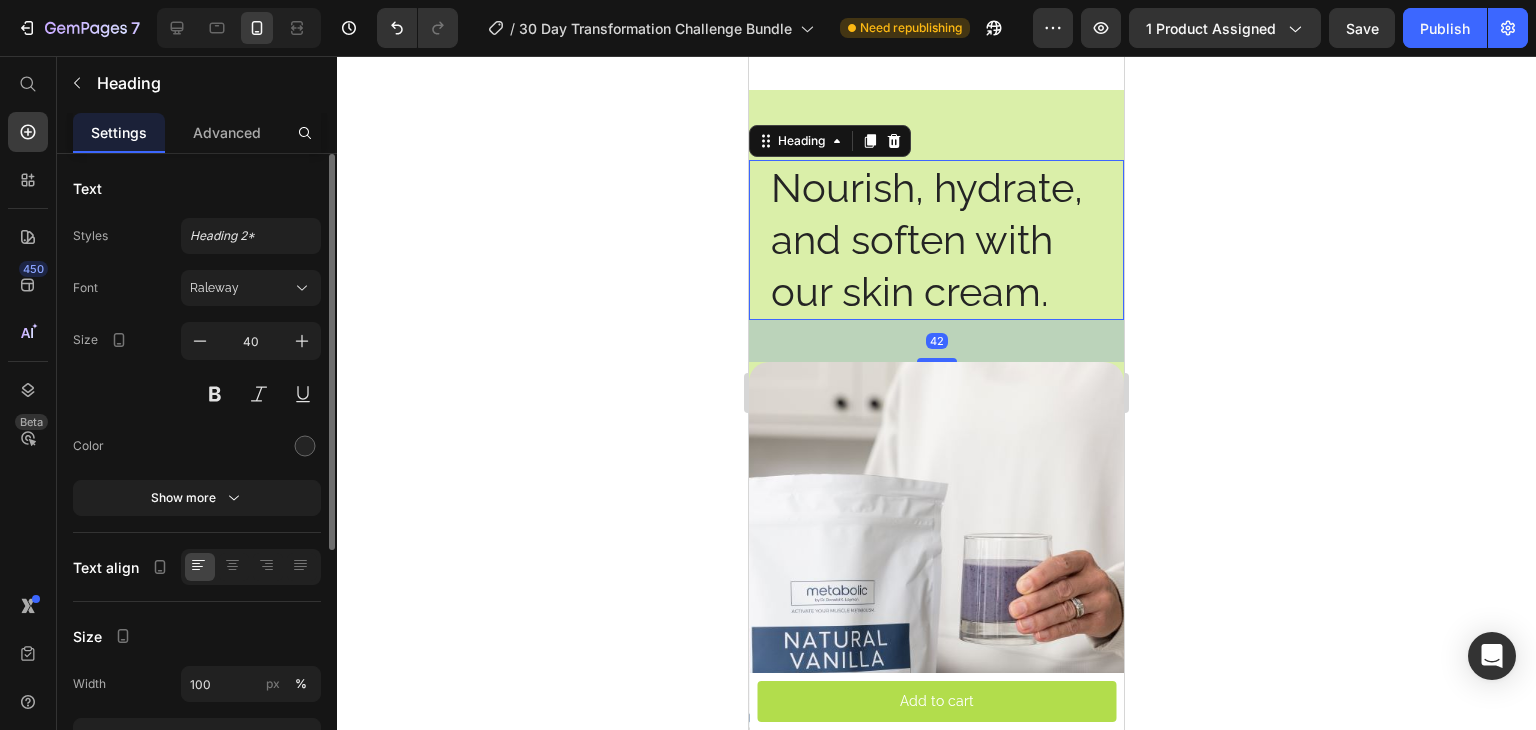 click on "Nourish, hydrate, and soften with our skin cream." at bounding box center (936, 240) 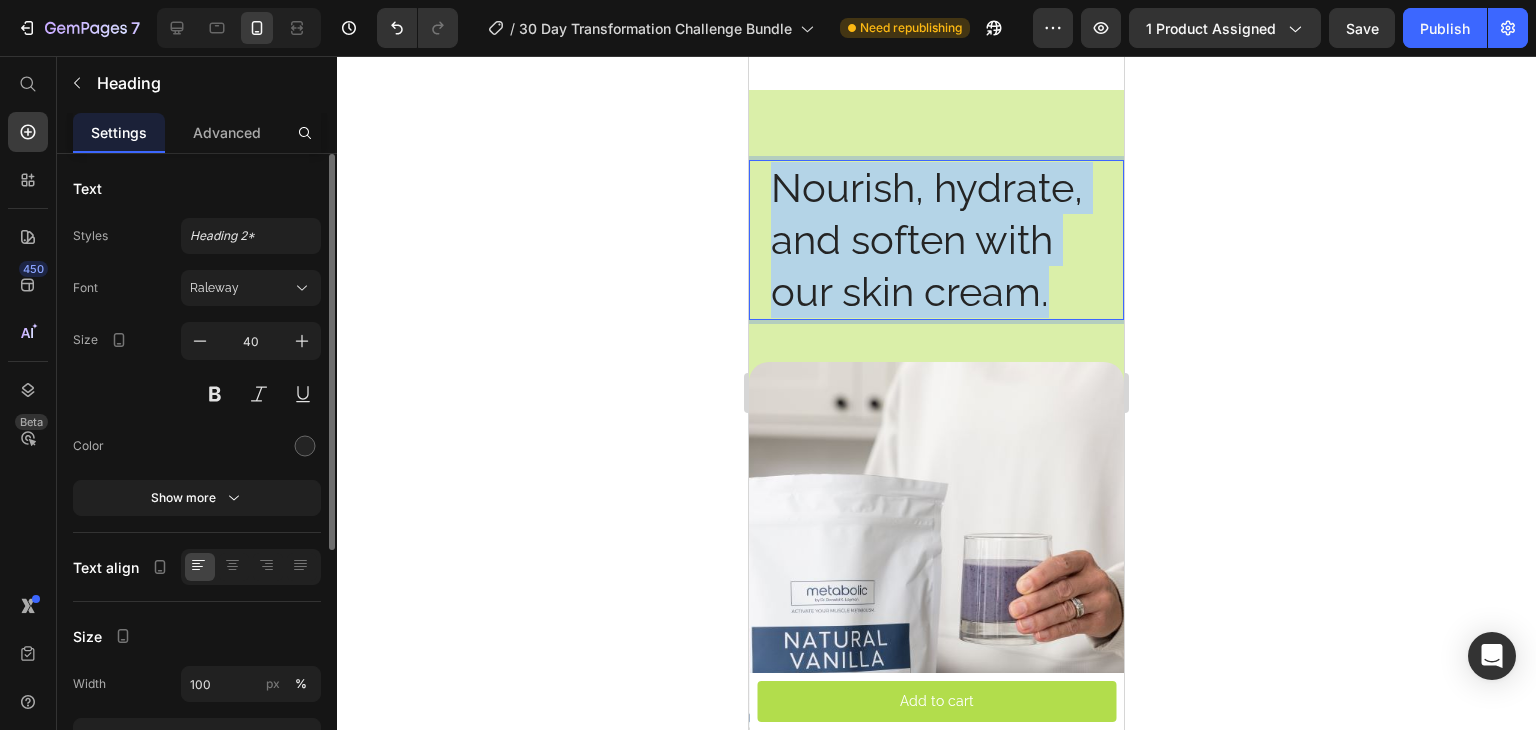drag, startPoint x: 1060, startPoint y: 329, endPoint x: 773, endPoint y: 213, distance: 309.55612 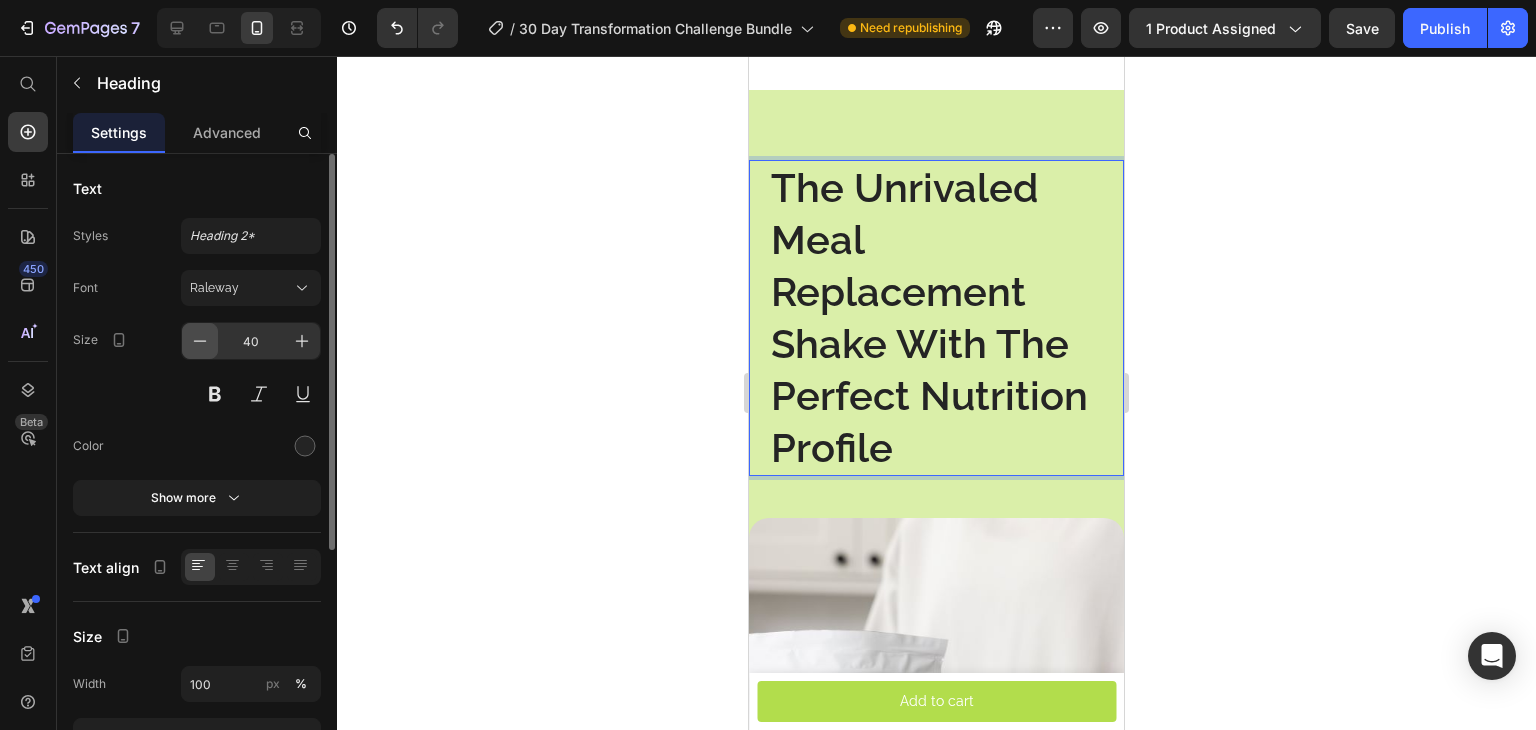 click 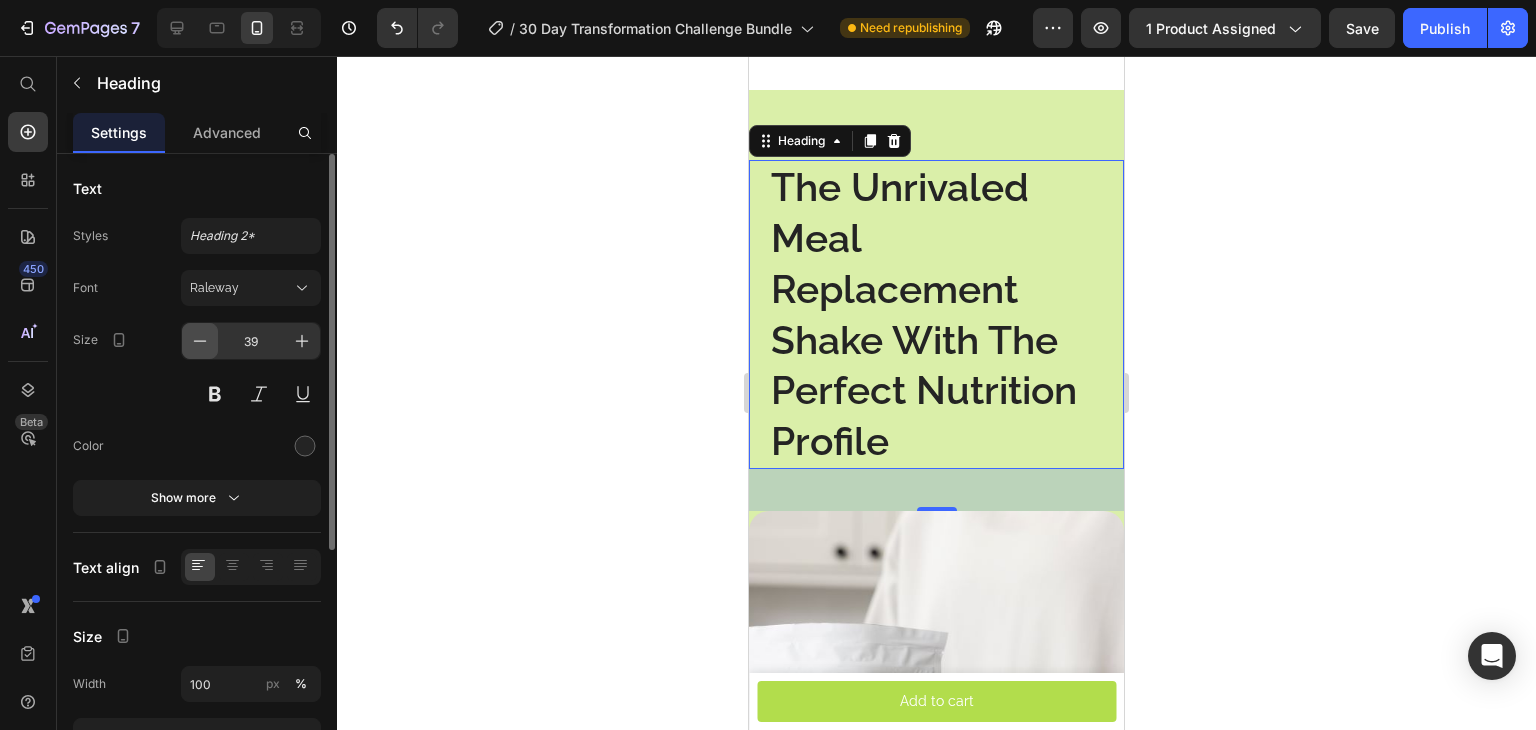click 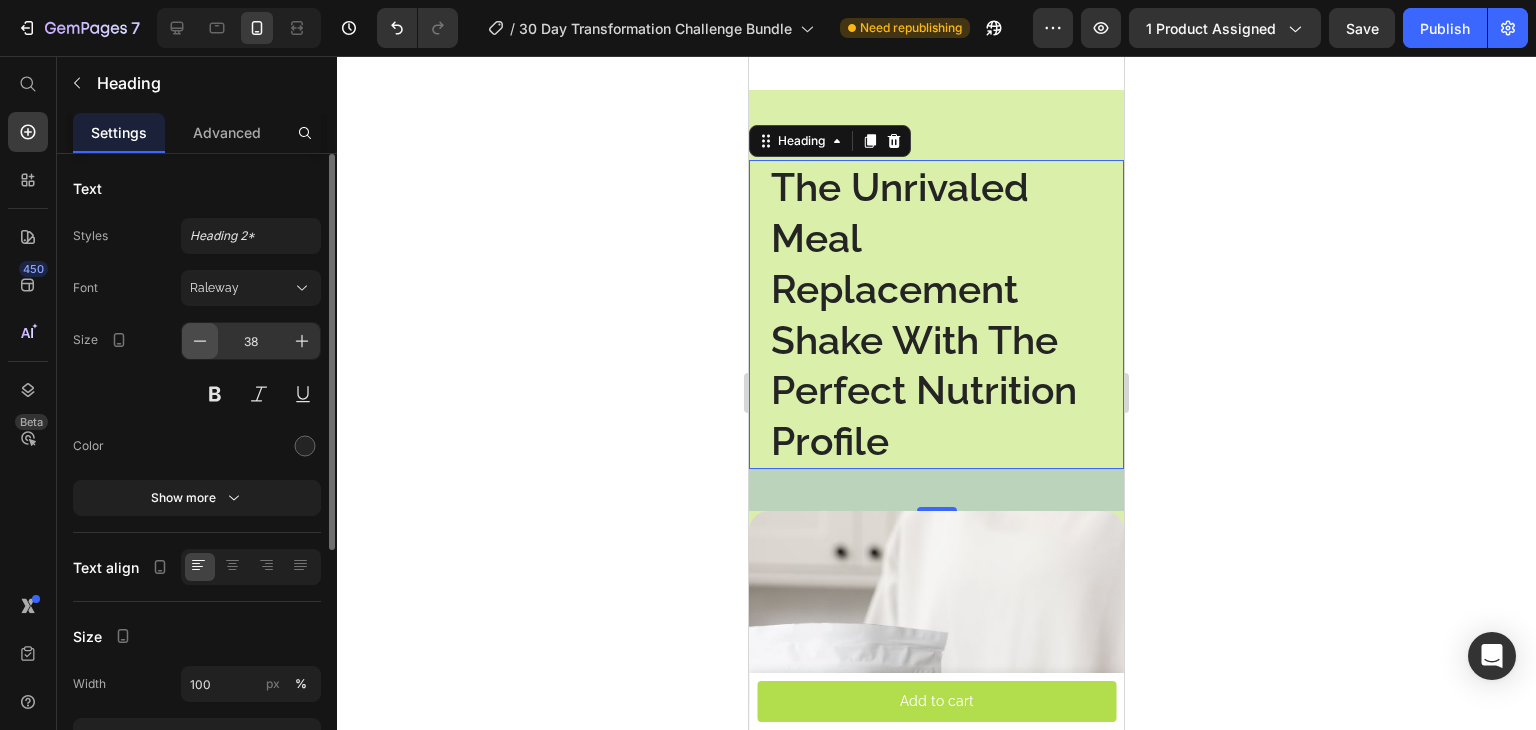 click 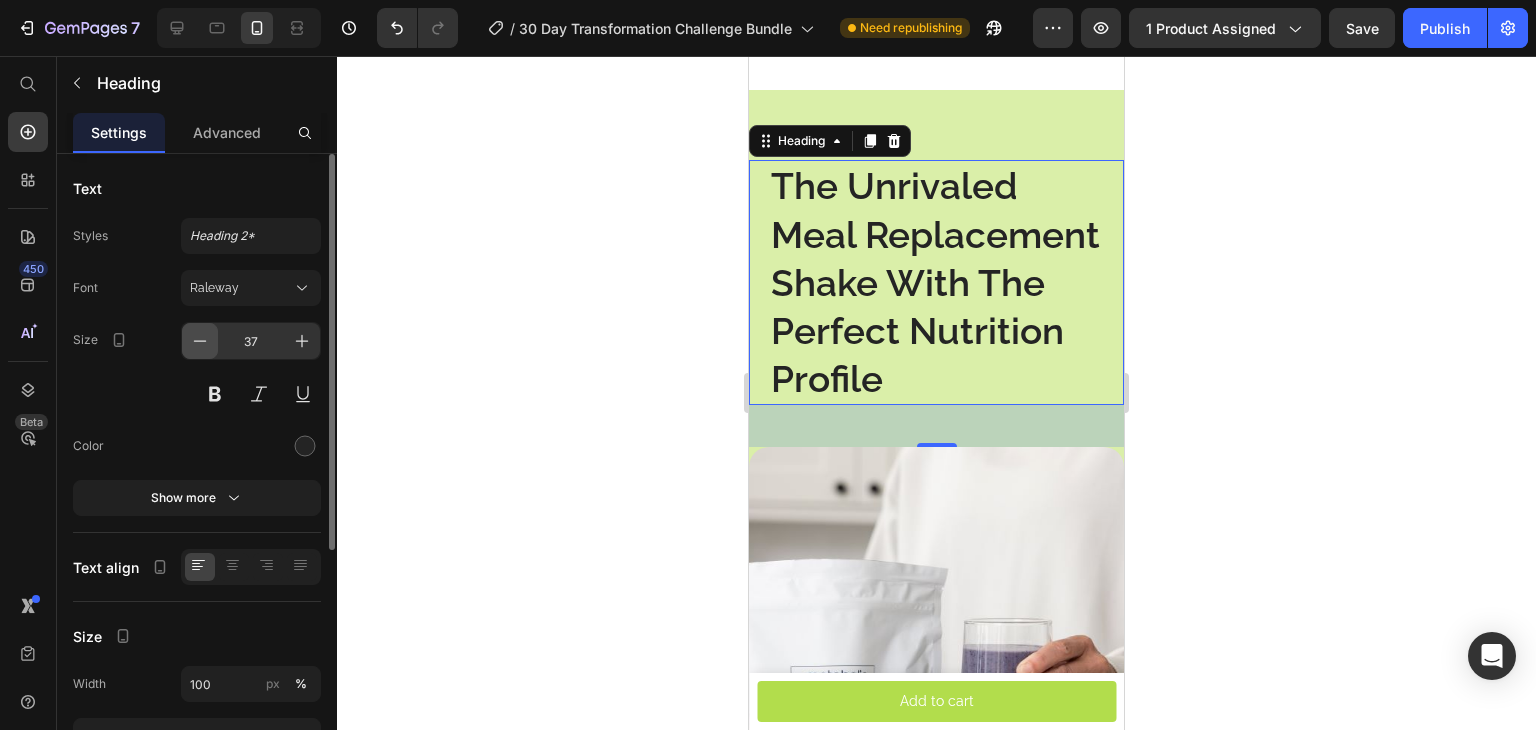 click 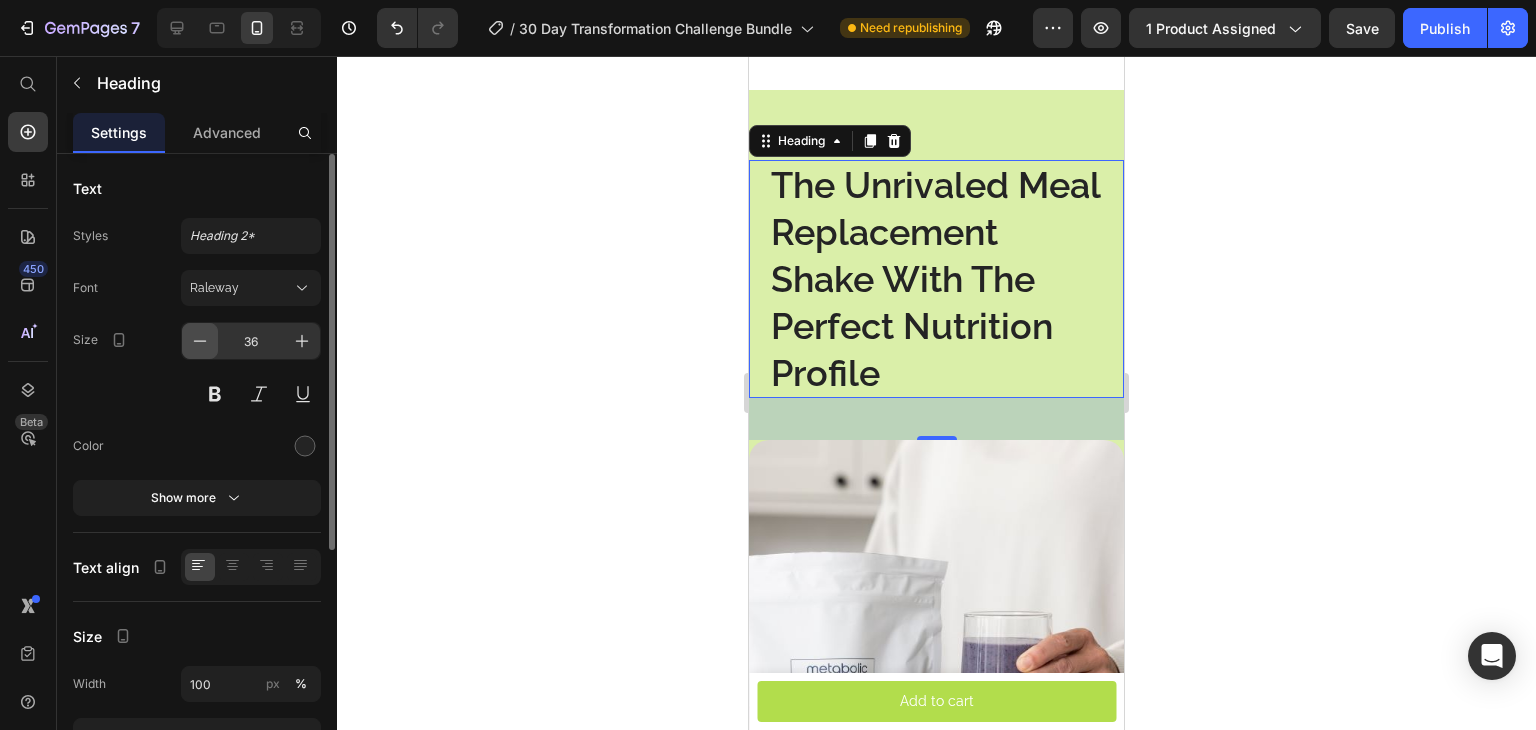 click 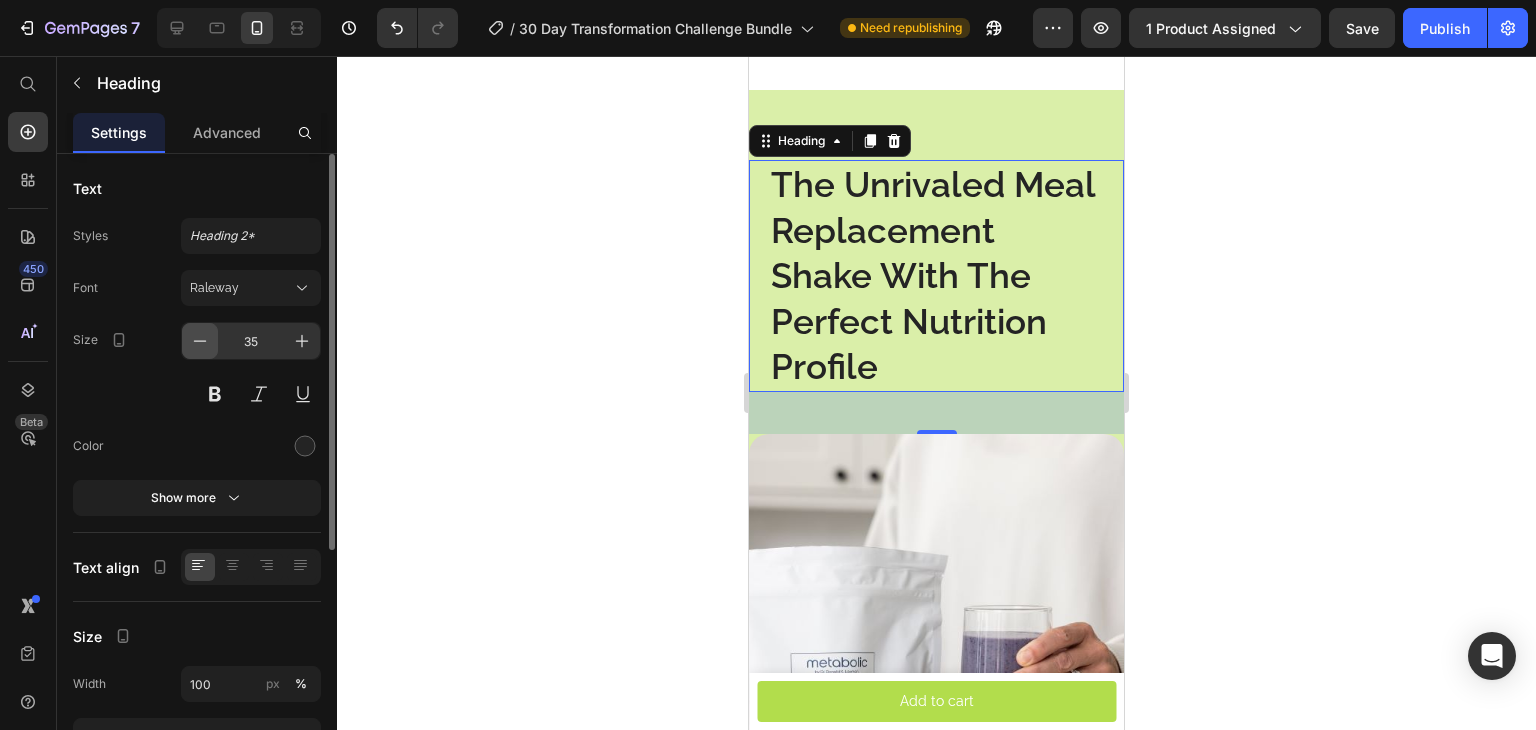 click 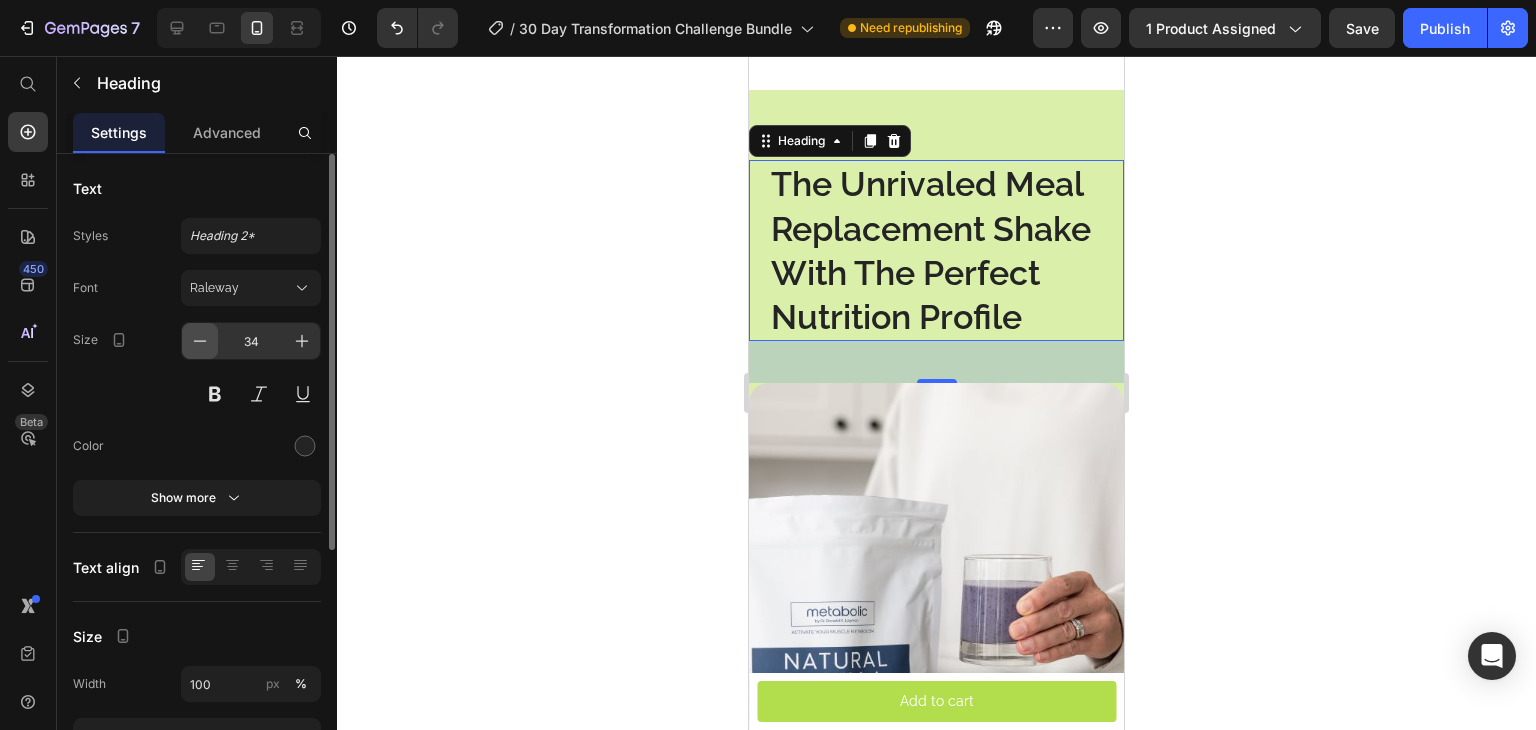 click 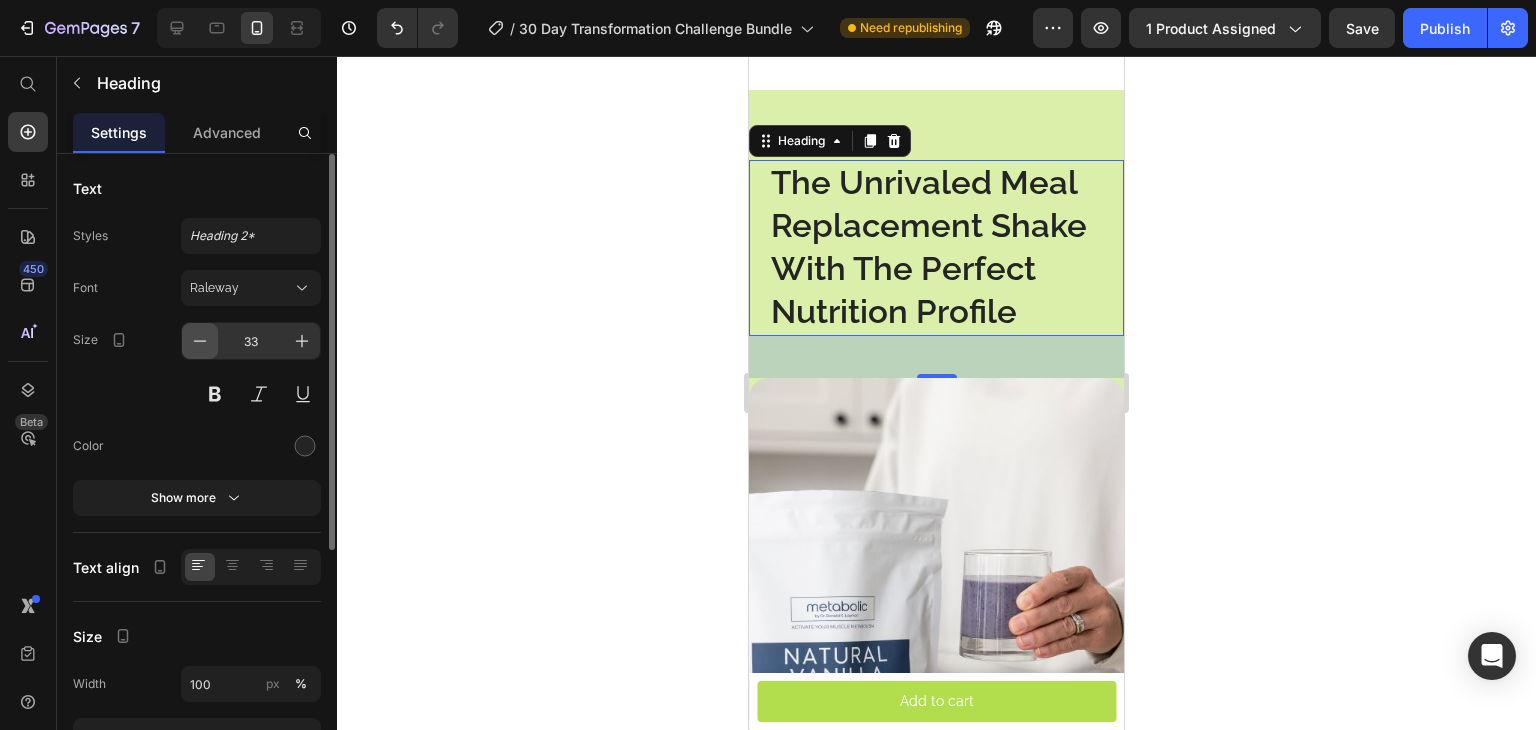 click 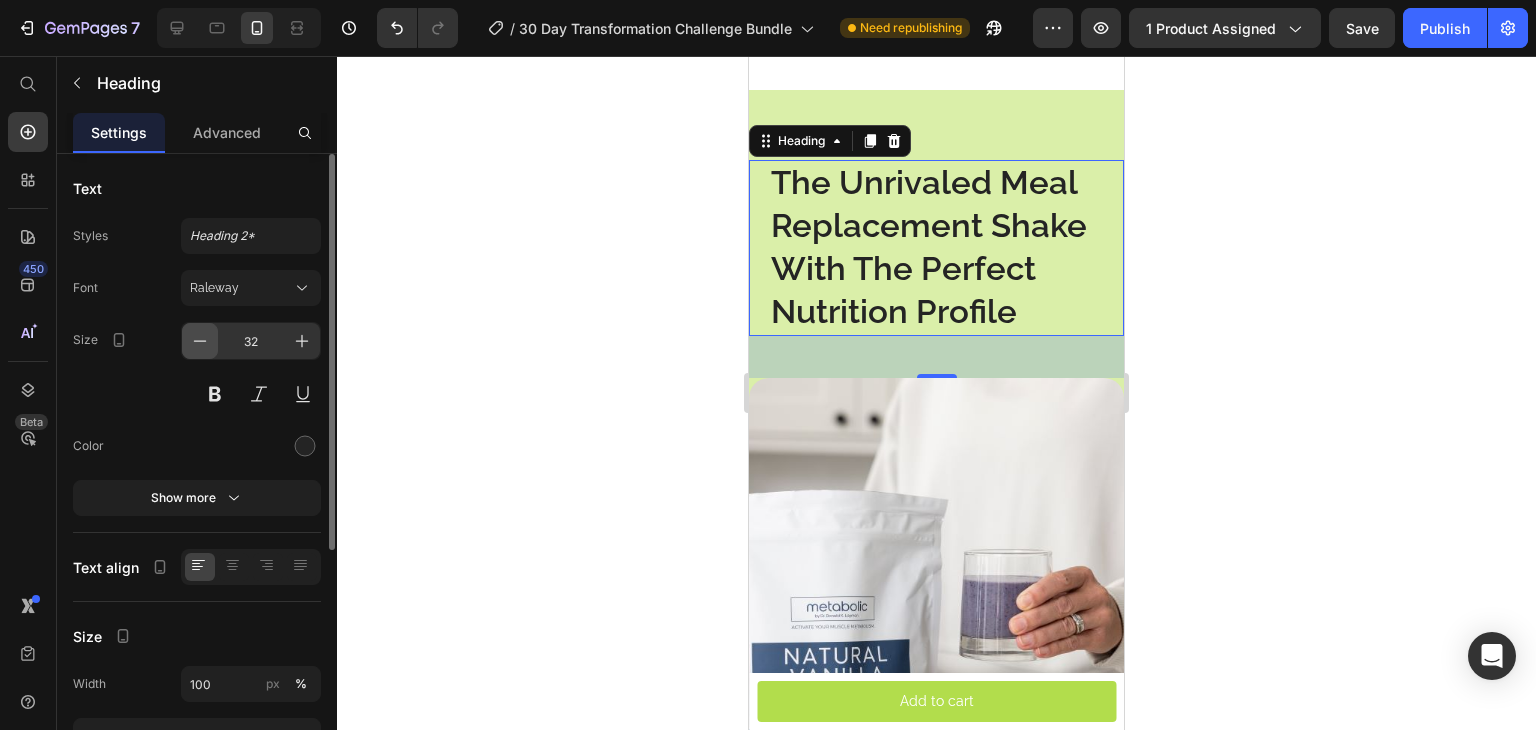 click 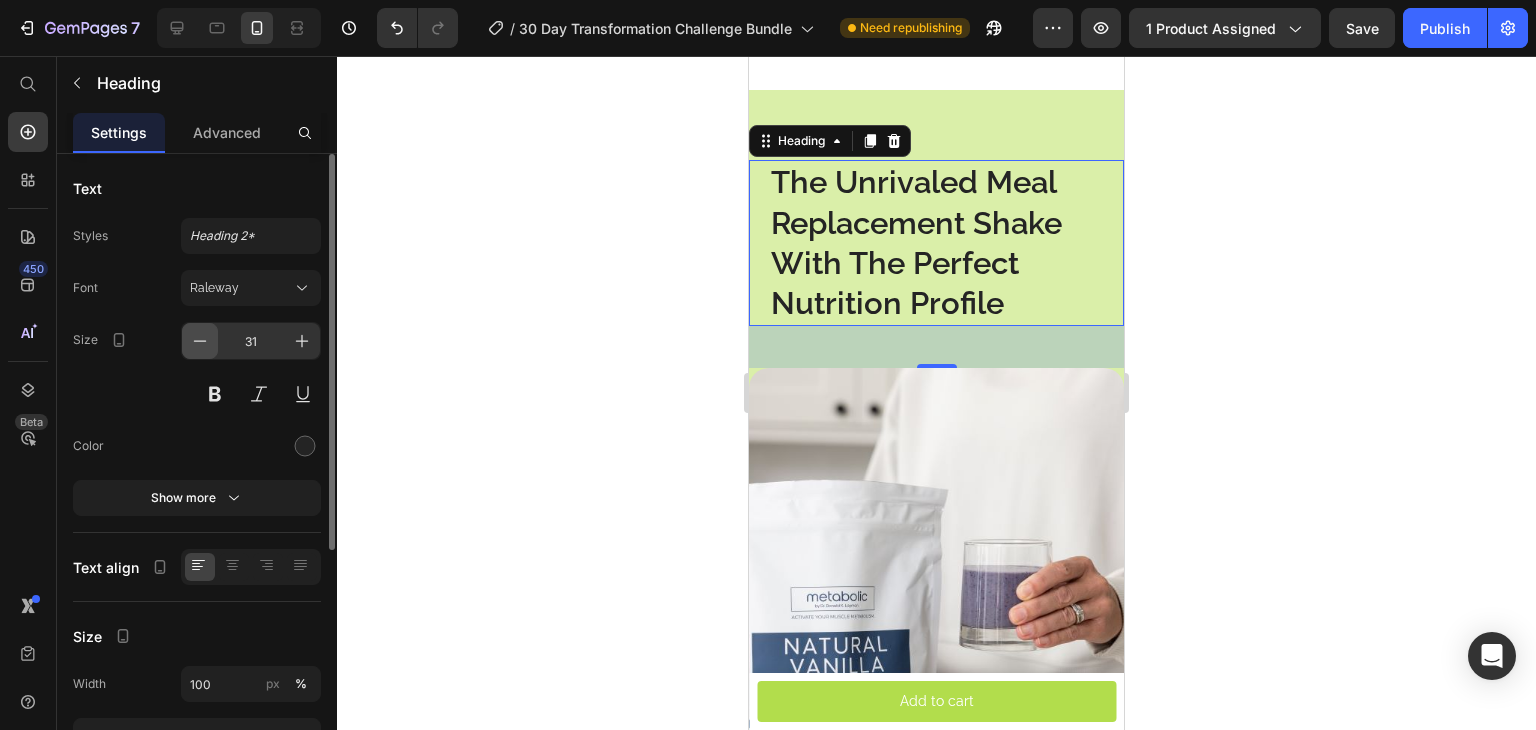 click 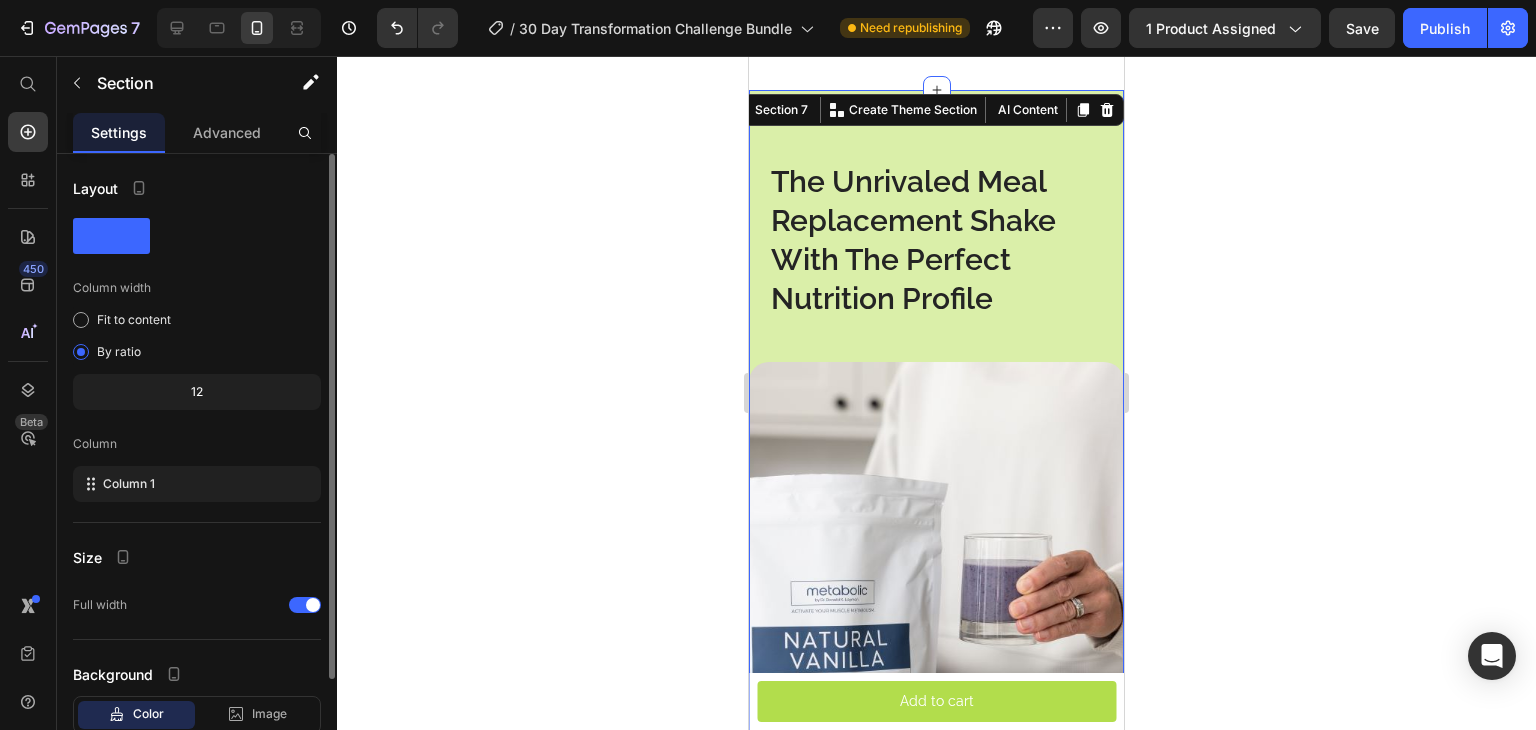 click on "⁠⁠⁠⁠⁠⁠⁠ The Unrivaled Meal Replacement Shake With The Perfect Nutrition Profile Heading The Unrivaled Meal Replacement Shake With The Perfect Nutrition Profile Heading 29 g Text Block of pure protein in every serving Text Block Row 14 g Text Block of carbs in every serving Text Block Row 4.5 g Text Block of healthy fats in every serving Text Block Row 5 g Text Block of fiber in every serving Text Block Row 19 Text Block essential vitamins and minerals in every serving Text Block Row Row Image Row Section 7   You can create reusable sections Create Theme Section AI Content Write with GemAI What would you like to describe here? Tone and Voice Persuasive Product 30-Day Transformation Challenge Success Bundle Show more Generate" at bounding box center (936, 798) 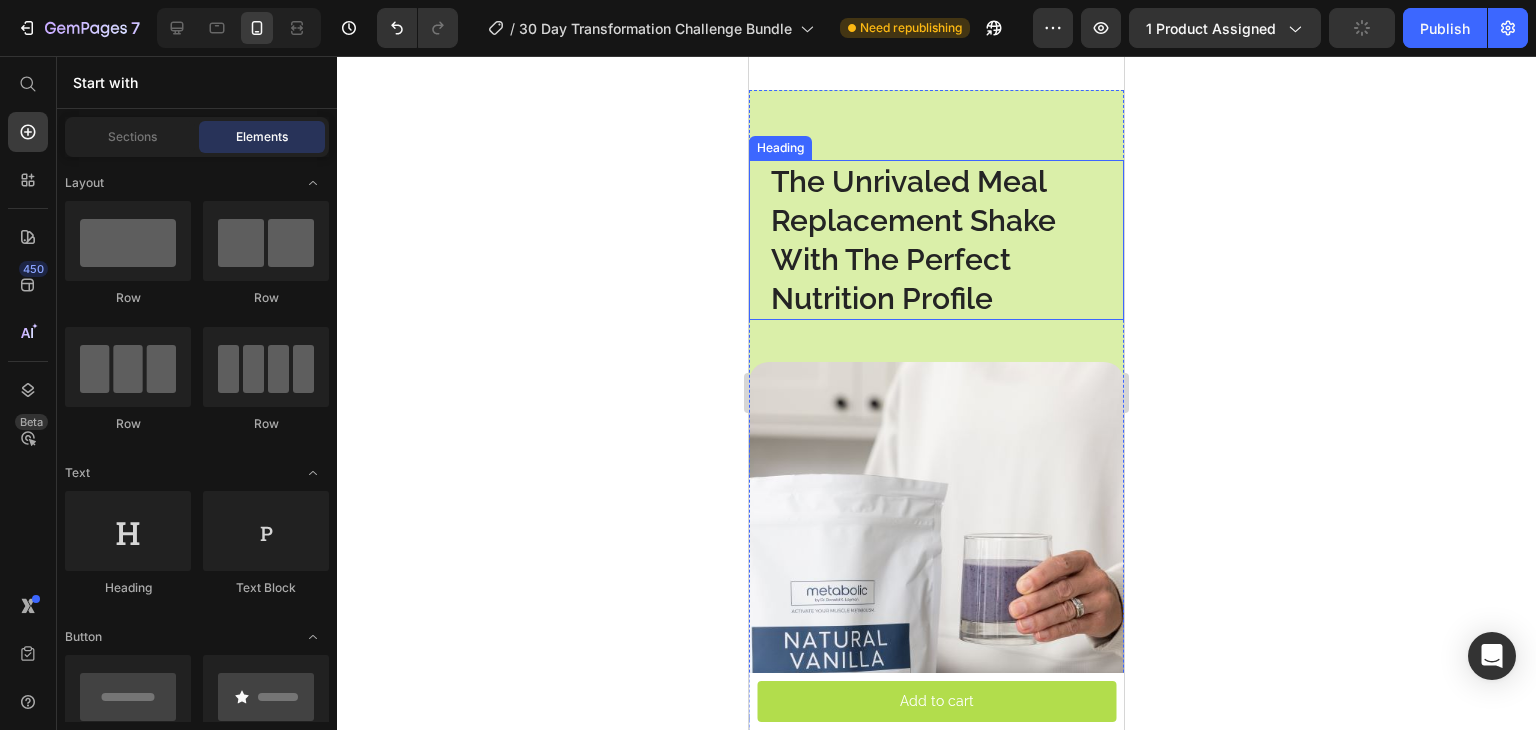 click on "The Unrivaled Meal Replacement Shake With The Perfect Nutrition Profile" at bounding box center (913, 240) 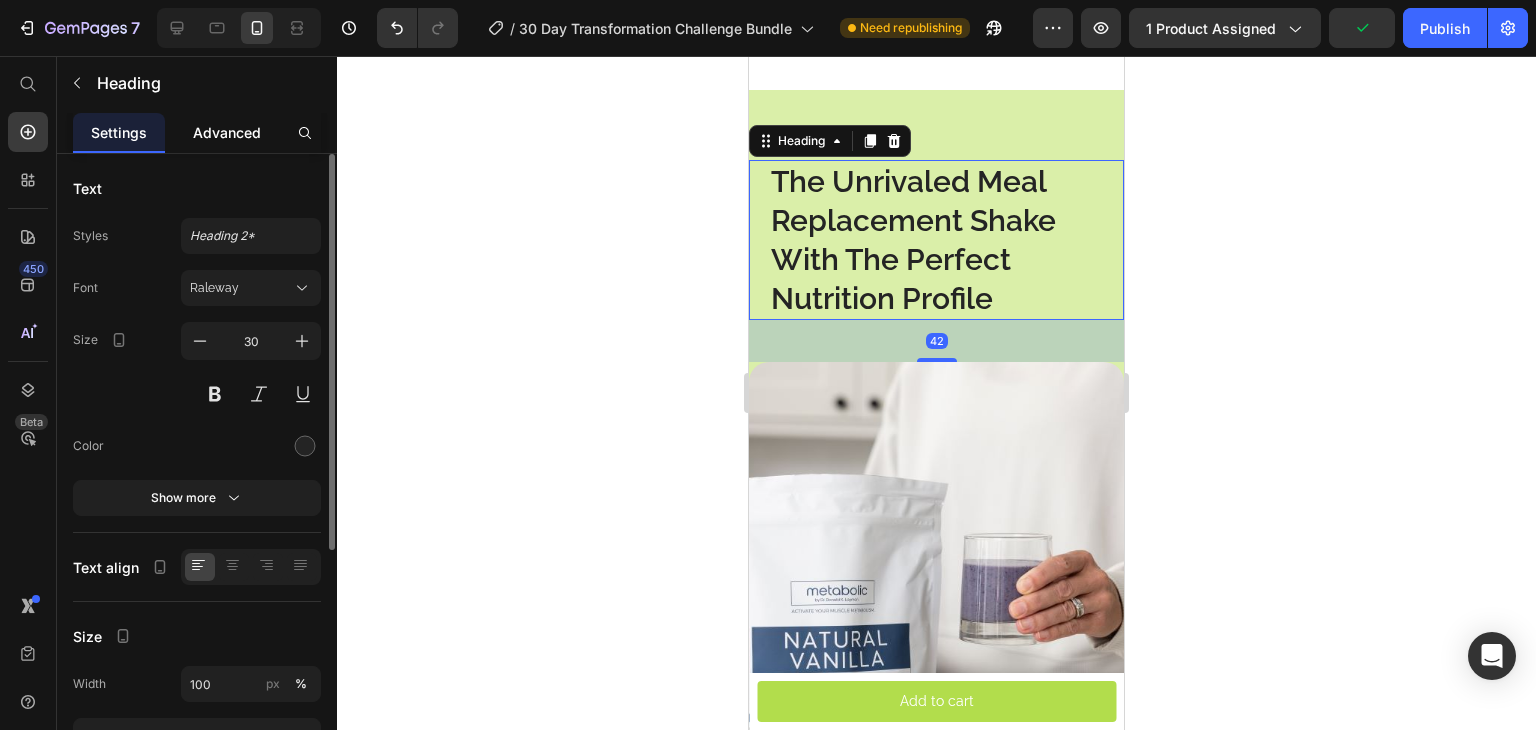 click on "Advanced" at bounding box center [227, 132] 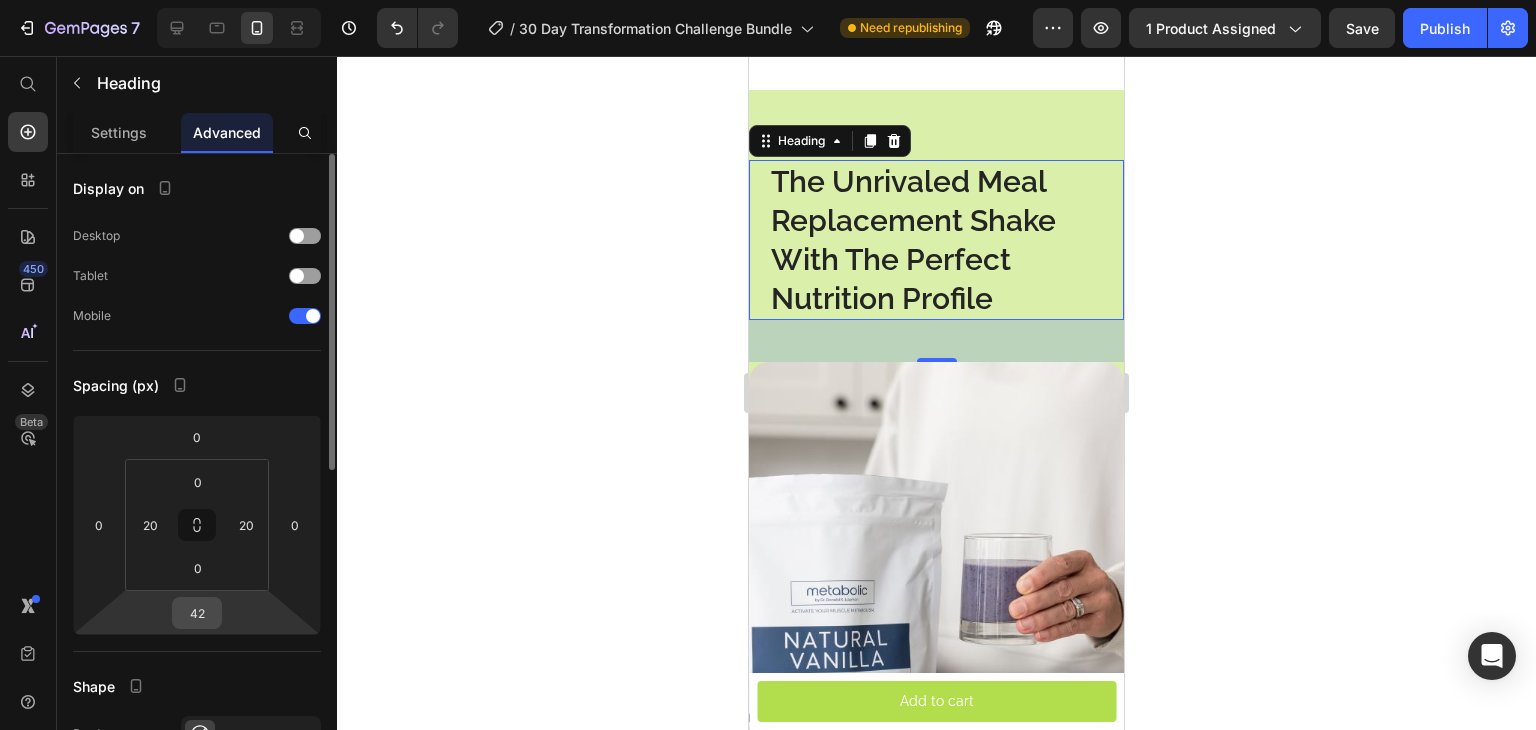 click on "42" at bounding box center (197, 613) 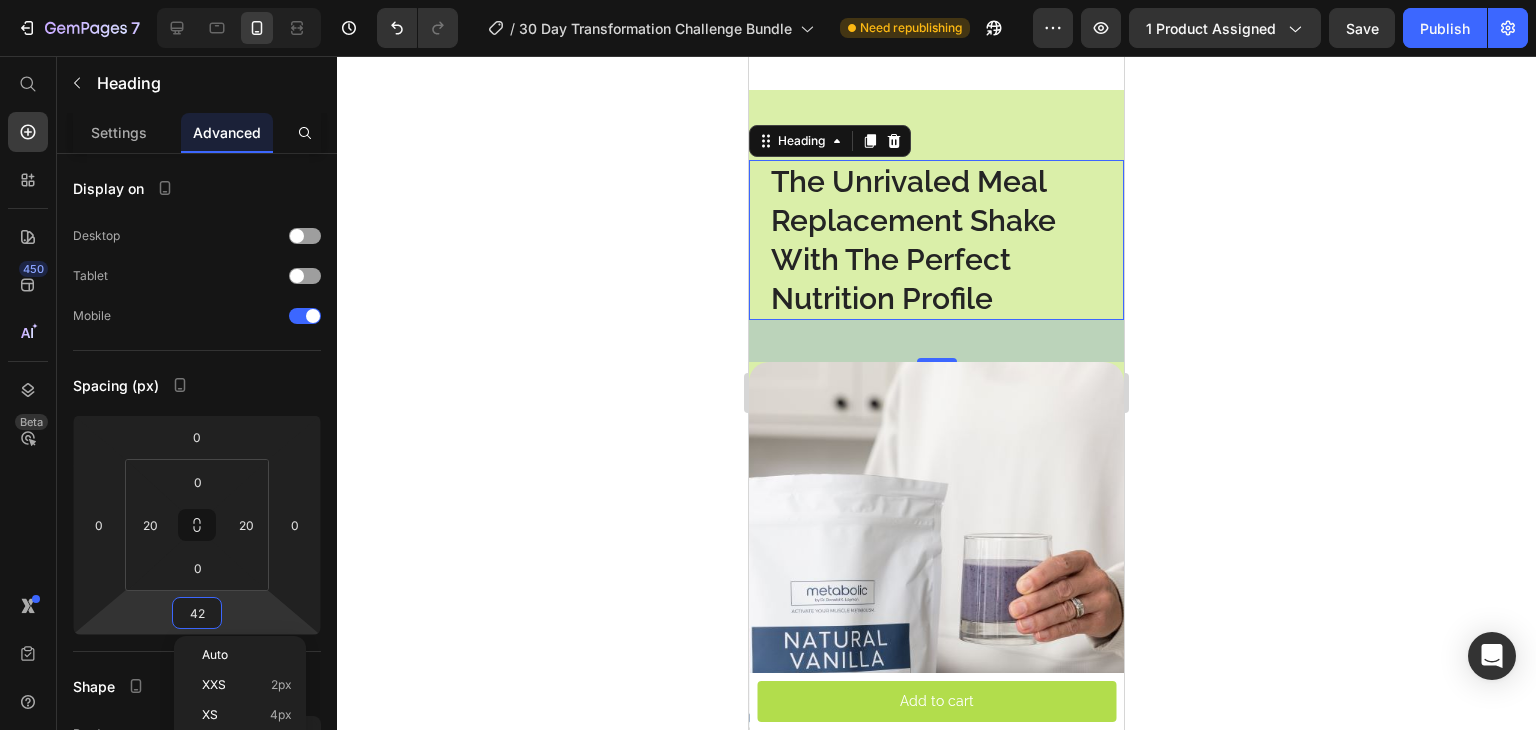 click 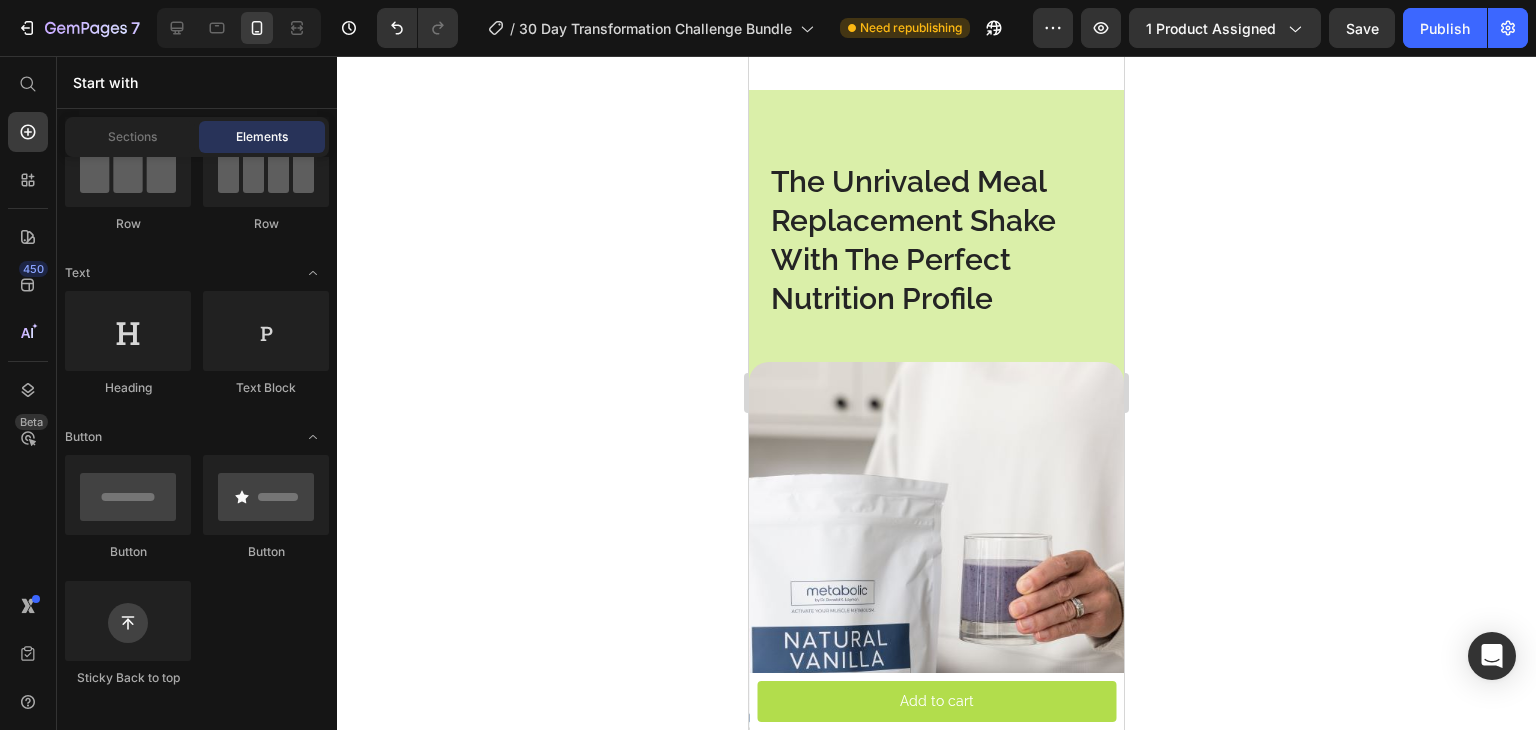 scroll, scrollTop: 0, scrollLeft: 0, axis: both 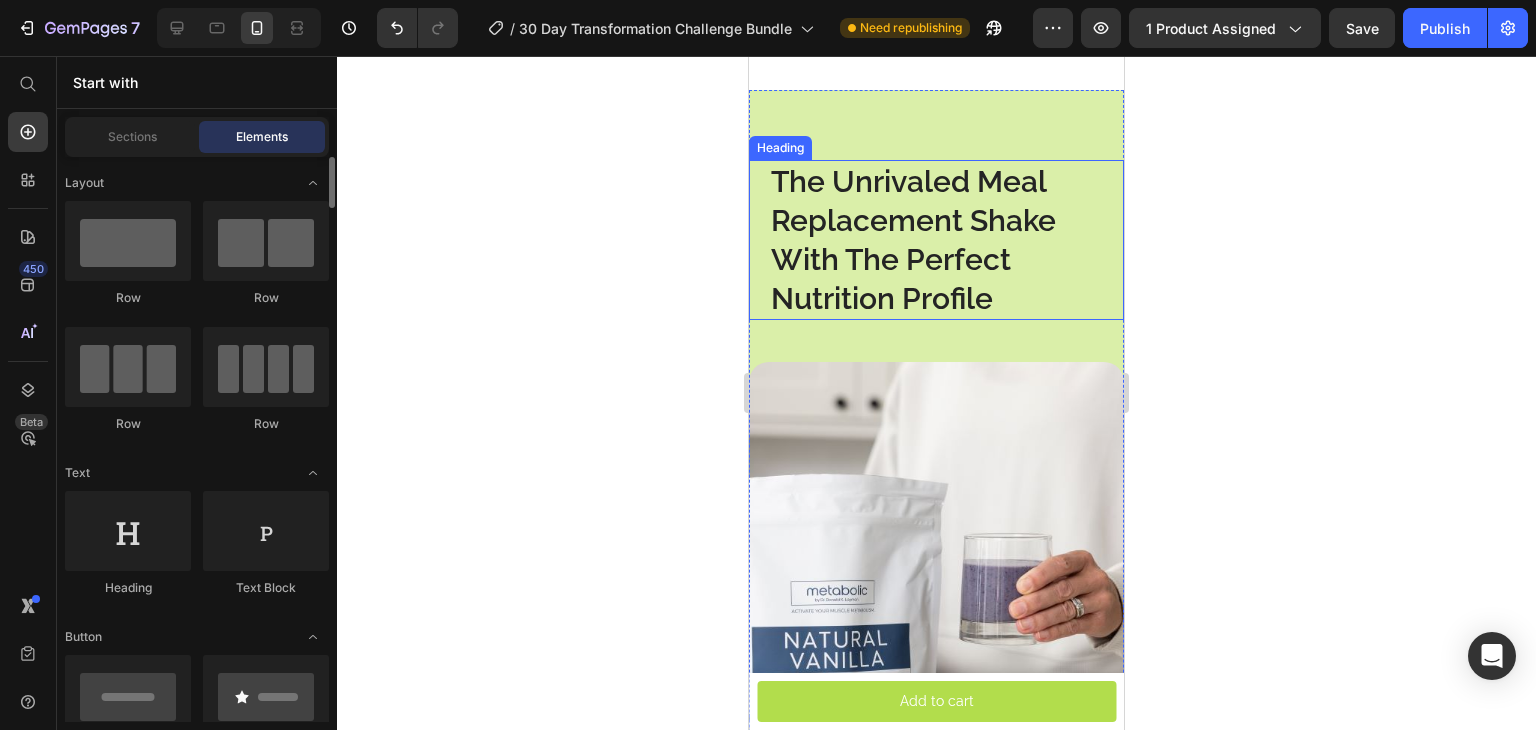 click on "The Unrivaled Meal Replacement Shake With The Perfect Nutrition Profile" at bounding box center (913, 240) 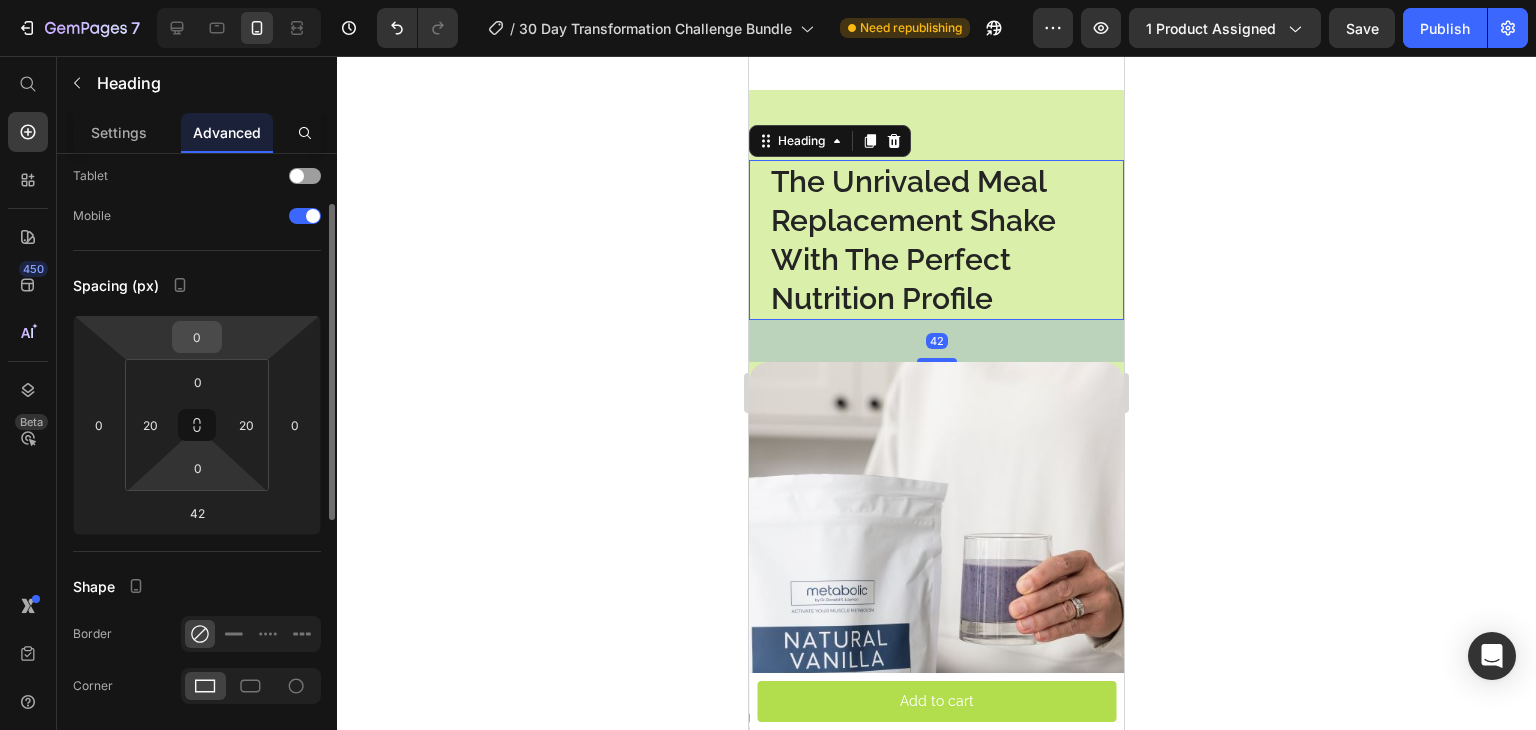 scroll, scrollTop: 200, scrollLeft: 0, axis: vertical 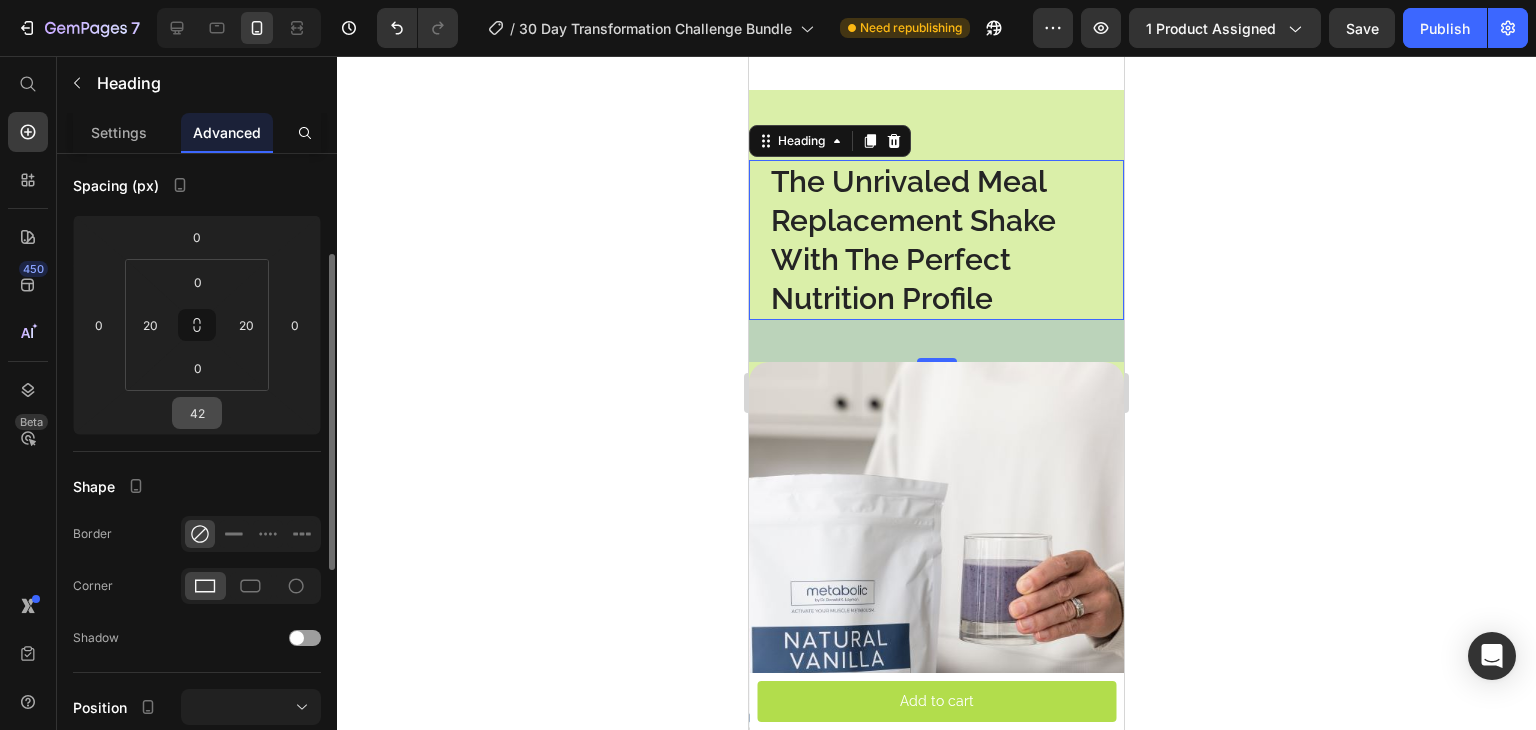 click on "42" at bounding box center (197, 413) 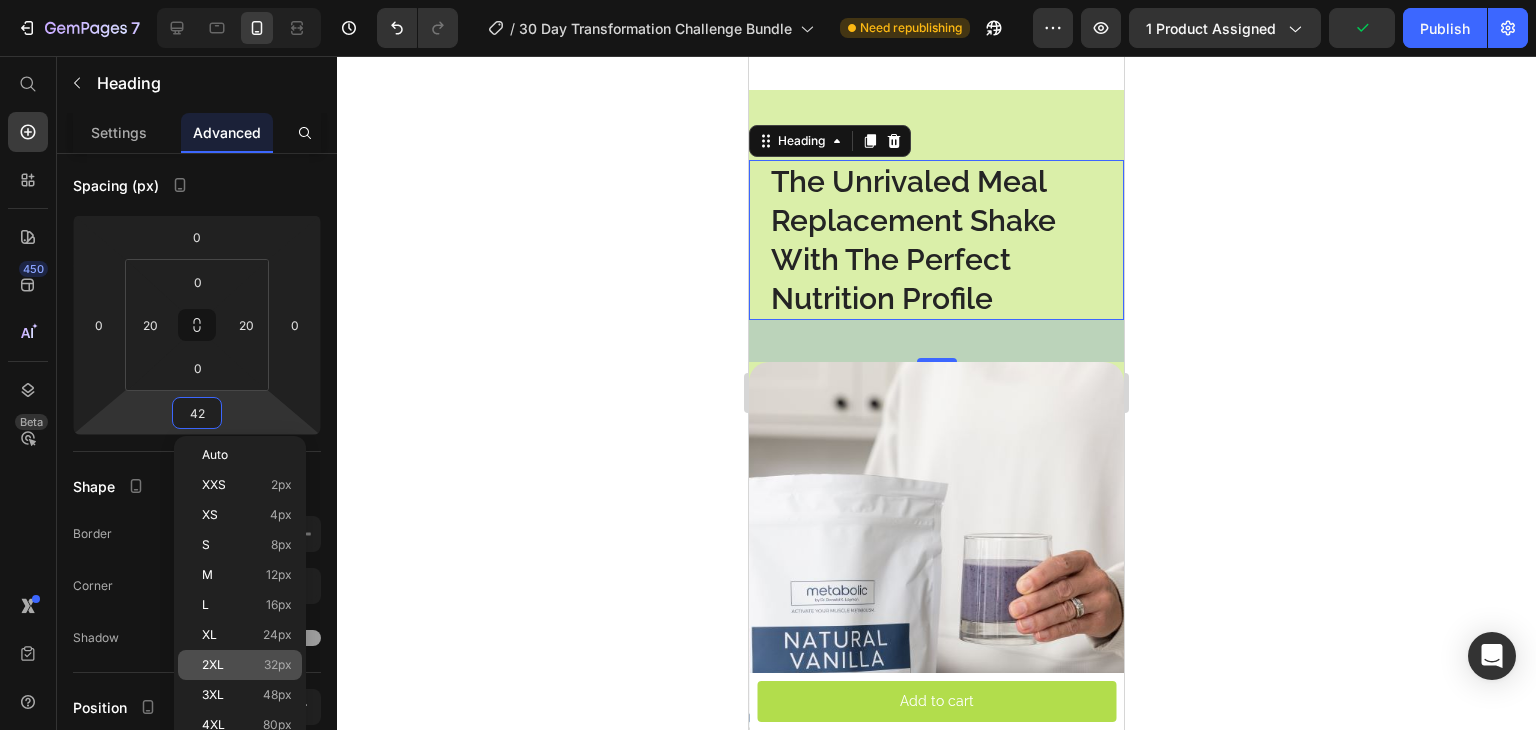 click on "2XL 32px" at bounding box center [247, 665] 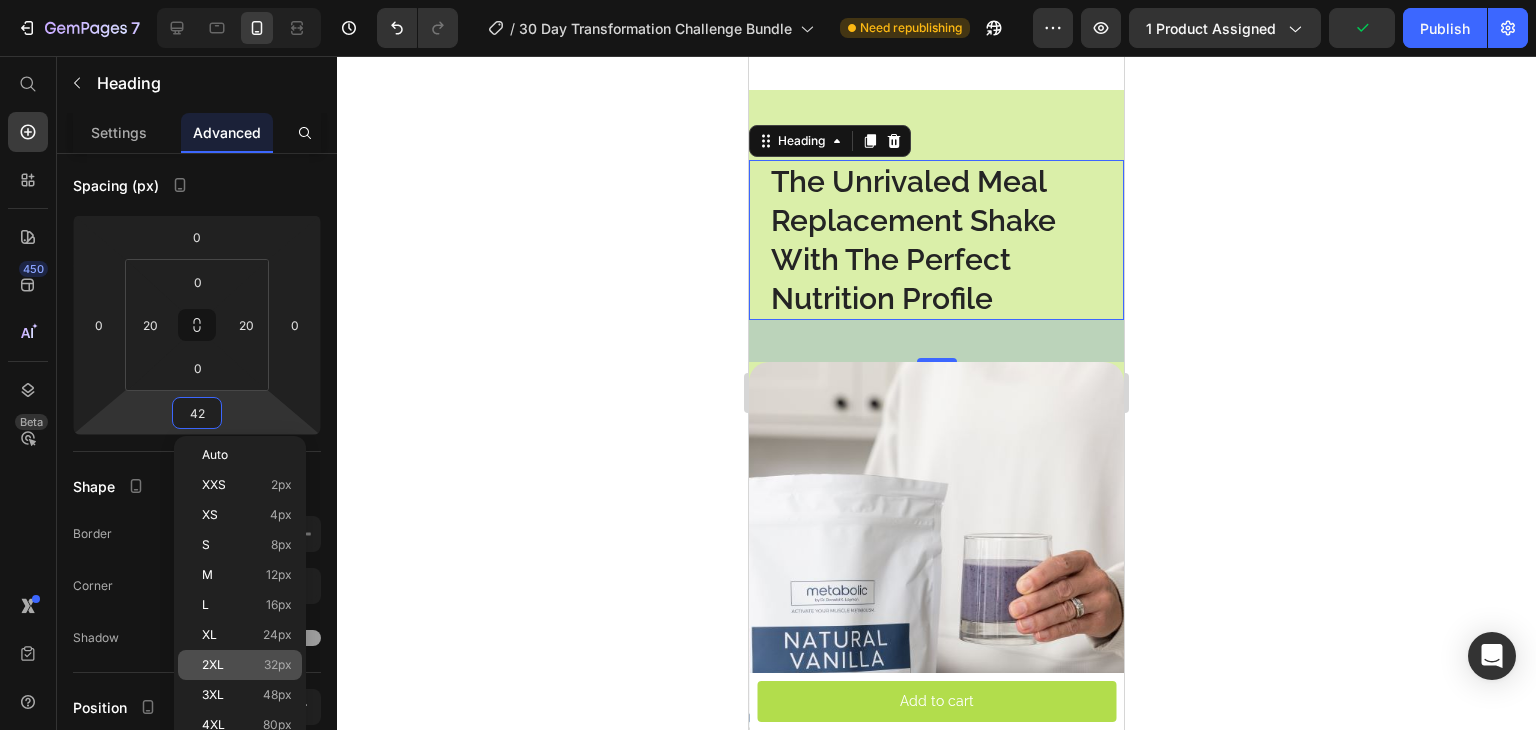 type on "32" 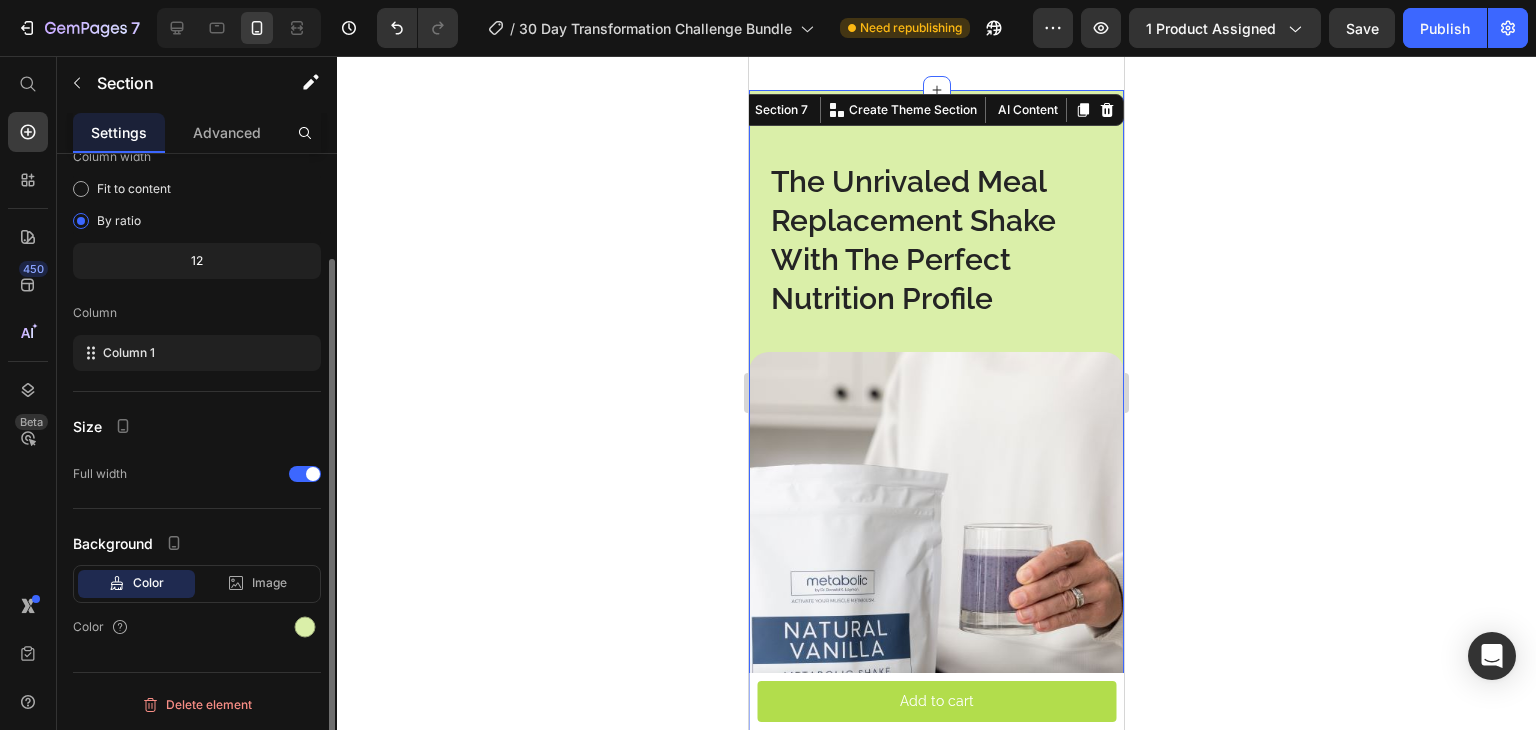 click on "⁠⁠⁠⁠⁠⁠⁠ The Unrivaled Meal Replacement Shake With The Perfect Nutrition Profile Heading The Unrivaled Meal Replacement Shake With The Perfect Nutrition Profile Heading 29 g Text Block of pure protein in every serving Text Block Row 14 g Text Block of carbs in every serving Text Block Row 4.5 g Text Block of healthy fats in every serving Text Block Row 5 g Text Block of fiber in every serving Text Block Row 19 Text Block essential vitamins and minerals in every serving Text Block Row Row Image Row Section 7   You can create reusable sections Create Theme Section AI Content Write with GemAI What would you like to describe here? Tone and Voice Persuasive Product Show more Generate" at bounding box center (936, 793) 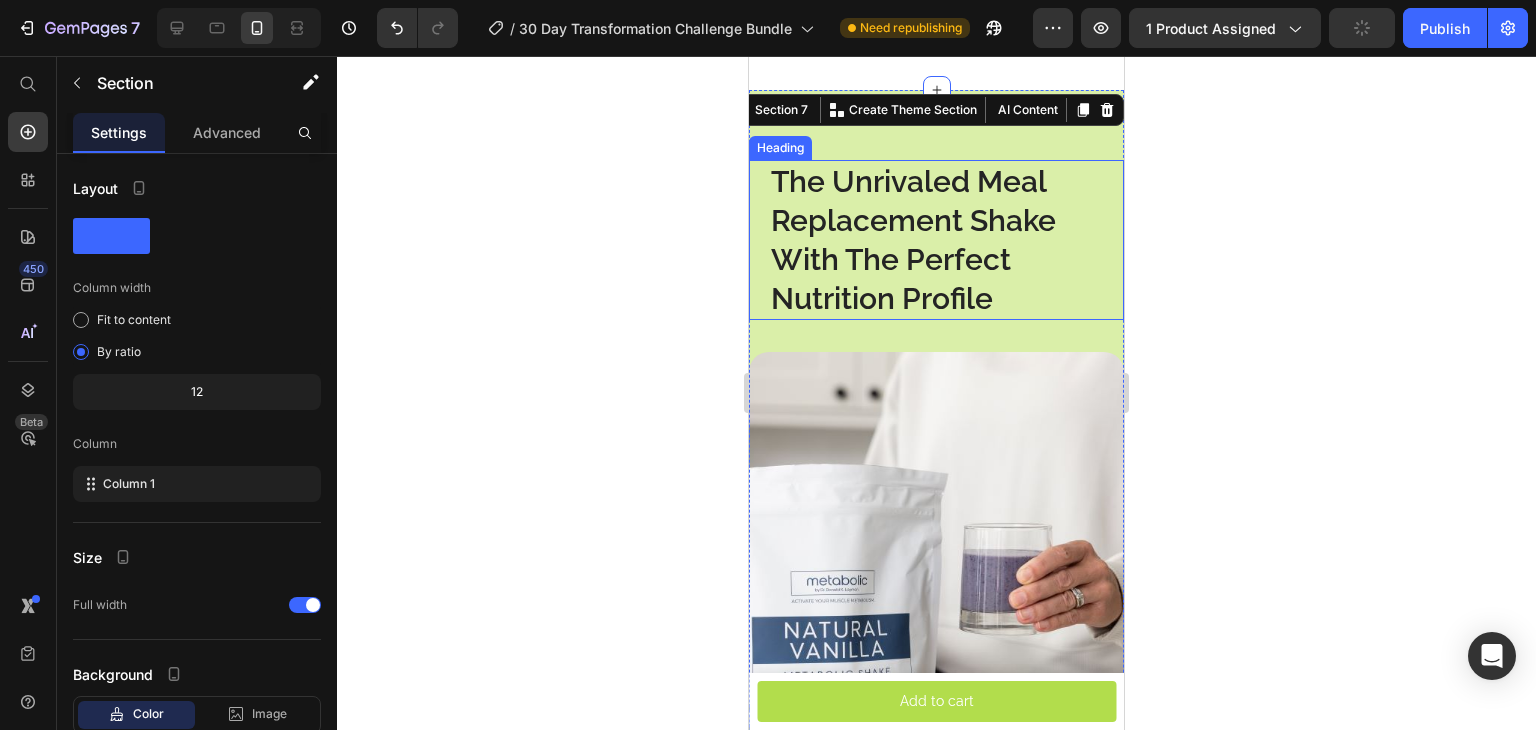 click on "The Unrivaled Meal Replacement Shake With The Perfect Nutrition Profile" at bounding box center [913, 240] 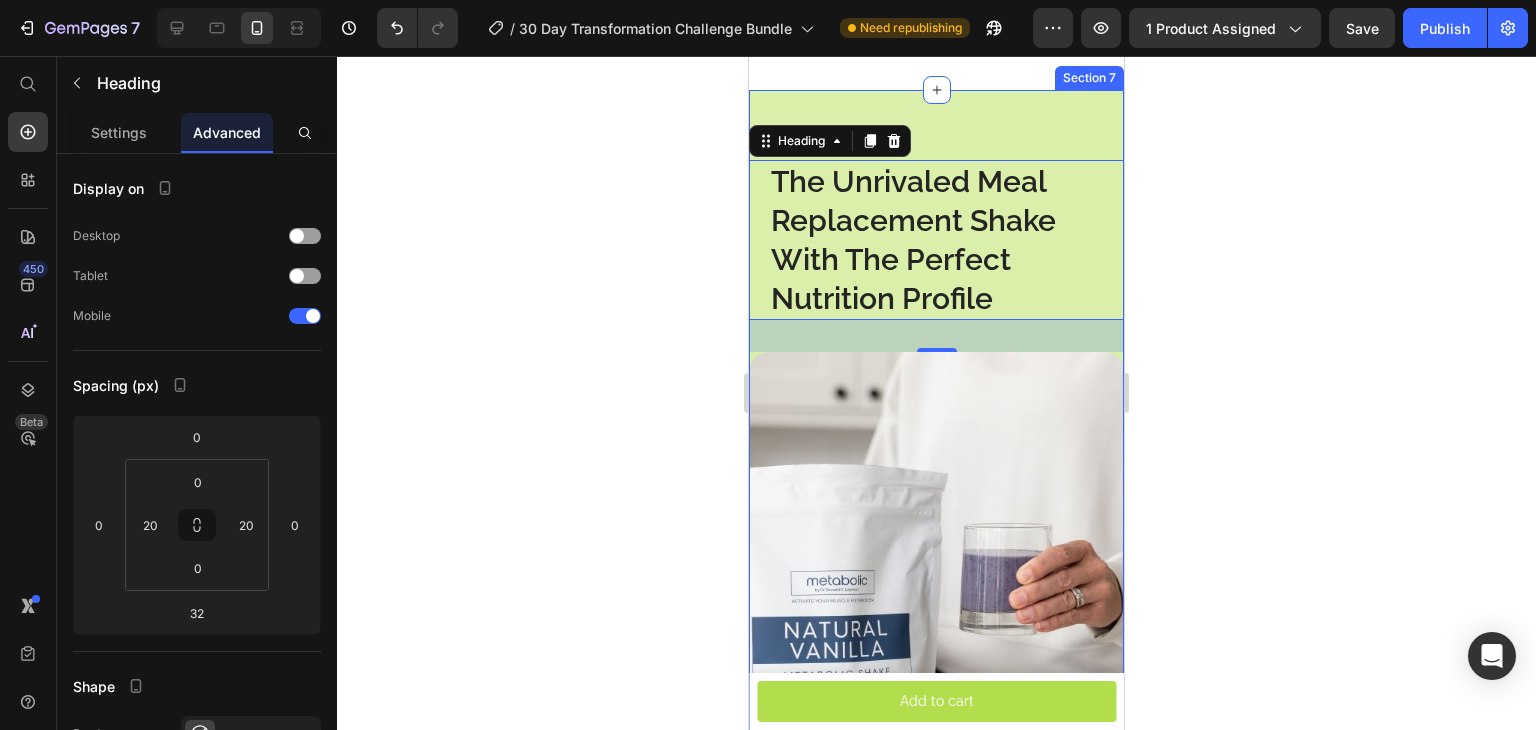 click on "⁠⁠⁠⁠⁠⁠⁠ The Unrivaled Meal Replacement Shake With The Perfect Nutrition Profile Heading   32 The Unrivaled Meal Replacement Shake With The Perfect Nutrition Profile Heading 29 g Text Block of pure protein in every serving Text Block Row 14 g Text Block of carbs in every serving Text Block Row 4.5 g Text Block of healthy fats in every serving Text Block Row 5 g Text Block of fiber in every serving Text Block Row 19 Text Block essential vitamins and minerals in every serving Text Block Row Row Image Row Section 7" at bounding box center [936, 793] 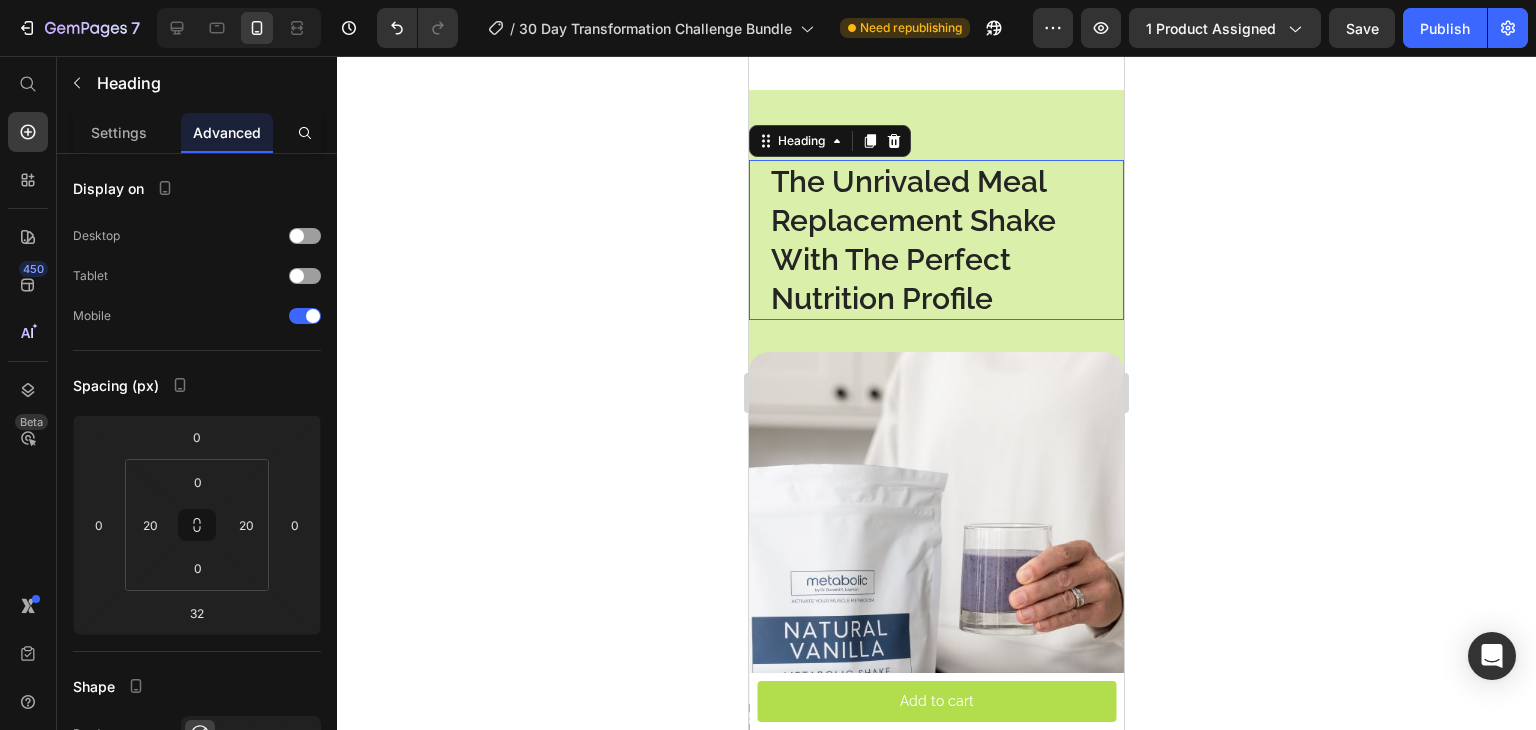 click on "The Unrivaled Meal Replacement Shake With The Perfect Nutrition Profile" at bounding box center (913, 240) 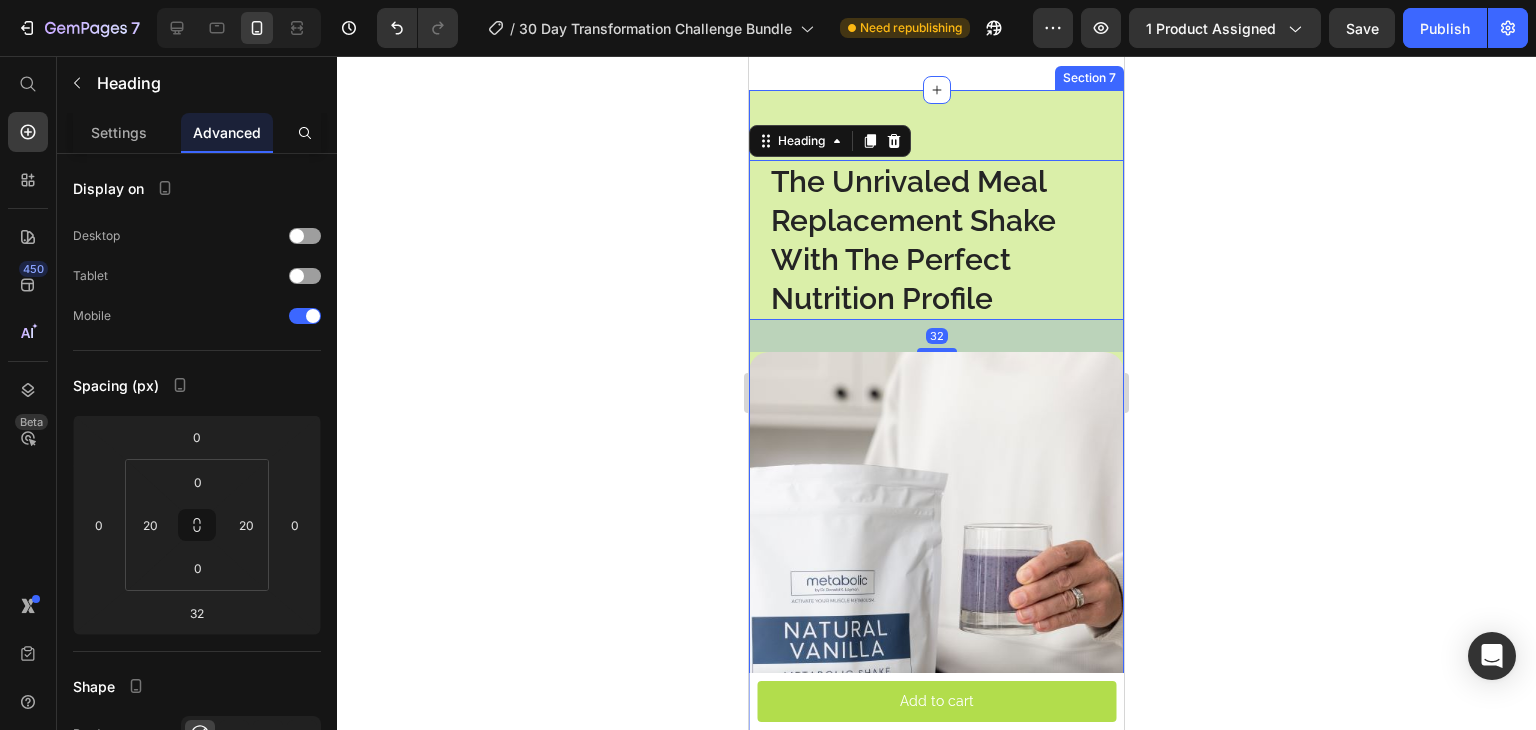 click on "⁠⁠⁠⁠⁠⁠⁠ The Unrivaled Meal Replacement Shake With The Perfect Nutrition Profile Heading   32 The Unrivaled Meal Replacement Shake With The Perfect Nutrition Profile Heading 29 g Text Block of pure protein in every serving Text Block Row 14 g Text Block of carbs in every serving Text Block Row 4.5 g Text Block of healthy fats in every serving Text Block Row 5 g Text Block of fiber in every serving Text Block Row 19 Text Block essential vitamins and minerals in every serving Text Block Row Row Image Row Section 7" at bounding box center (936, 793) 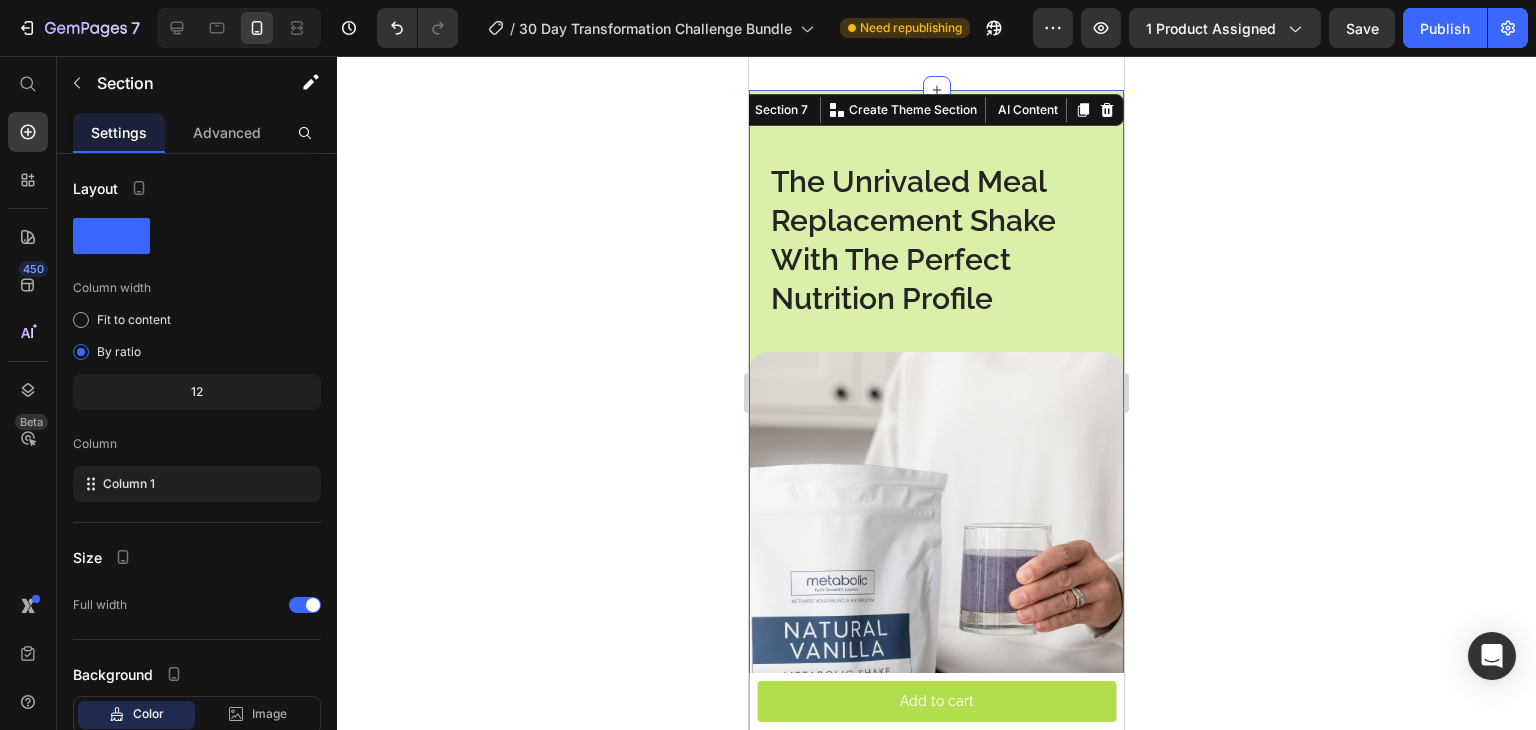 click on "⁠⁠⁠⁠⁠⁠⁠ The Unrivaled Meal Replacement Shake With The Perfect Nutrition Profile Heading The Unrivaled Meal Replacement Shake With The Perfect Nutrition Profile Heading 29 g Text Block of pure protein in every serving Text Block Row 14 g Text Block of carbs in every serving Text Block Row 4.5 g Text Block of healthy fats in every serving Text Block Row 5 g Text Block of fiber in every serving Text Block Row 19 Text Block essential vitamins and minerals in every serving Text Block Row Row Image Row Section 7   You can create reusable sections Create Theme Section AI Content Write with GemAI What would you like to describe here? Tone and Voice Persuasive Product 30-Day Transformation Challenge Success Bundle Show more Generate" at bounding box center [936, 793] 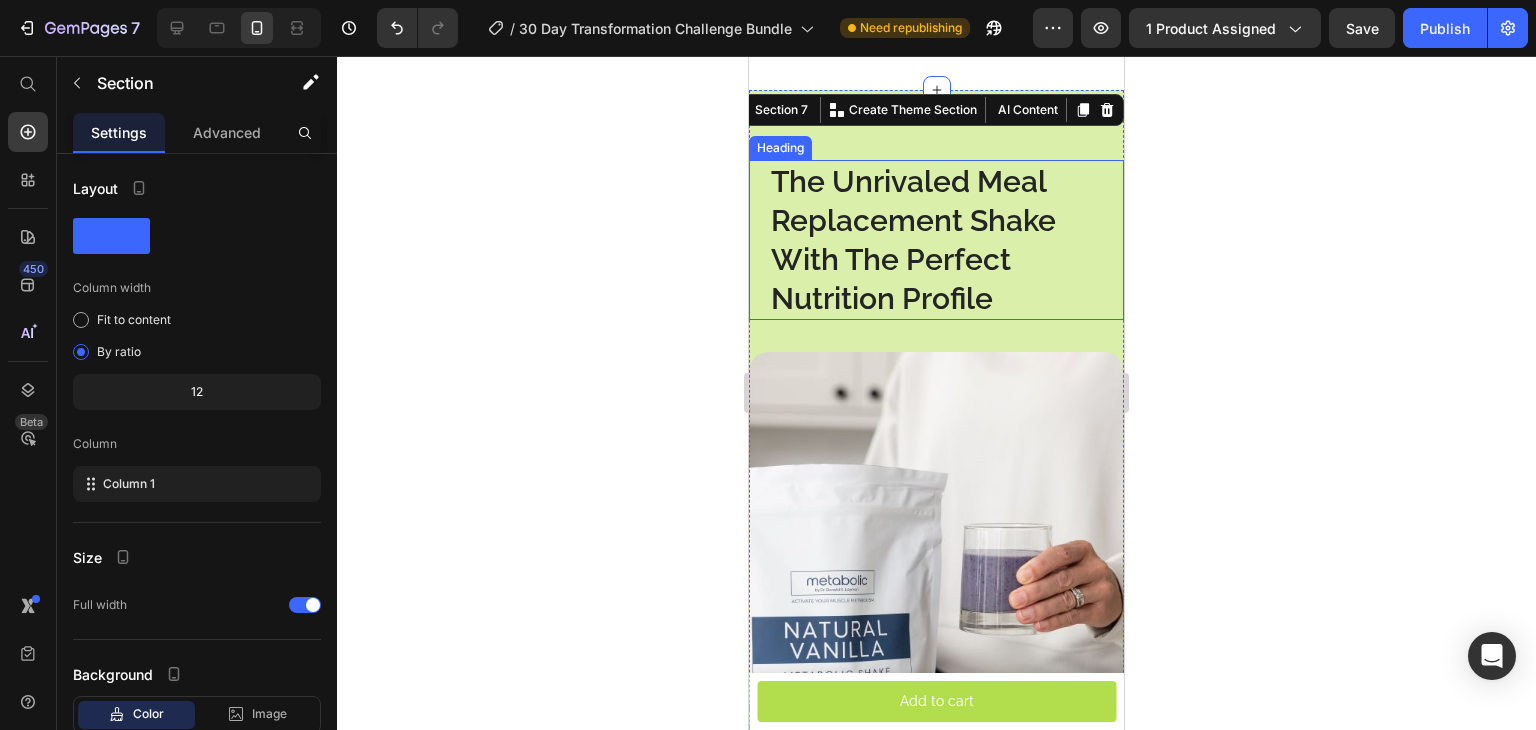 click on "The Unrivaled Meal Replacement Shake With The Perfect Nutrition Profile" at bounding box center (913, 240) 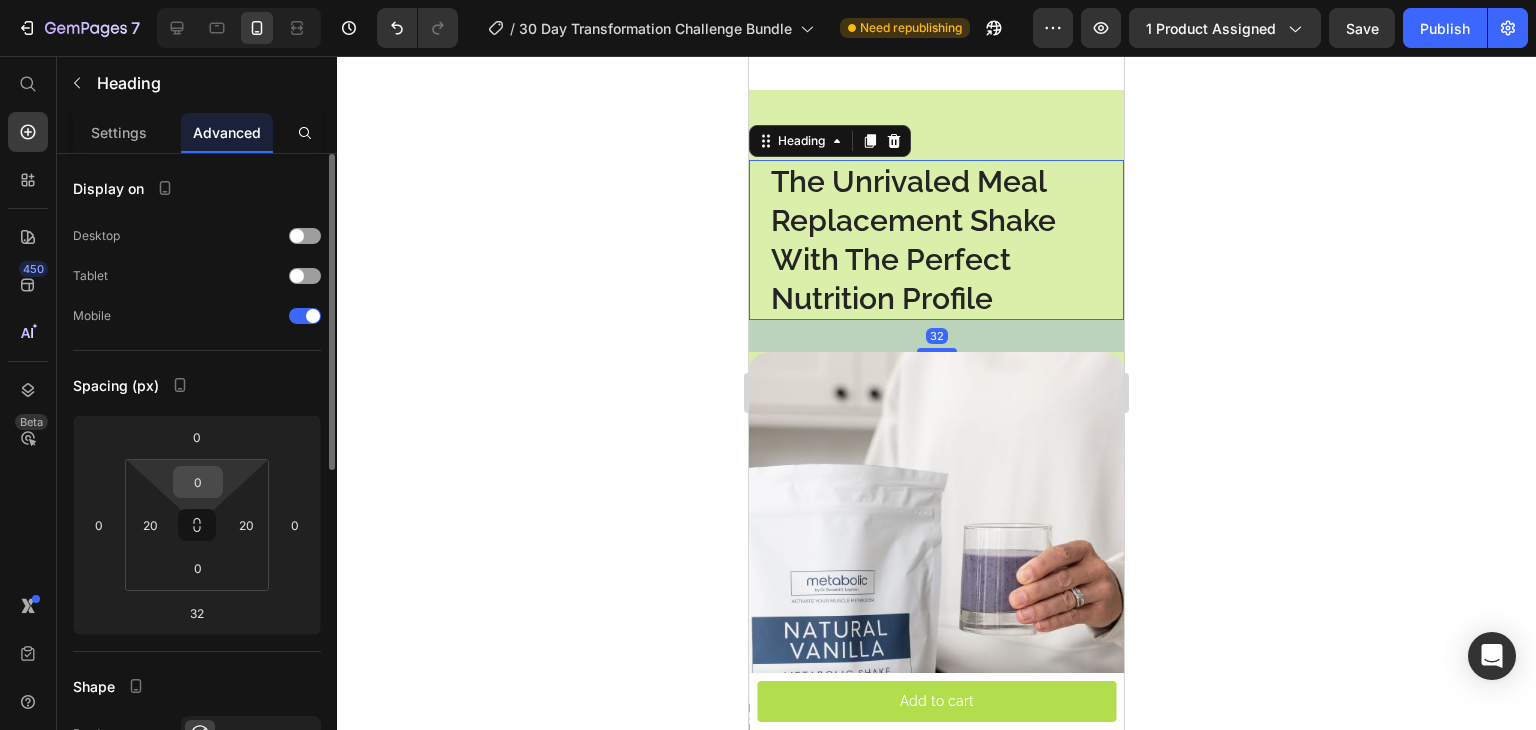 click on "0" at bounding box center (198, 482) 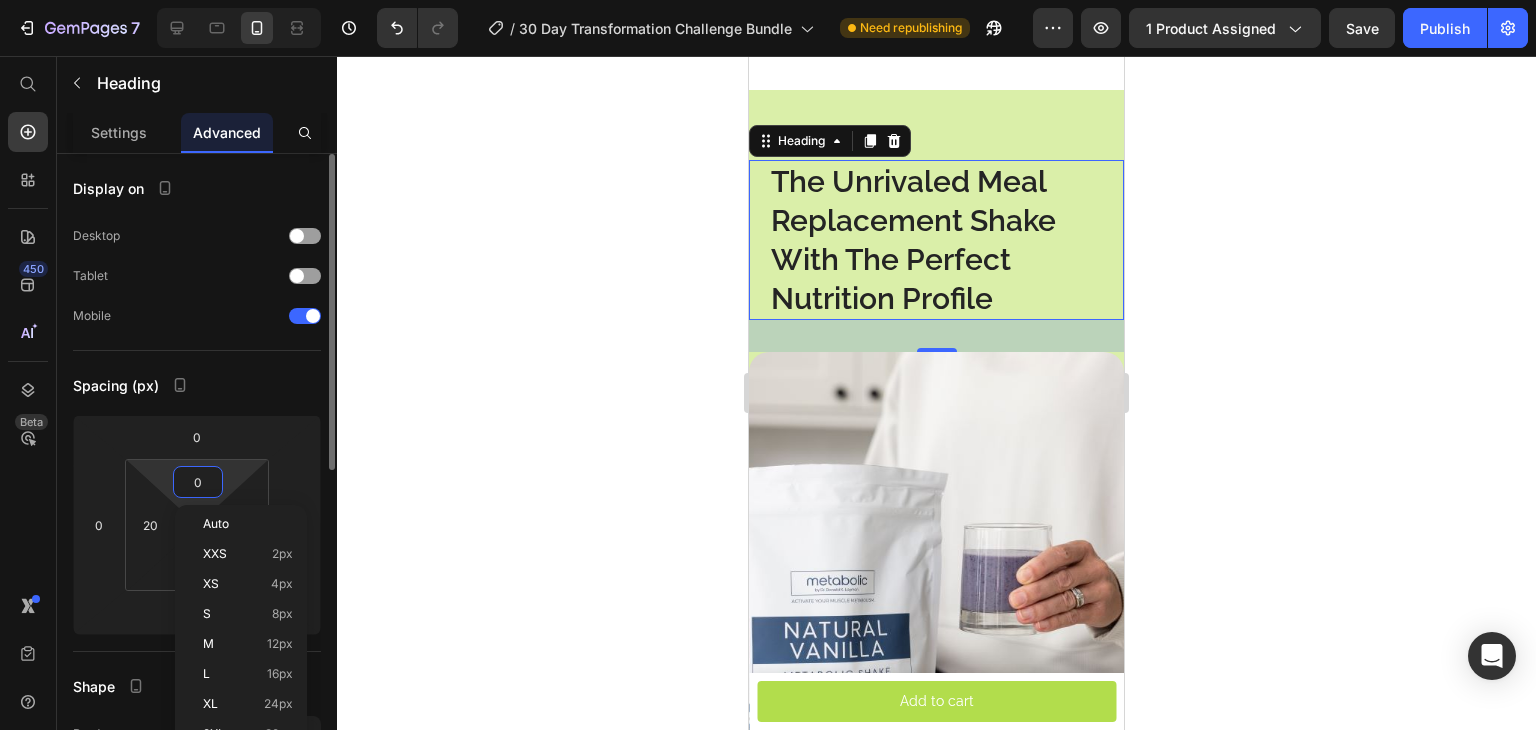 click on "0" at bounding box center [198, 482] 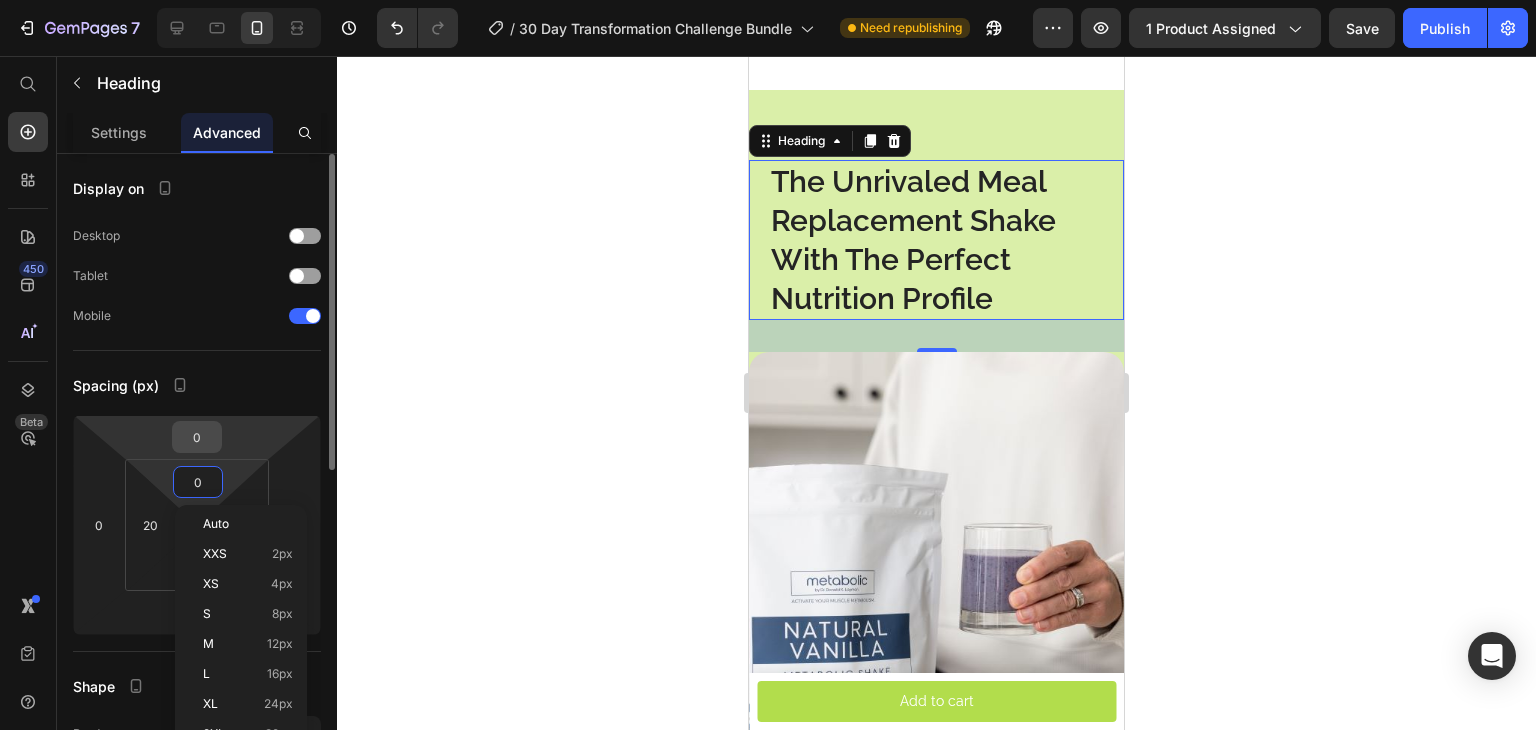 click on "0" at bounding box center [197, 437] 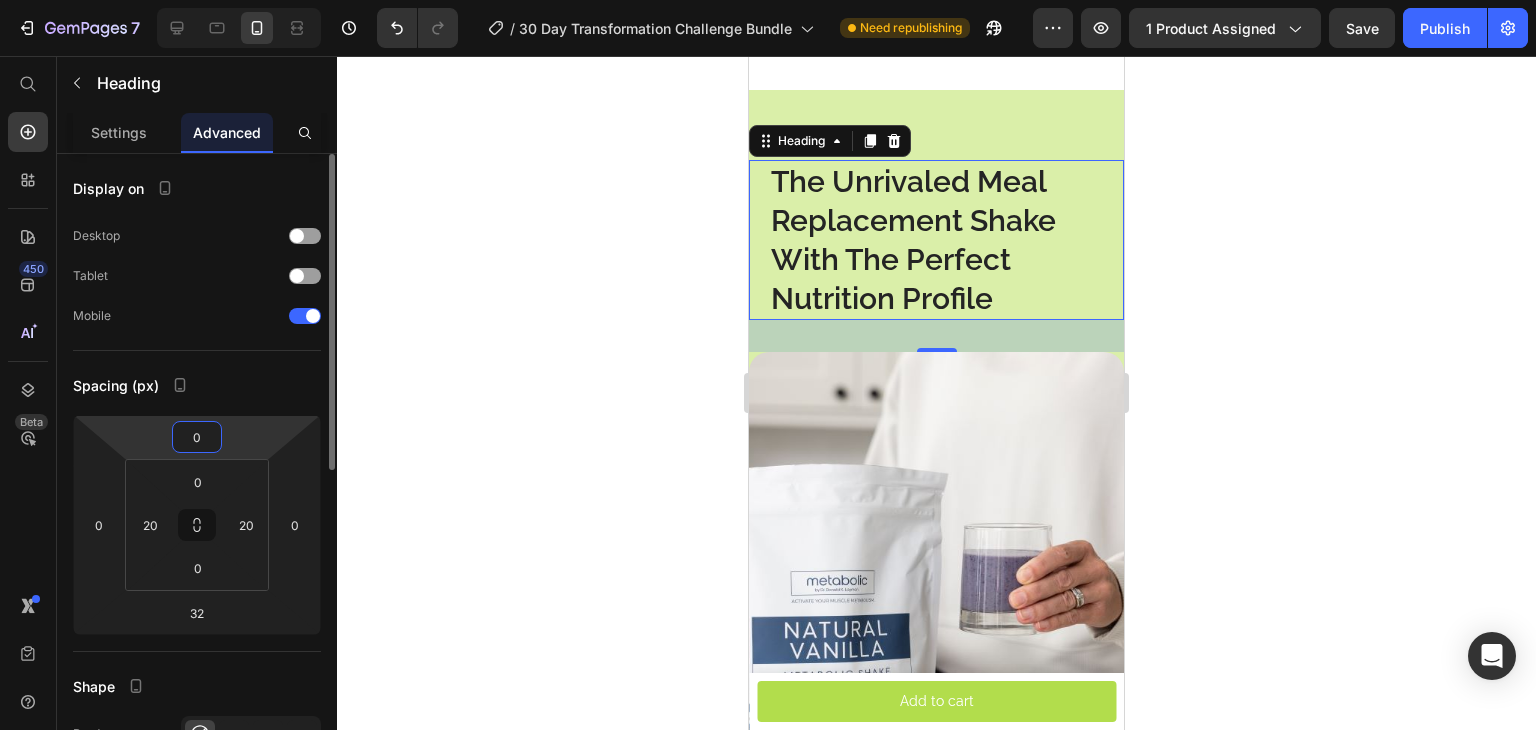 click on "0" at bounding box center (197, 437) 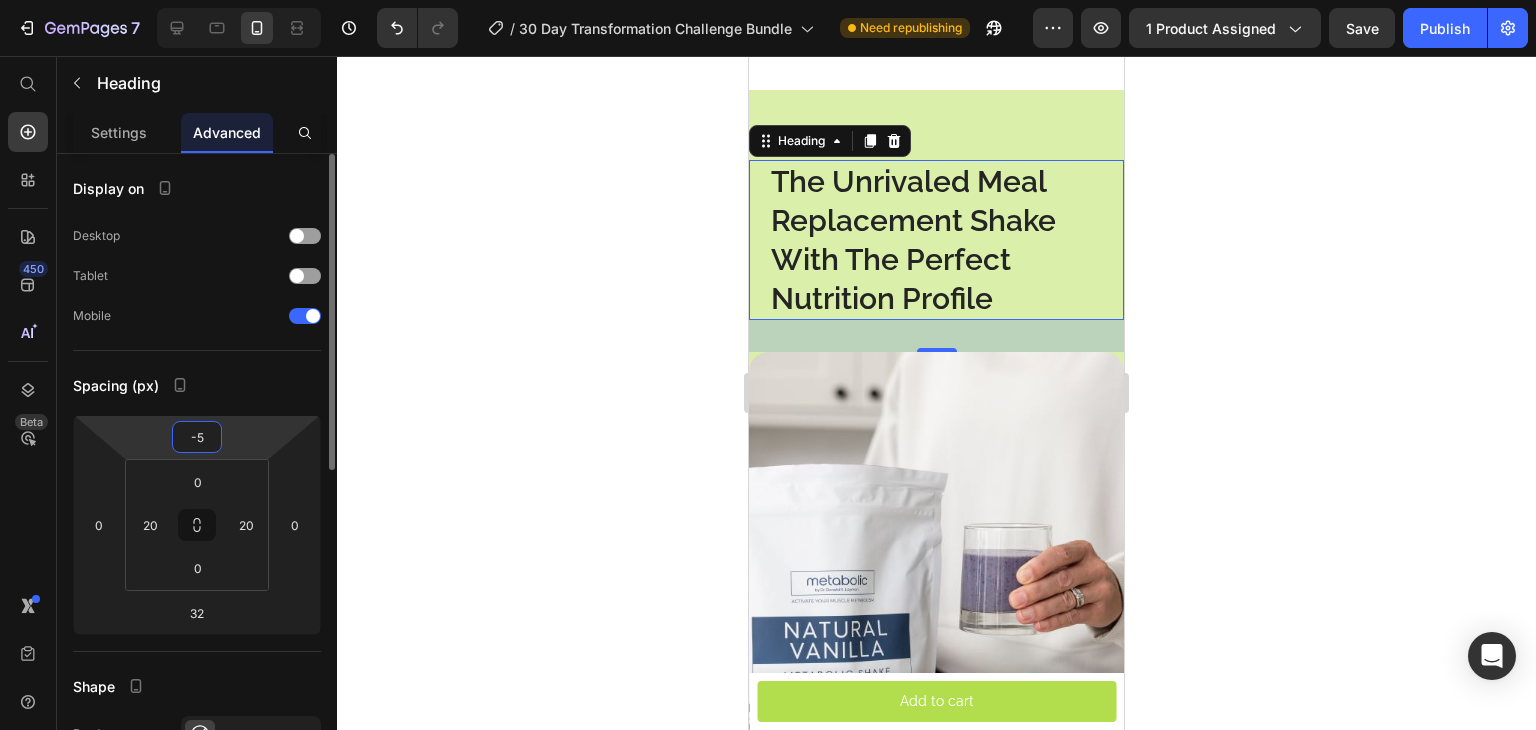type on "-50" 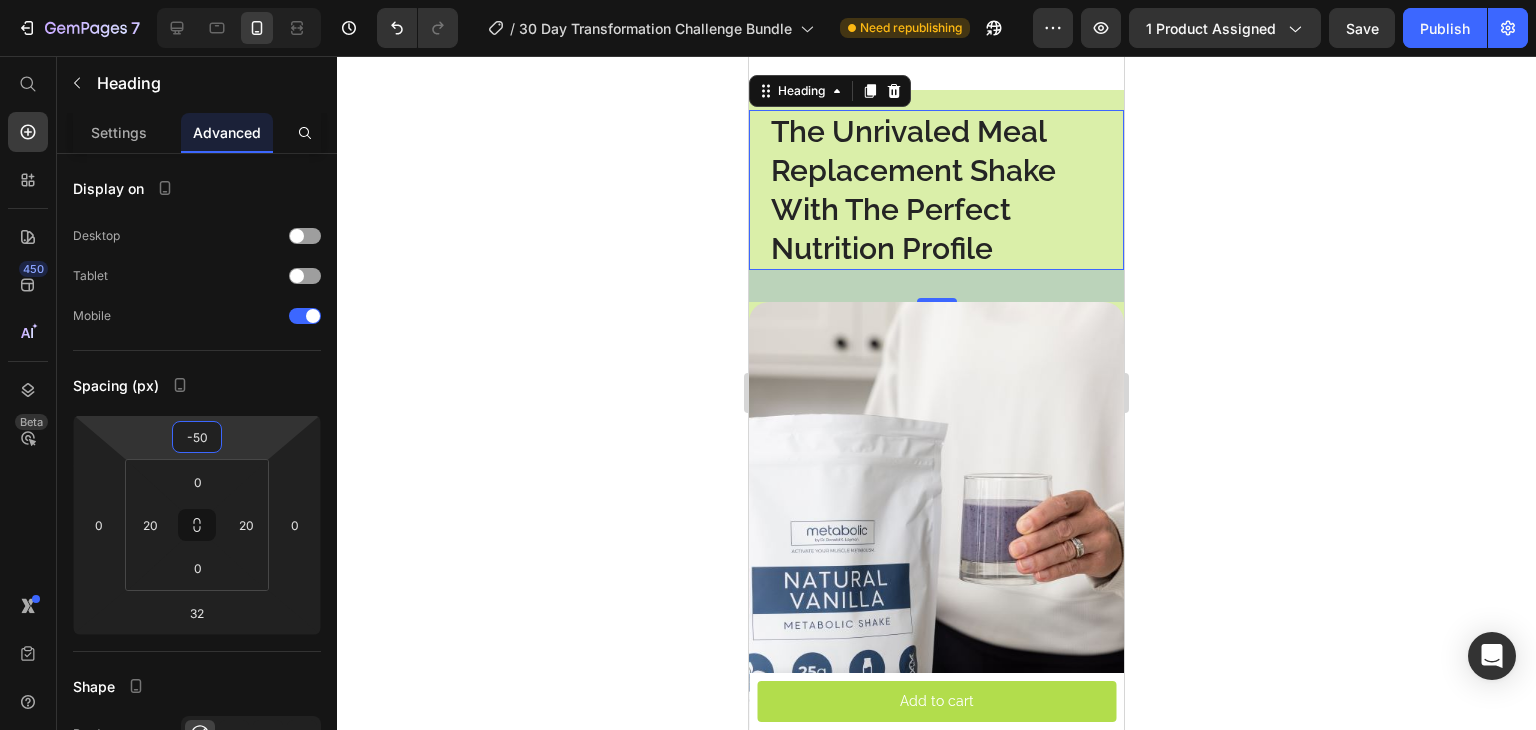 click 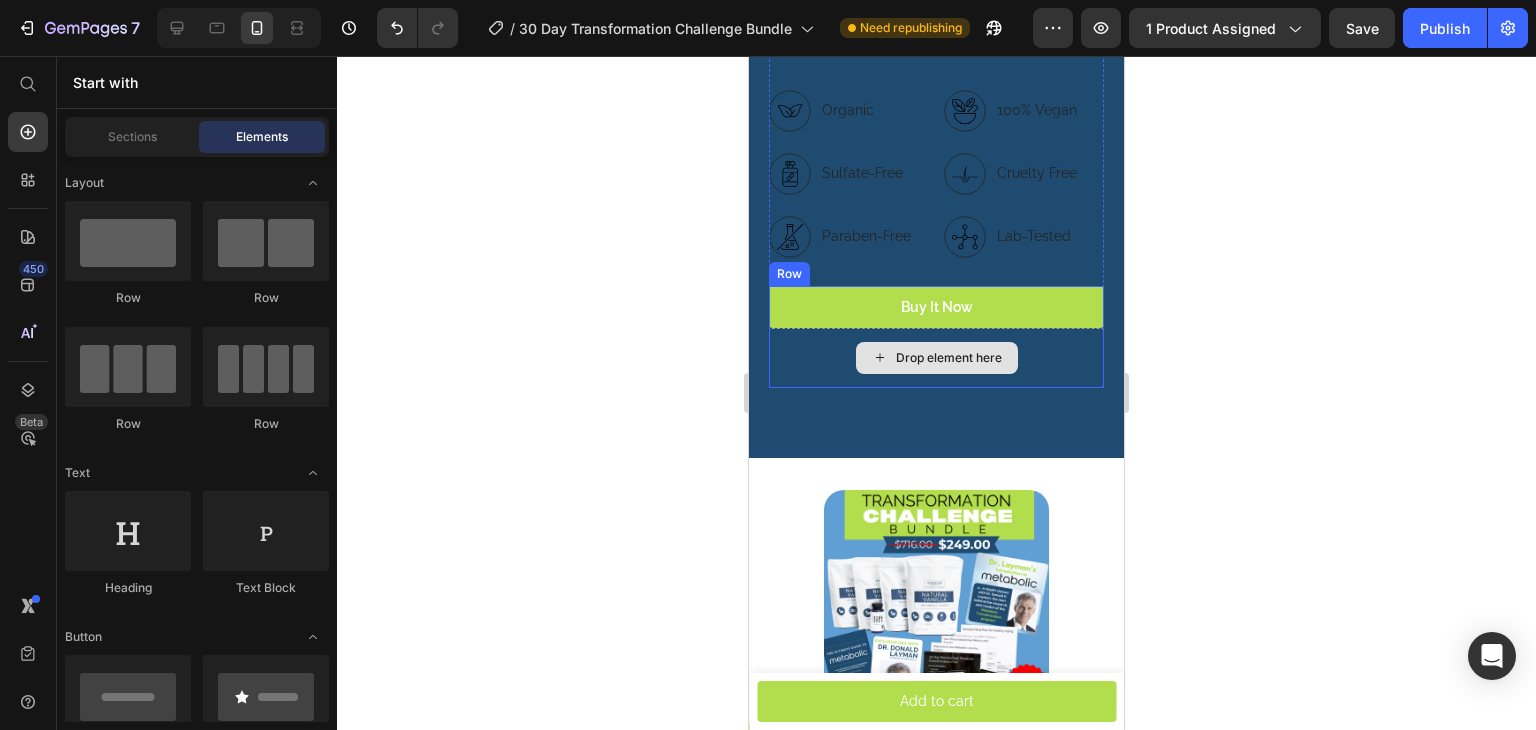 scroll, scrollTop: 4688, scrollLeft: 0, axis: vertical 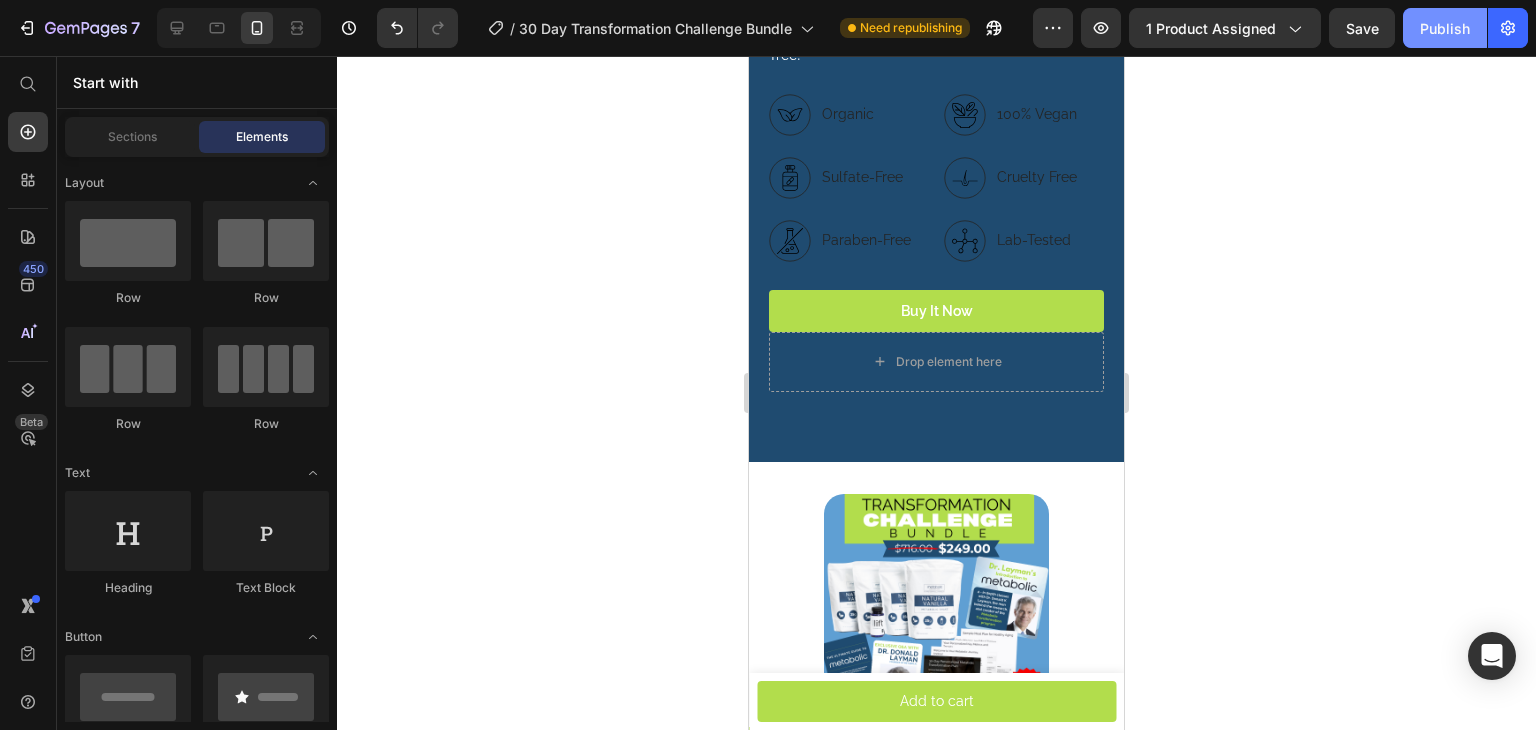 click on "Publish" at bounding box center [1445, 28] 